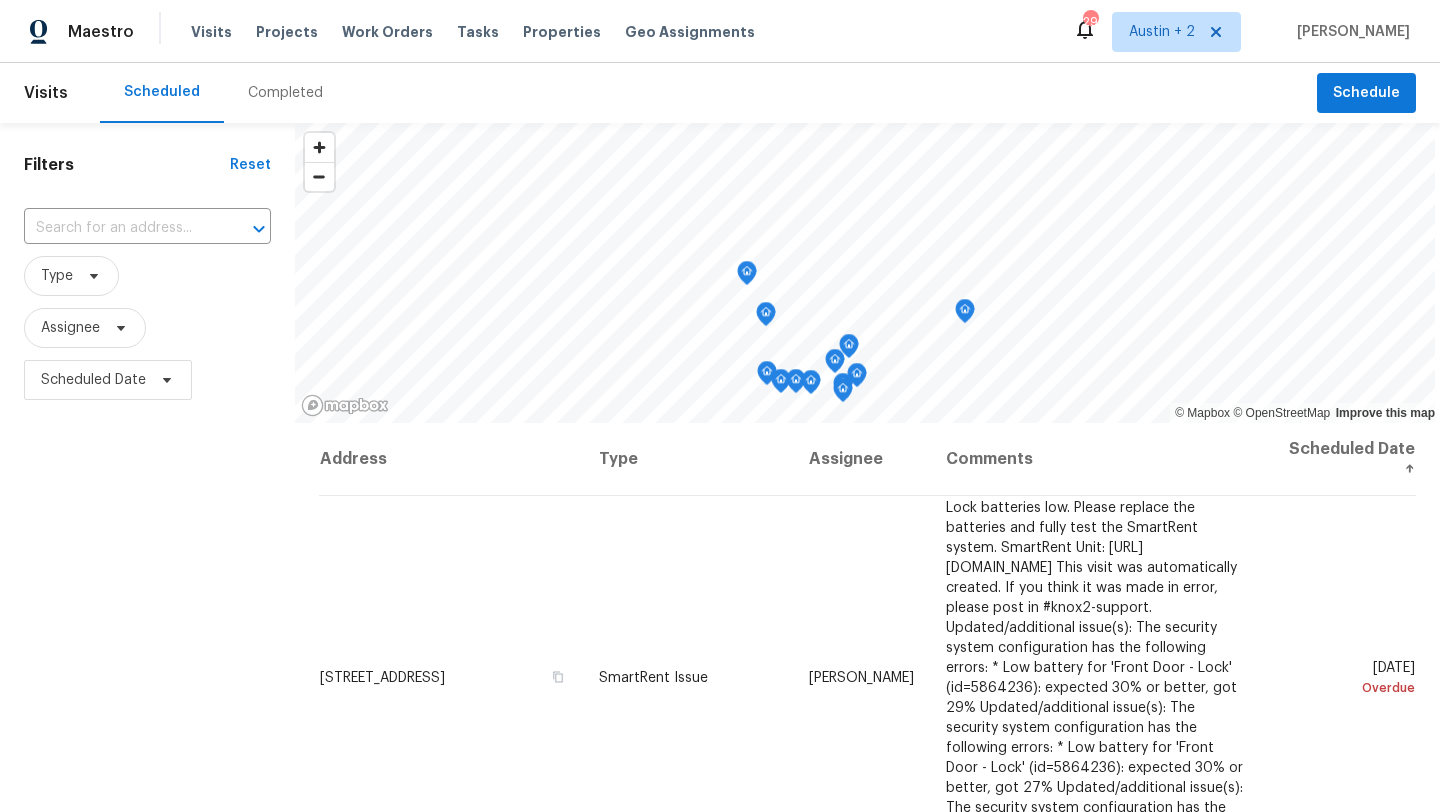 scroll, scrollTop: 0, scrollLeft: 0, axis: both 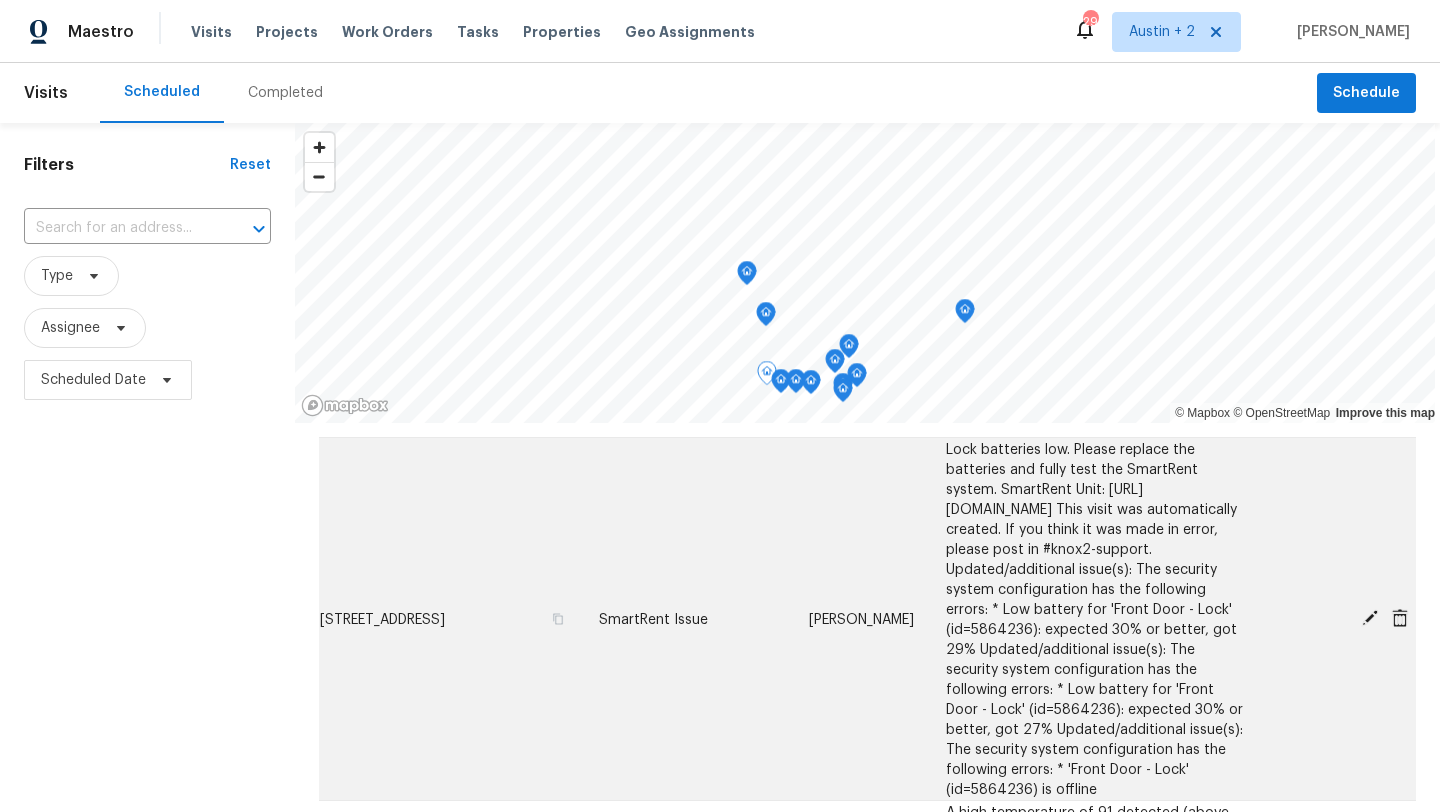 click 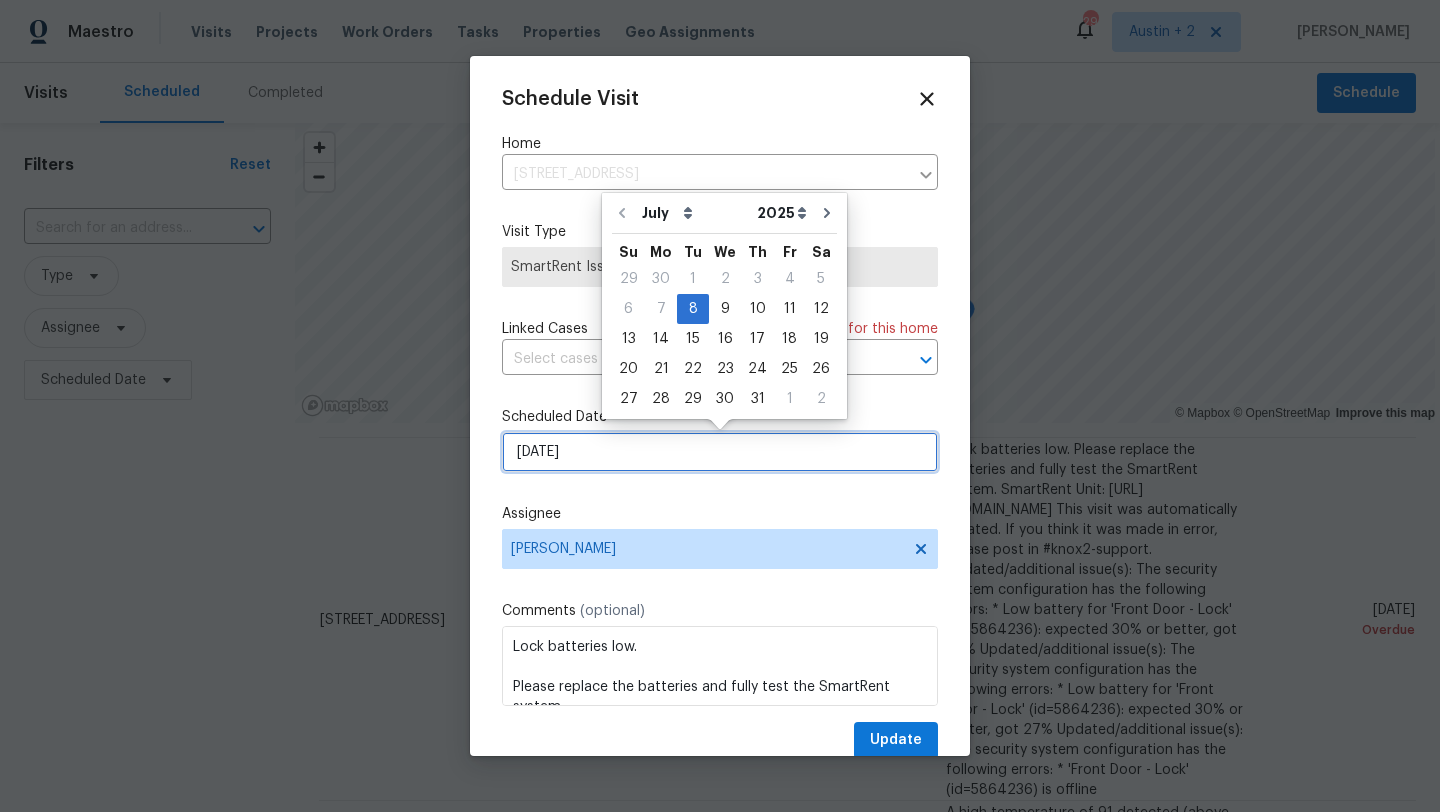 click on "[DATE]" at bounding box center (720, 452) 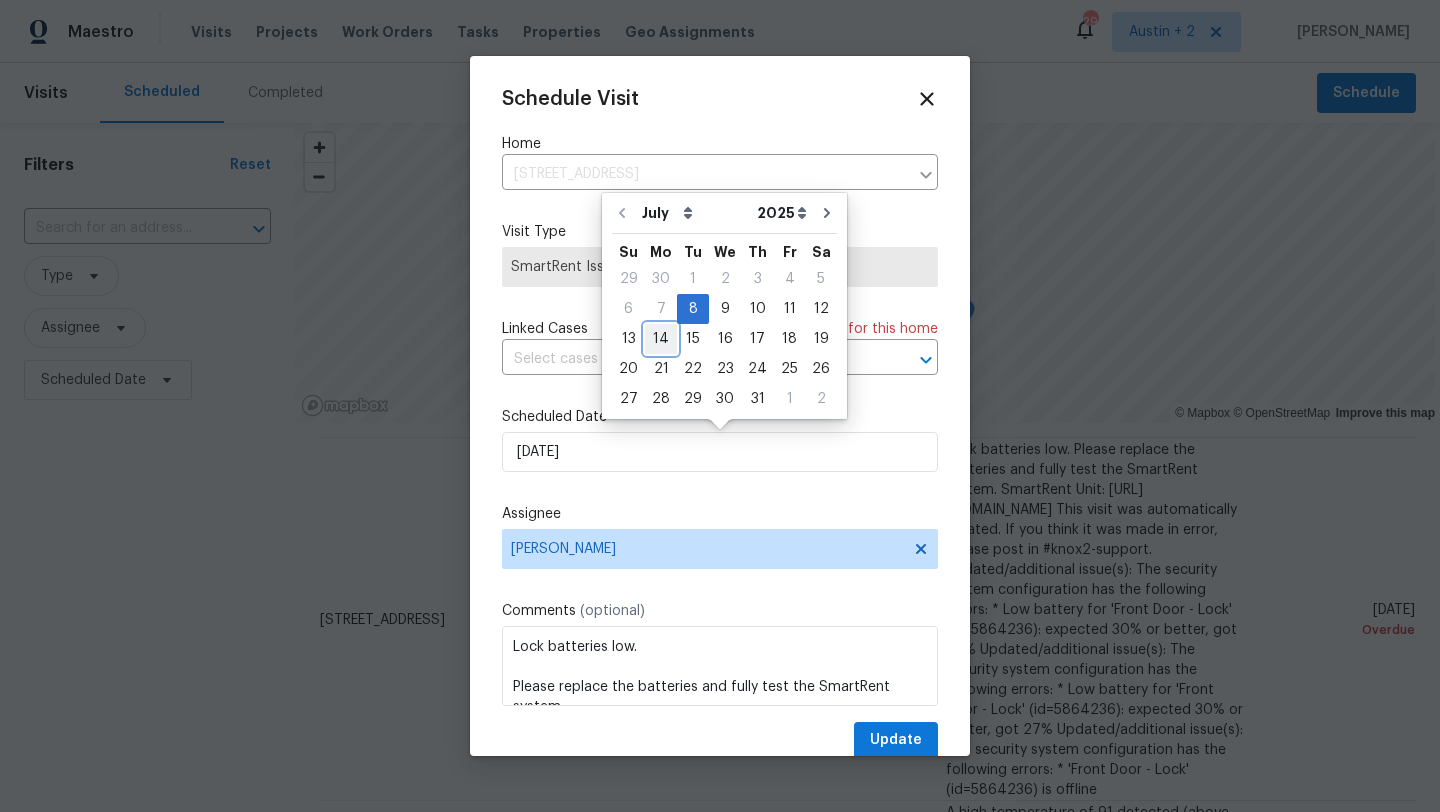 click on "14" at bounding box center [661, 339] 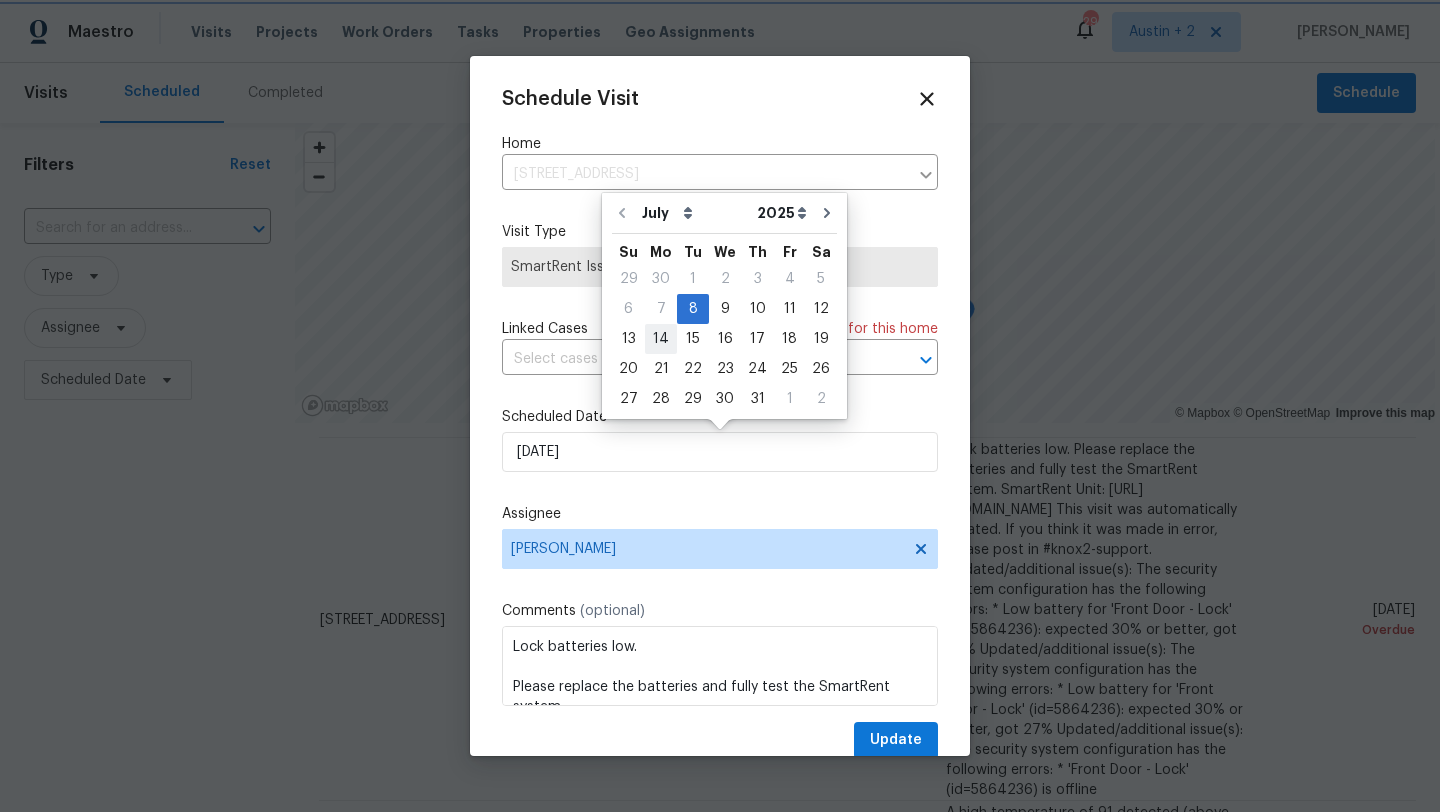 type on "[DATE]" 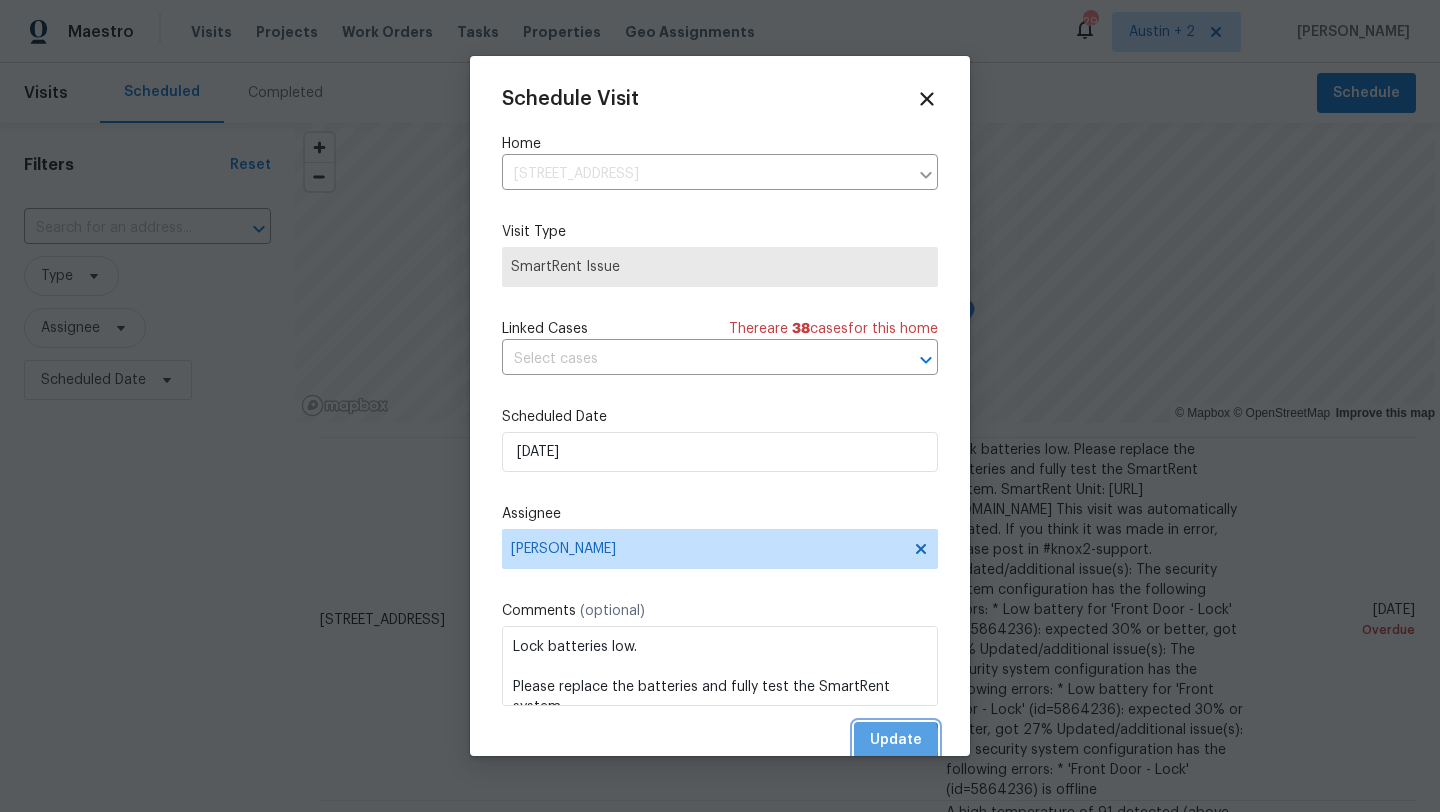 click on "Update" at bounding box center [896, 740] 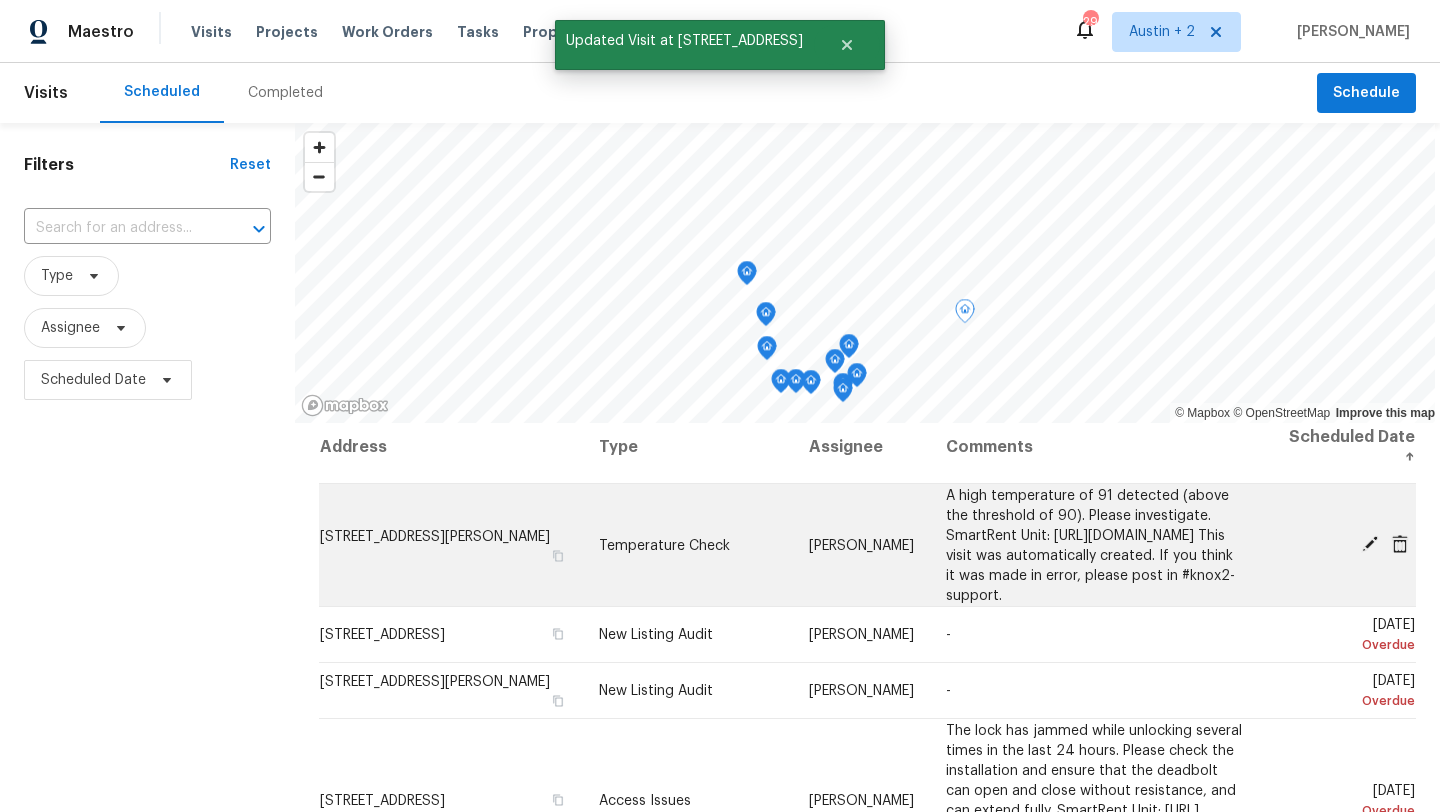 scroll, scrollTop: 5, scrollLeft: 0, axis: vertical 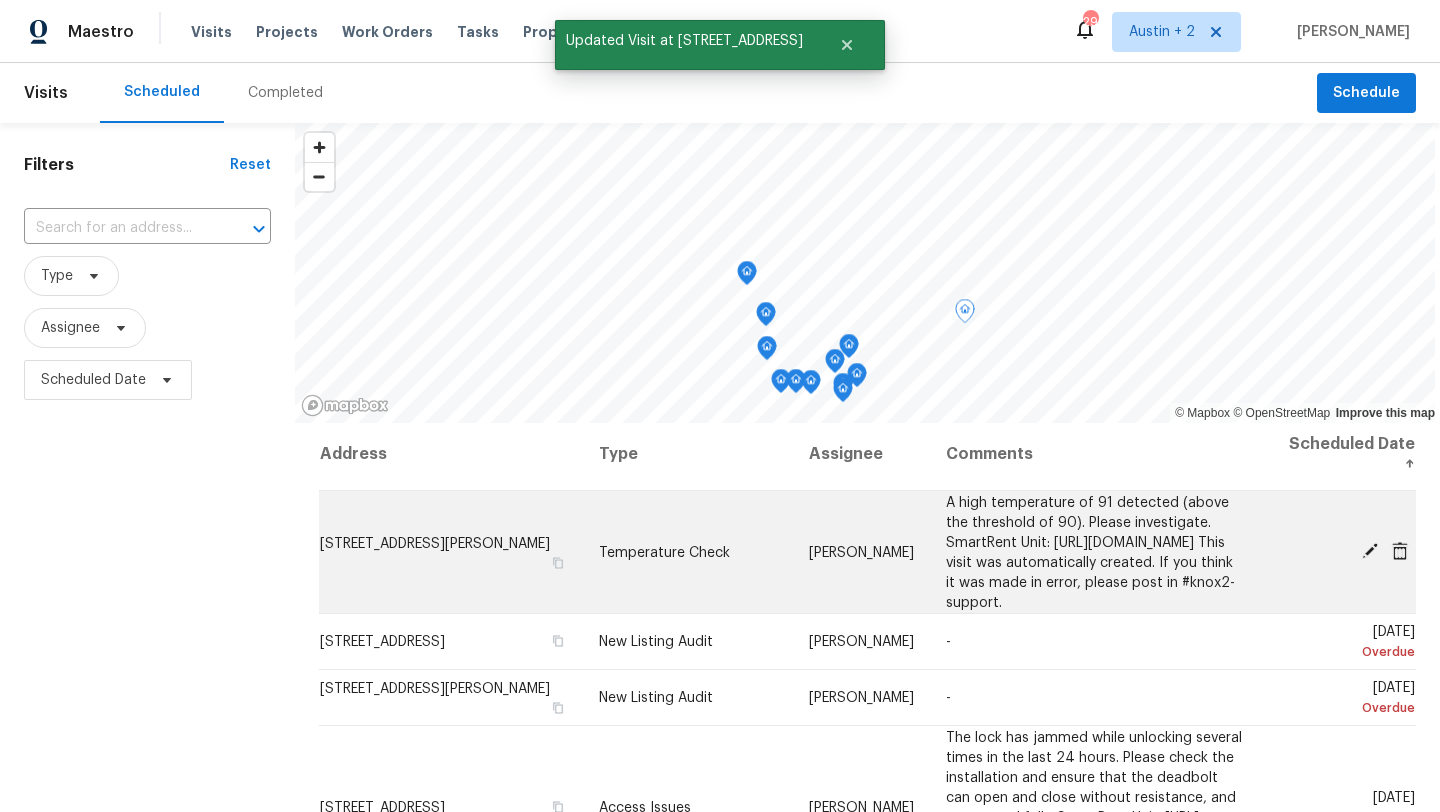 click 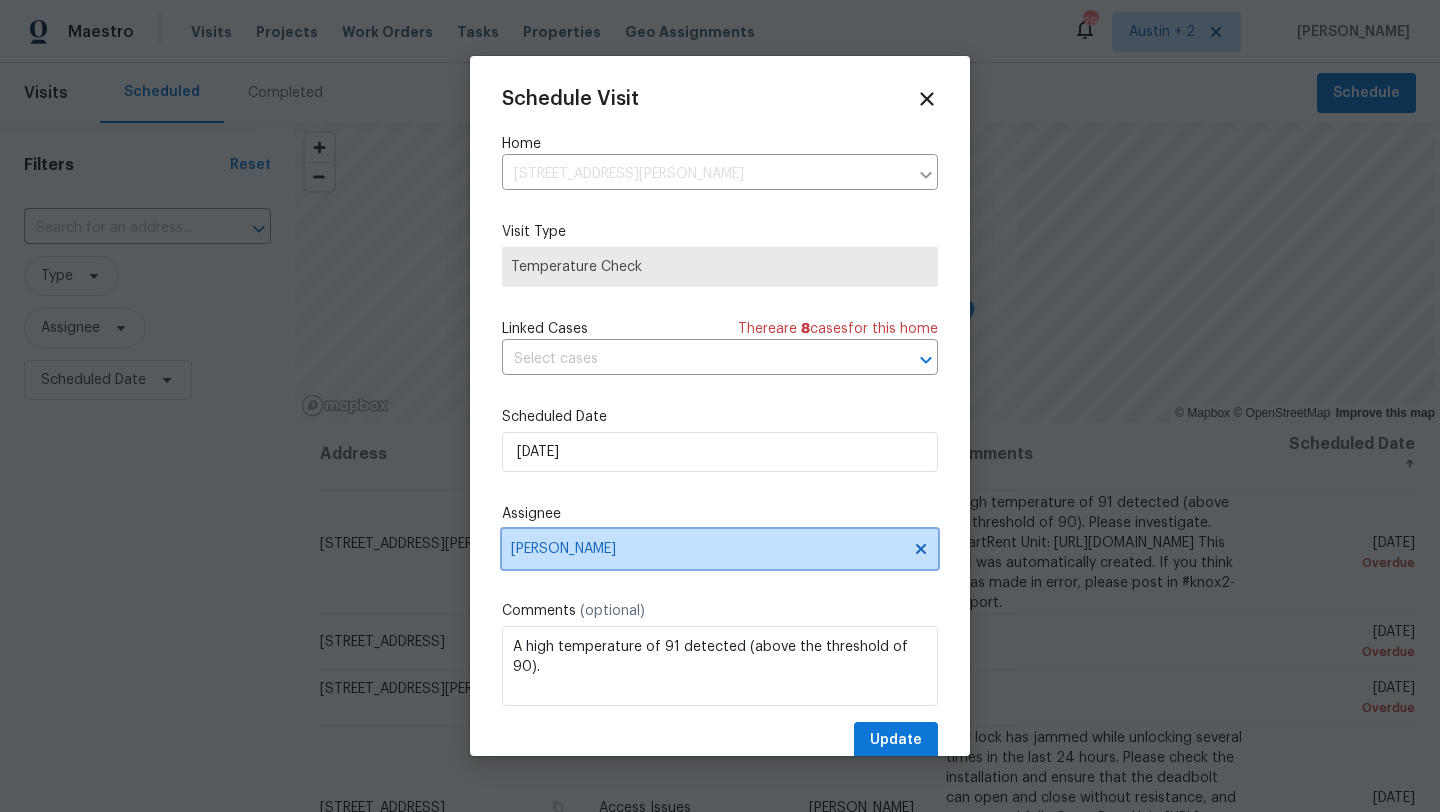 click on "[PERSON_NAME]" at bounding box center (707, 549) 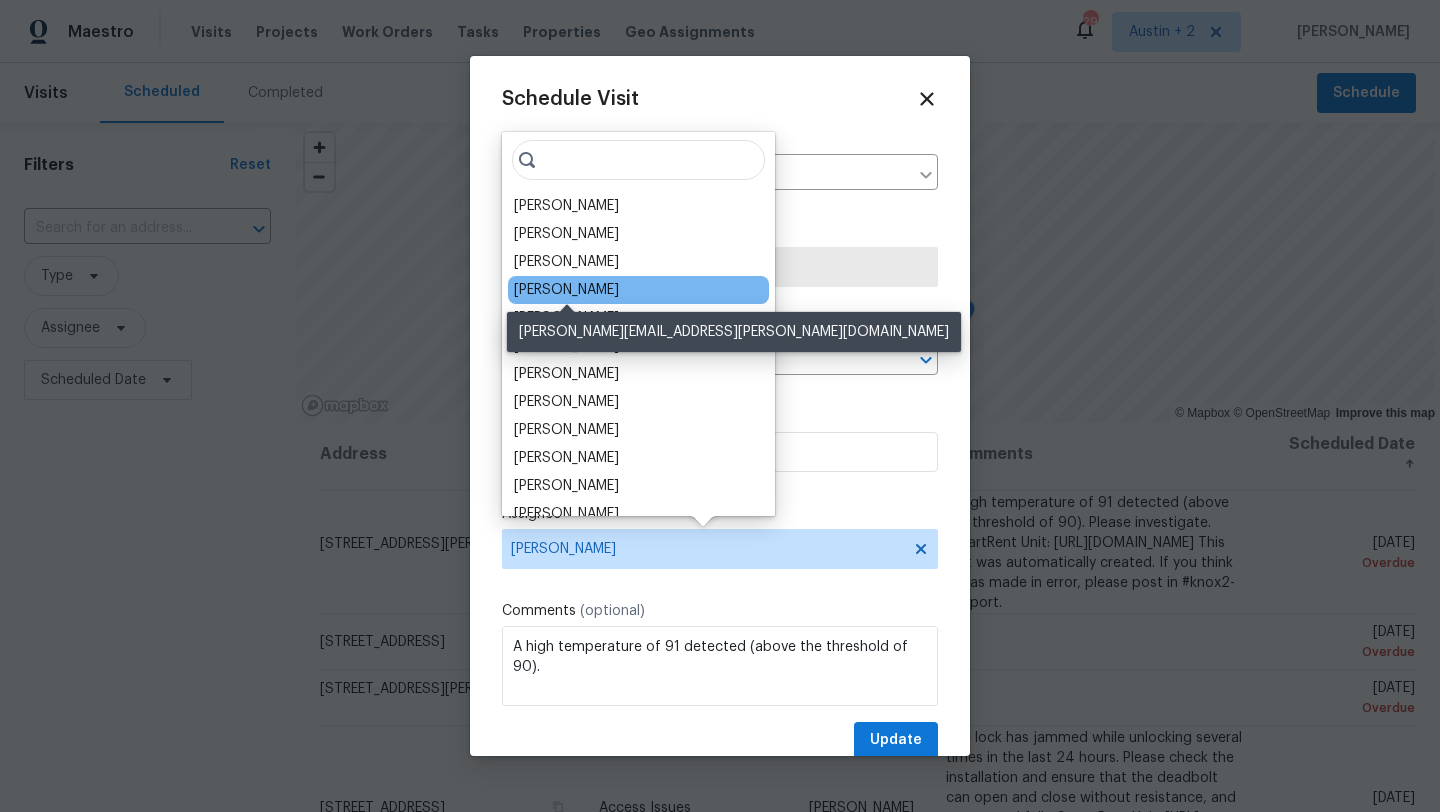 click on "[PERSON_NAME]" at bounding box center (566, 290) 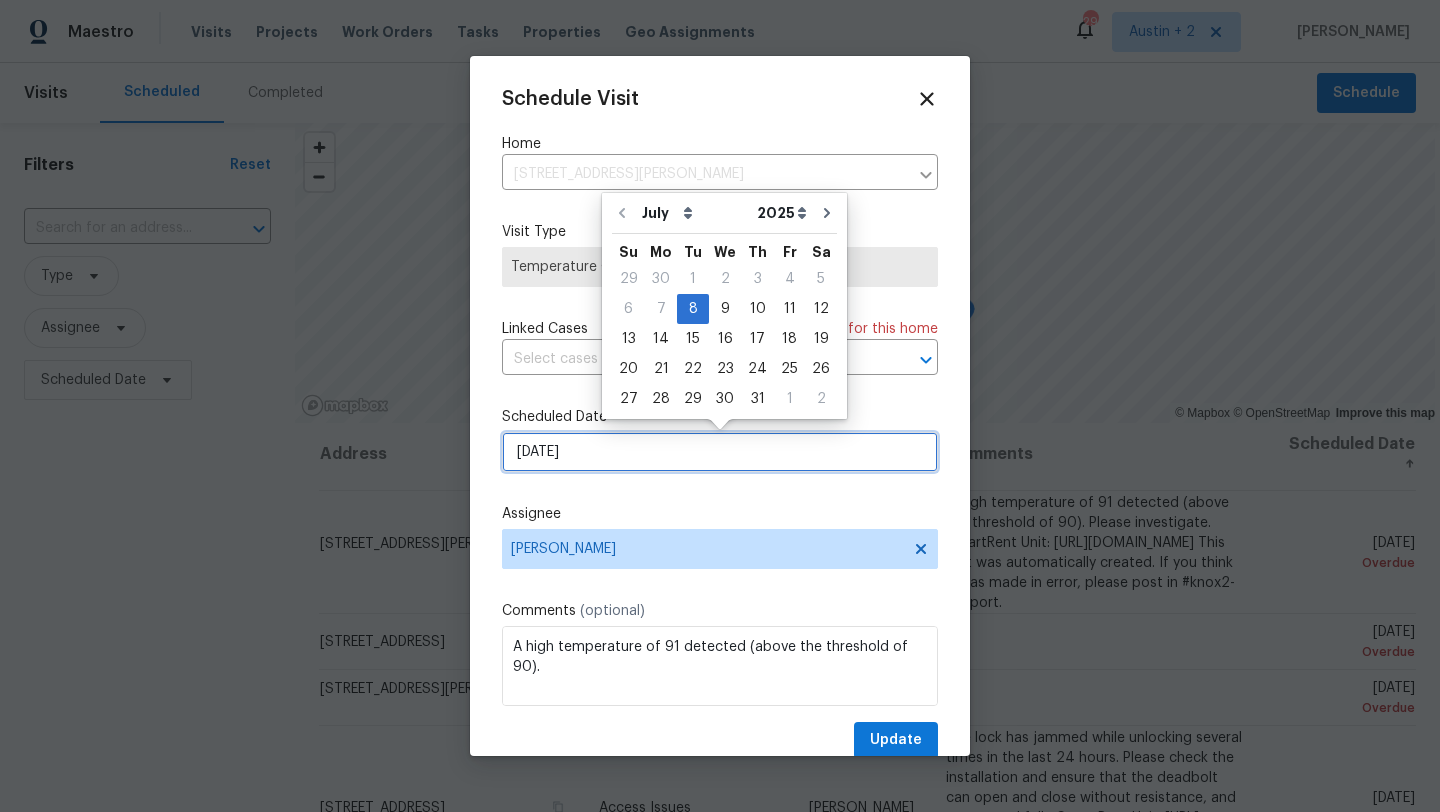 click on "[DATE]" at bounding box center (720, 452) 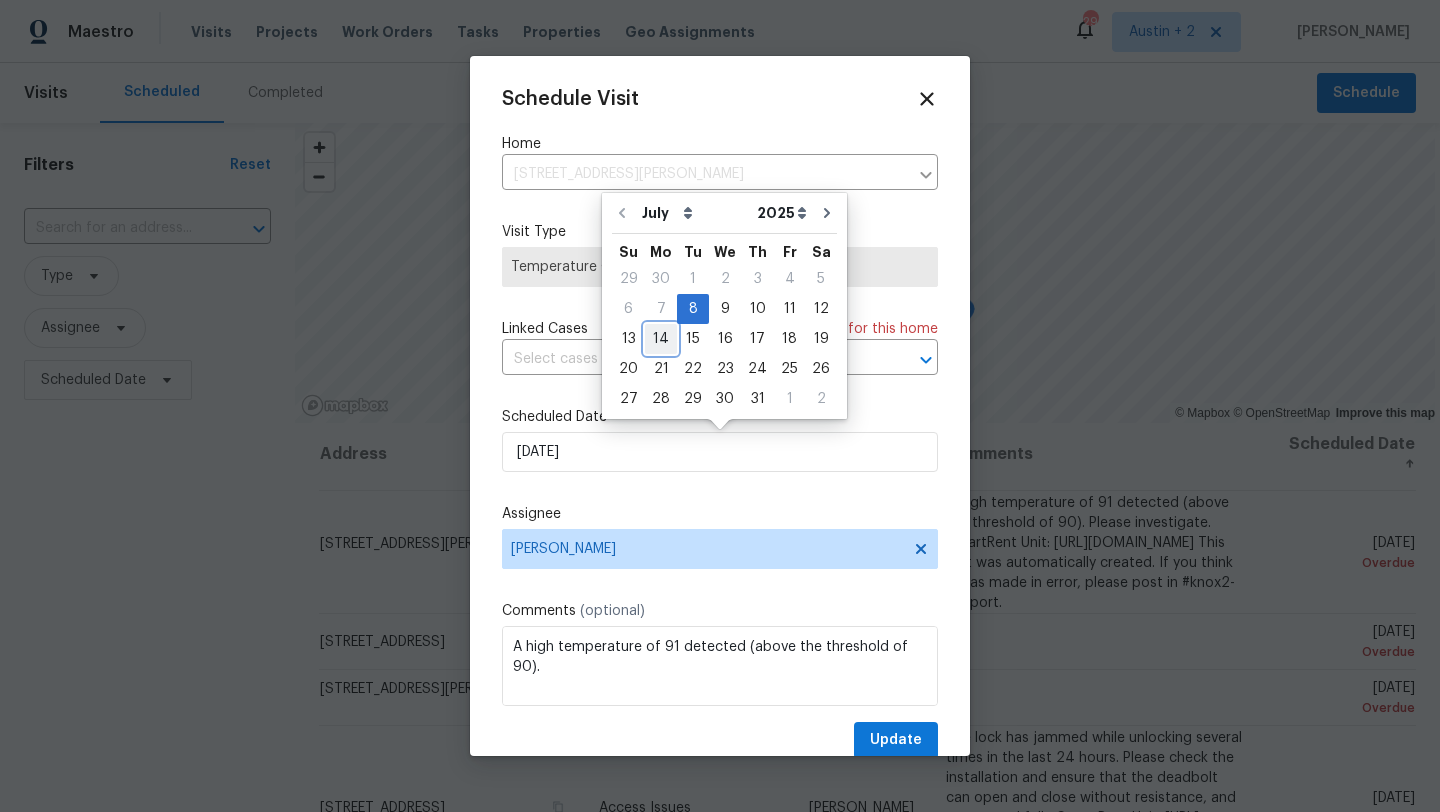 click on "14" at bounding box center [661, 339] 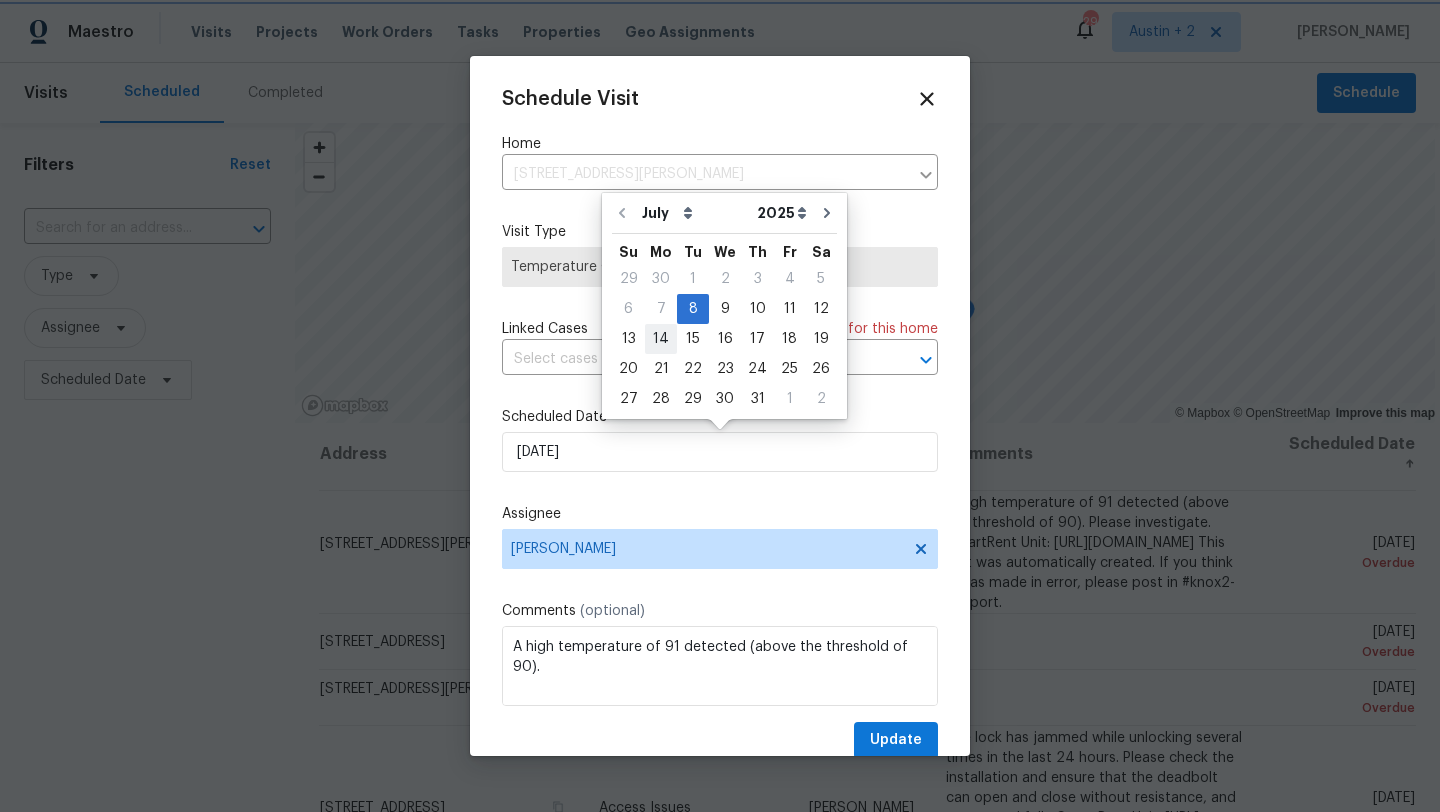 type on "[DATE]" 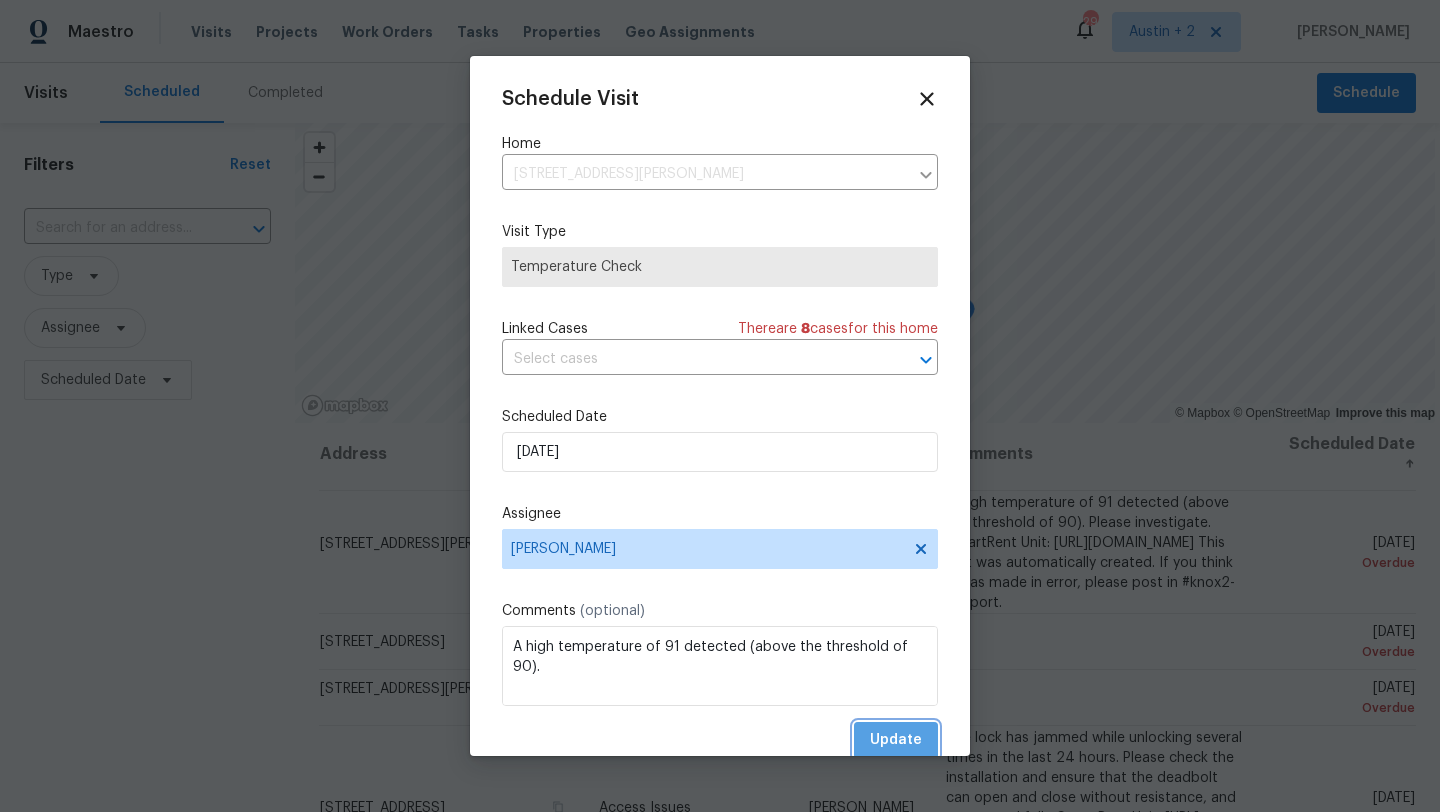 click on "Update" at bounding box center (896, 740) 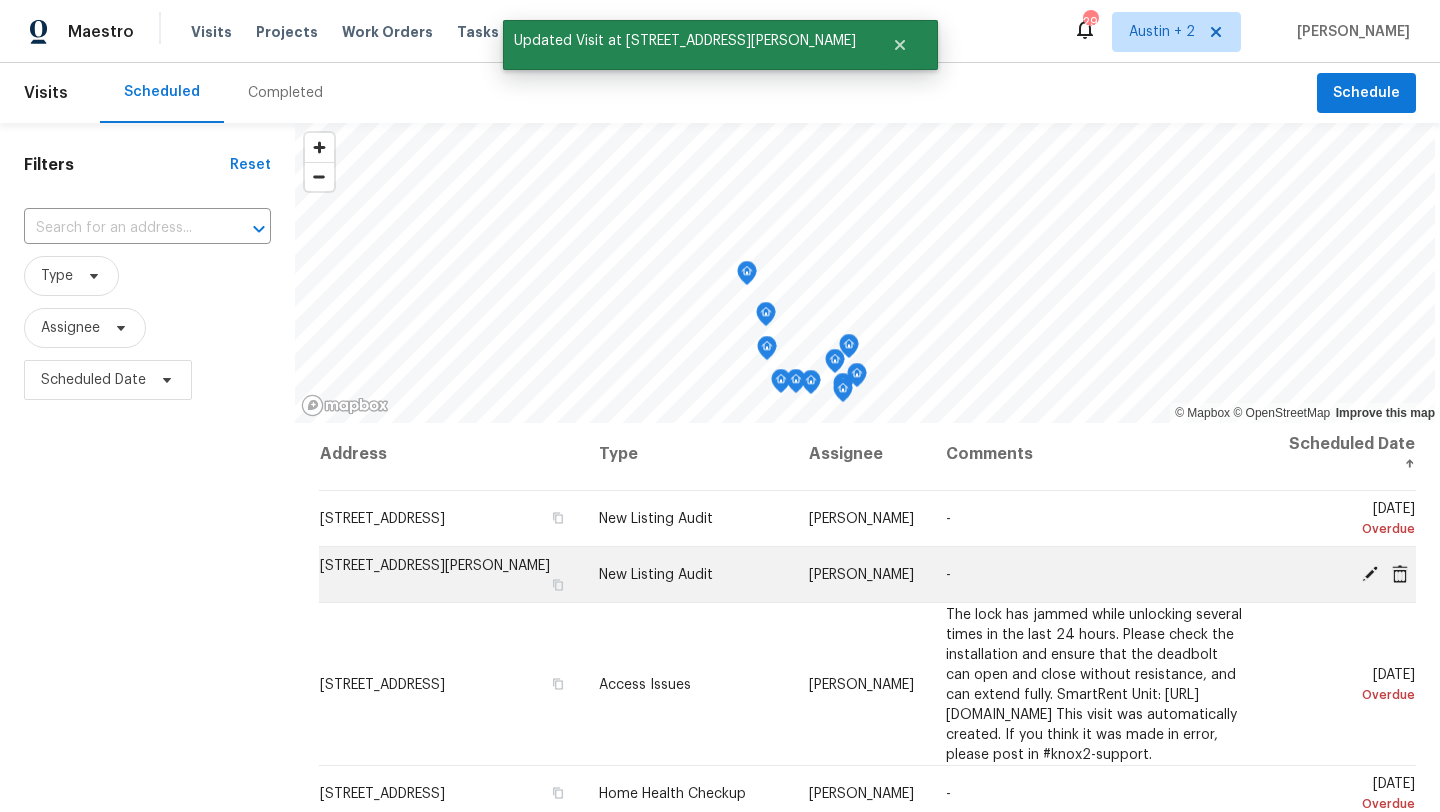 click 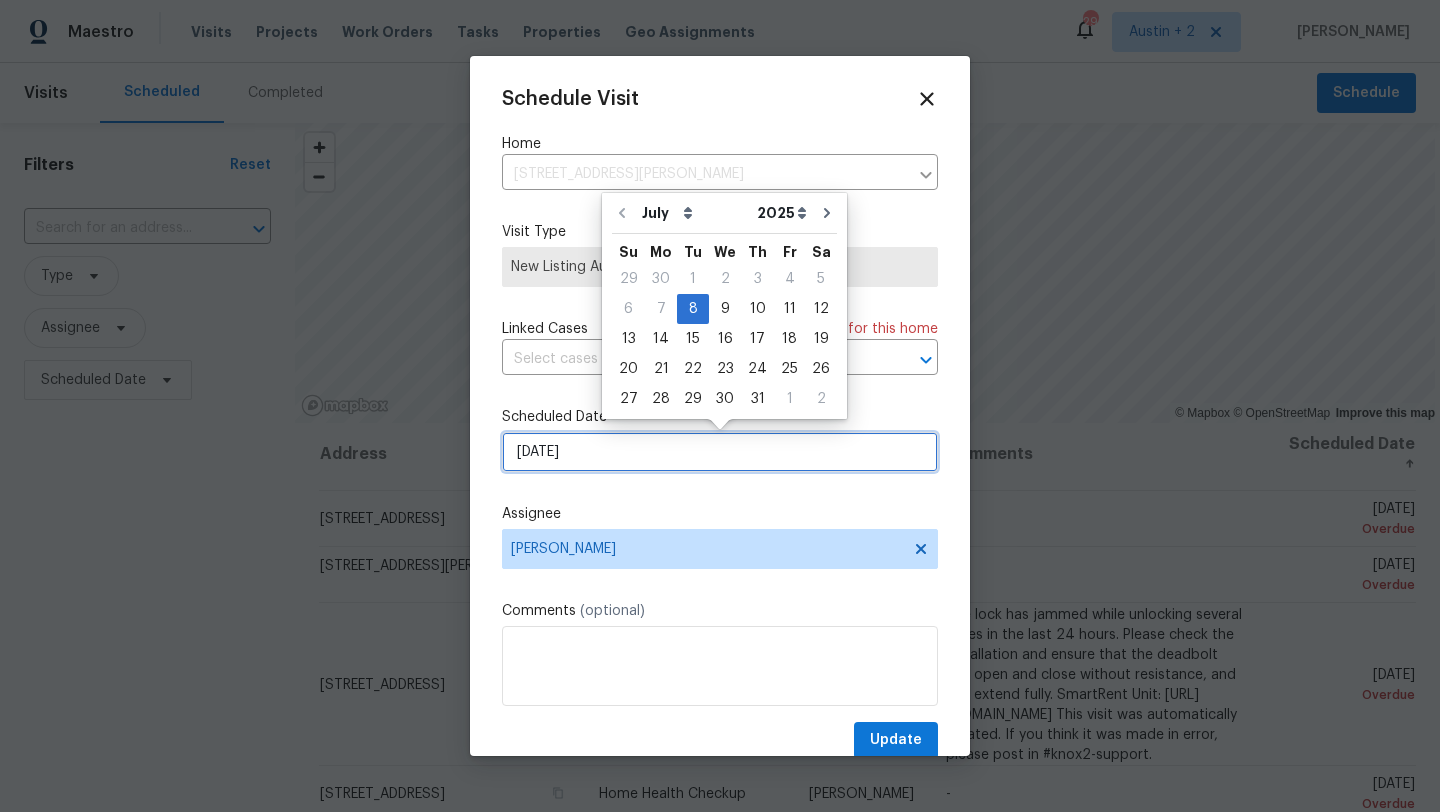 click on "[DATE]" at bounding box center (720, 452) 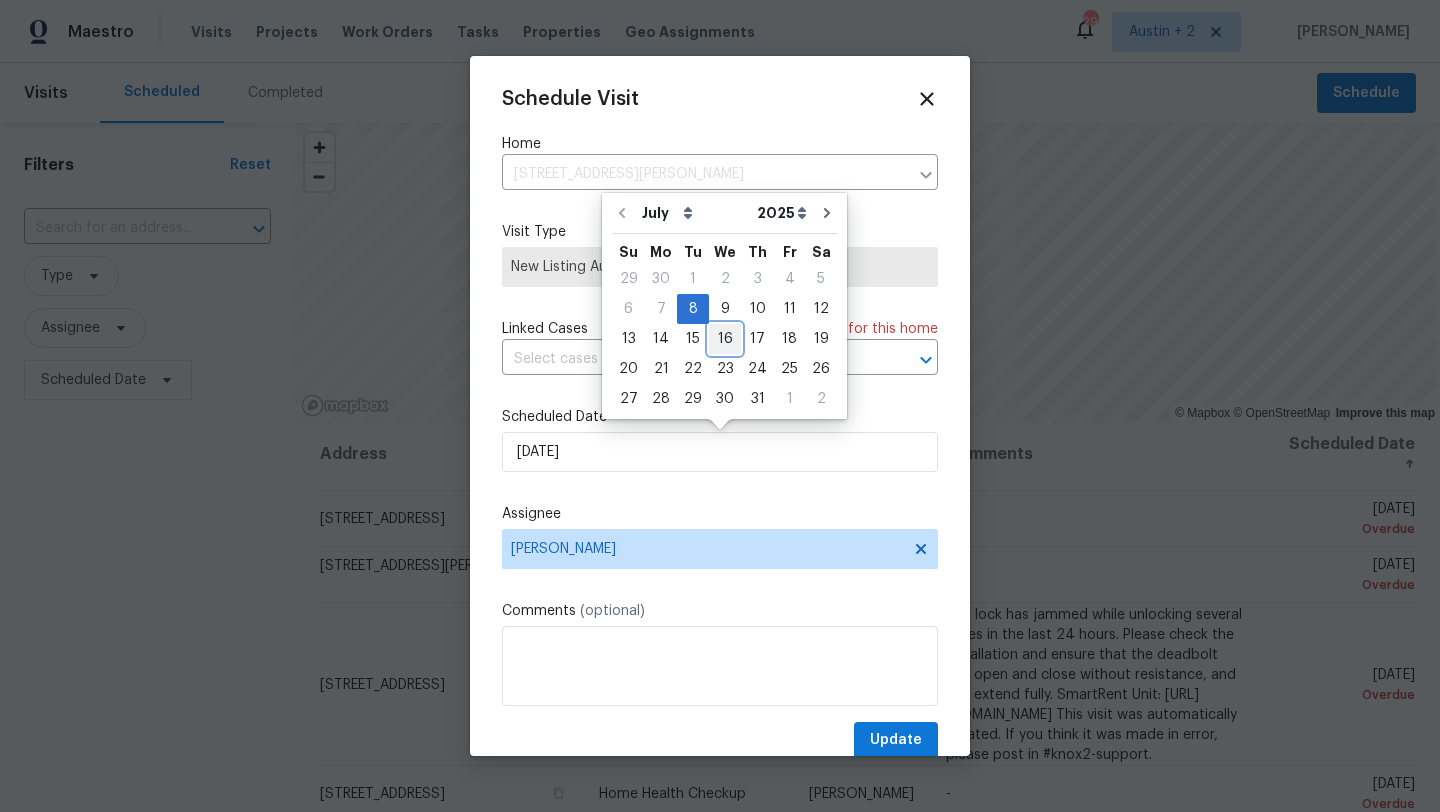 click on "16" at bounding box center (725, 339) 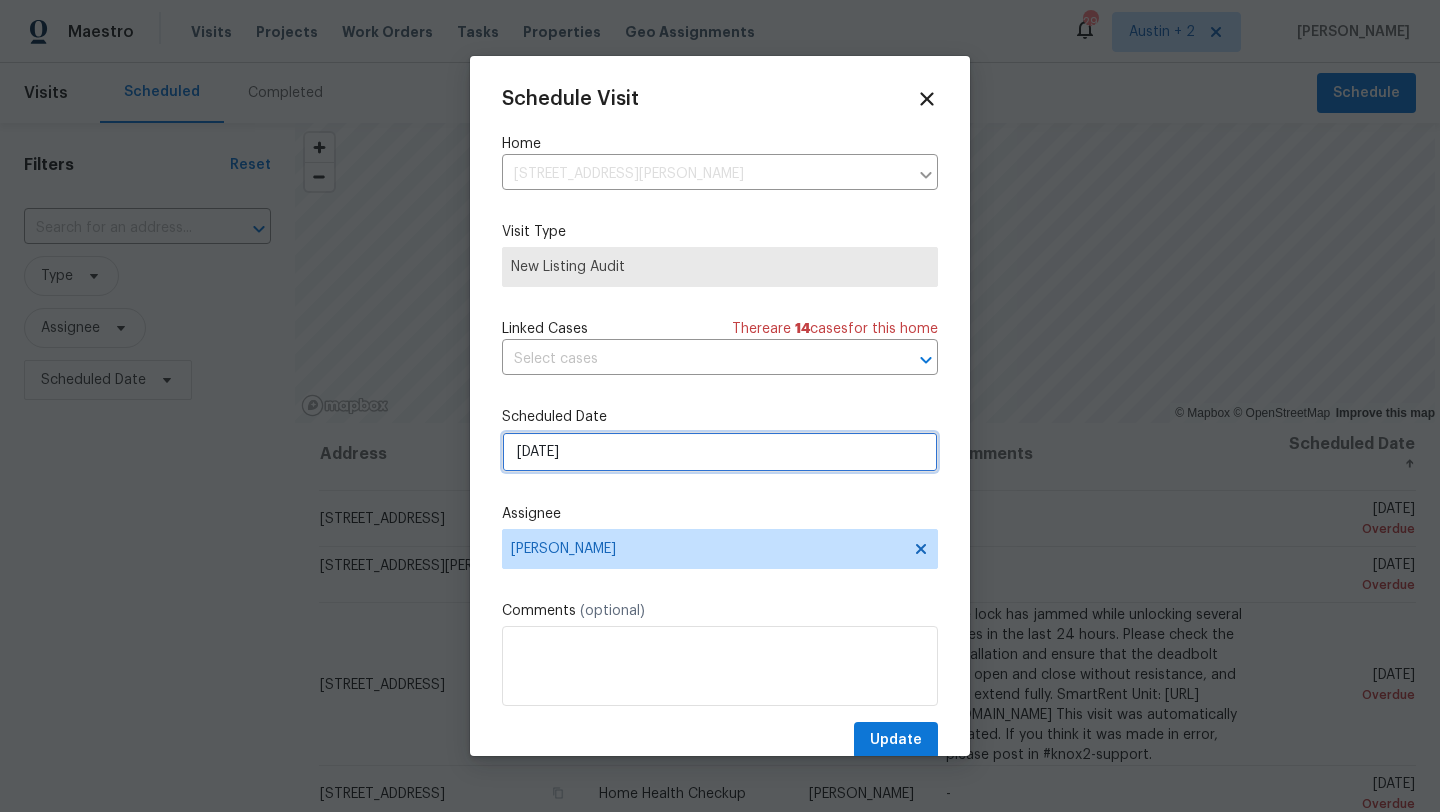 click on "[DATE]" at bounding box center (720, 452) 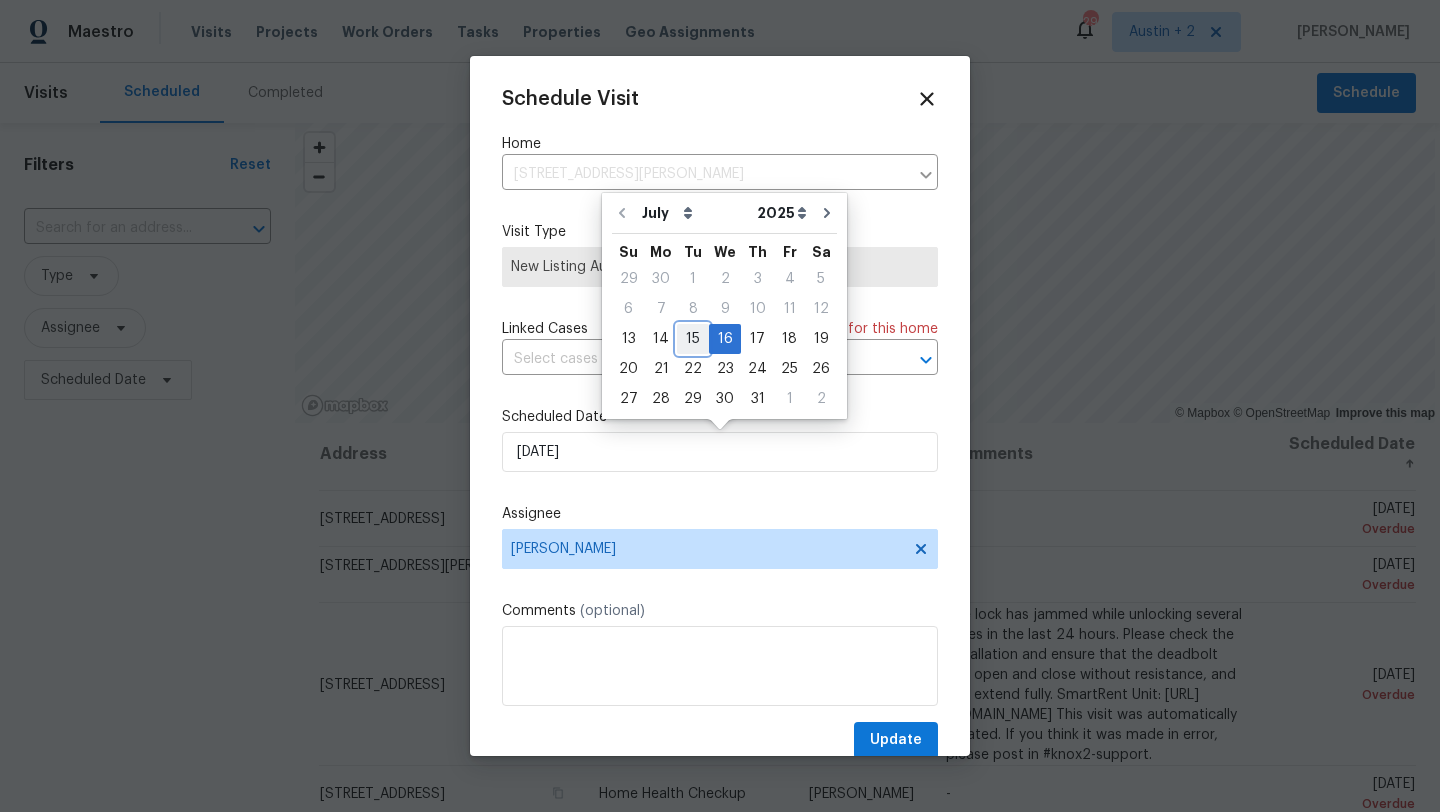 click on "15" at bounding box center (693, 339) 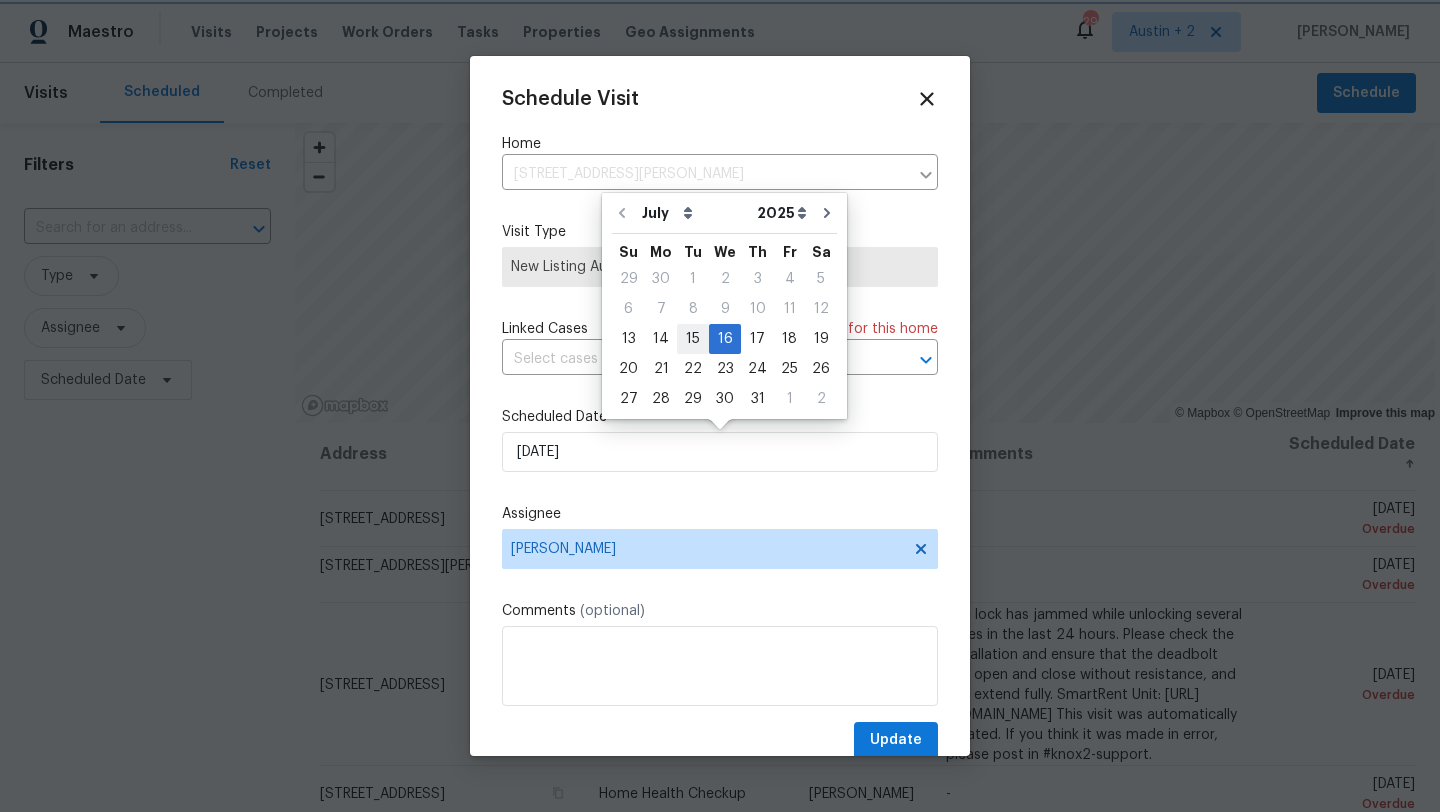type on "[DATE]" 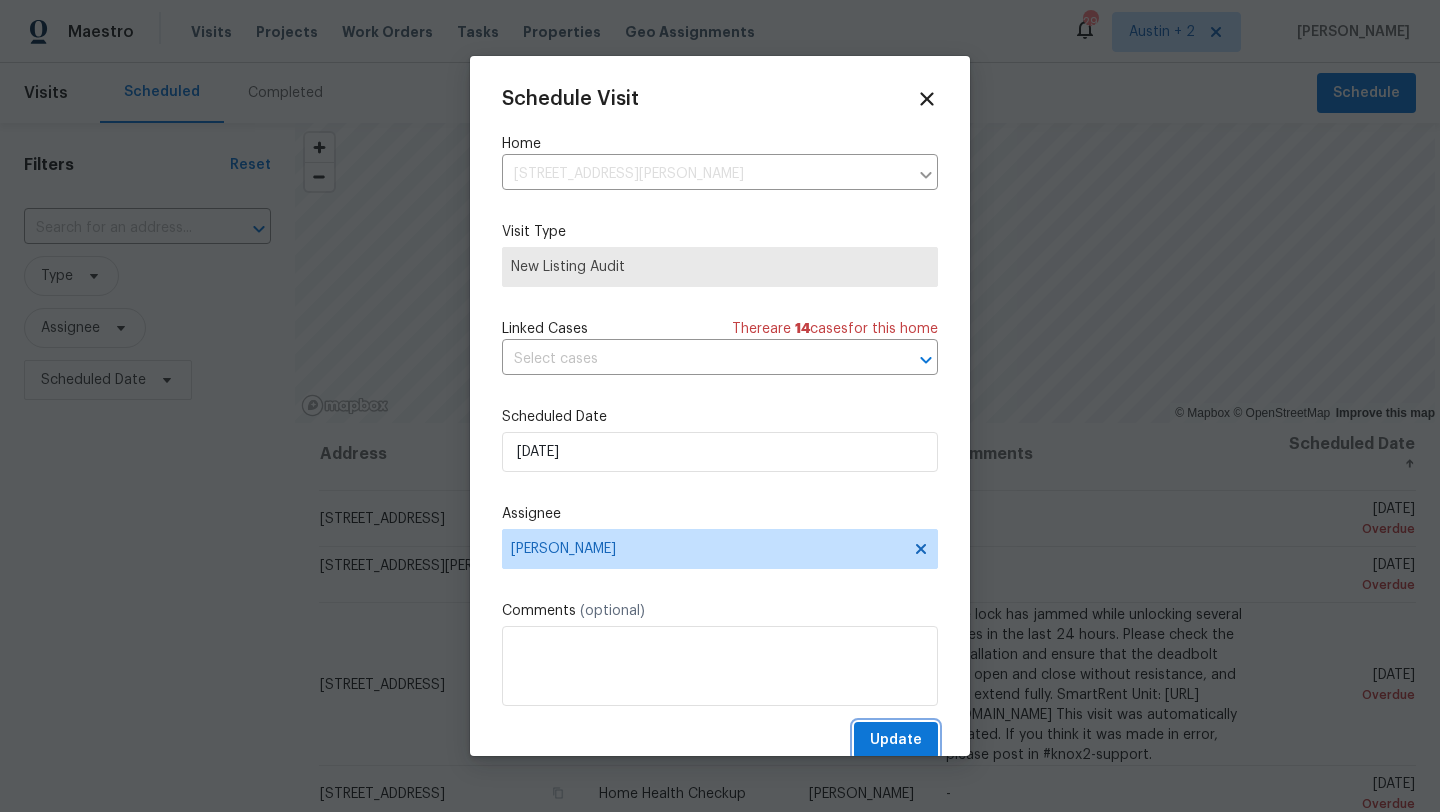 click on "Update" at bounding box center (896, 740) 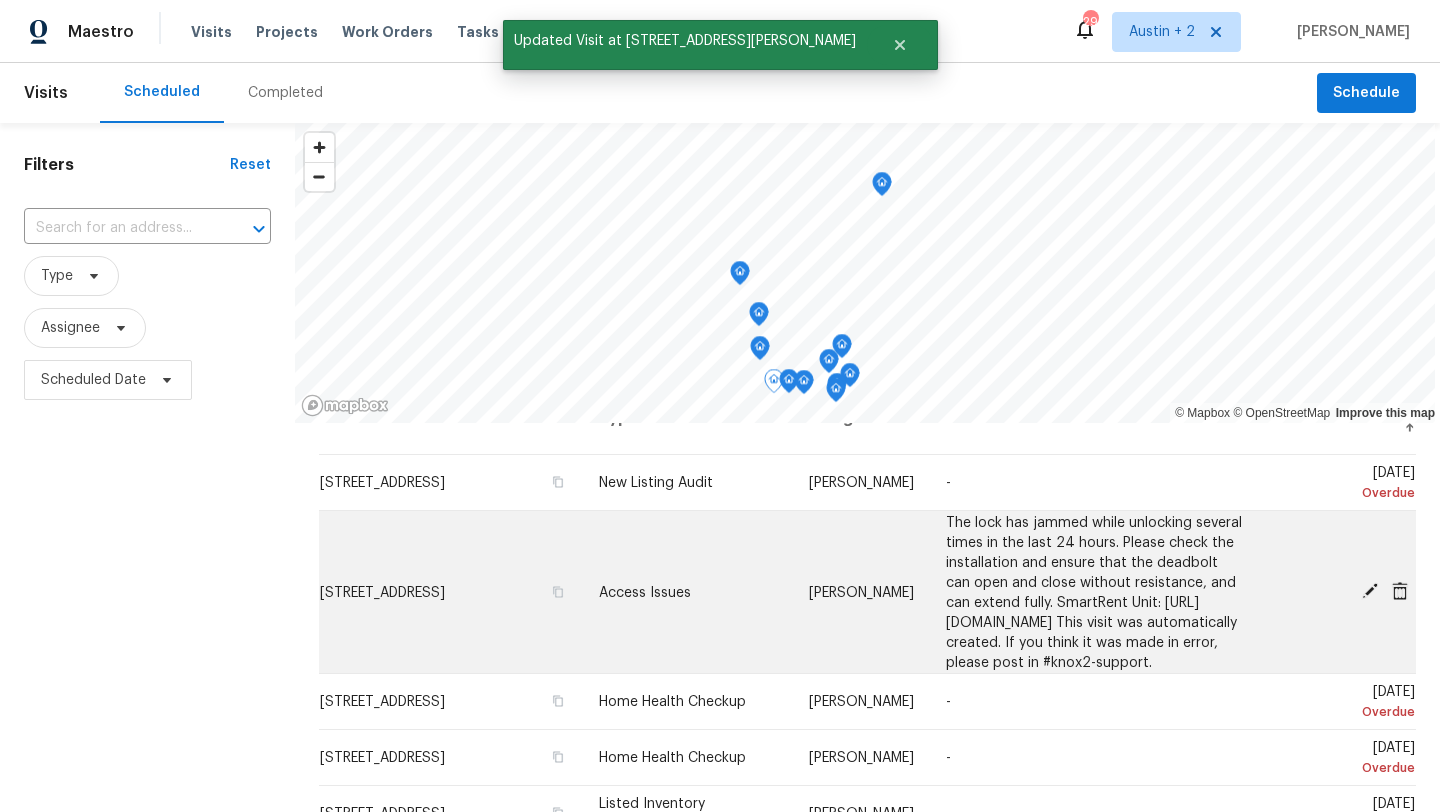scroll, scrollTop: 56, scrollLeft: 0, axis: vertical 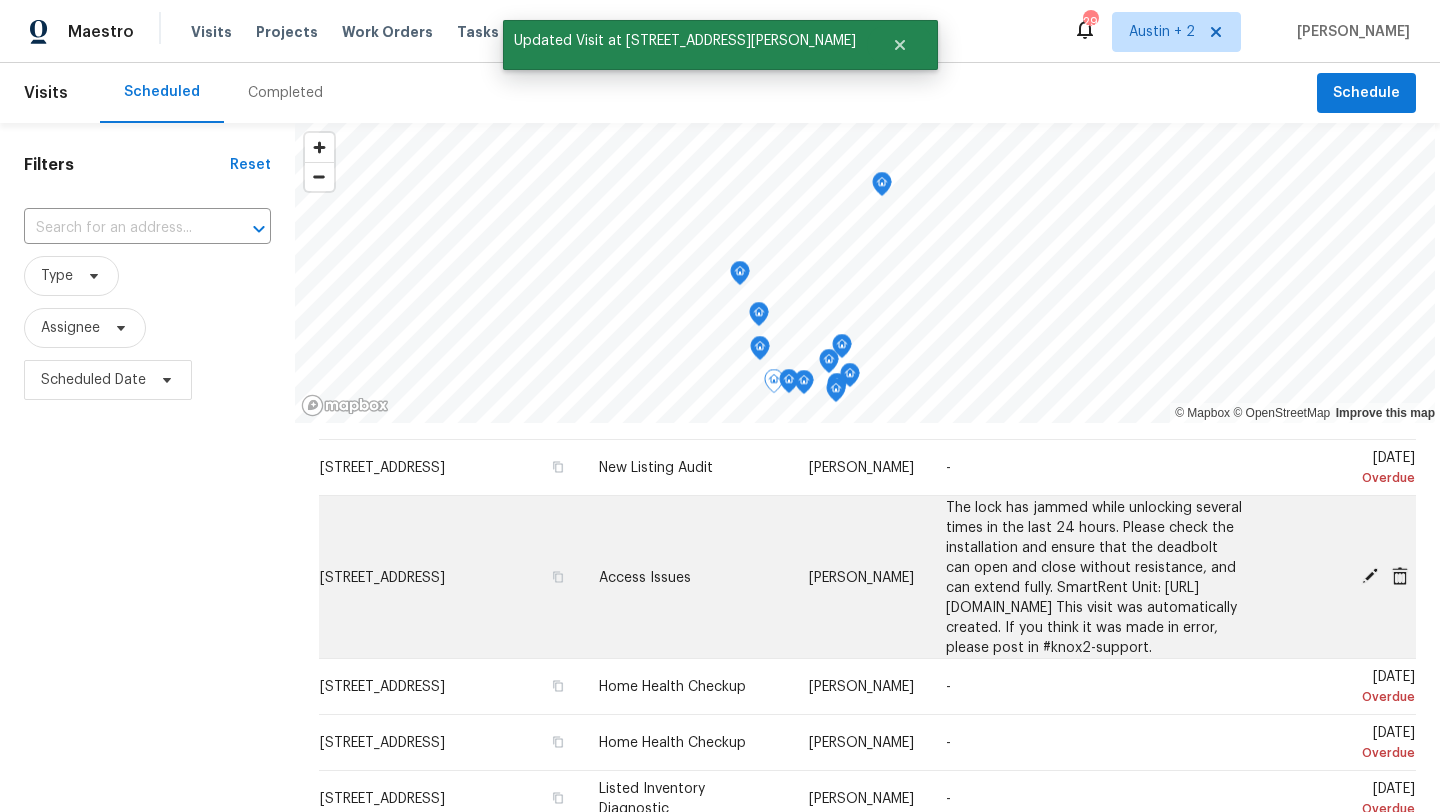 click 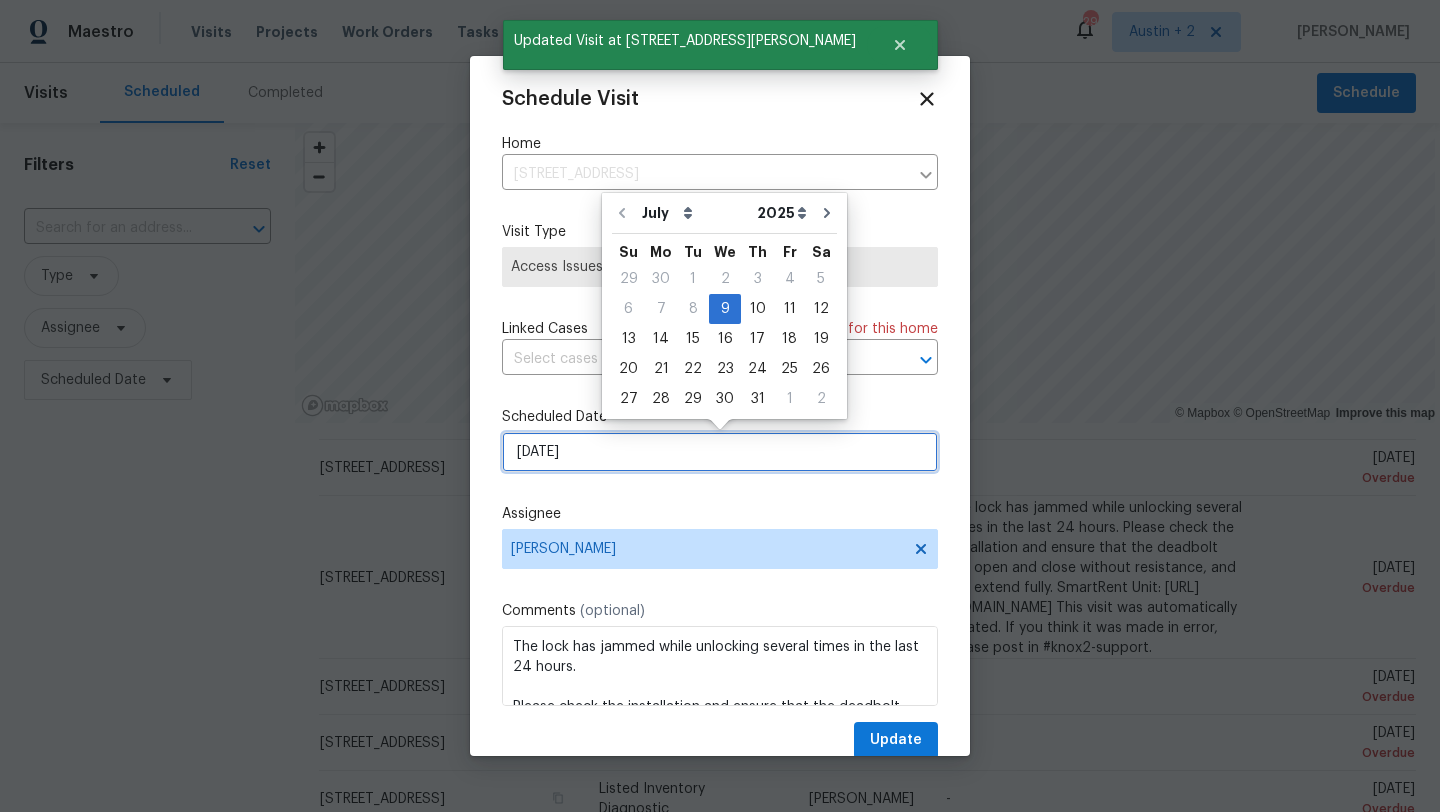 click on "[DATE]" at bounding box center (720, 452) 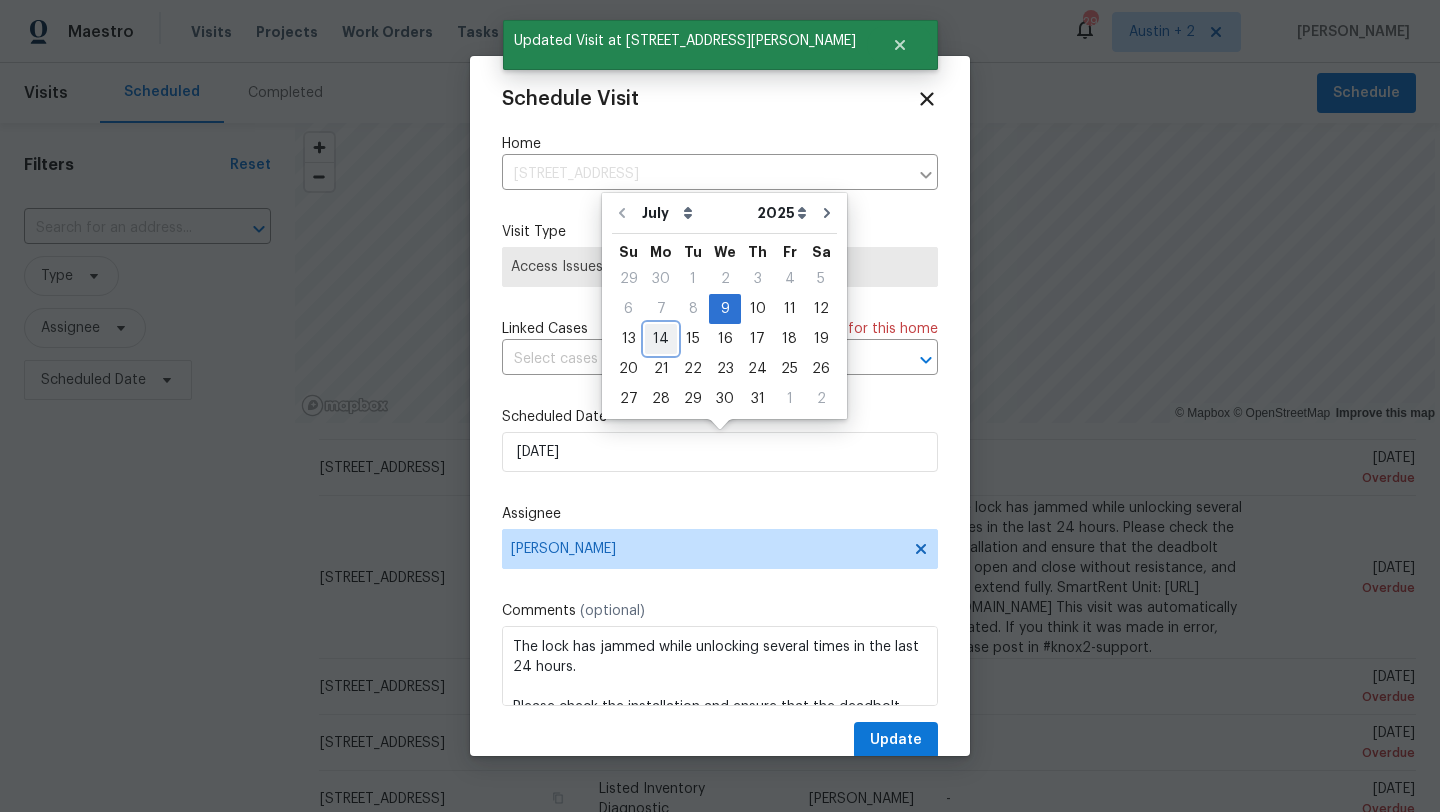 click on "14" at bounding box center (661, 339) 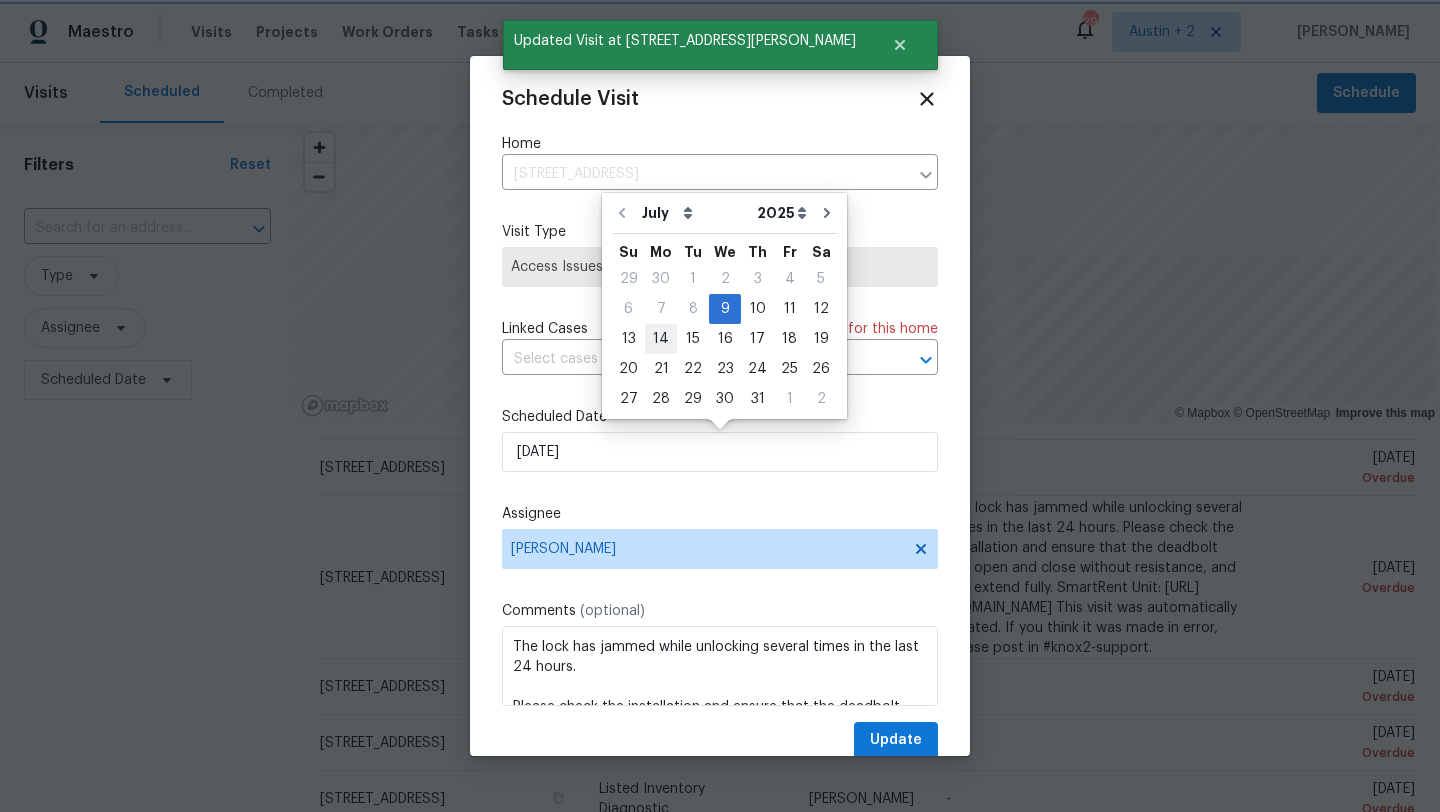 type on "[DATE]" 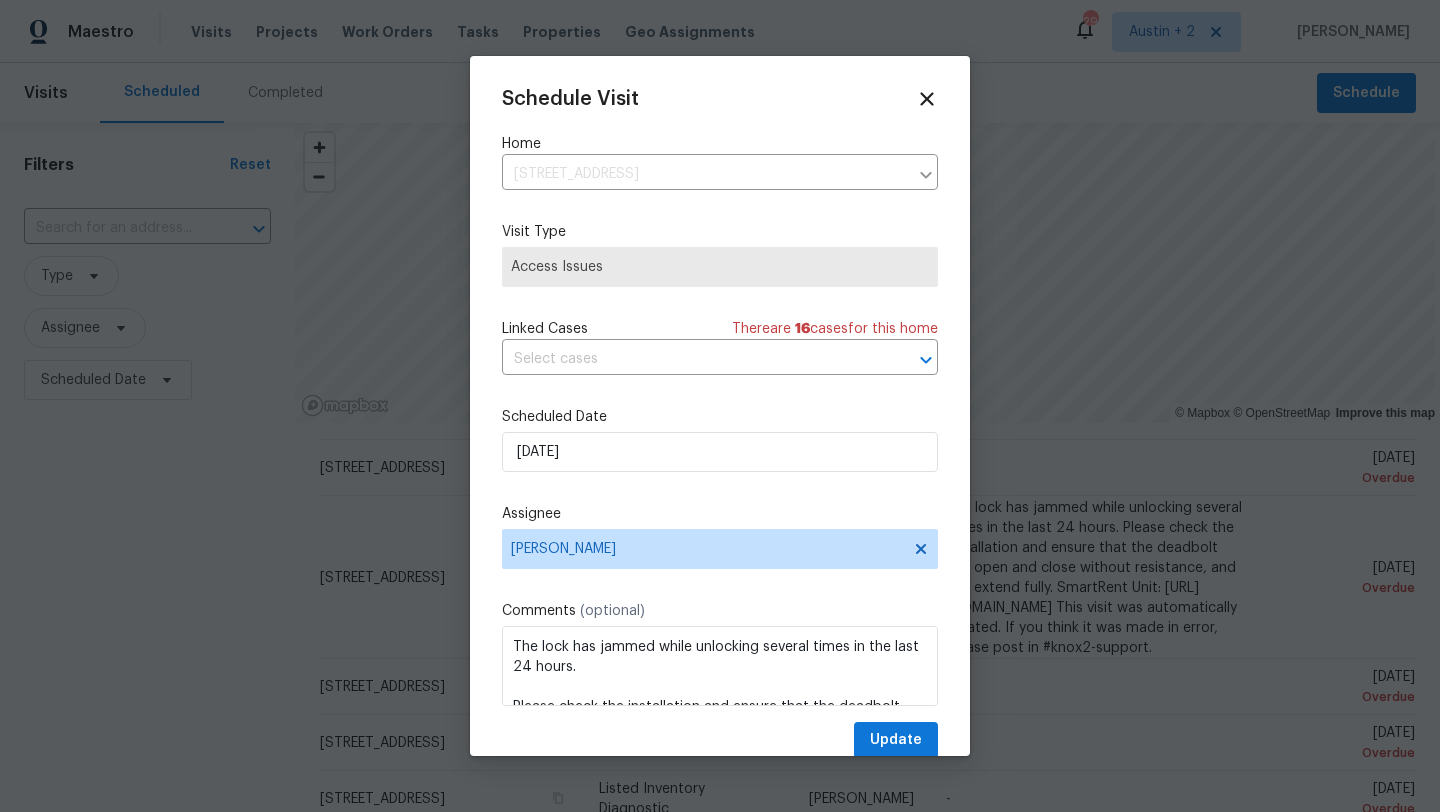 click on "Assignee   [PERSON_NAME]" at bounding box center [720, 536] 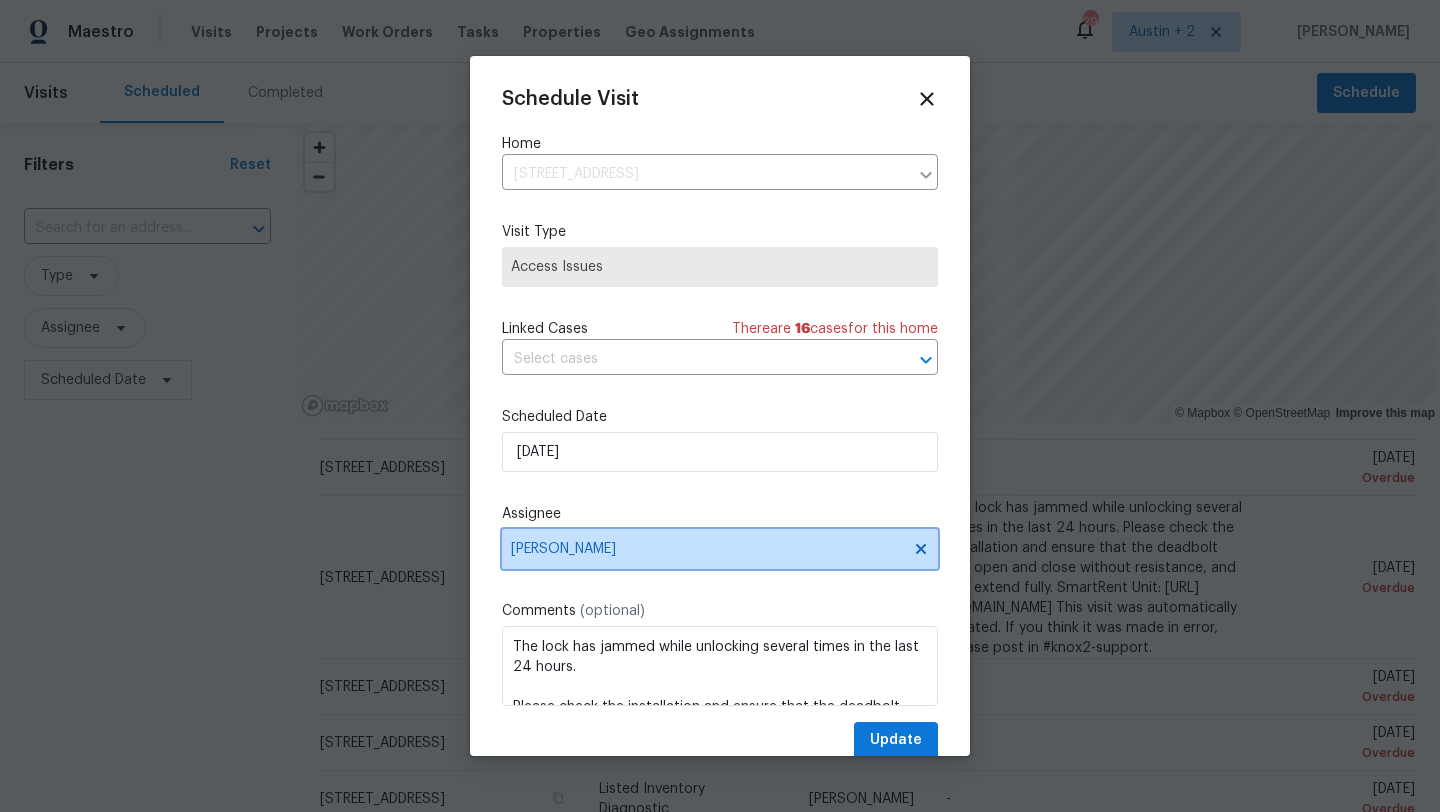click on "[PERSON_NAME]" at bounding box center (720, 549) 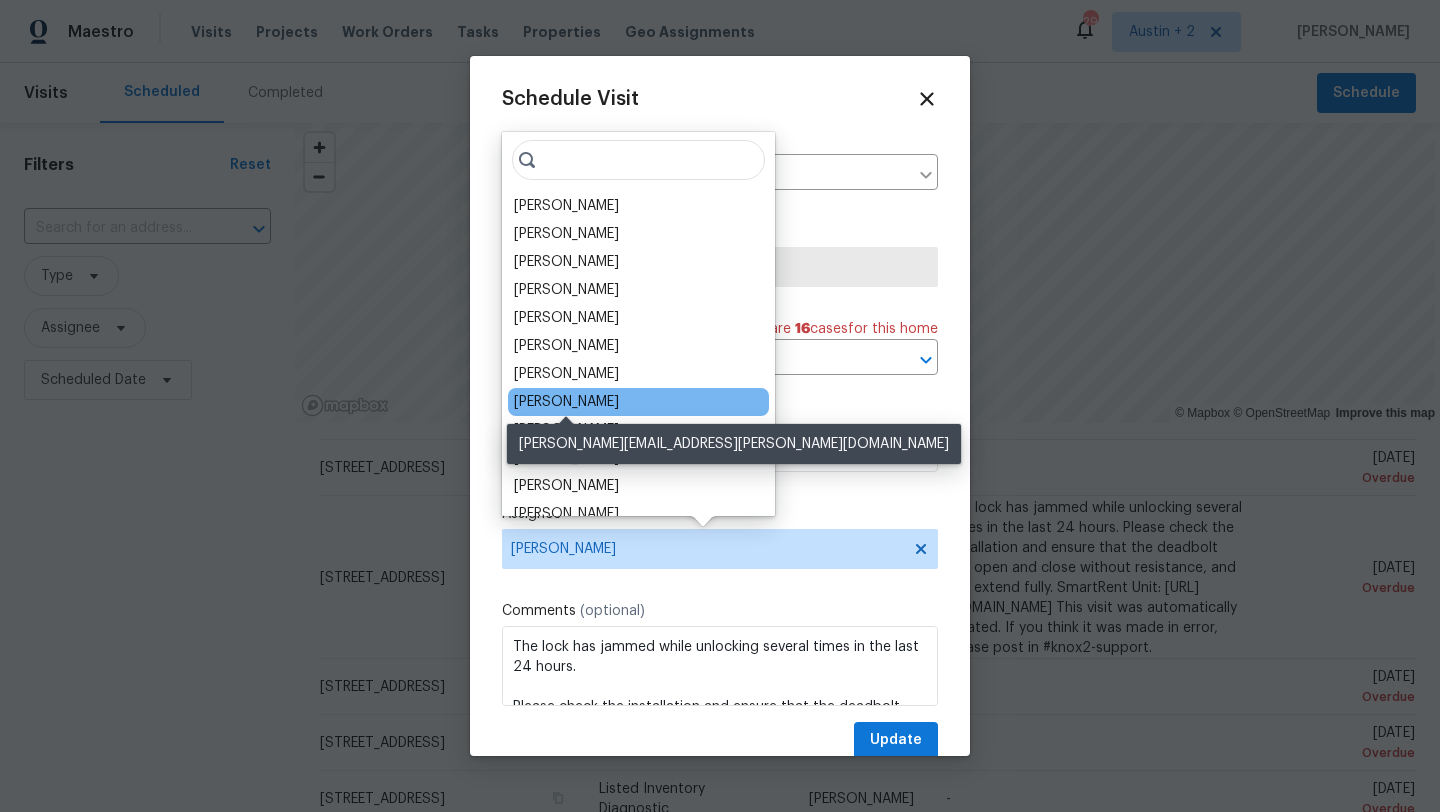 click on "[PERSON_NAME]" at bounding box center (566, 402) 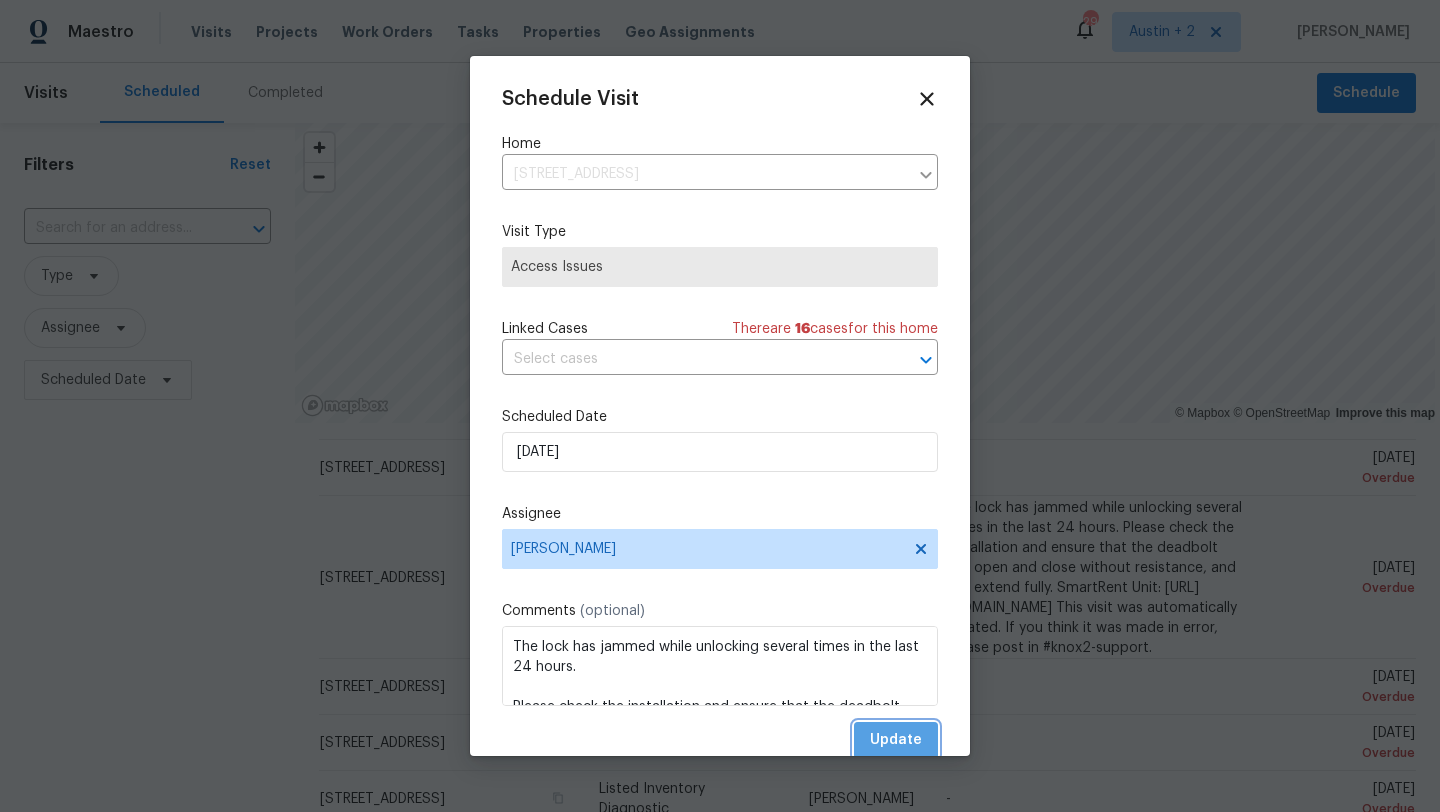 click on "Update" at bounding box center [896, 740] 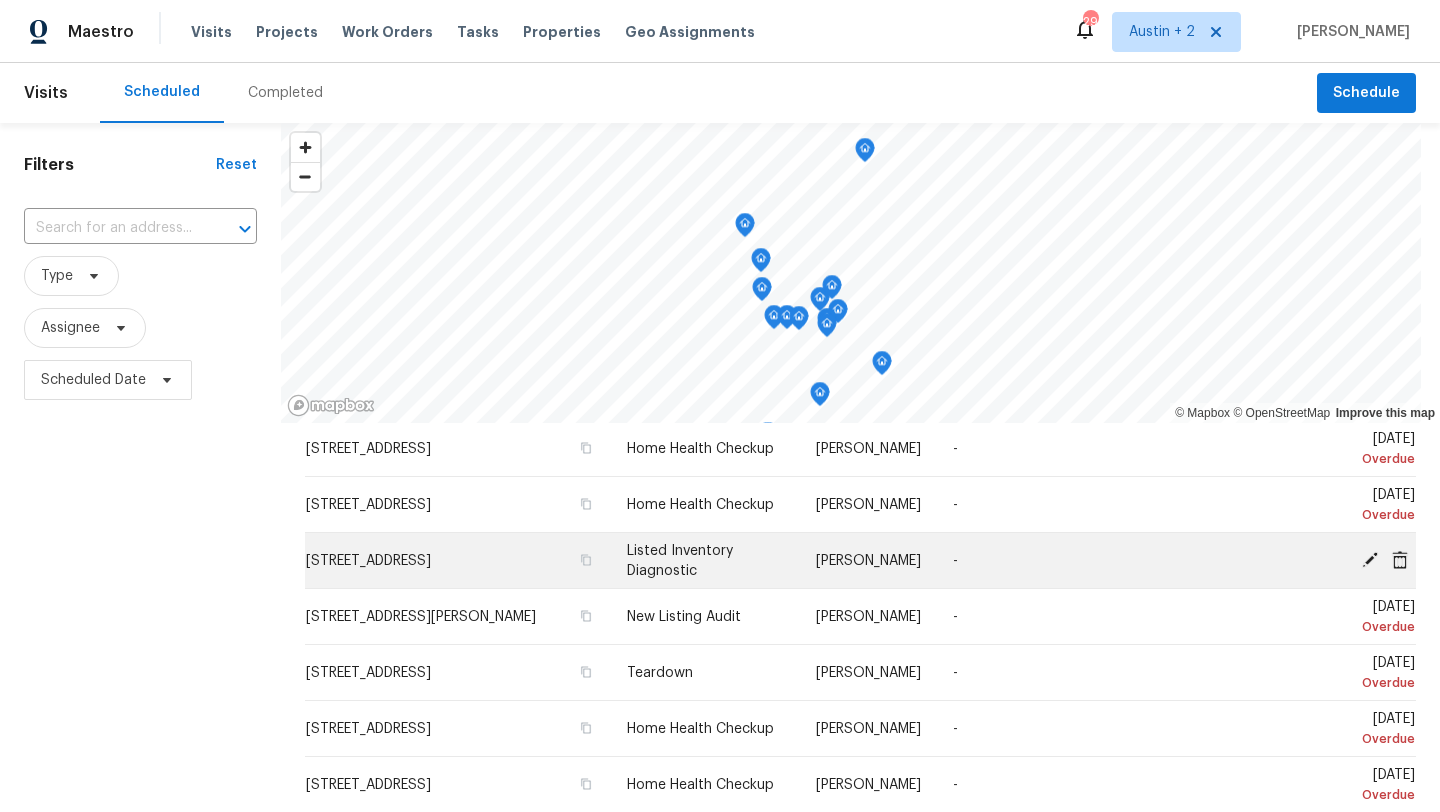 scroll, scrollTop: 141, scrollLeft: 0, axis: vertical 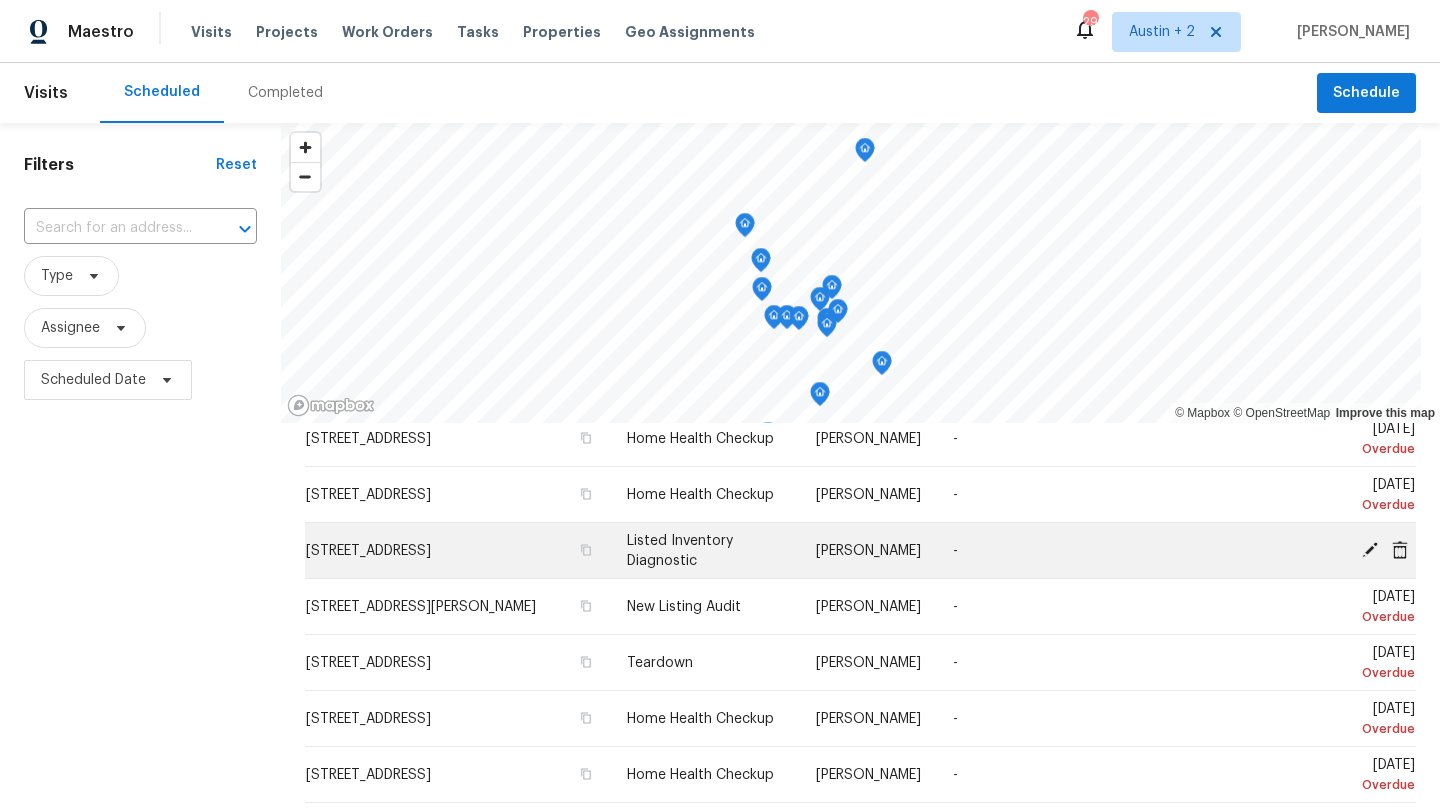 click 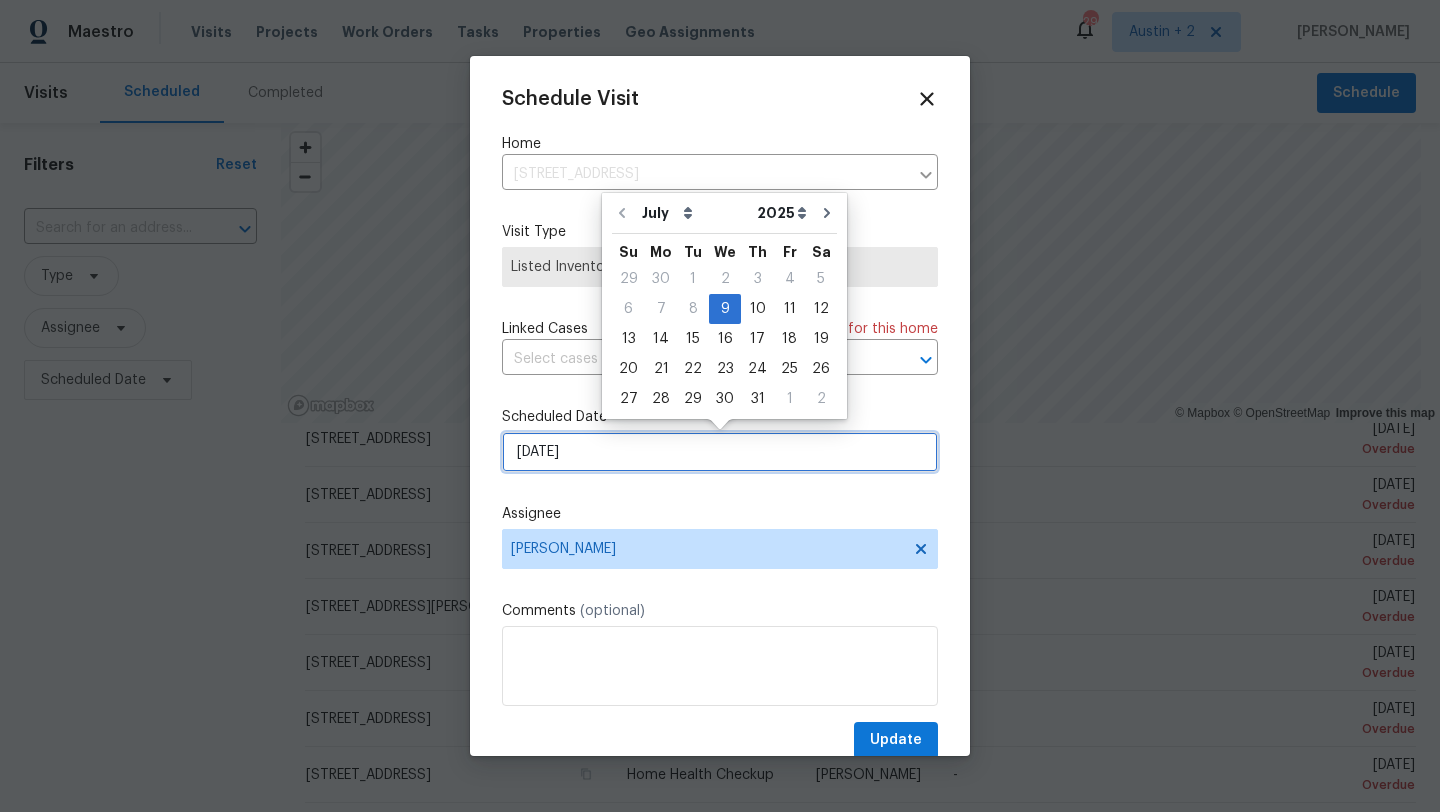 click on "[DATE]" at bounding box center [720, 452] 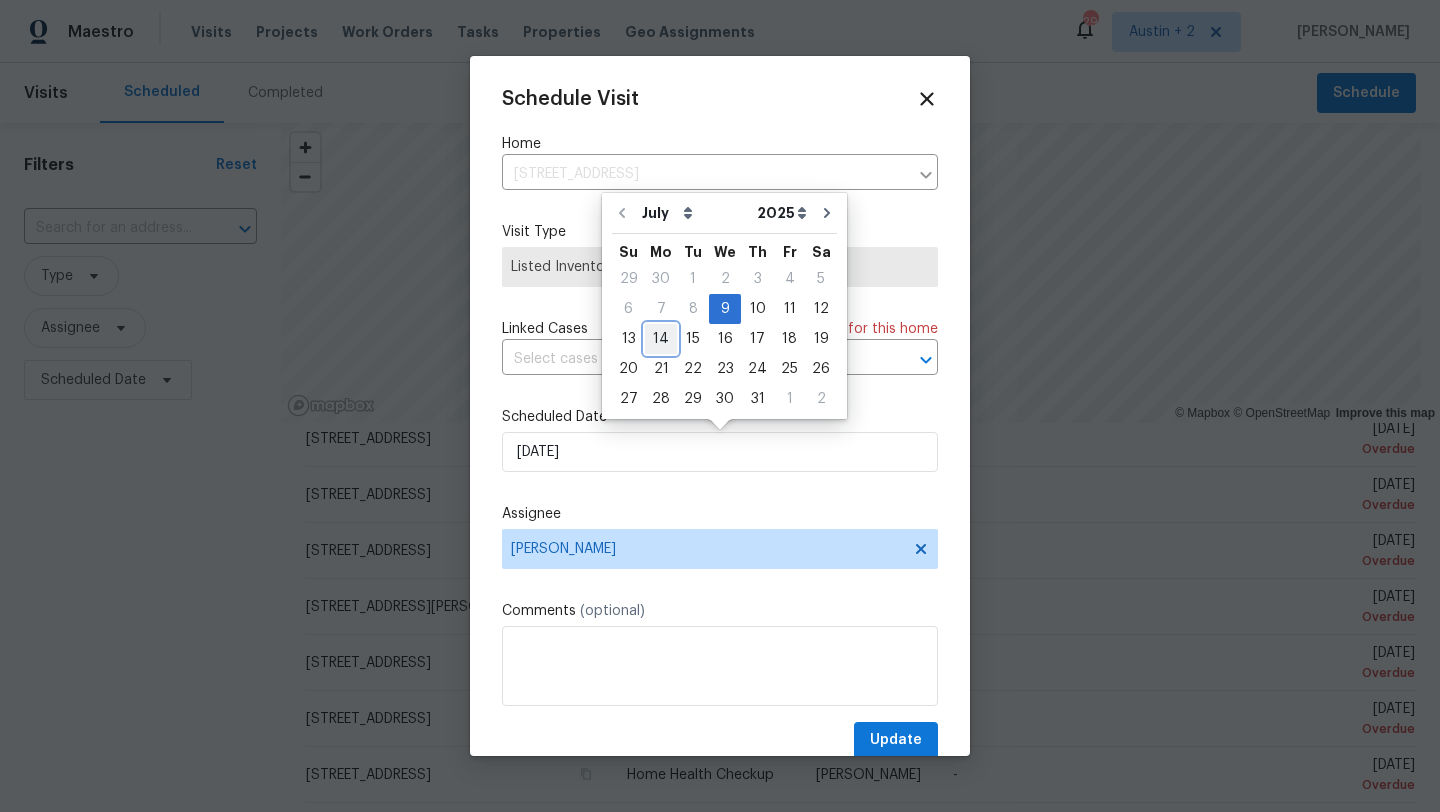 click on "14" at bounding box center [661, 339] 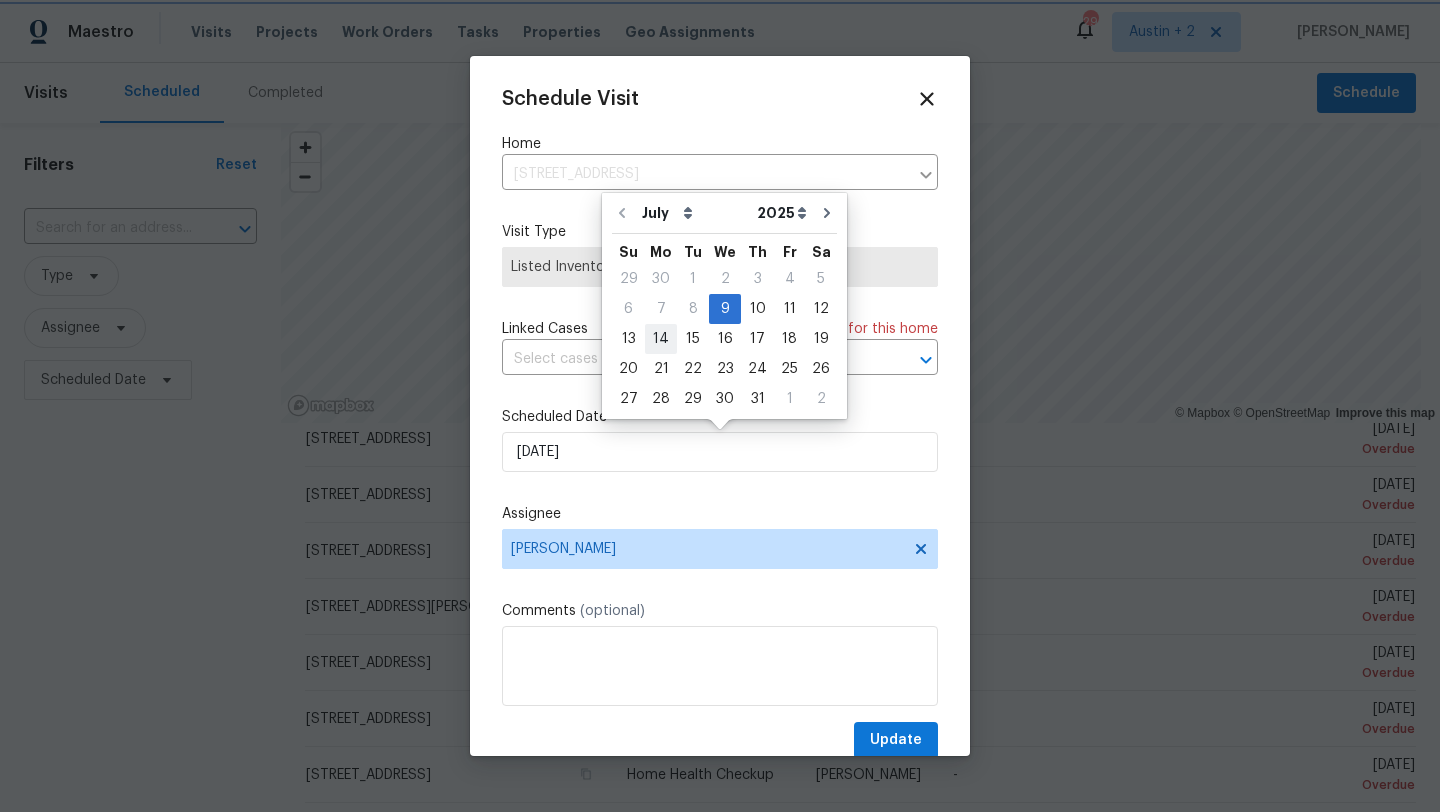 type on "[DATE]" 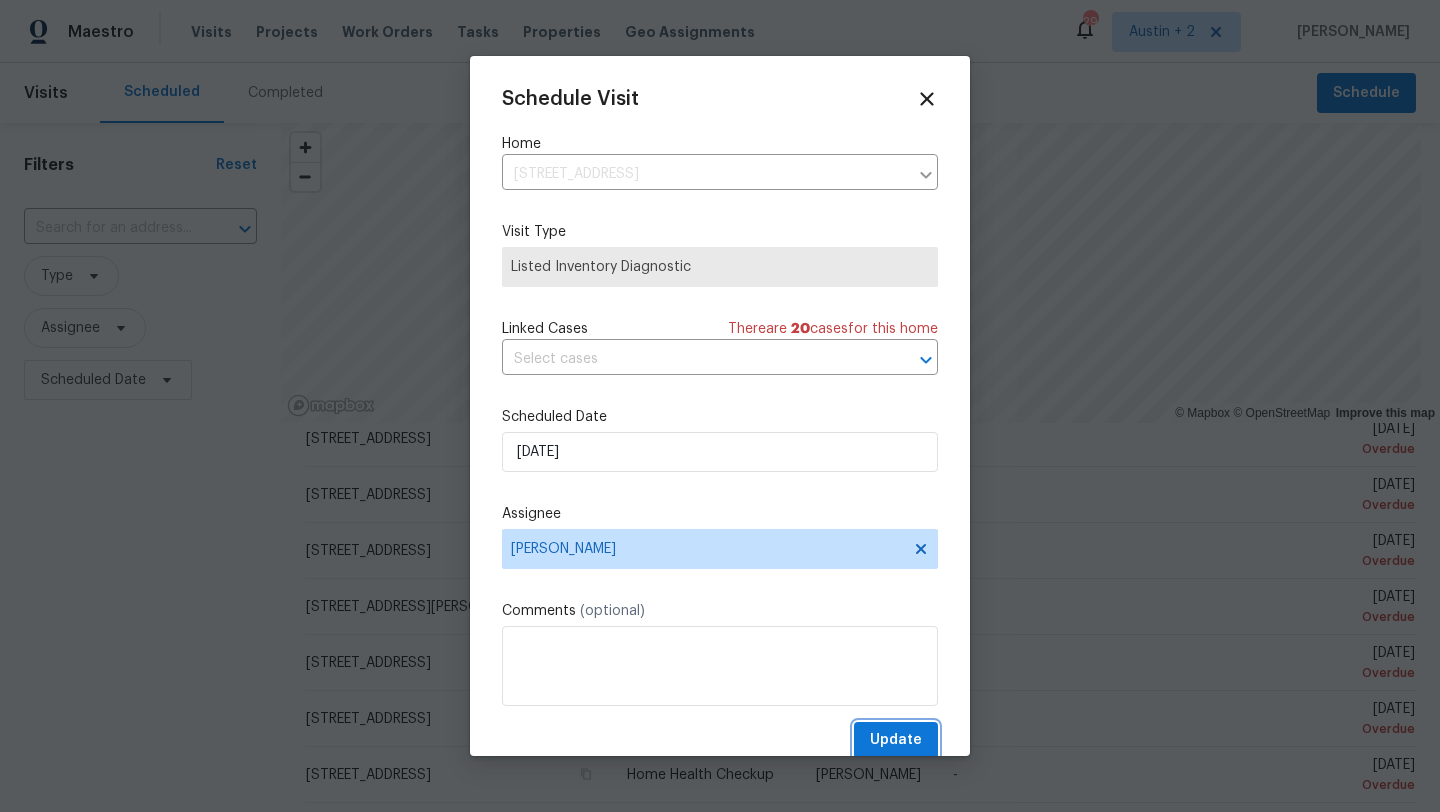 click on "Update" at bounding box center (896, 740) 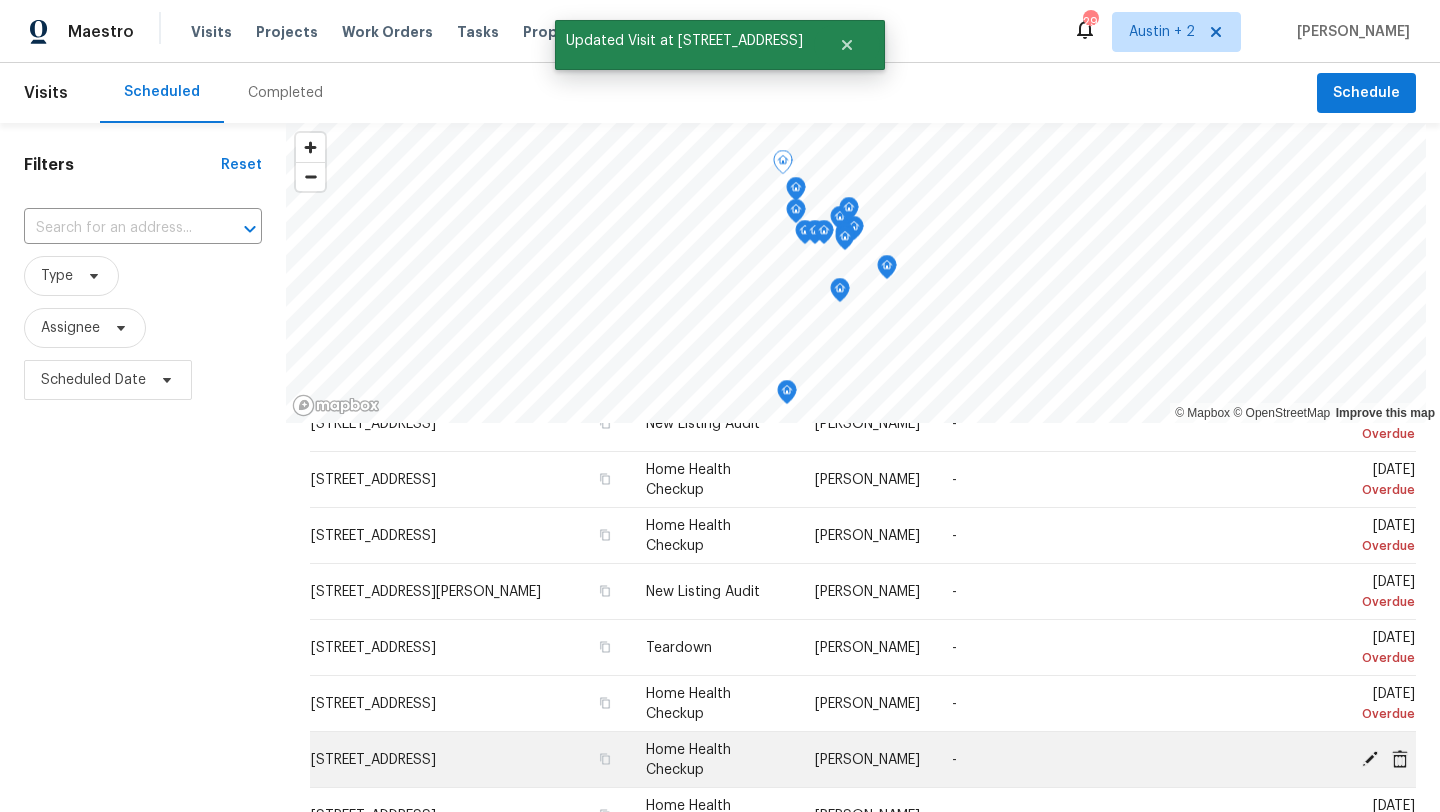scroll, scrollTop: 112, scrollLeft: 0, axis: vertical 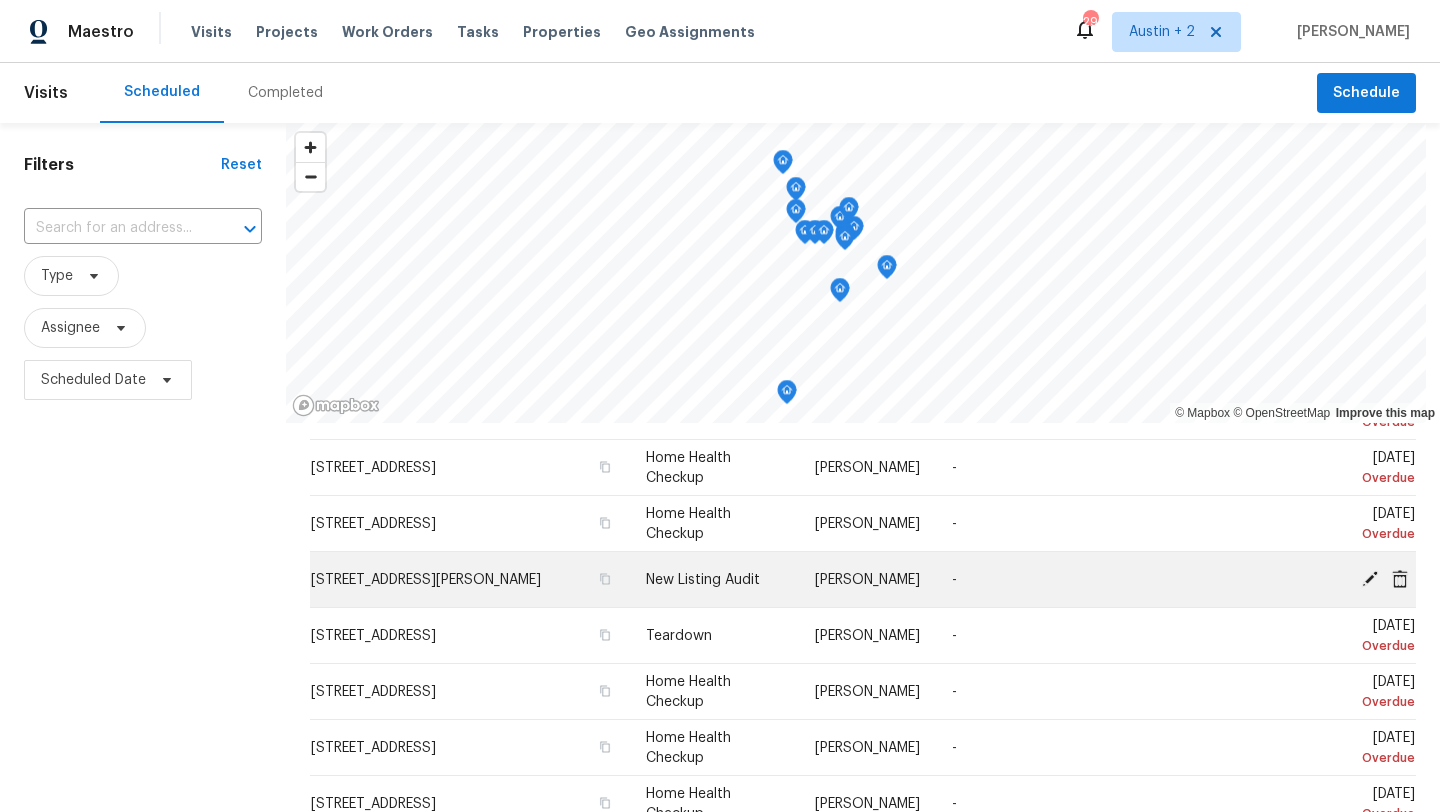 click 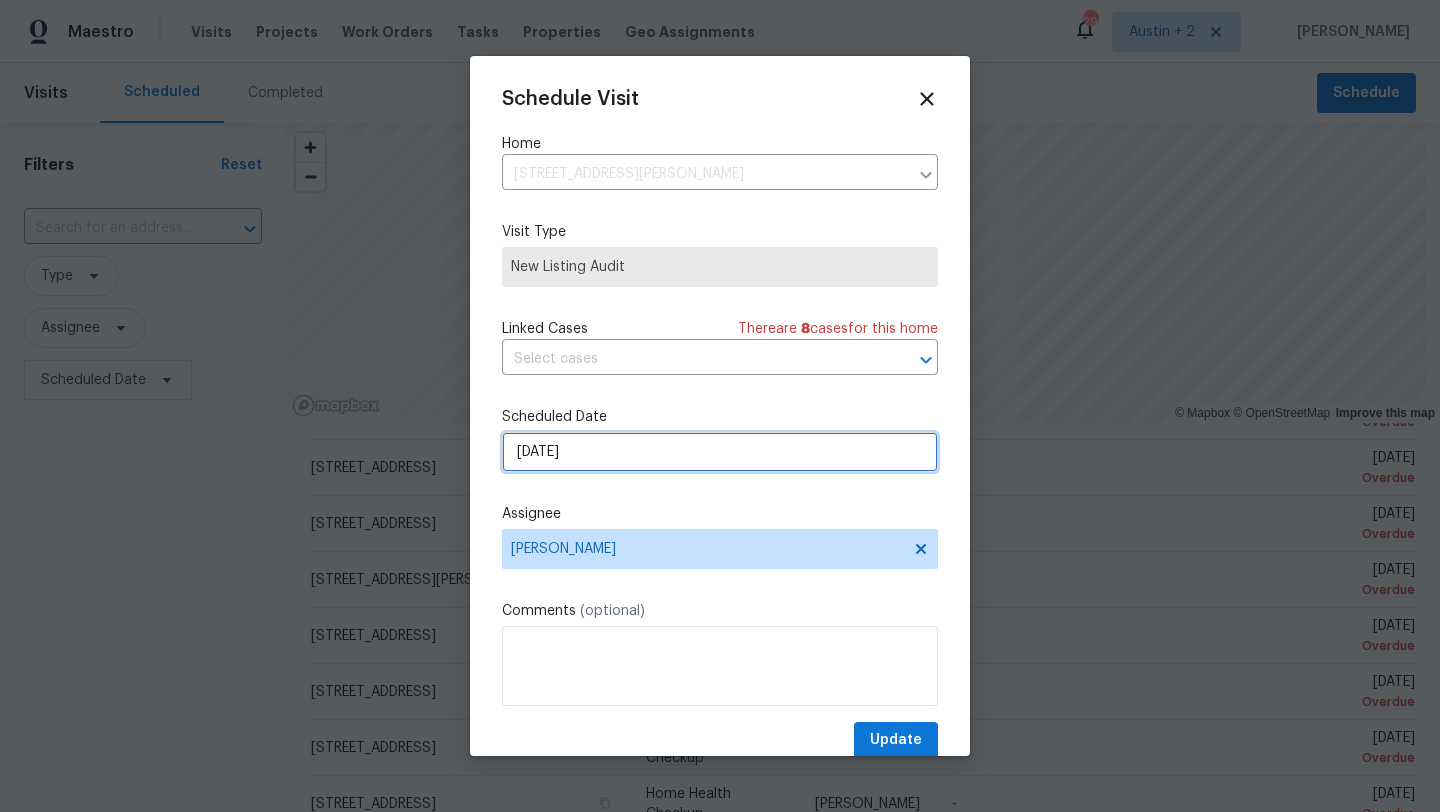 click on "[DATE]" at bounding box center (720, 452) 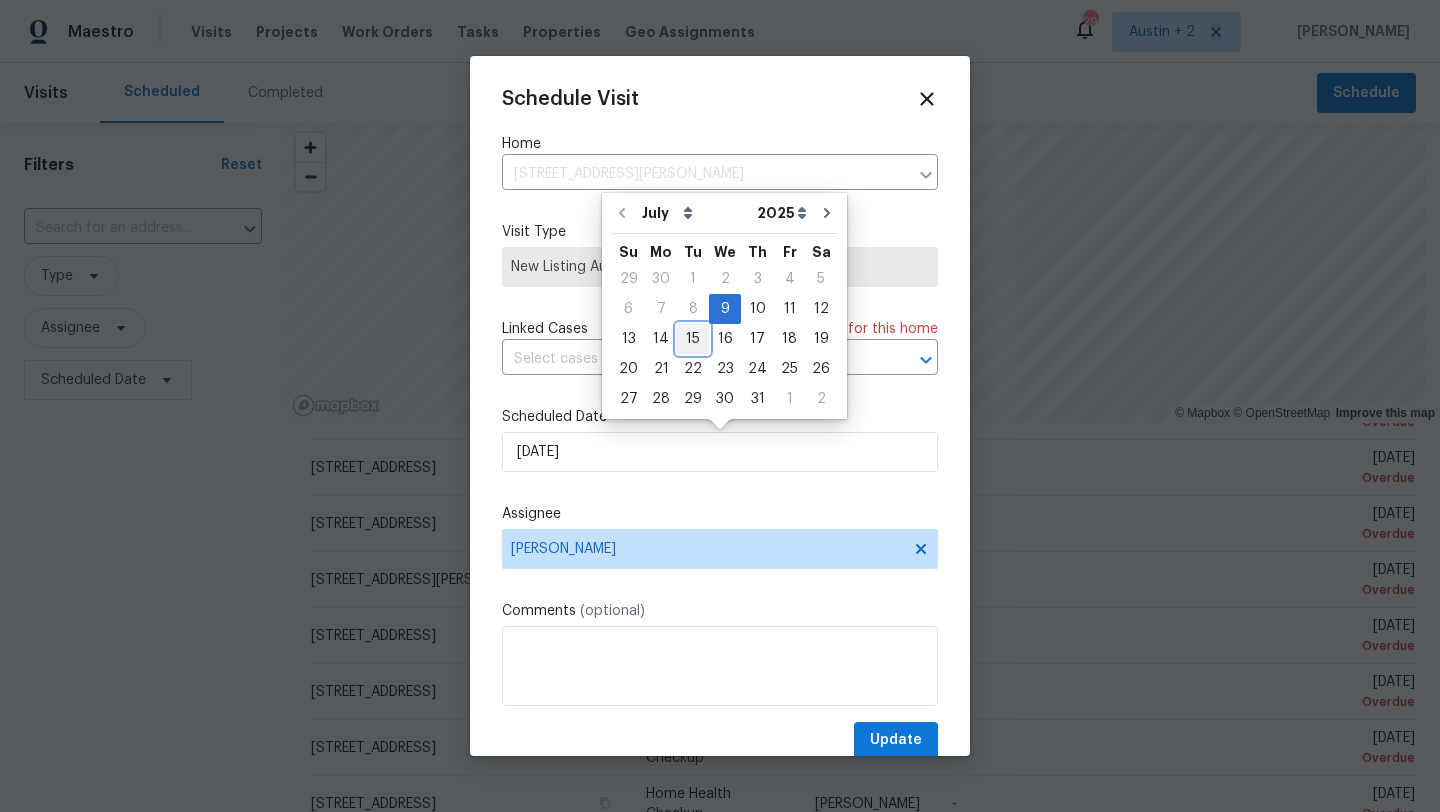 click on "15" at bounding box center [693, 339] 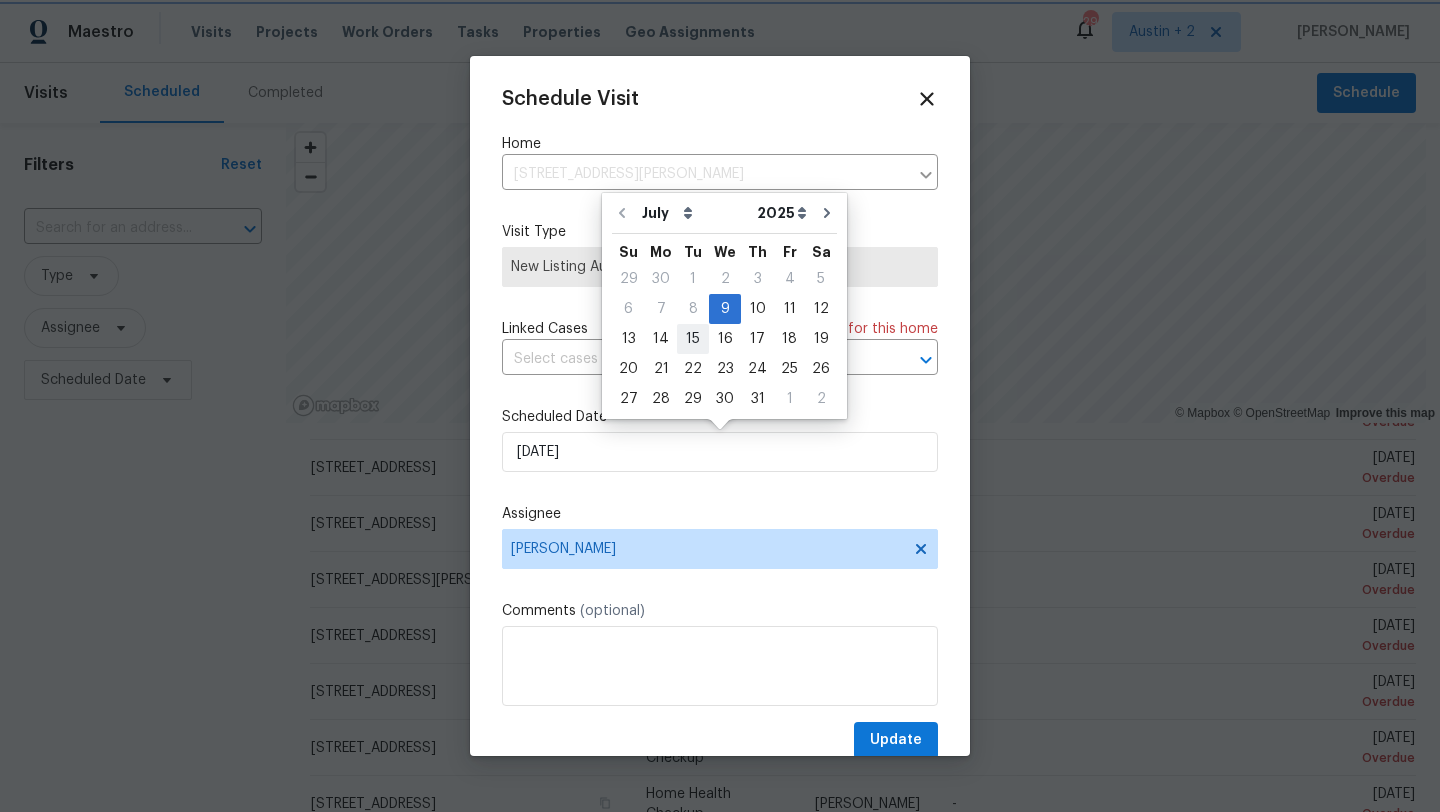 type on "[DATE]" 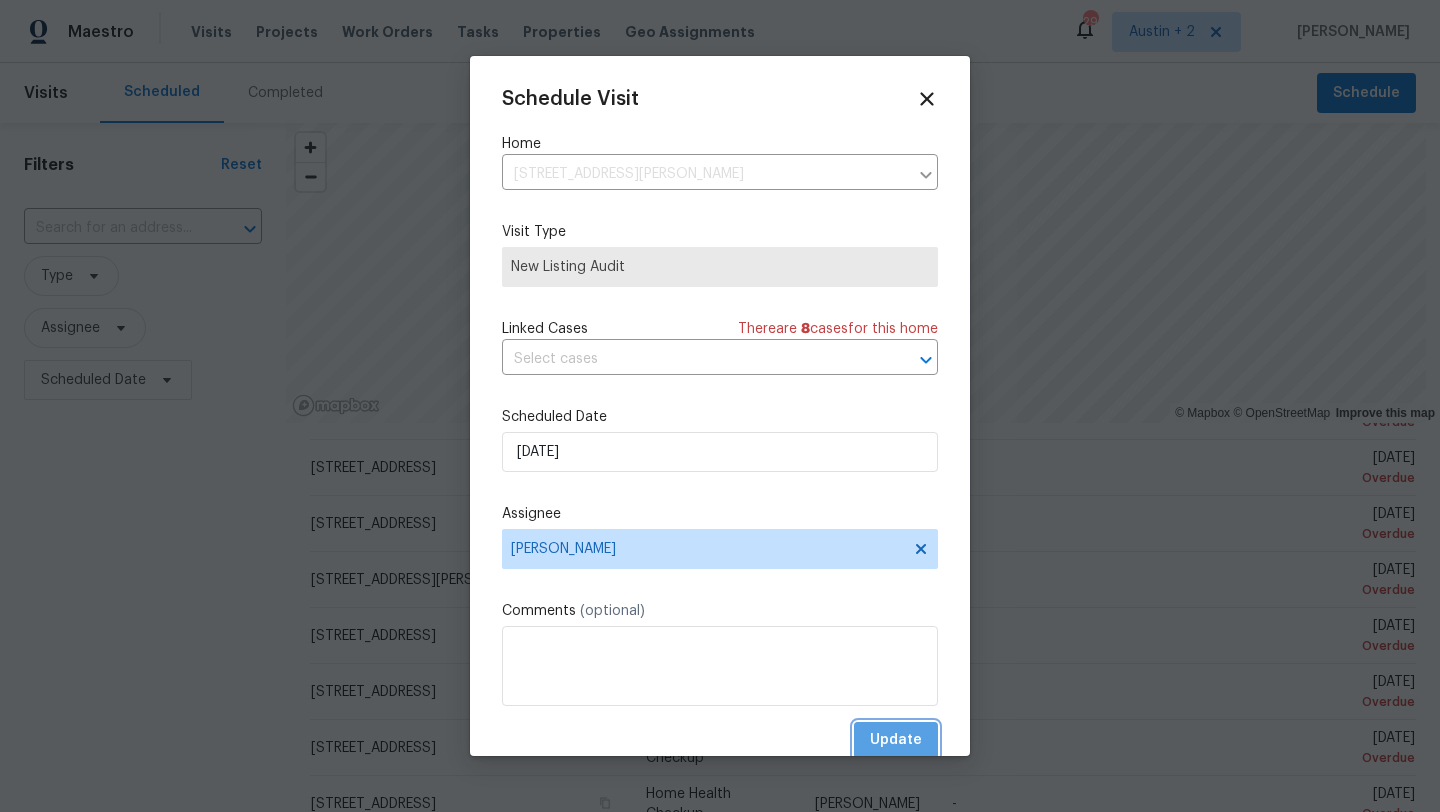 click on "Update" at bounding box center [896, 740] 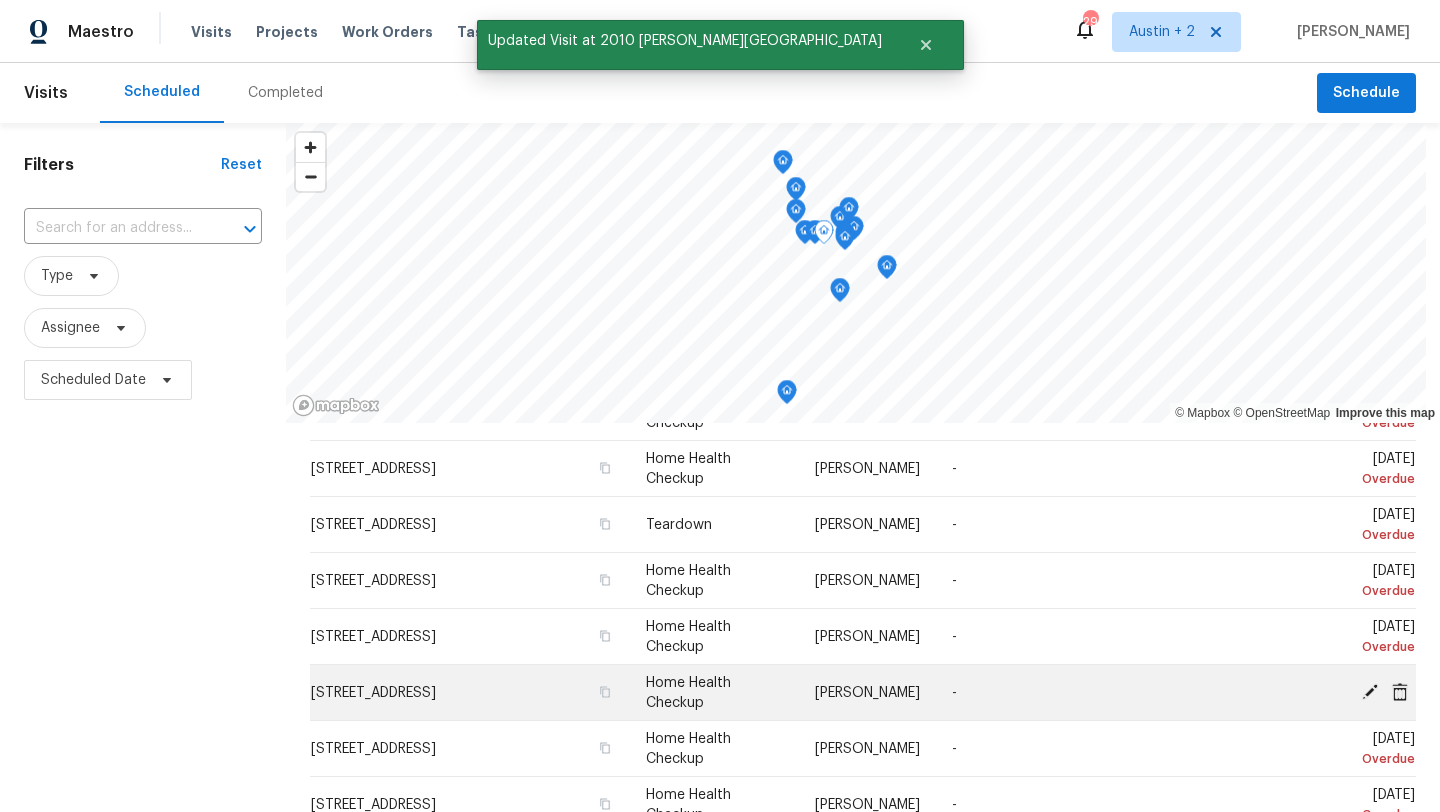 scroll, scrollTop: 171, scrollLeft: 0, axis: vertical 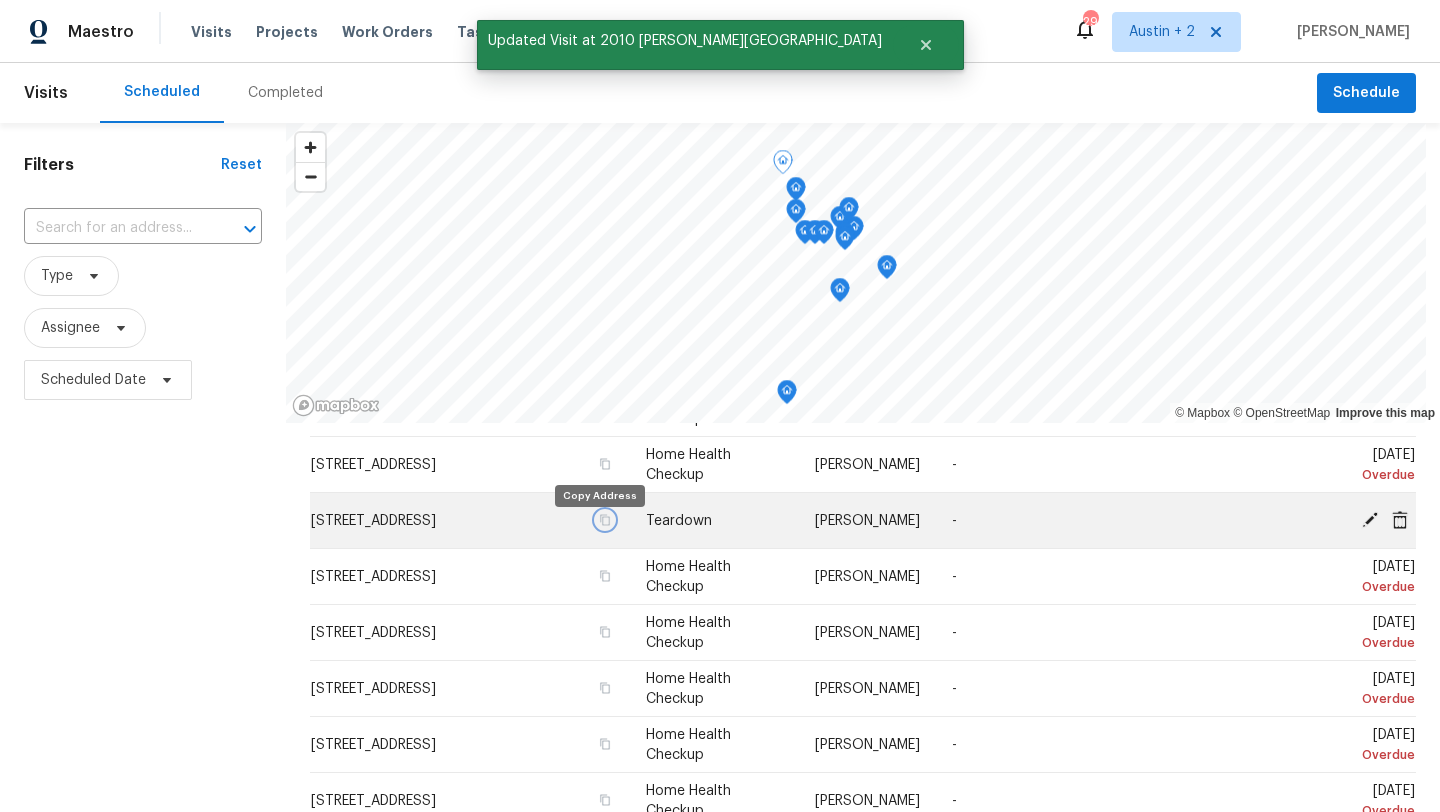 click 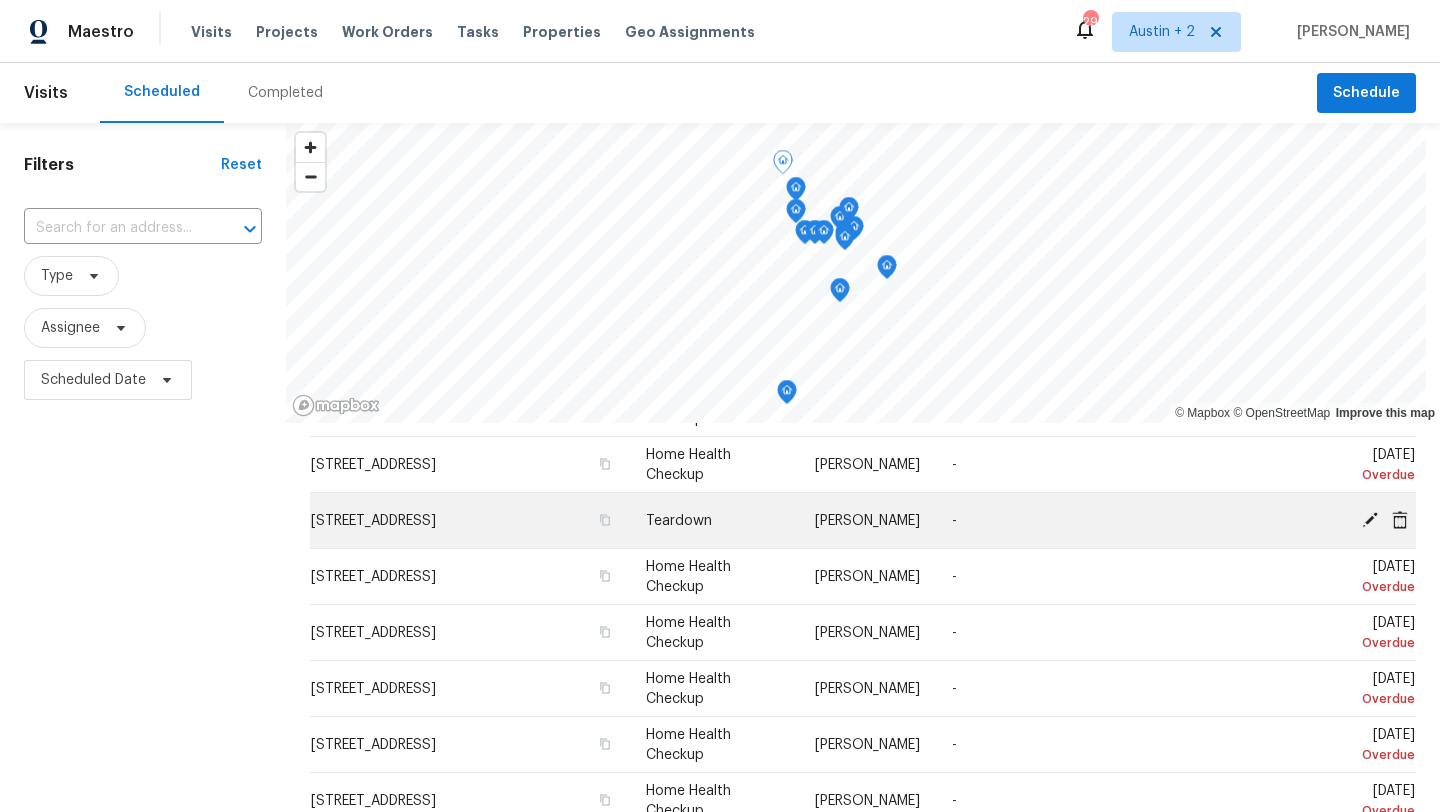 click 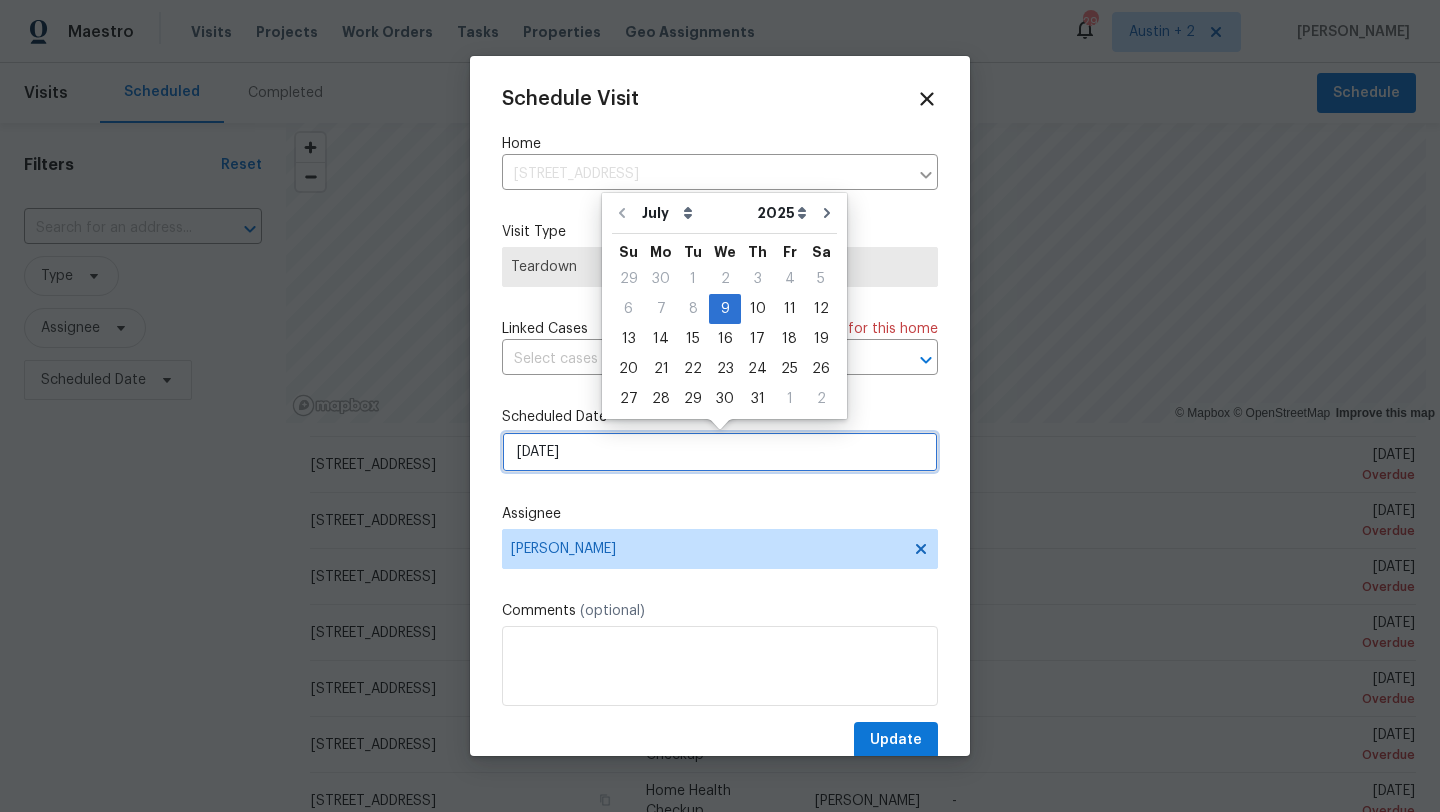 click on "[DATE]" at bounding box center (720, 452) 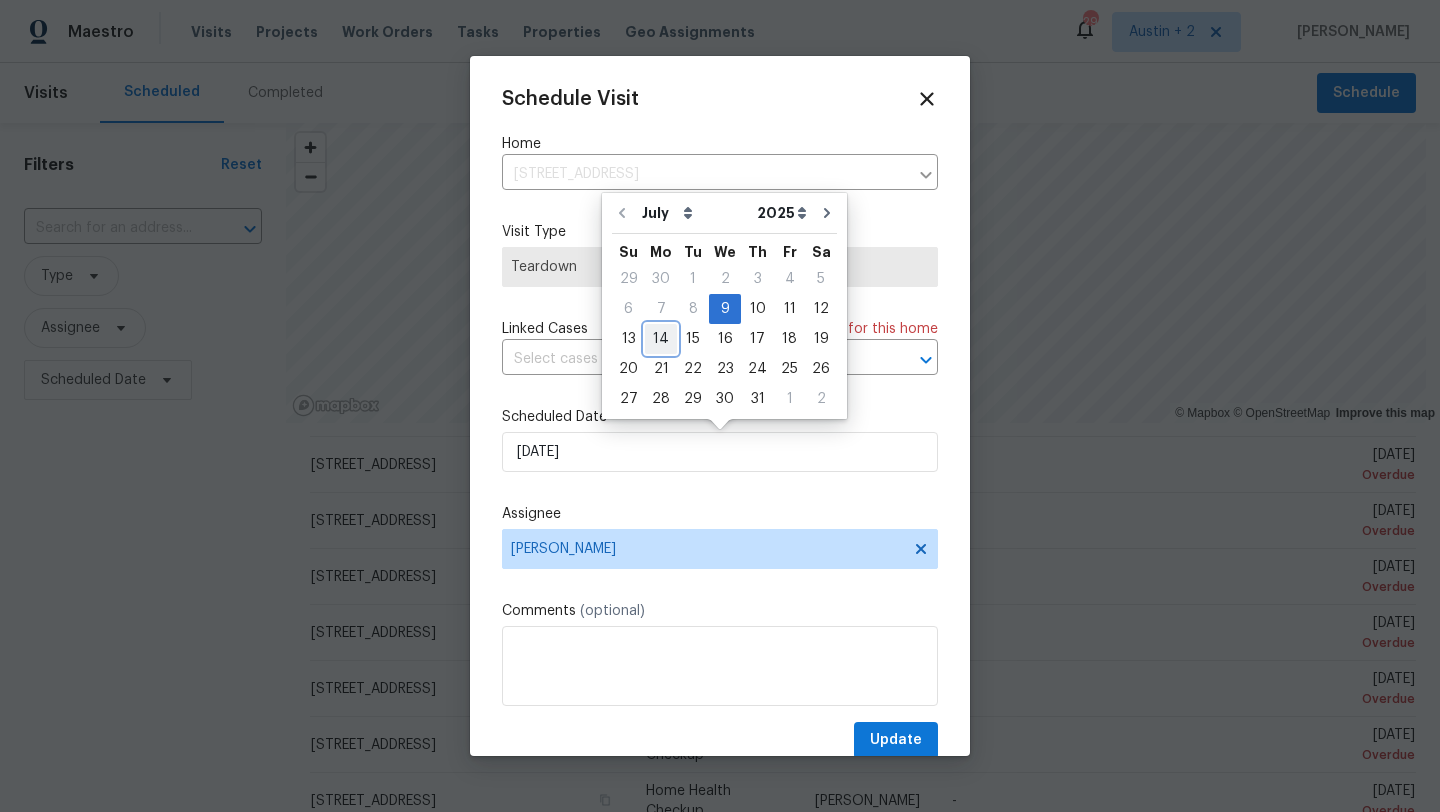 click on "14" at bounding box center (661, 339) 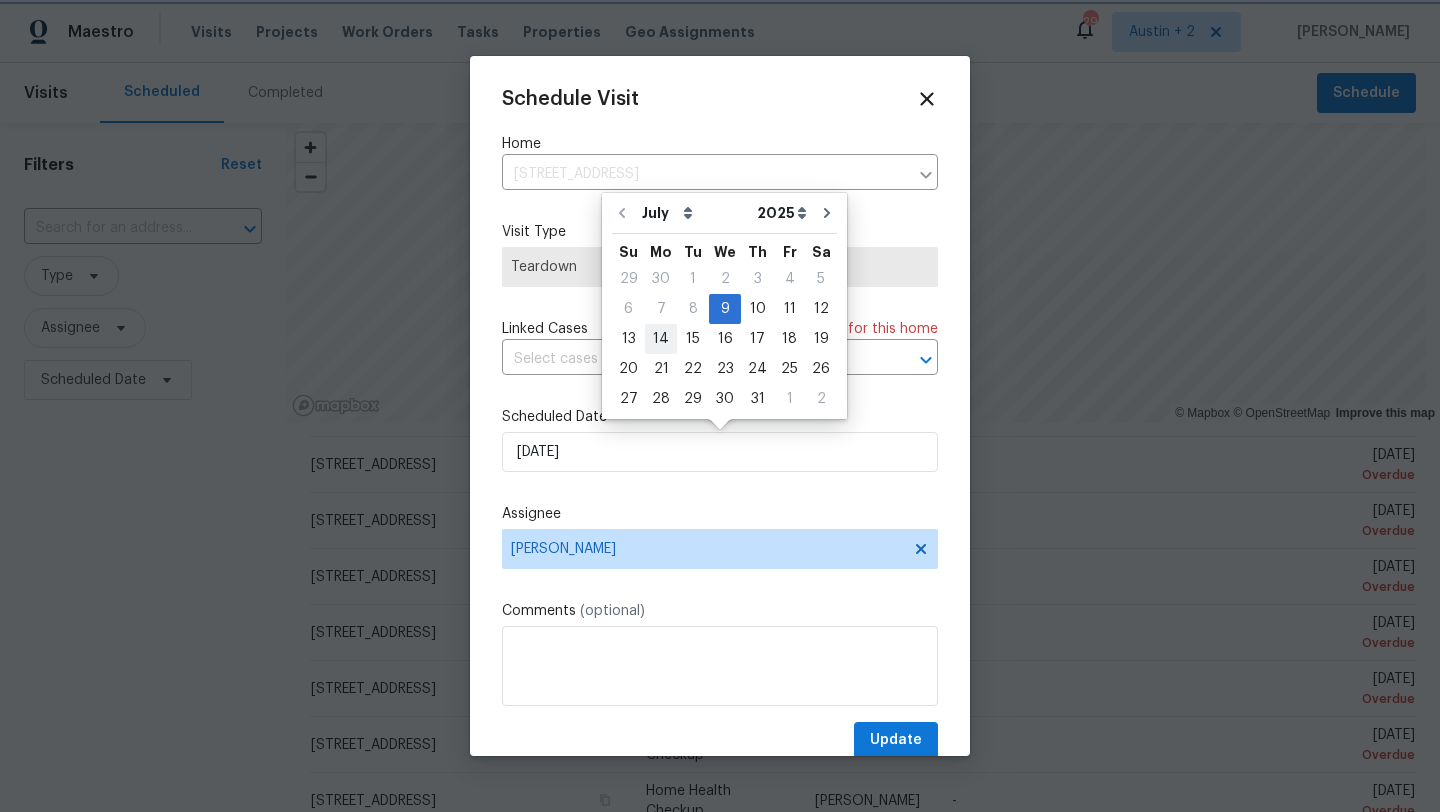 type on "[DATE]" 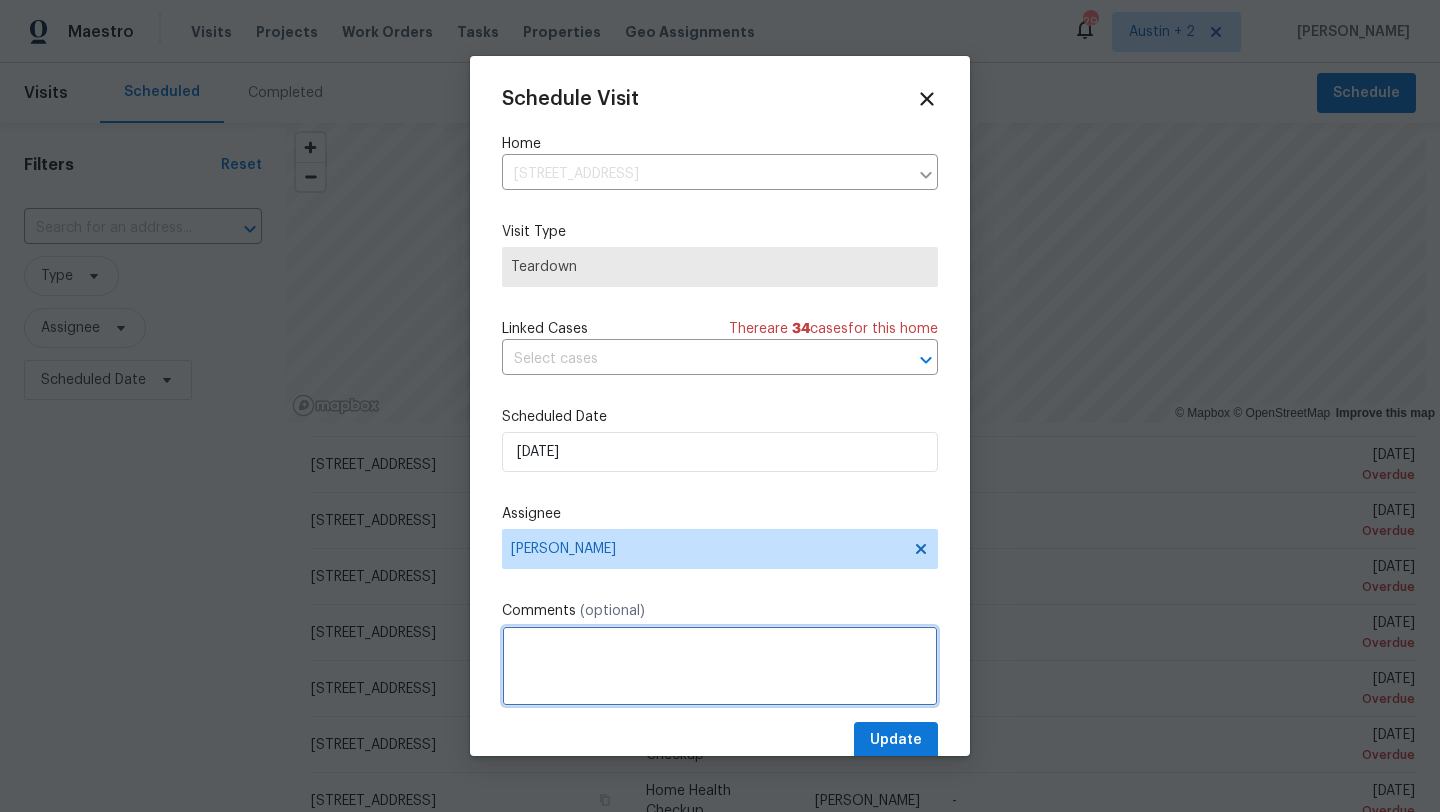 click at bounding box center [720, 666] 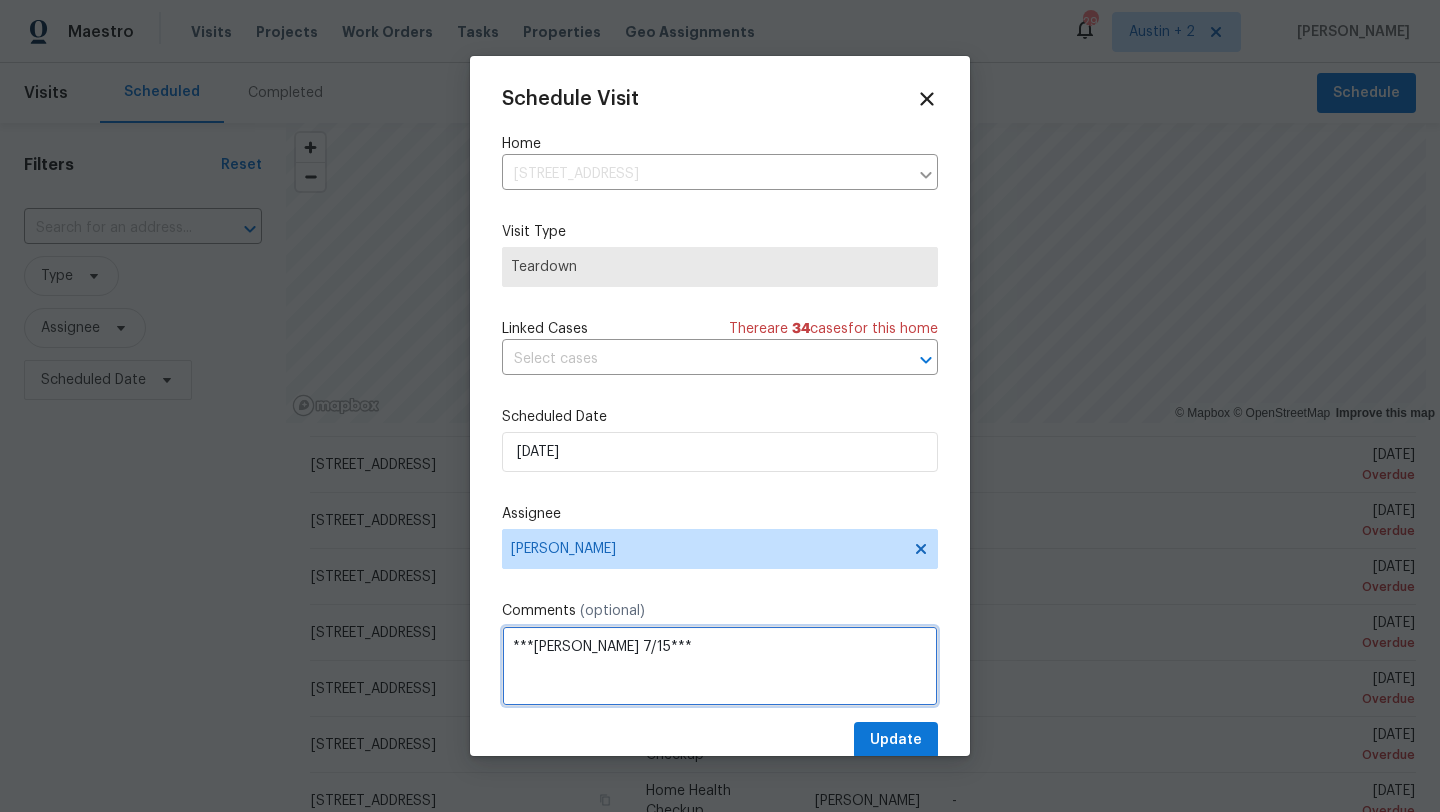 type on "***[PERSON_NAME] 7/15***" 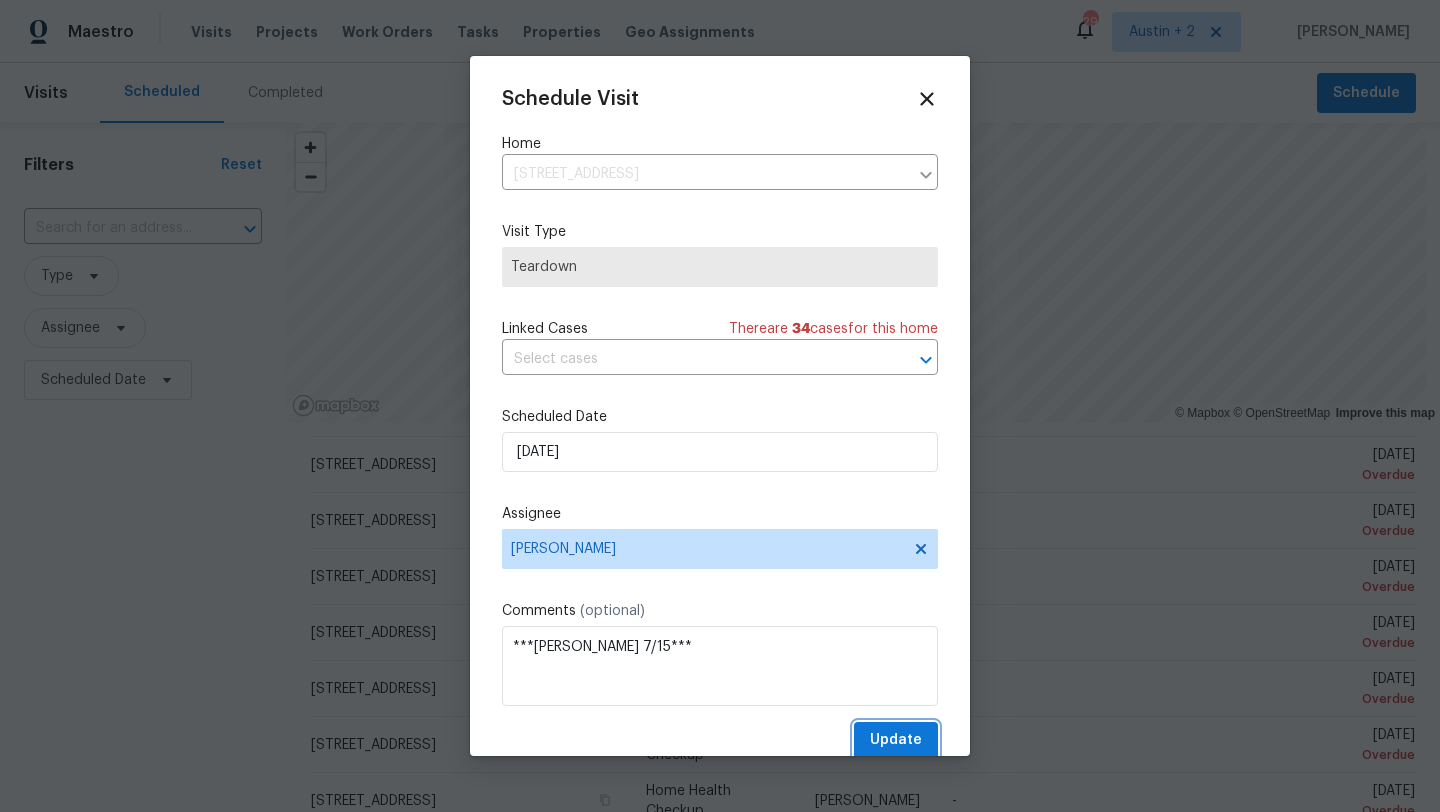 click on "Update" at bounding box center [896, 740] 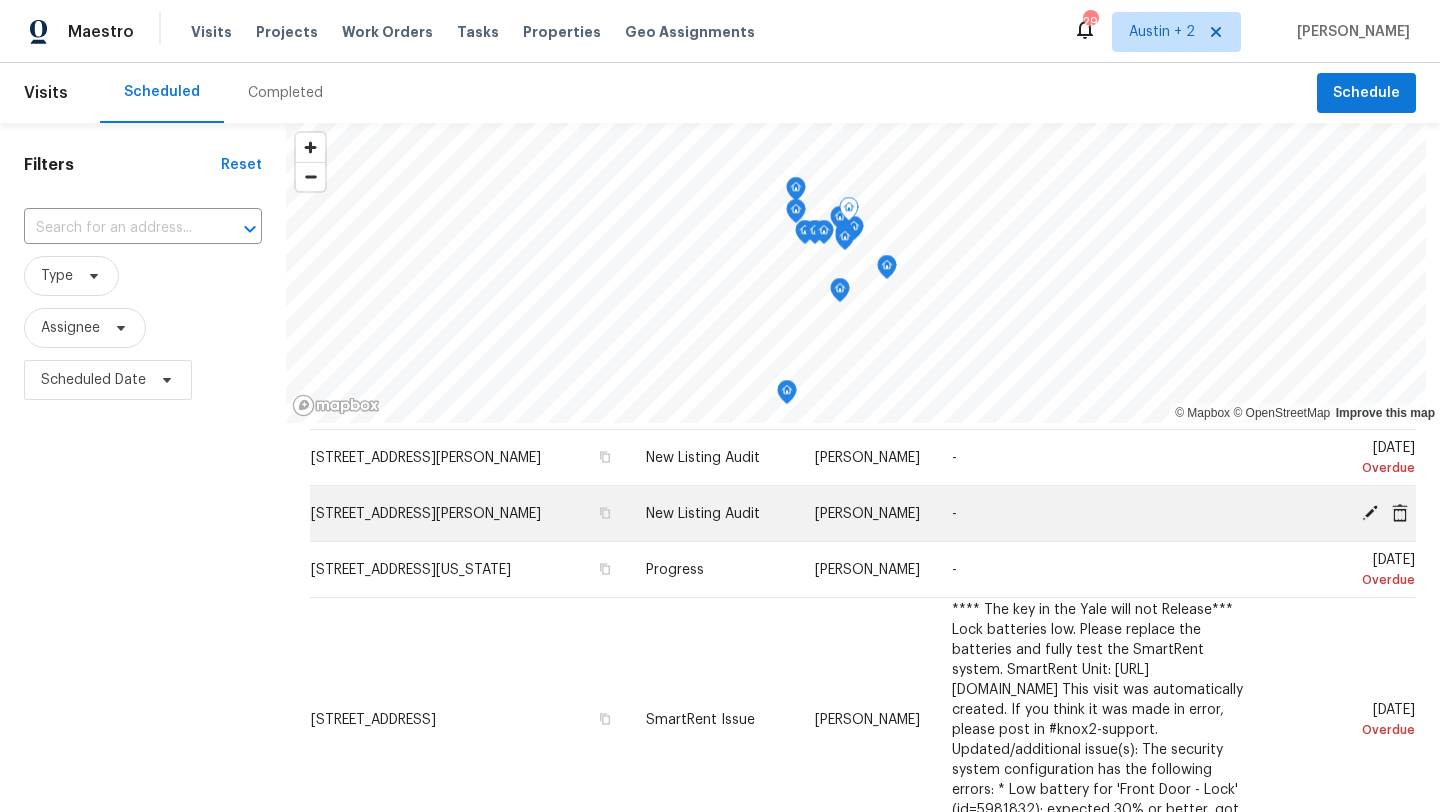 scroll, scrollTop: 576, scrollLeft: 0, axis: vertical 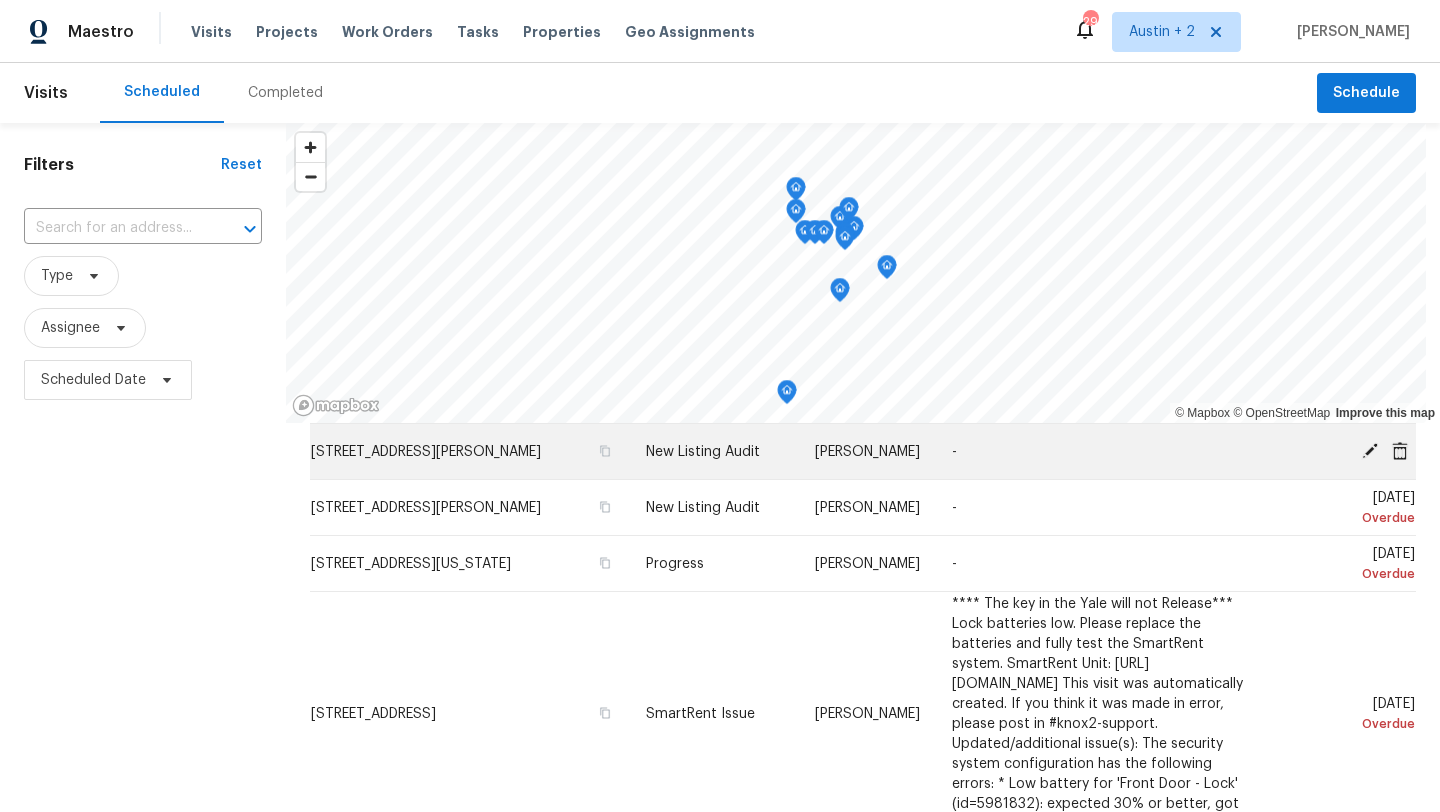 click 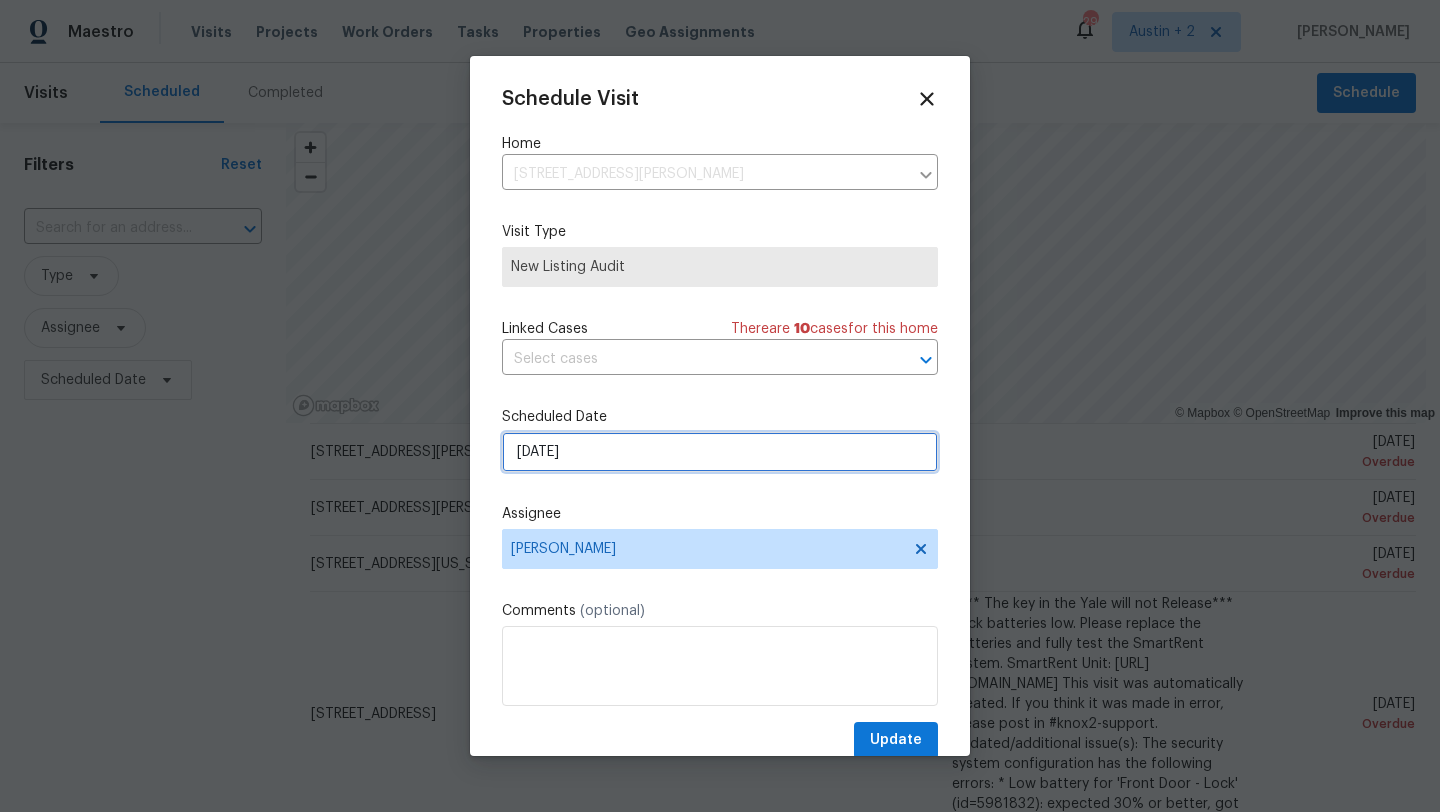 click on "[DATE]" at bounding box center (720, 452) 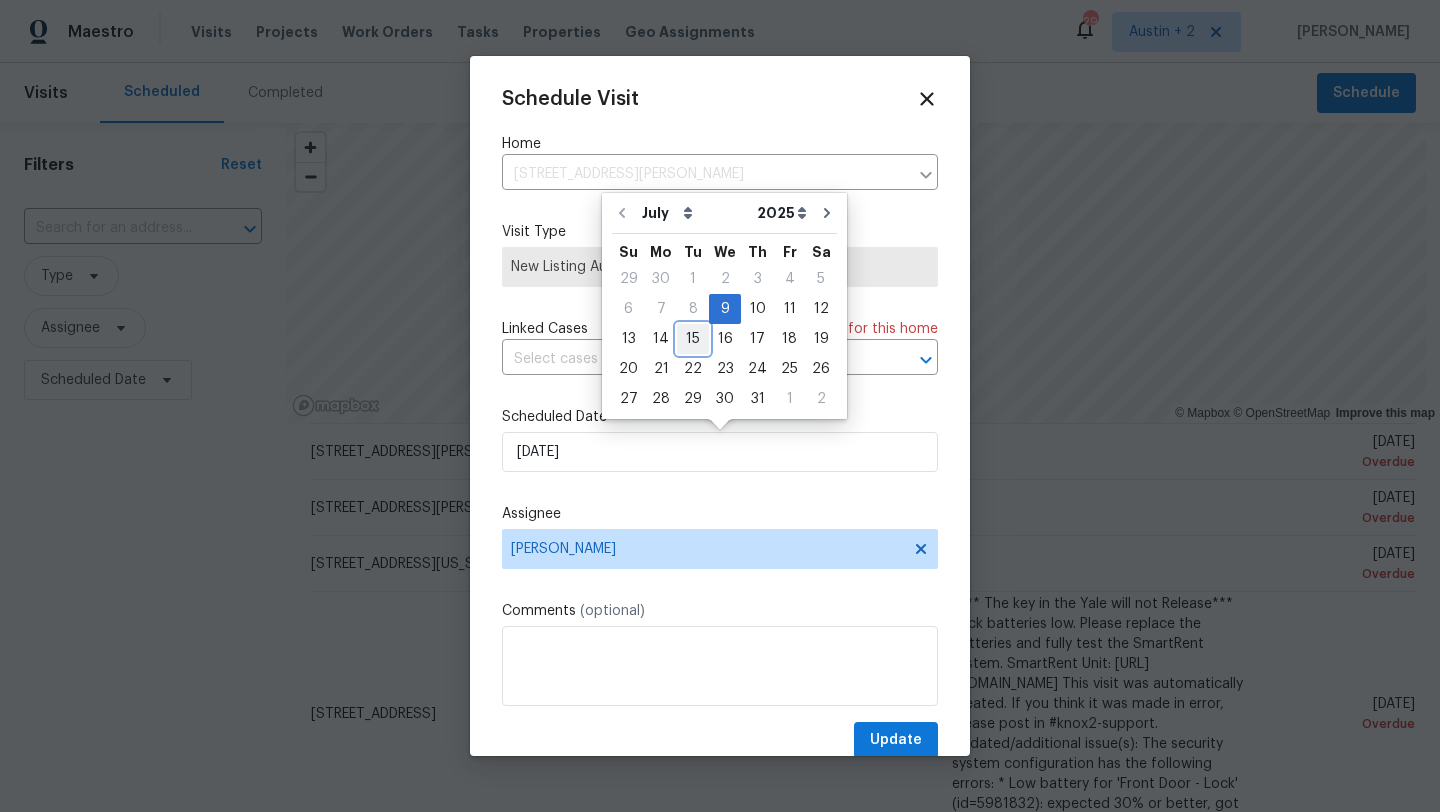click on "15" at bounding box center [693, 339] 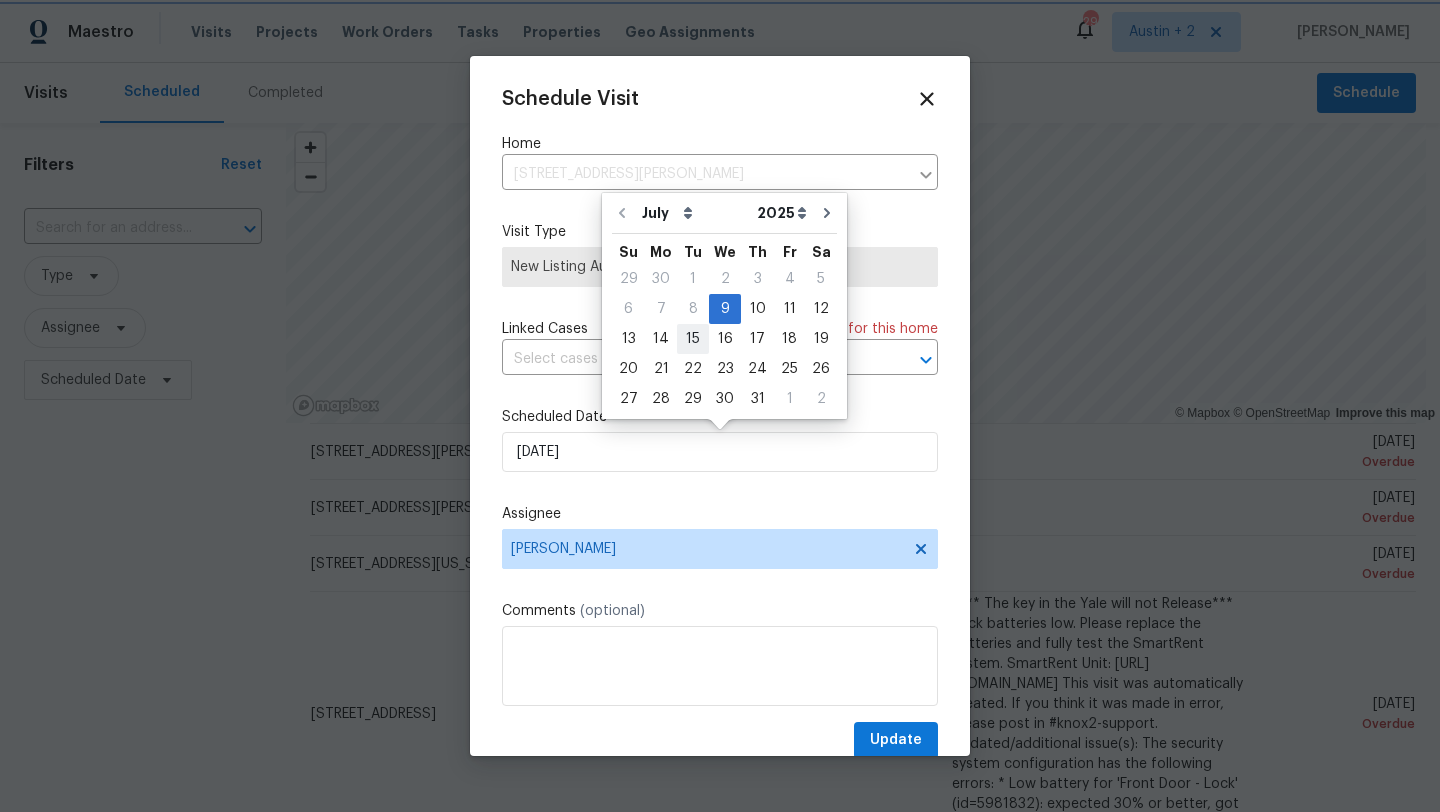 type on "[DATE]" 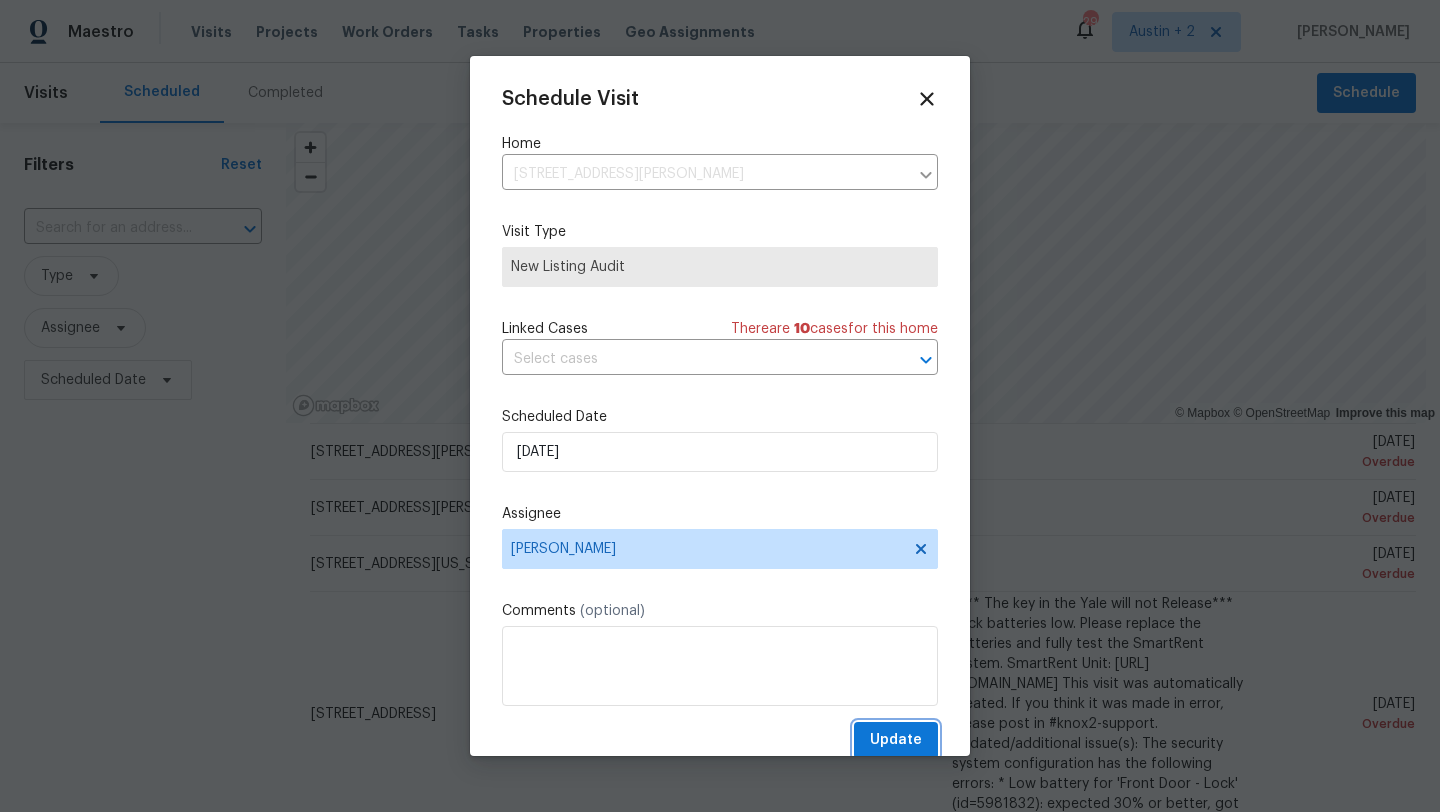 click on "Update" at bounding box center (896, 740) 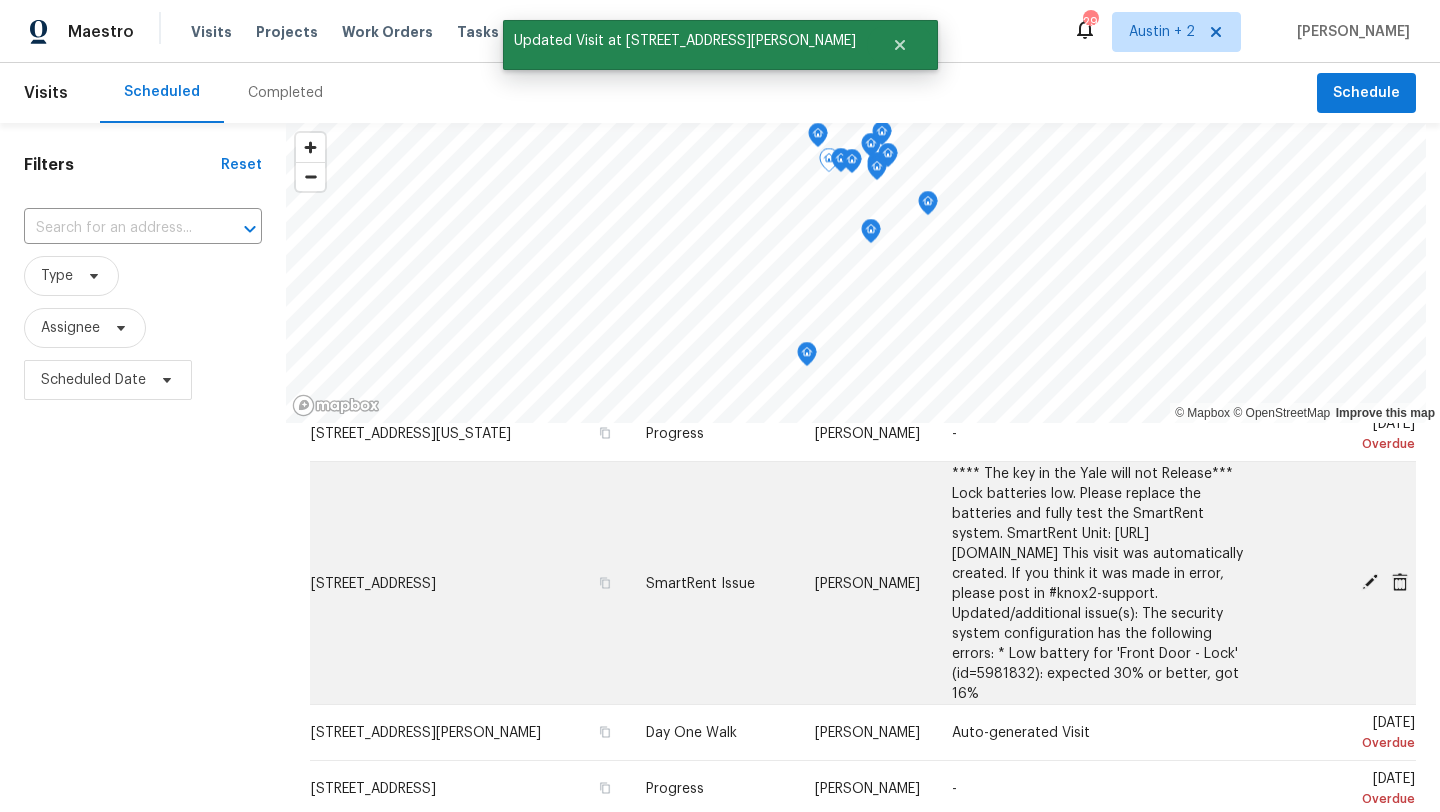 scroll, scrollTop: 651, scrollLeft: 0, axis: vertical 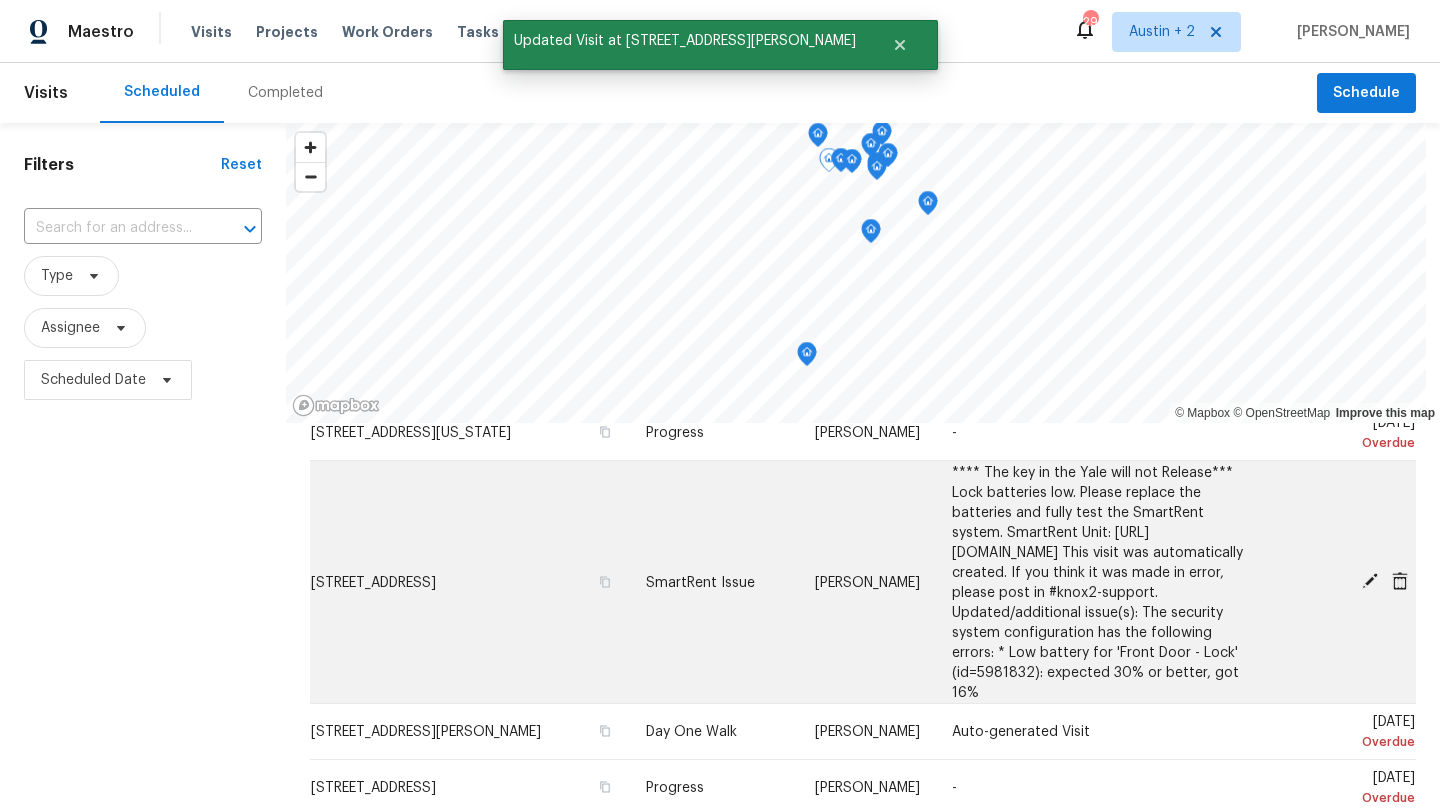 click 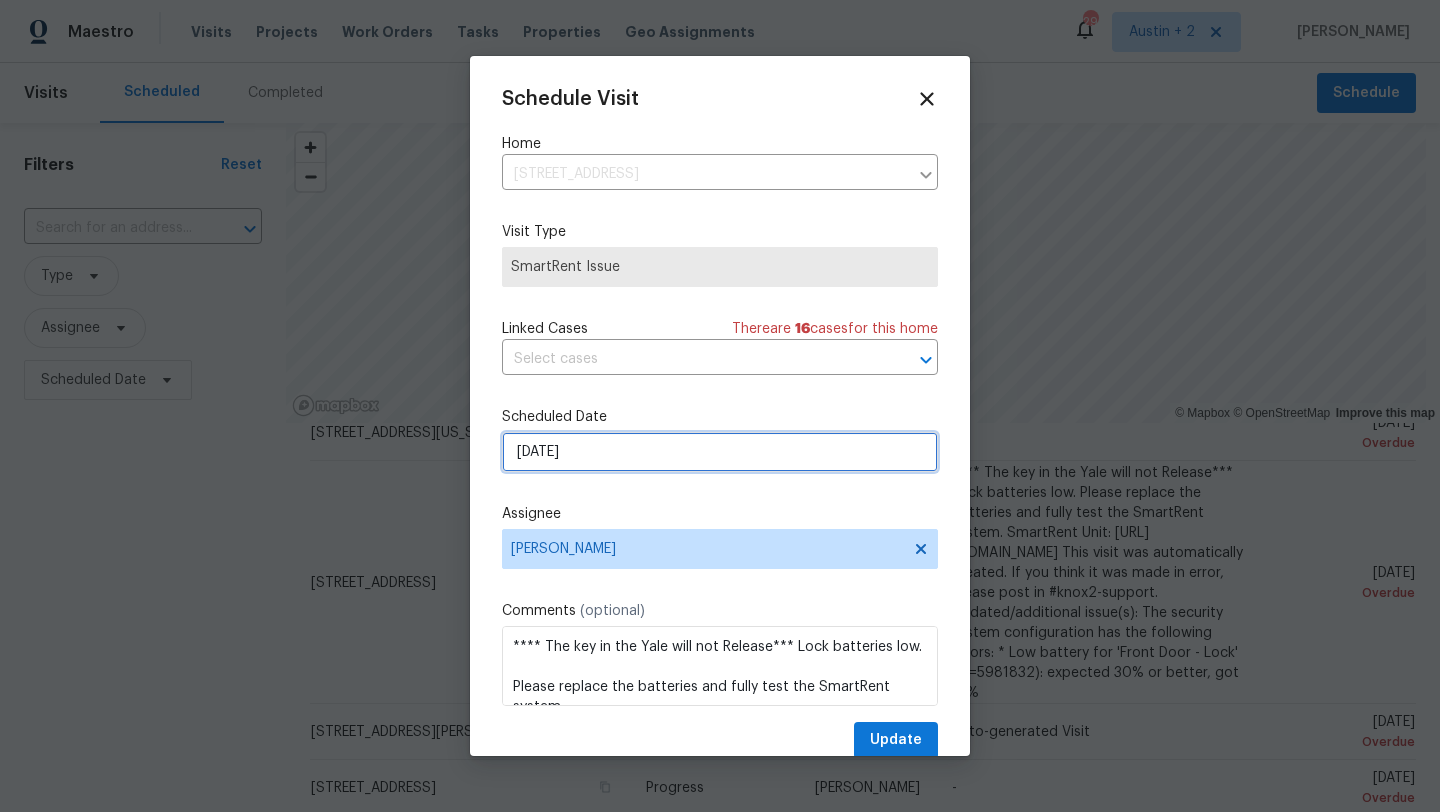 click on "[DATE]" at bounding box center [720, 452] 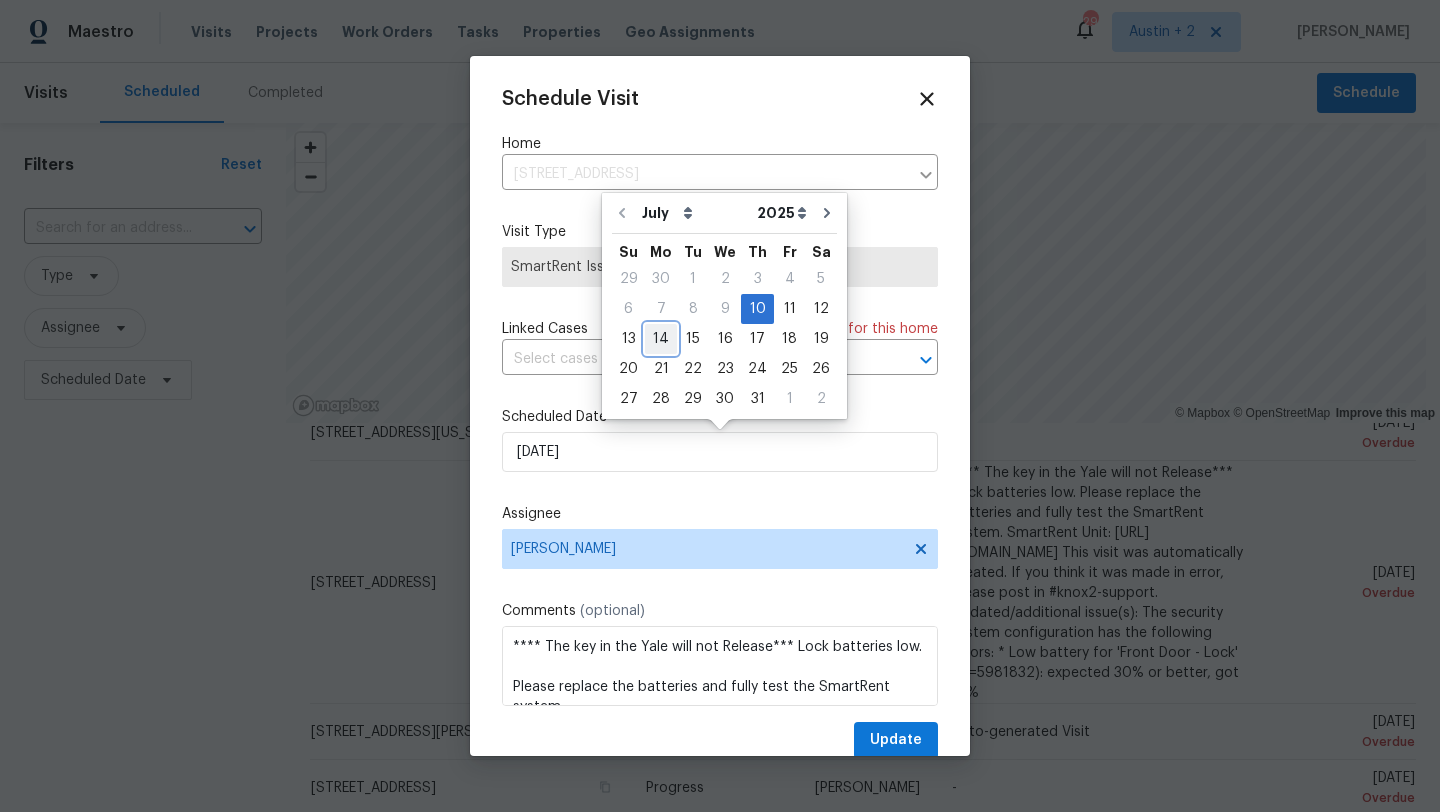 click on "14" at bounding box center (661, 339) 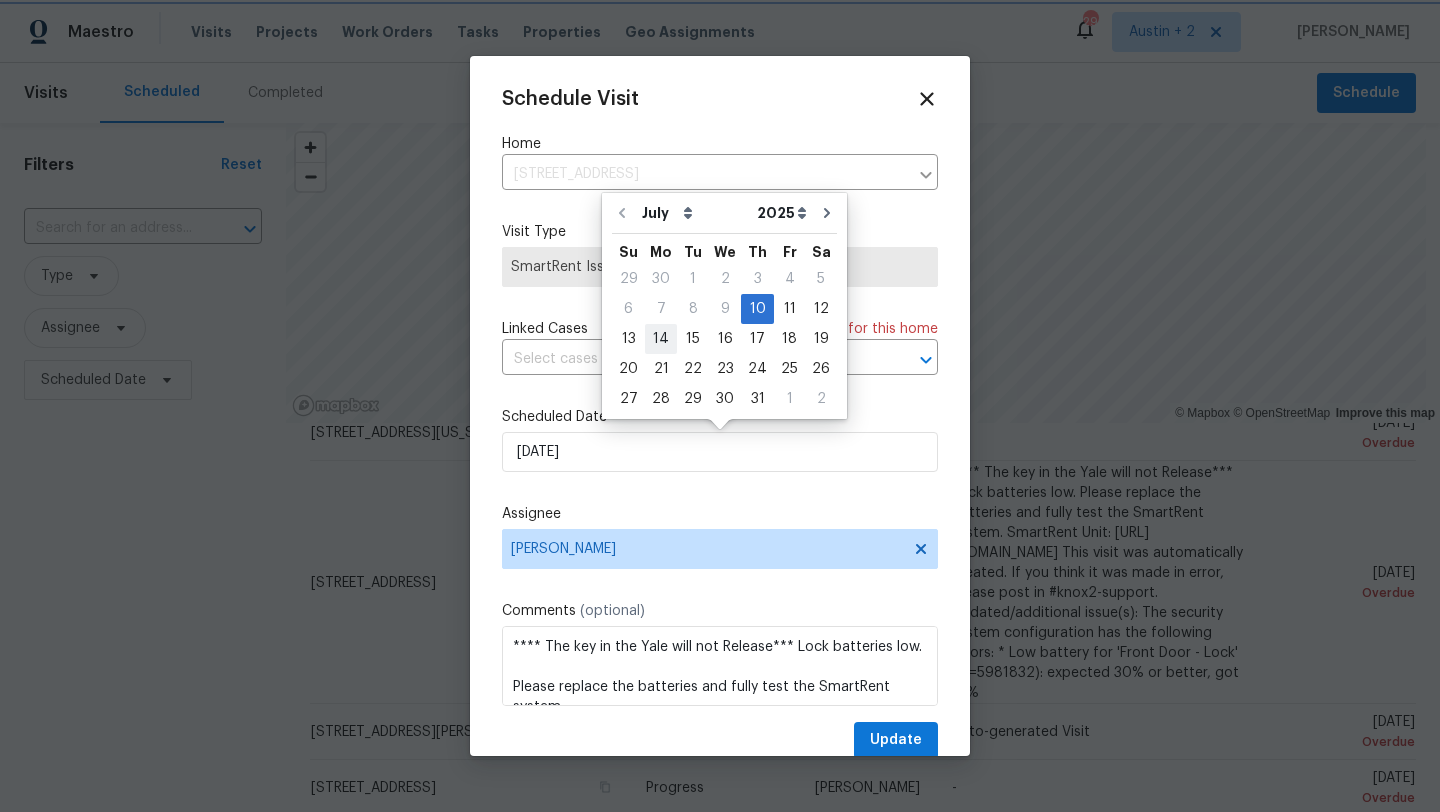 type on "[DATE]" 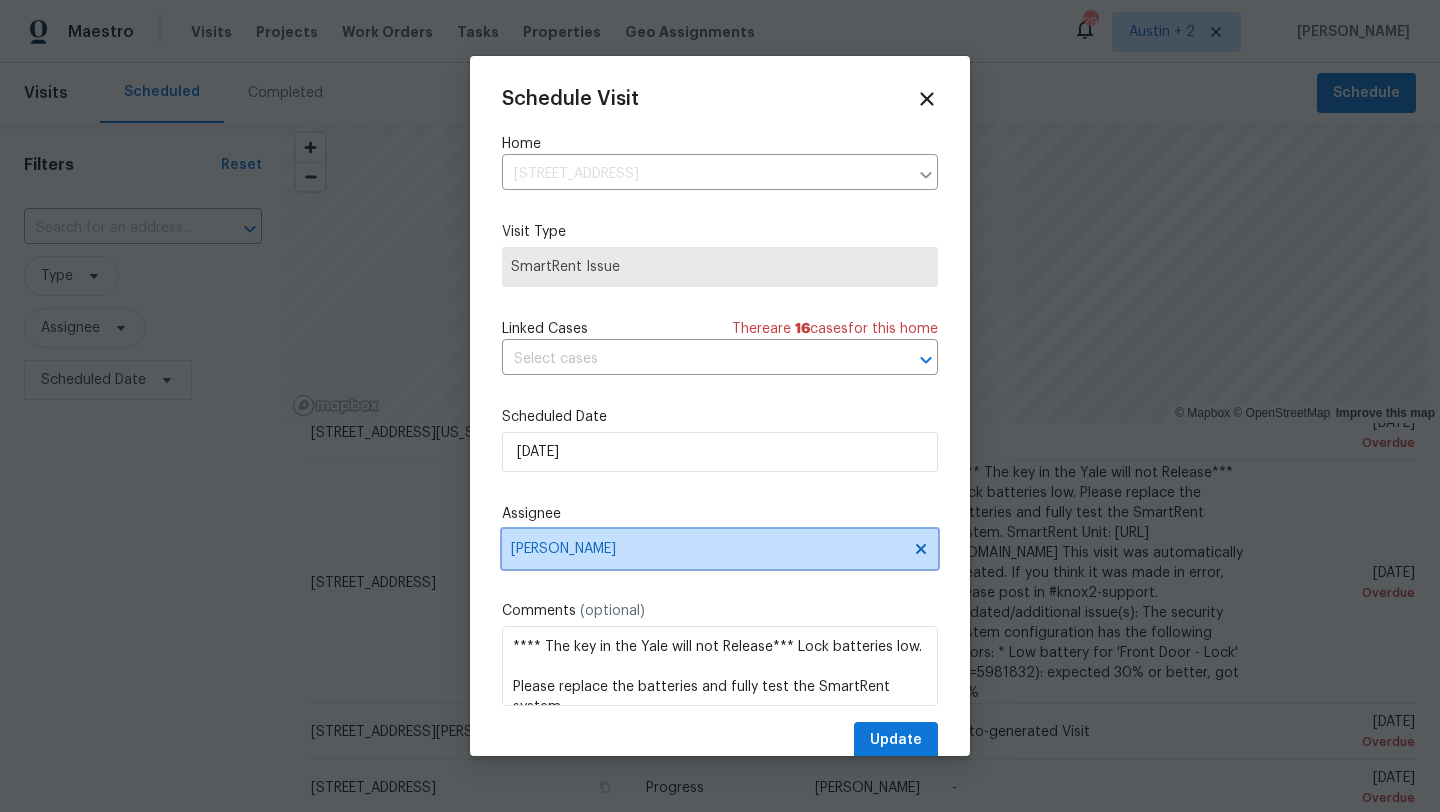 click on "[PERSON_NAME]" at bounding box center (720, 549) 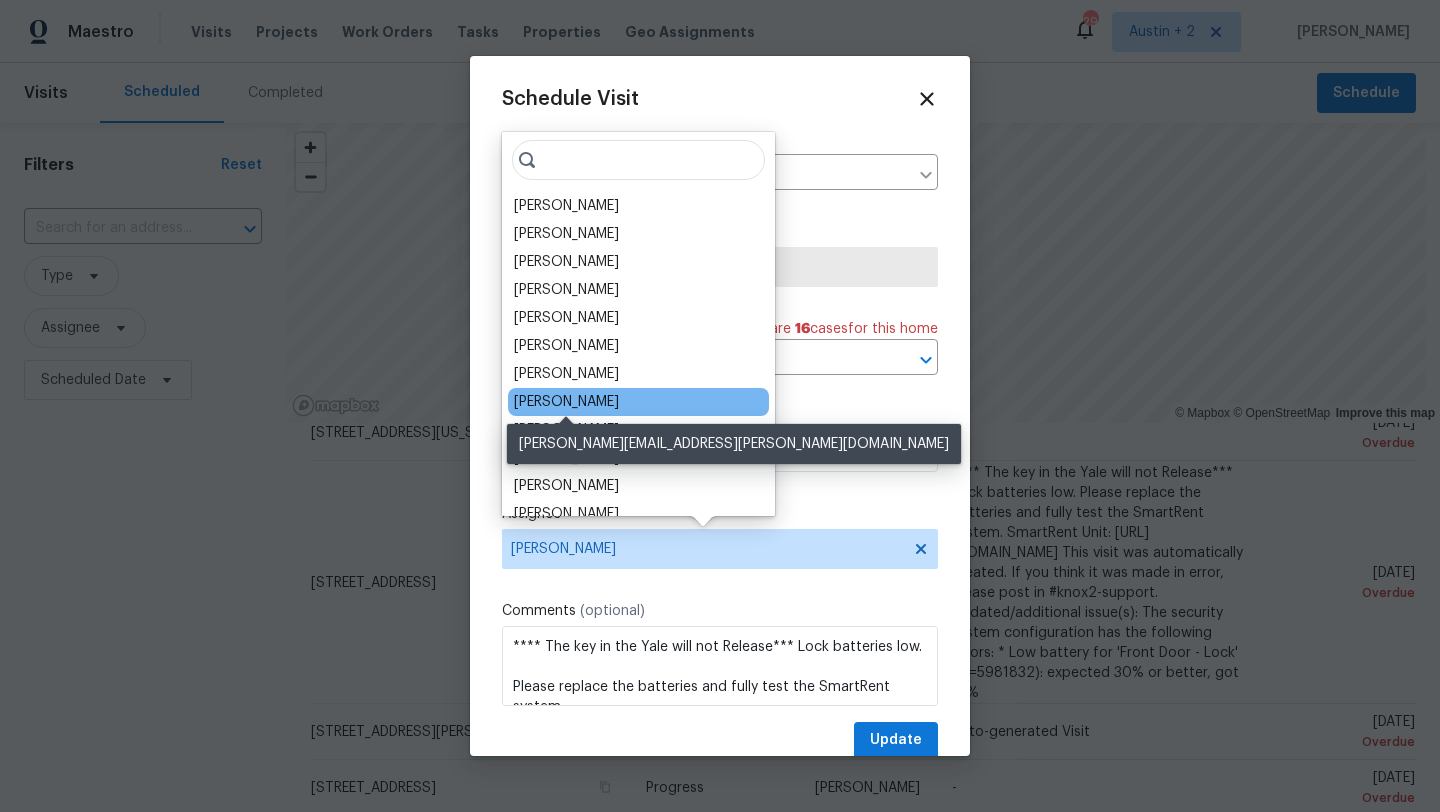 click on "[PERSON_NAME]" at bounding box center (566, 402) 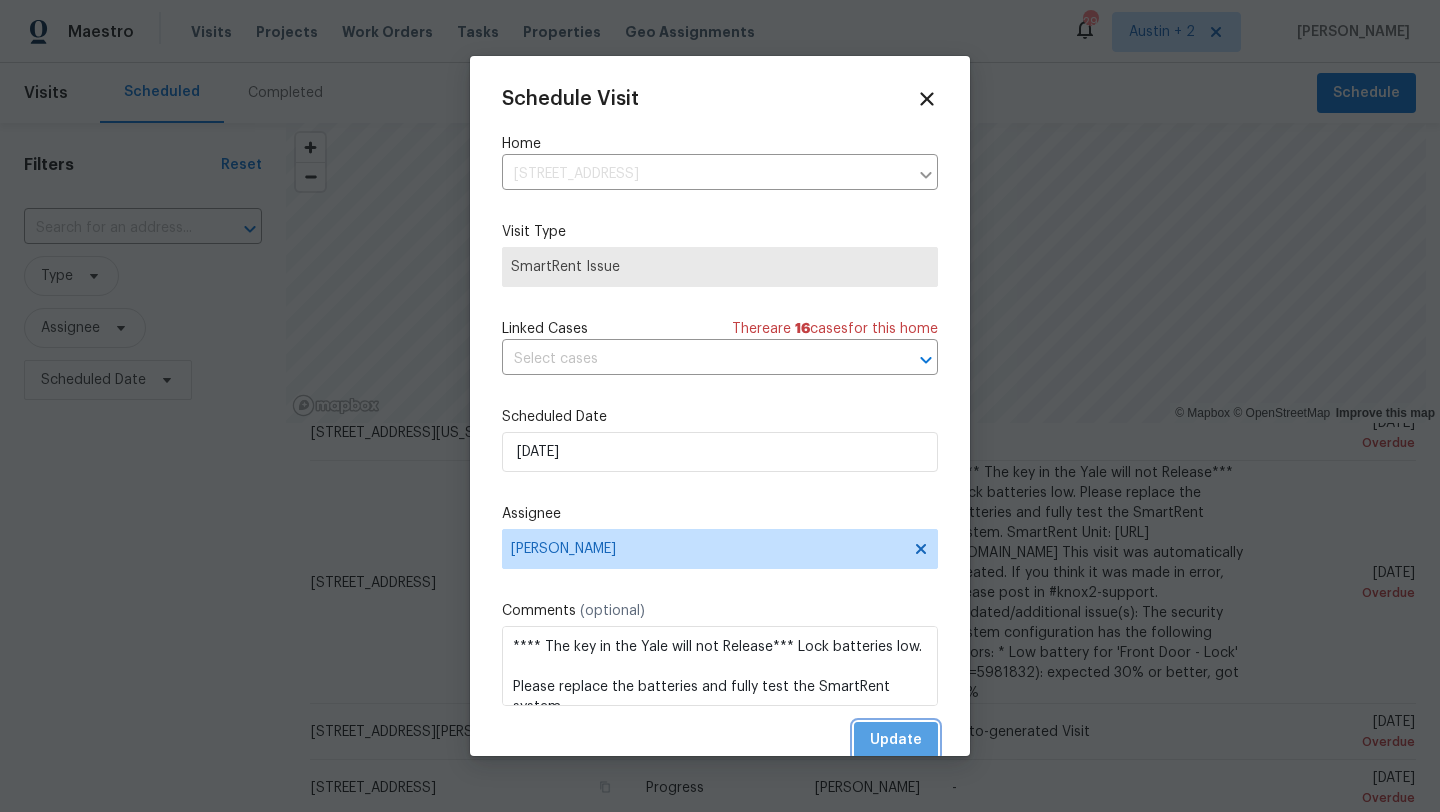 click on "Update" at bounding box center (896, 740) 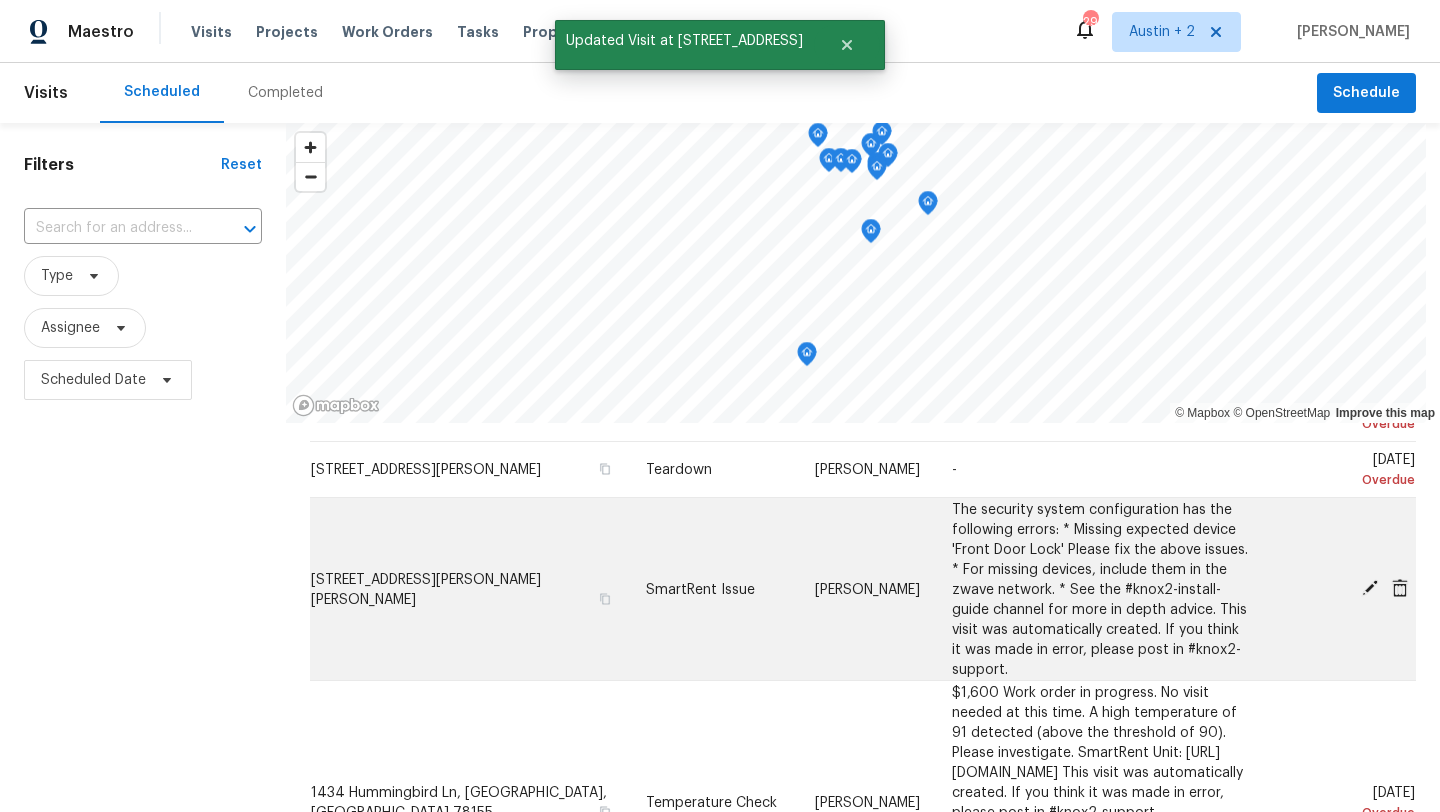 scroll, scrollTop: 767, scrollLeft: 0, axis: vertical 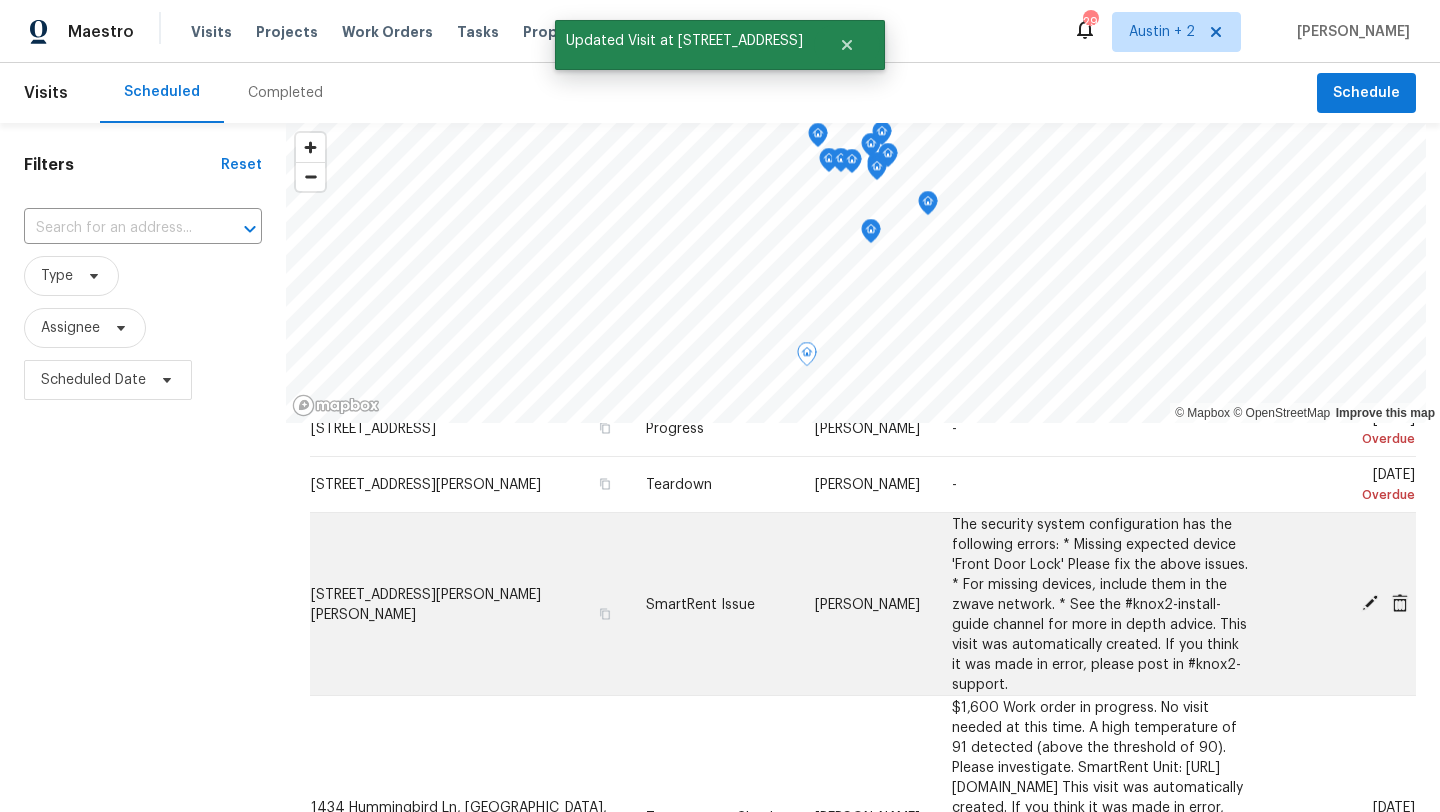 click 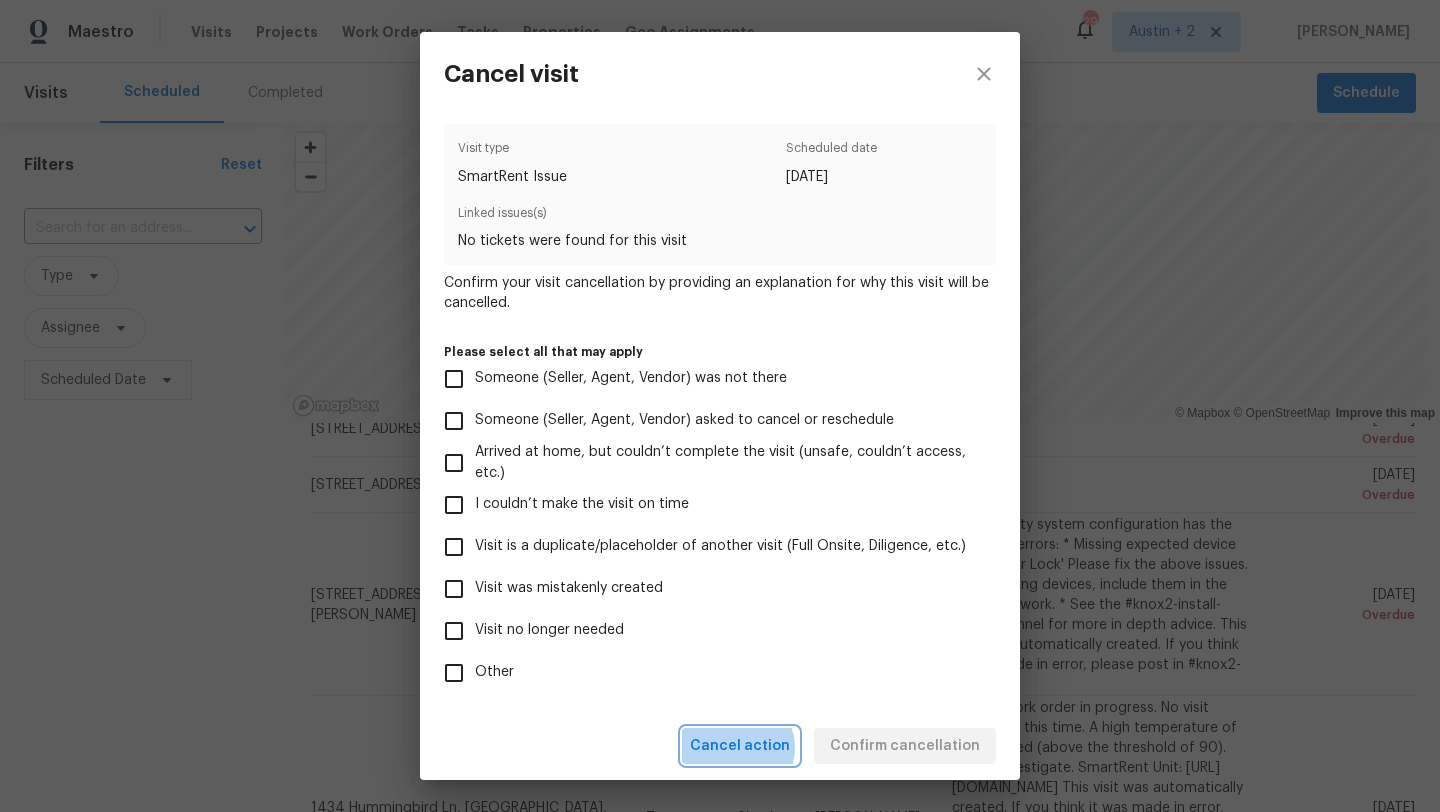 click on "Cancel action" at bounding box center (740, 746) 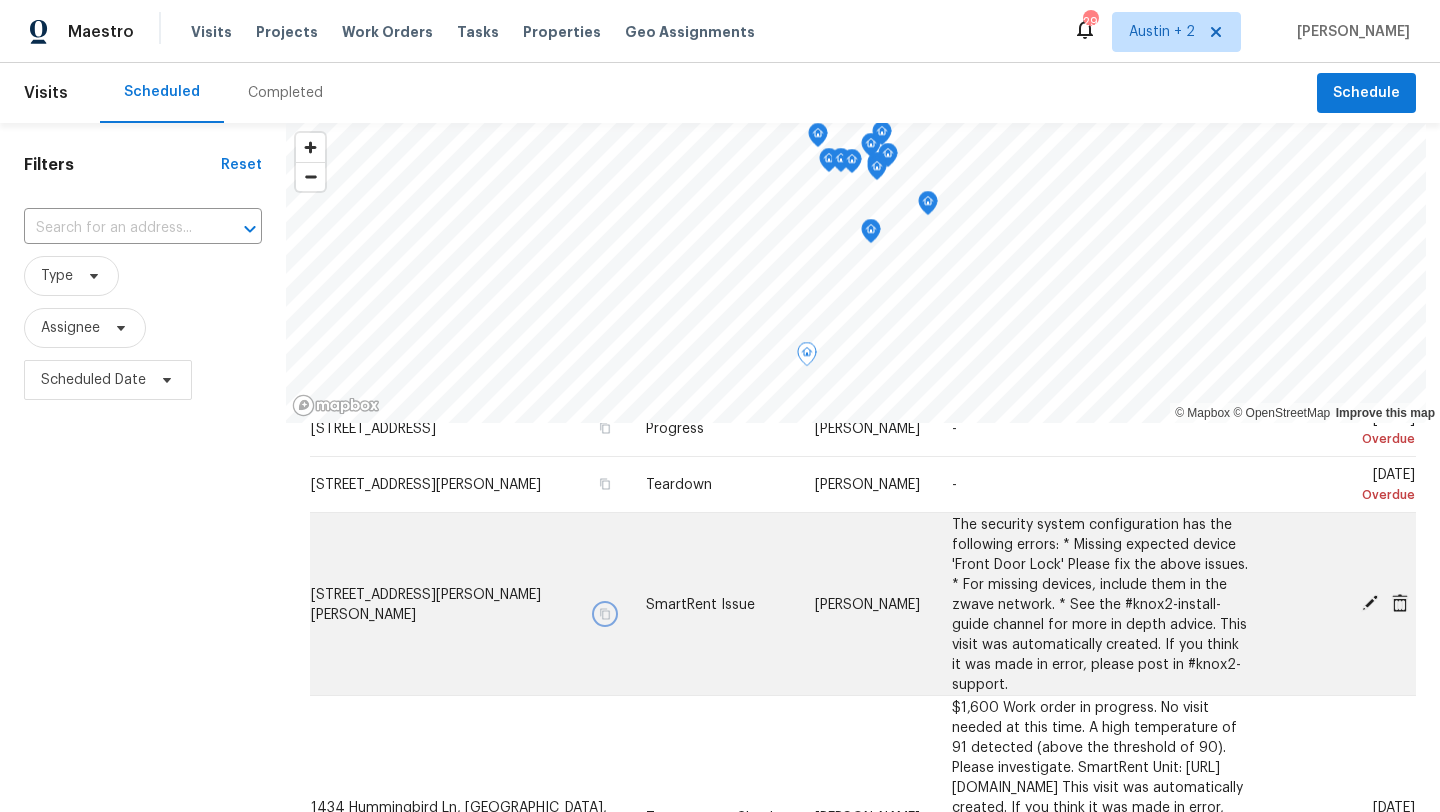click 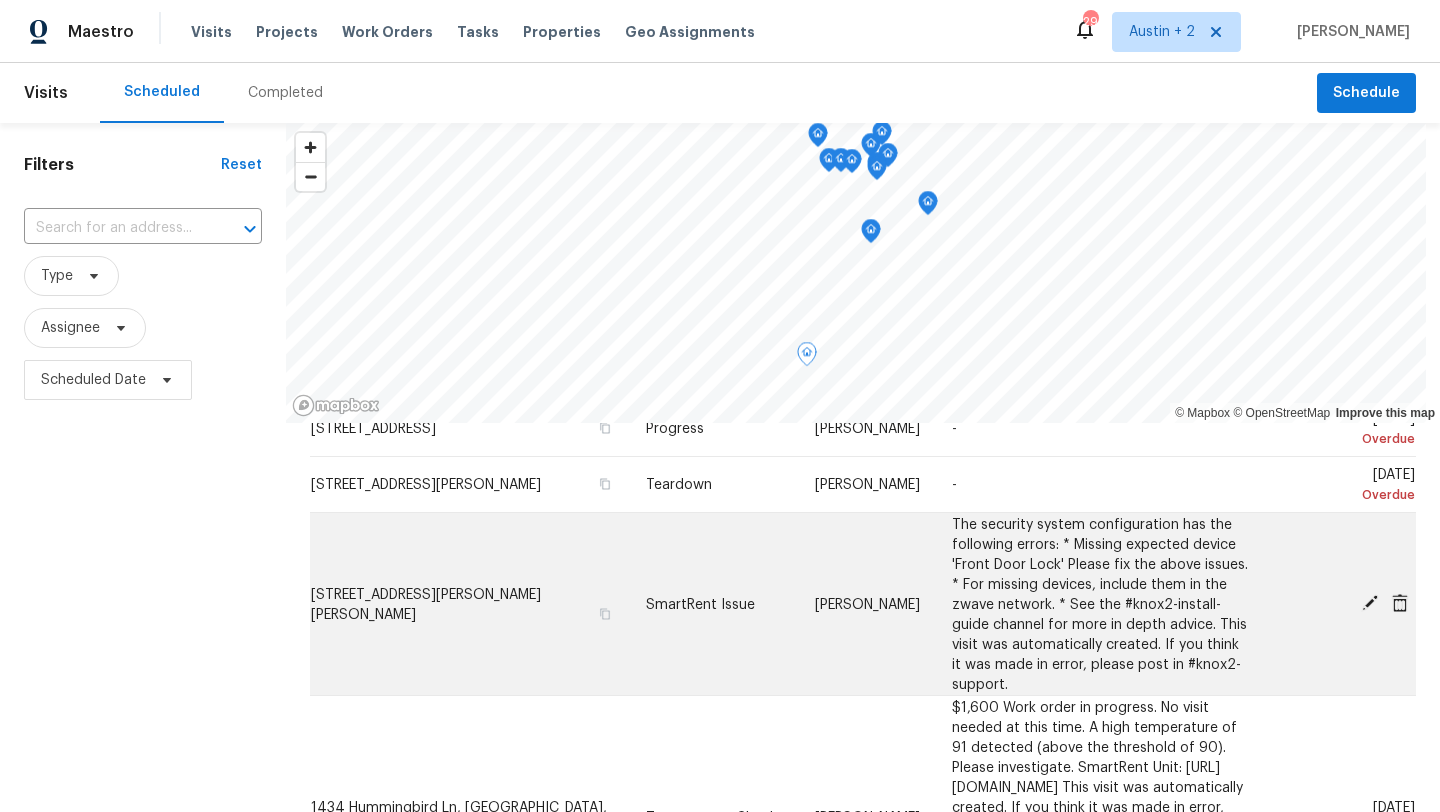 click 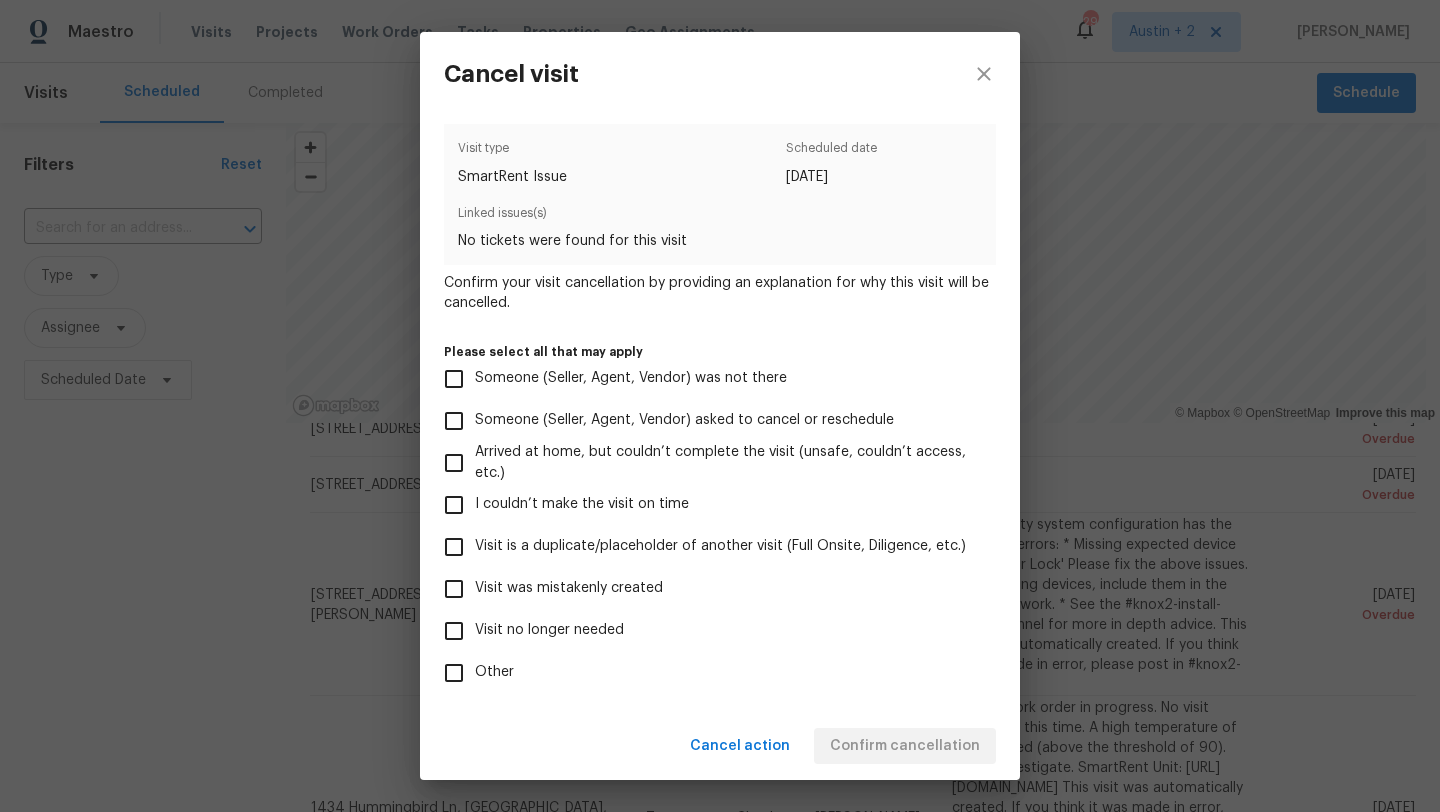 click on "Visit was mistakenly created" at bounding box center [569, 588] 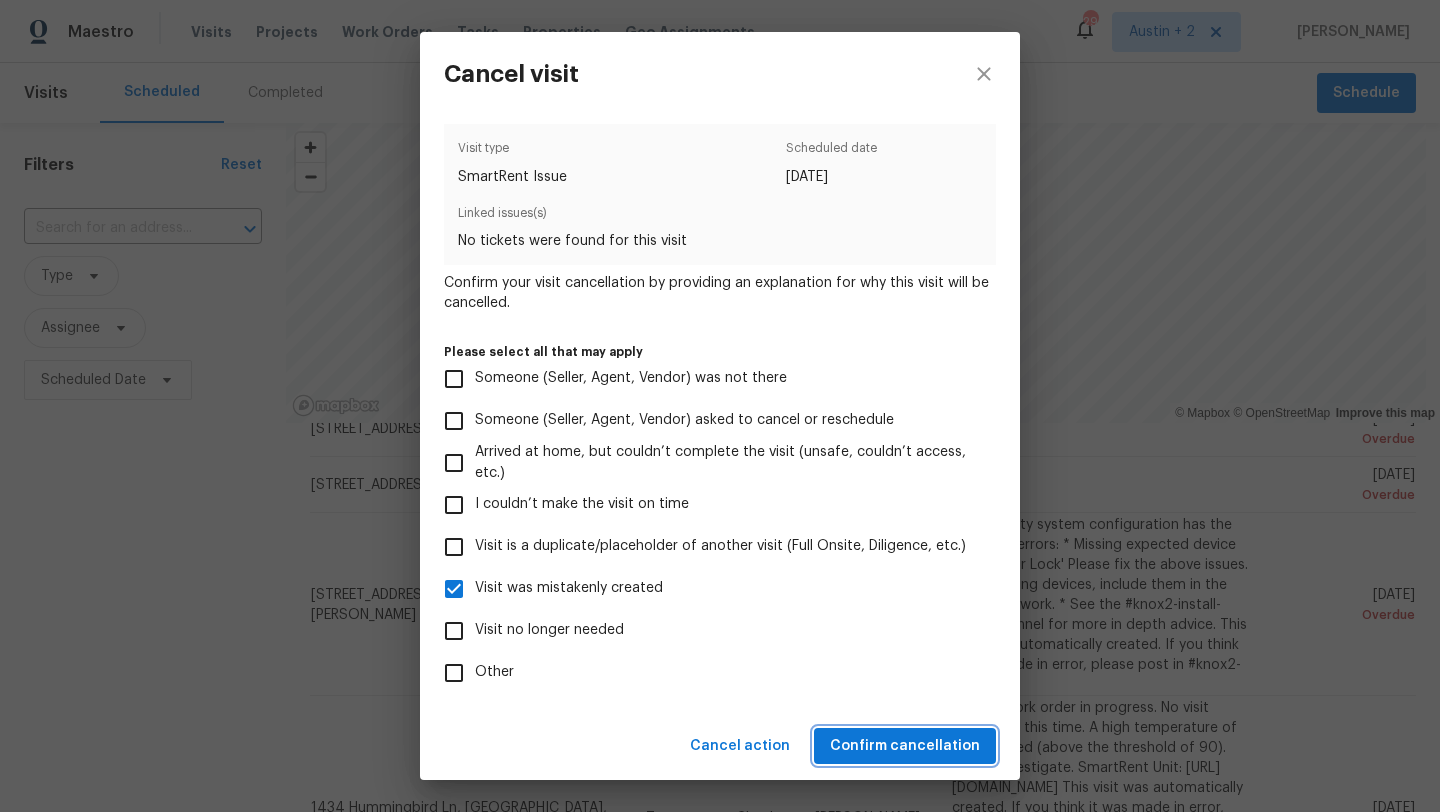 click on "Confirm cancellation" at bounding box center (905, 746) 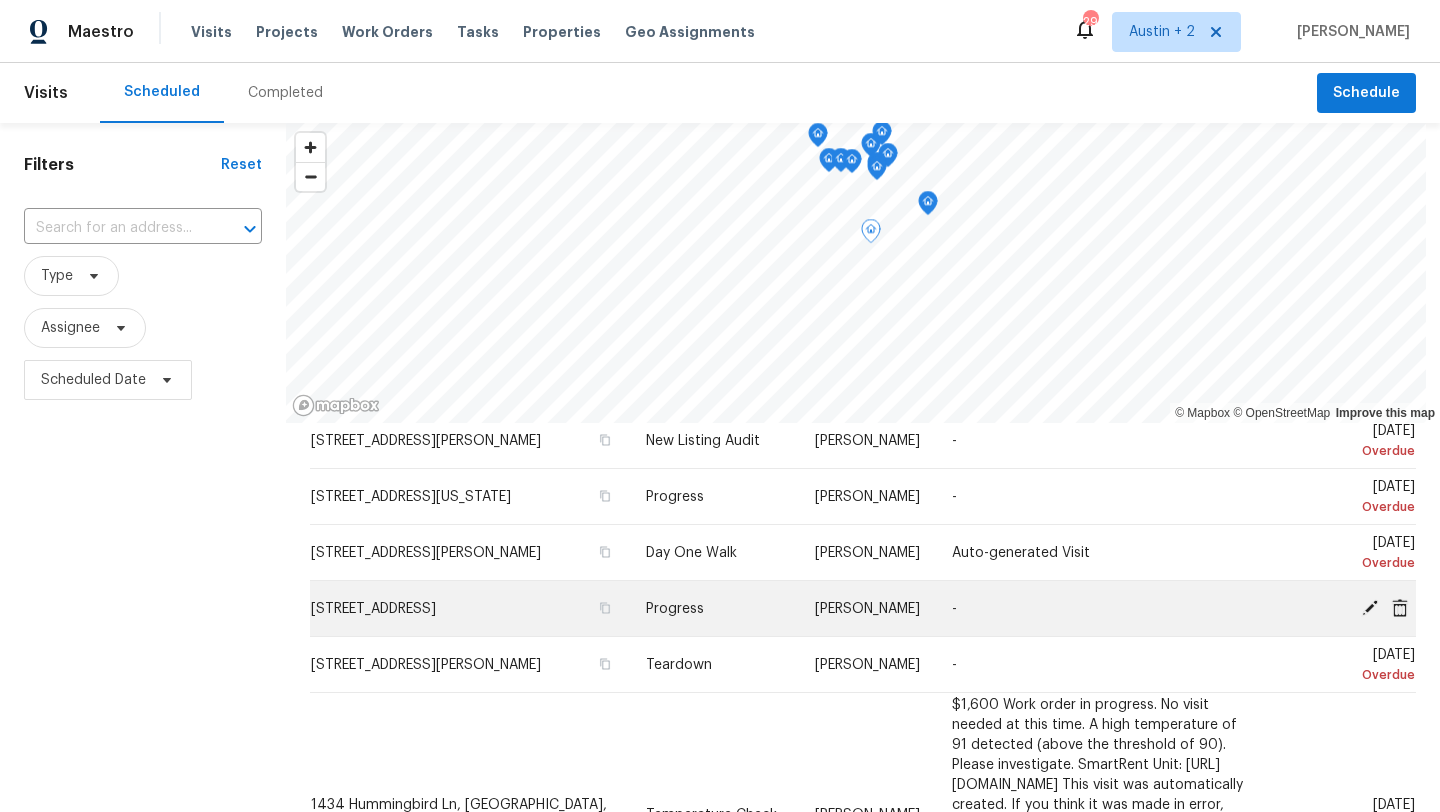 scroll, scrollTop: 576, scrollLeft: 0, axis: vertical 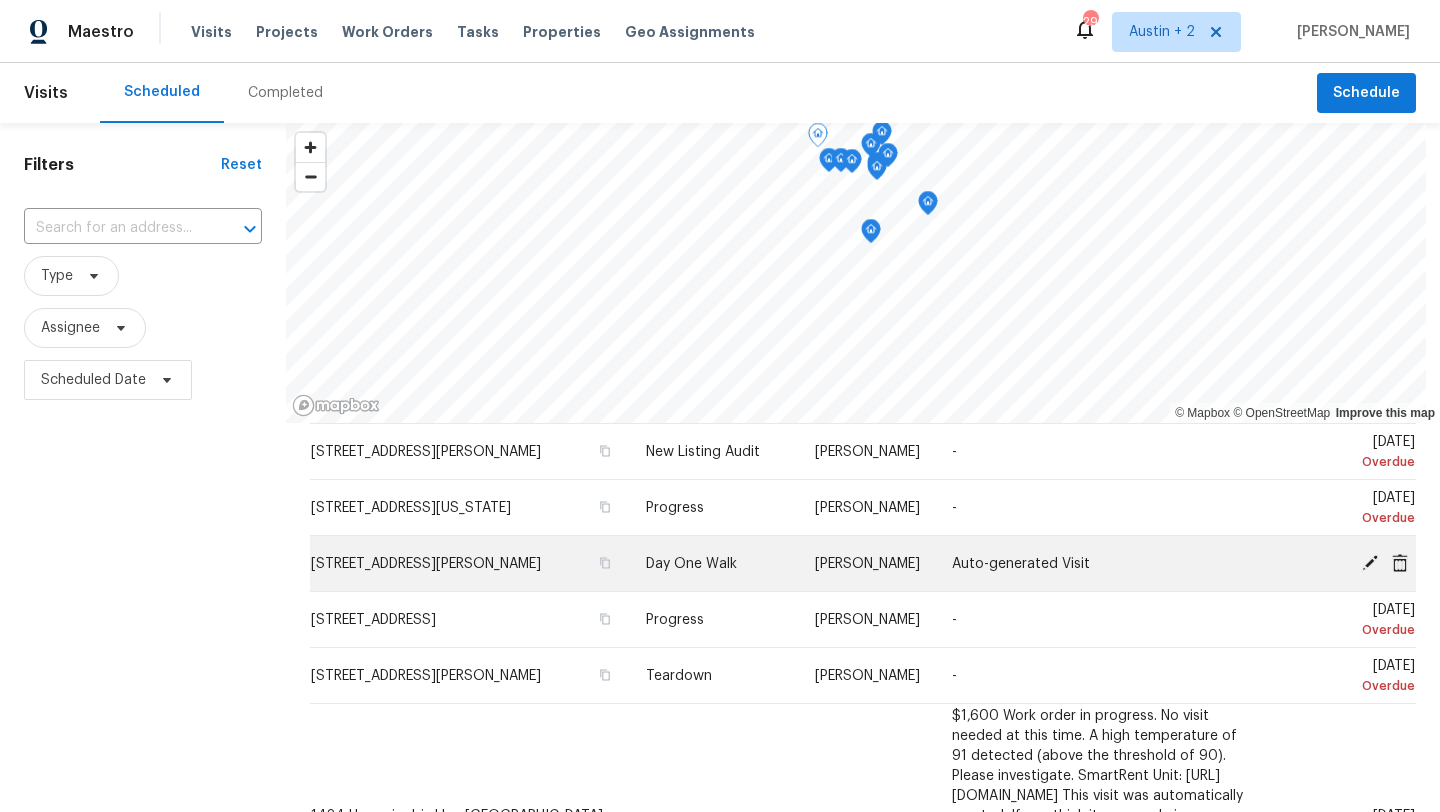click 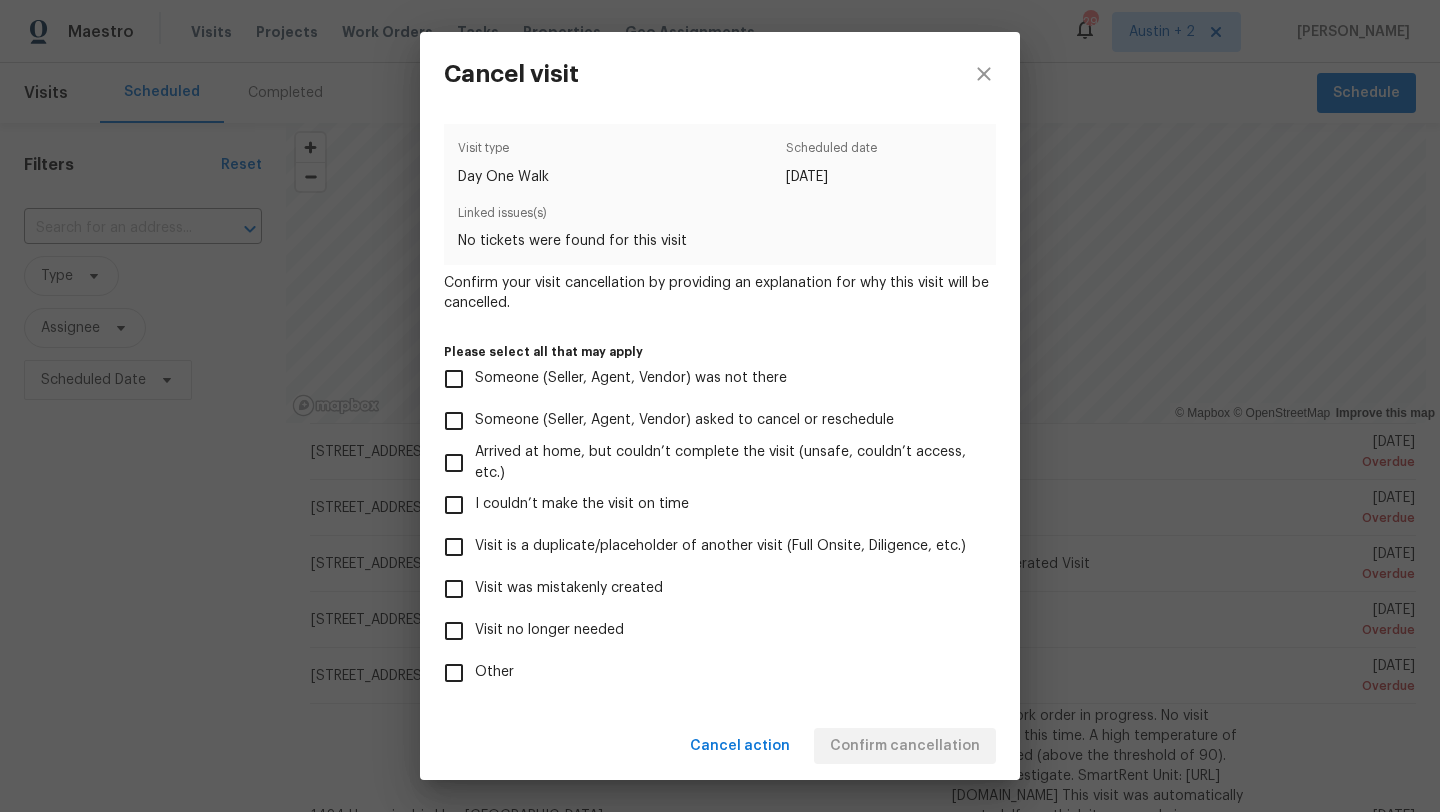 click on "Visit was mistakenly created" at bounding box center (569, 588) 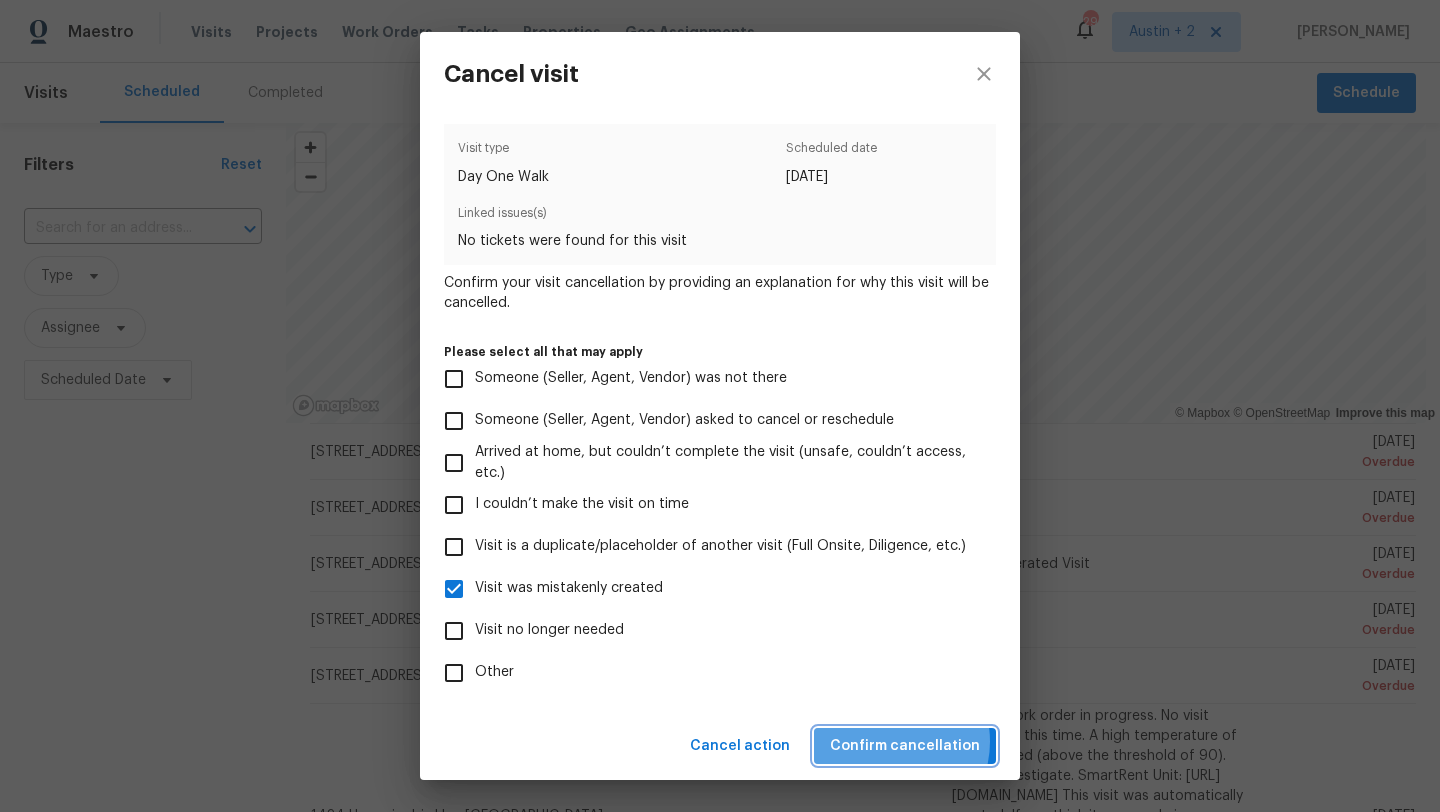 click on "Confirm cancellation" at bounding box center (905, 746) 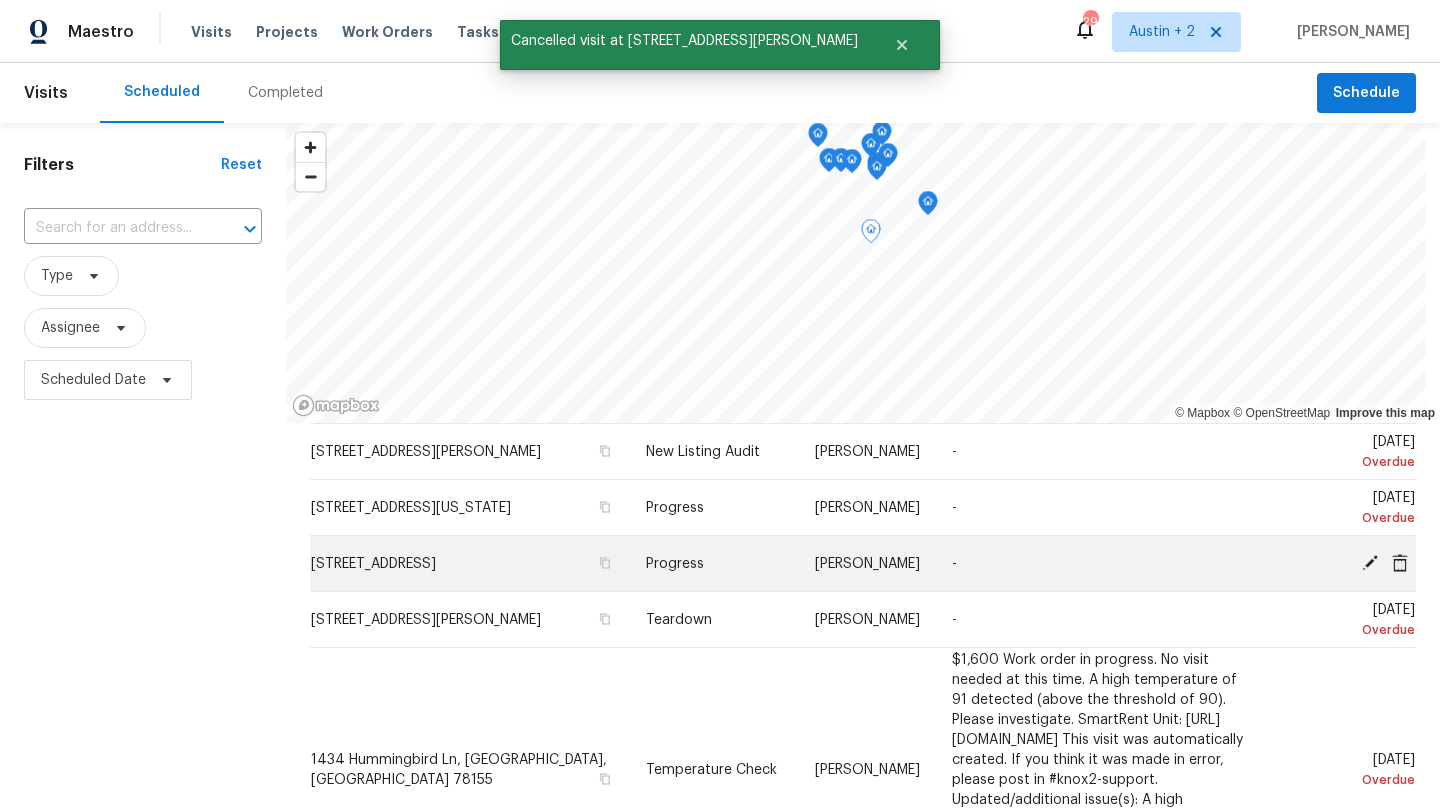click 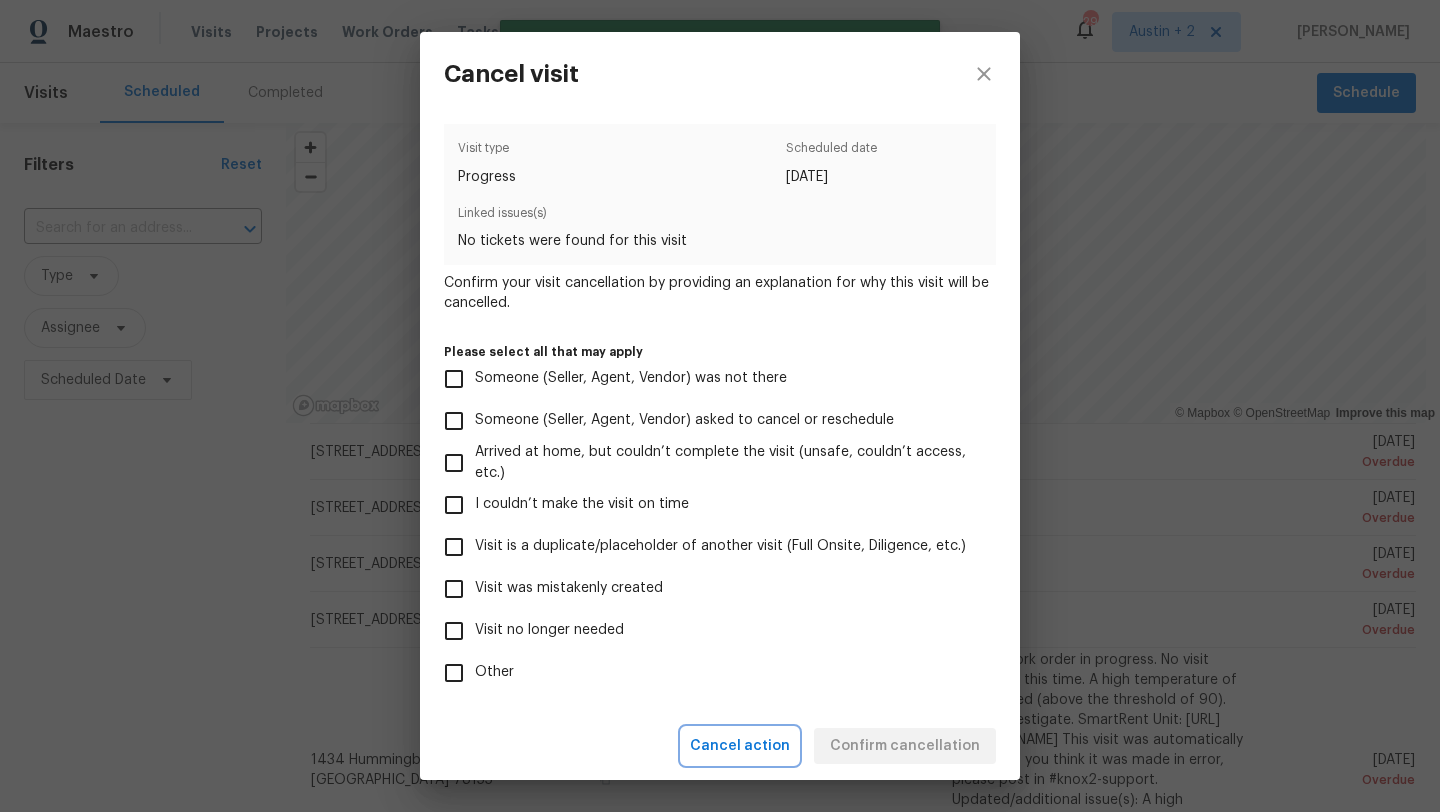 click on "Cancel action" at bounding box center (740, 746) 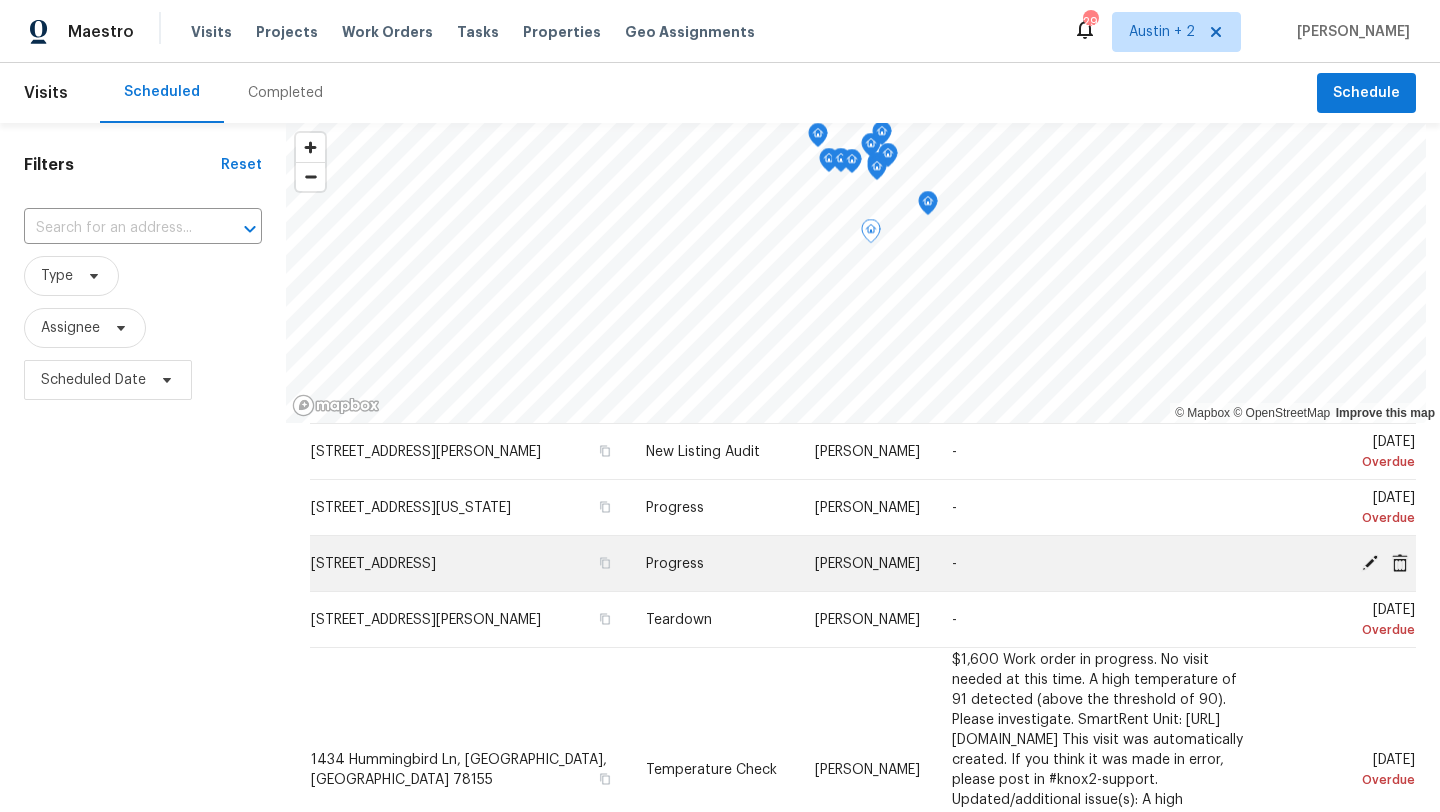 click 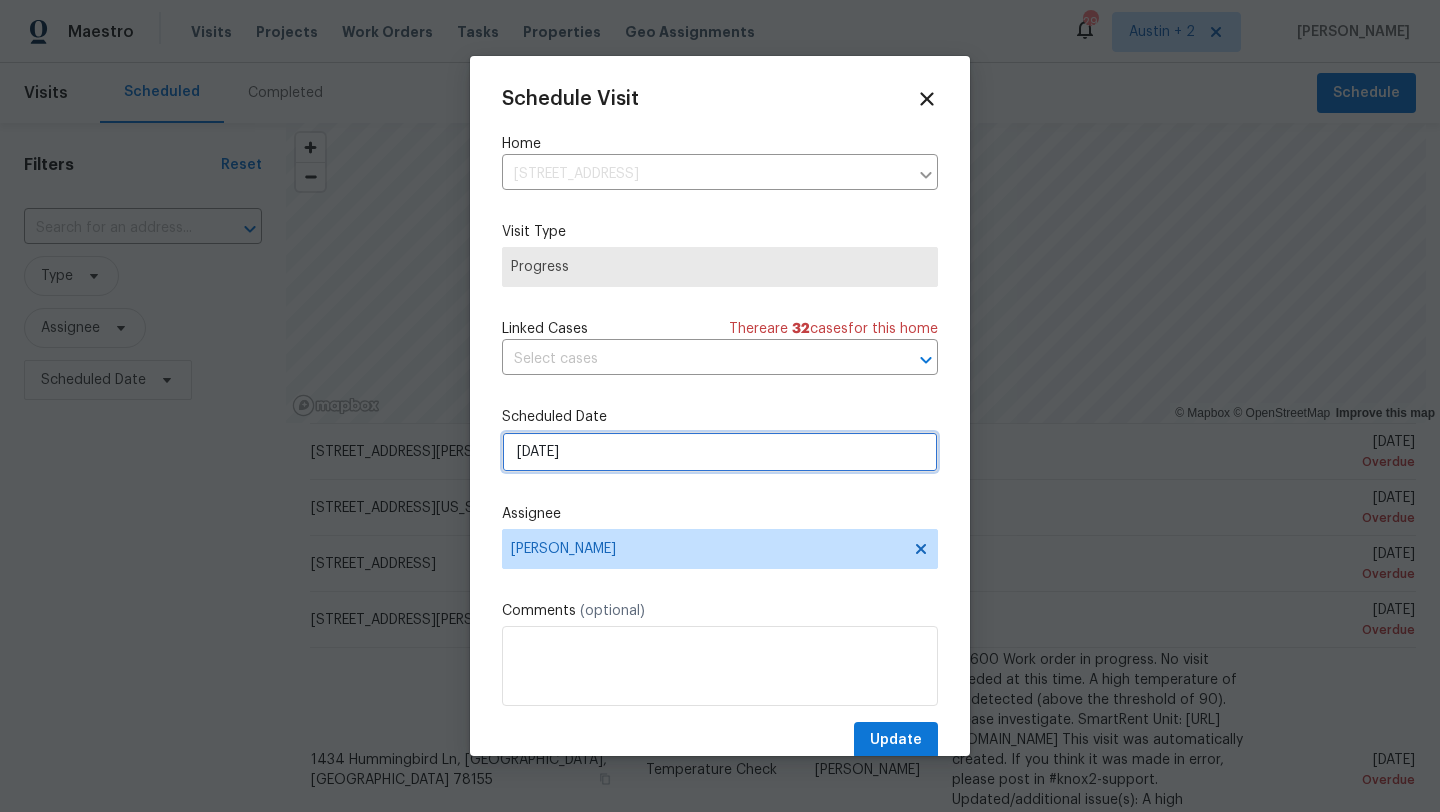 click on "[DATE]" at bounding box center (720, 452) 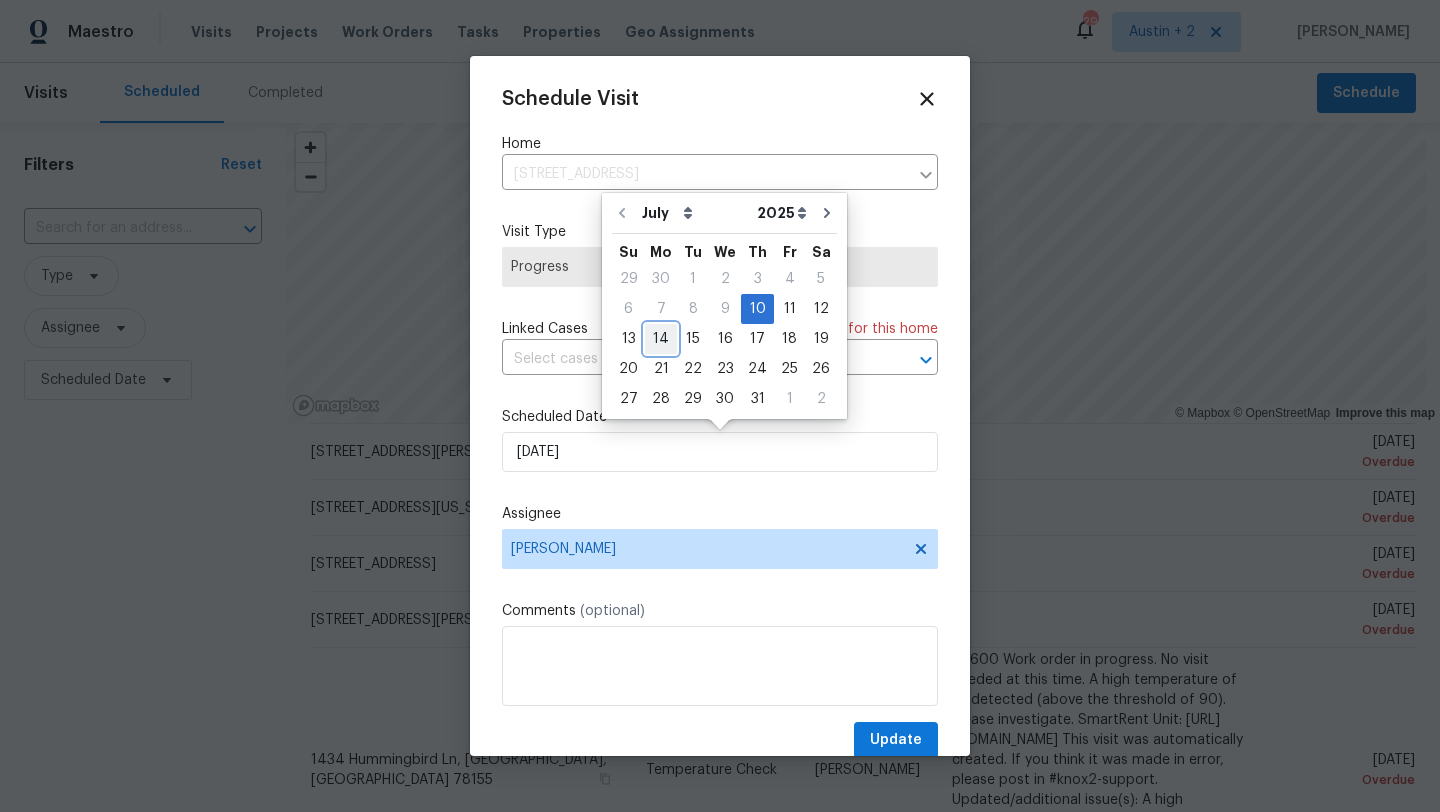 click on "14" at bounding box center (661, 339) 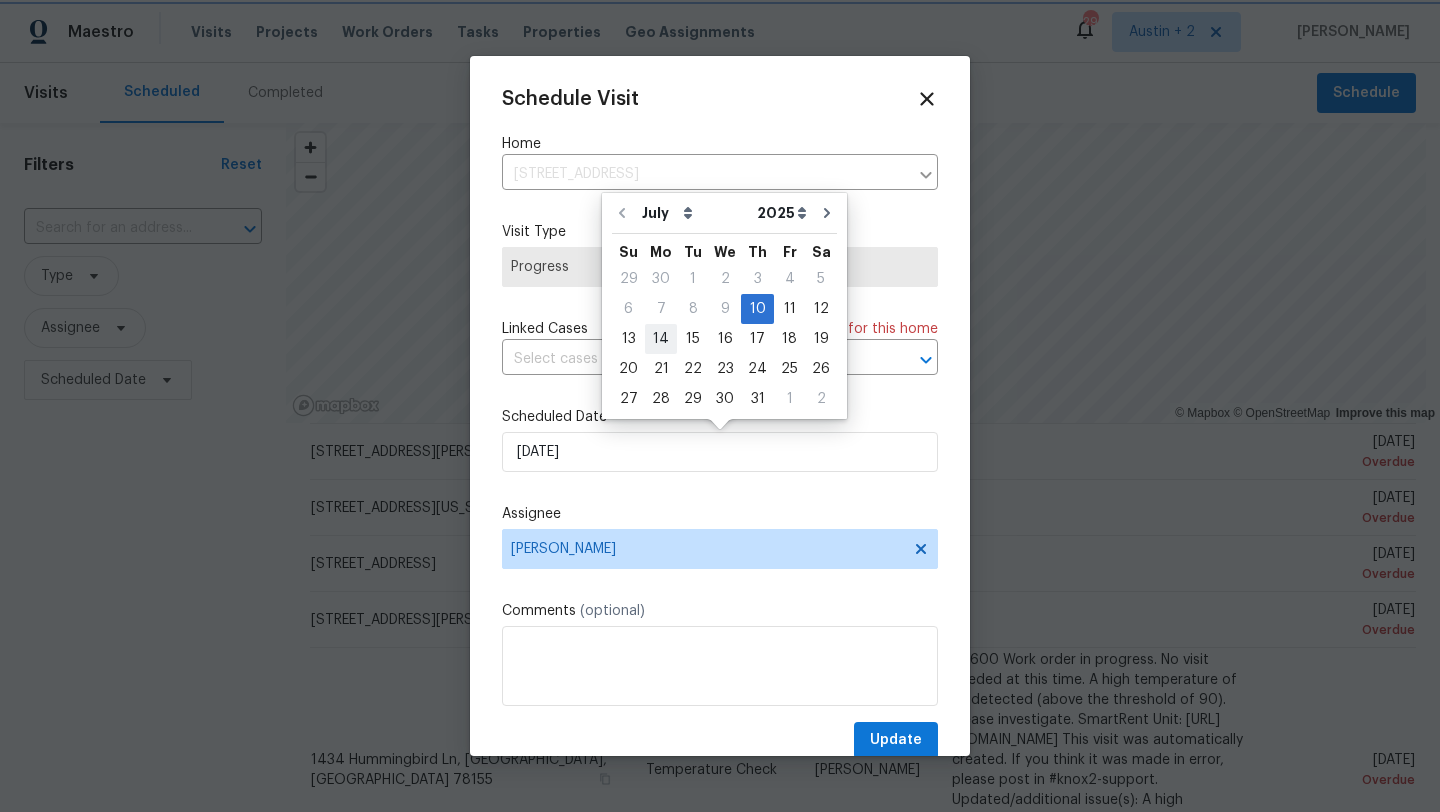 type on "[DATE]" 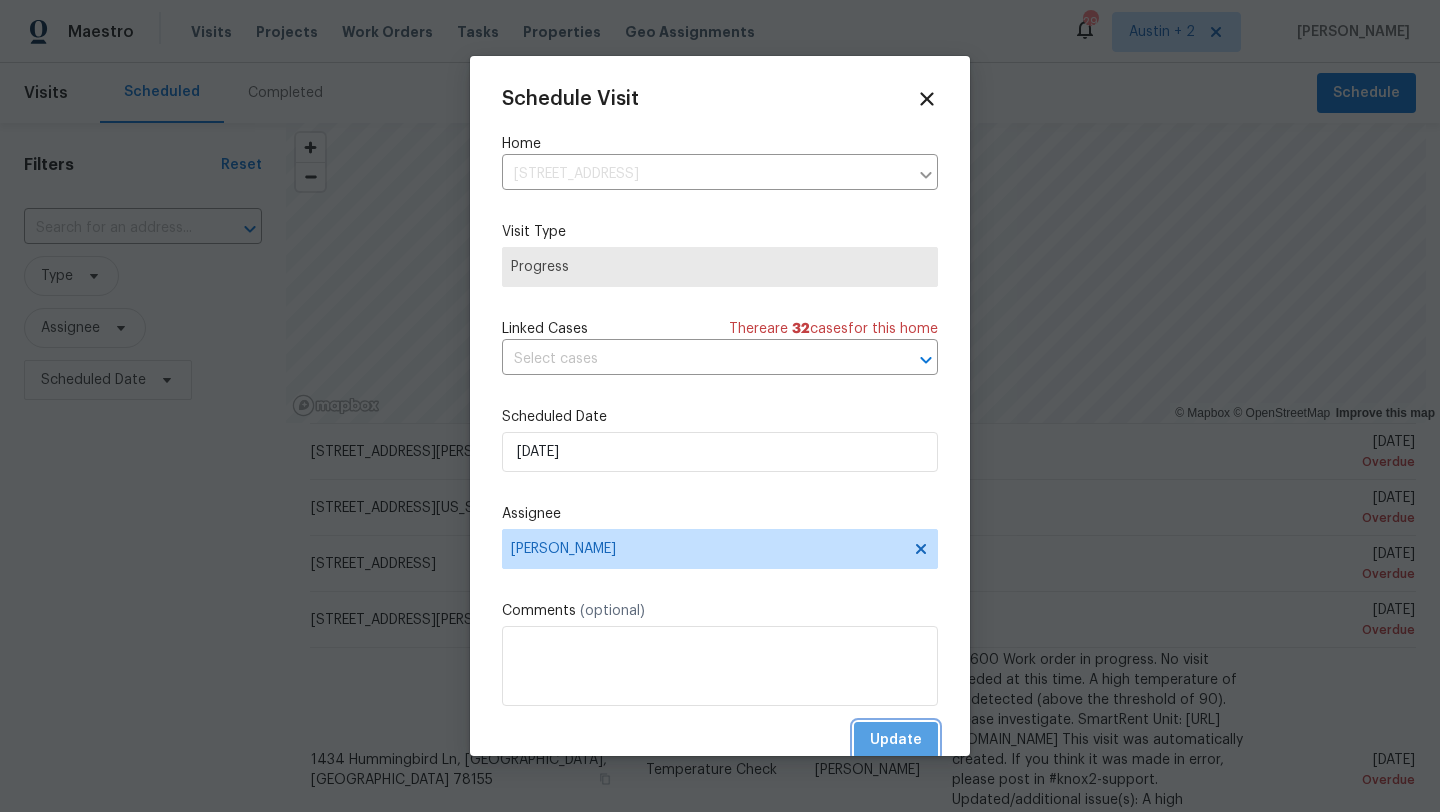 click on "Update" at bounding box center [896, 740] 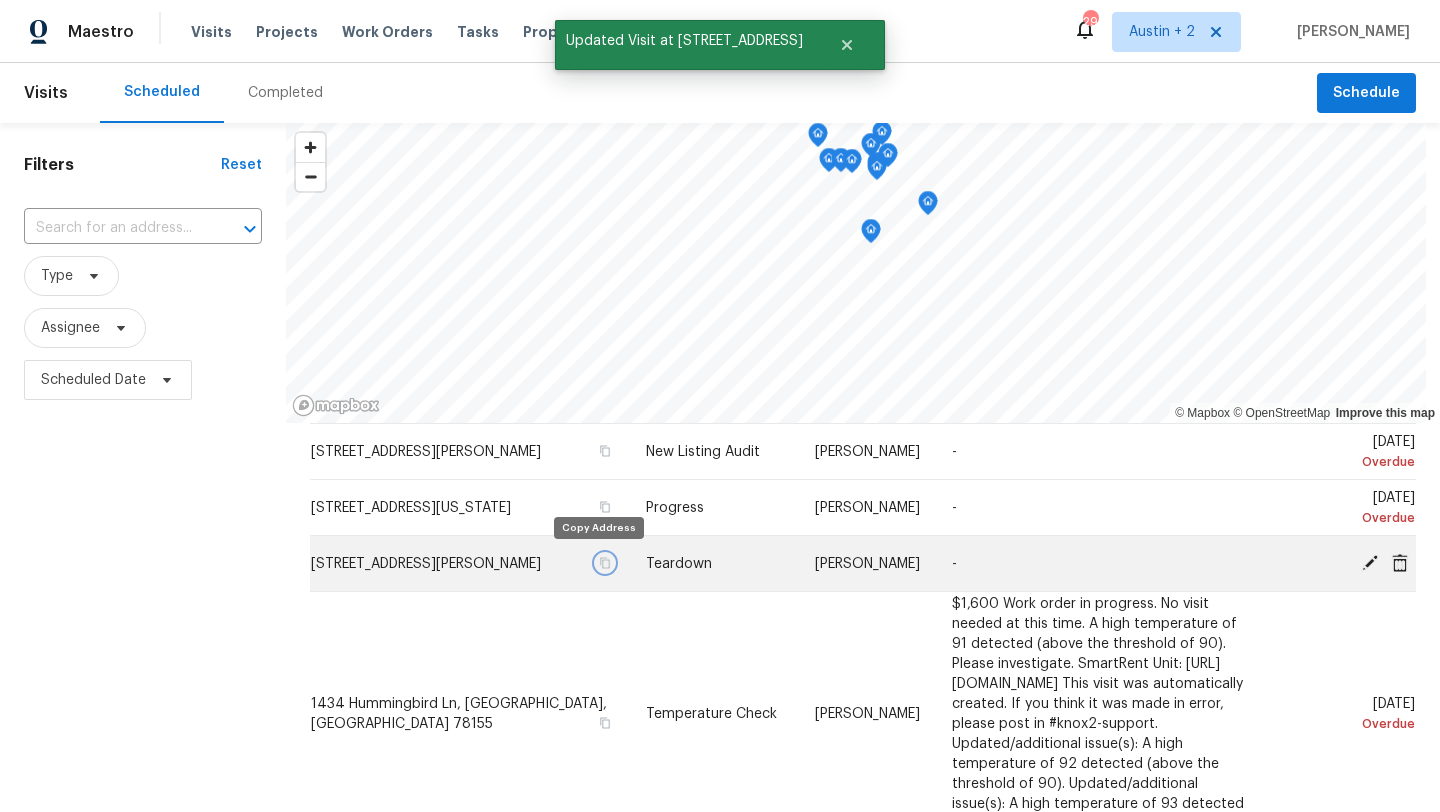 click 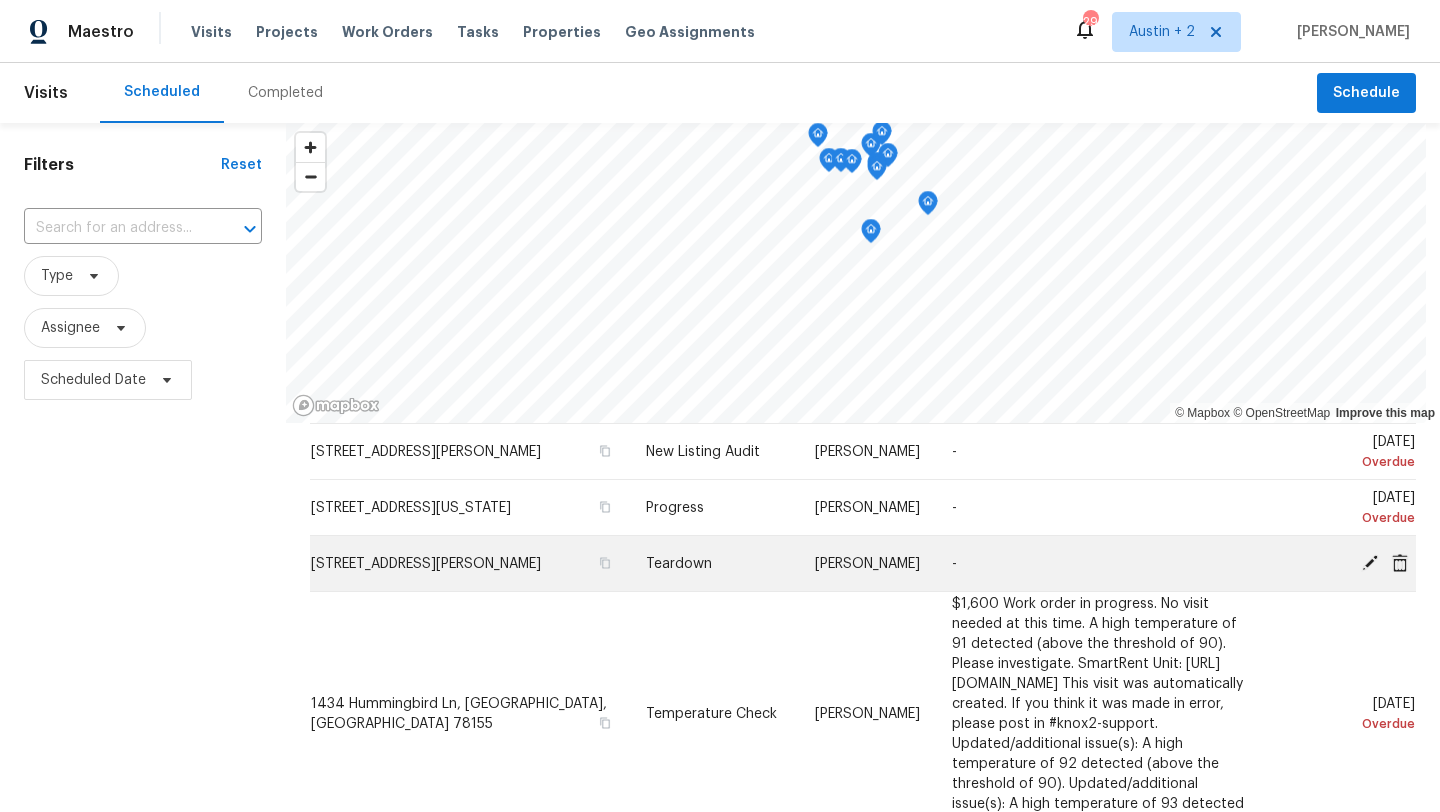 click 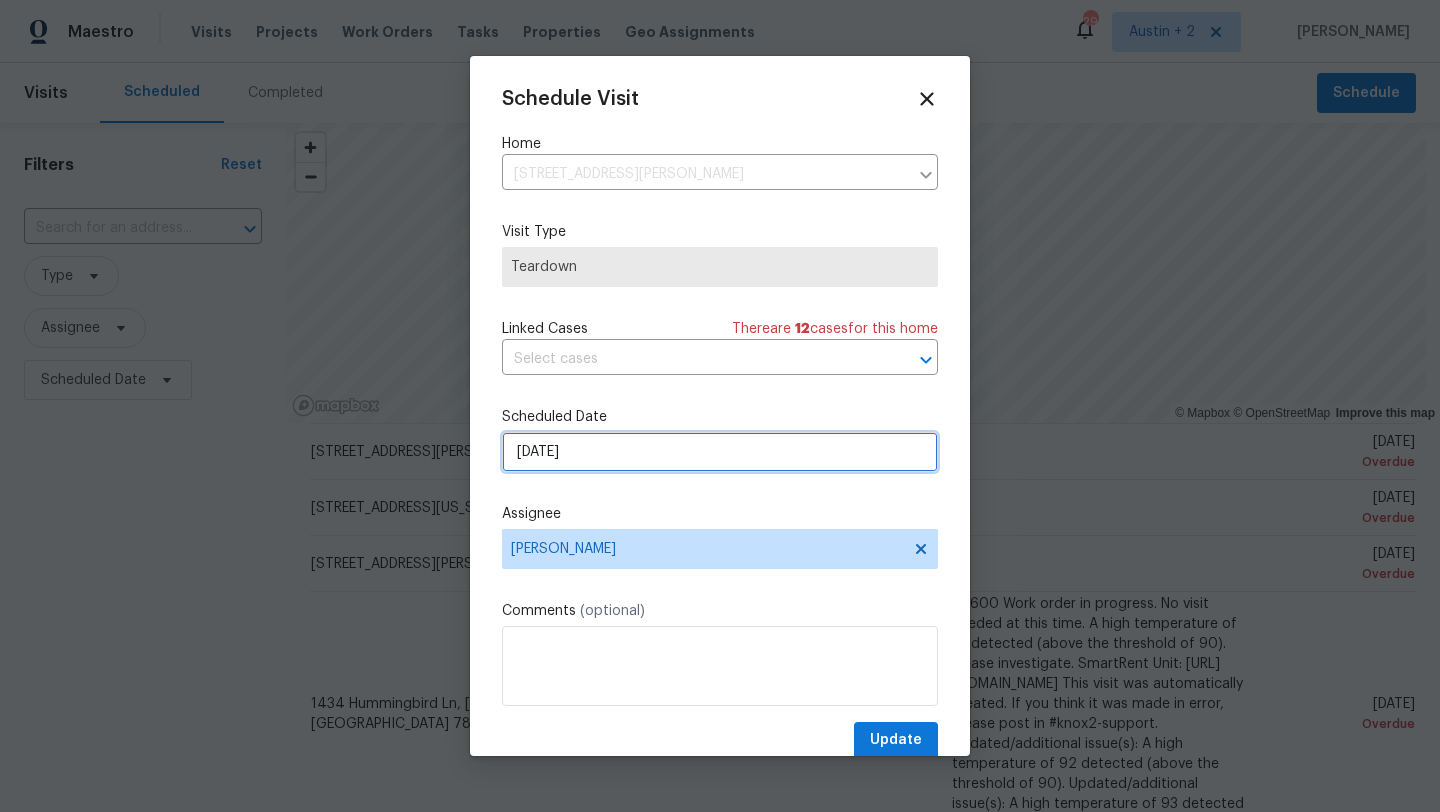 click on "[DATE]" at bounding box center [720, 452] 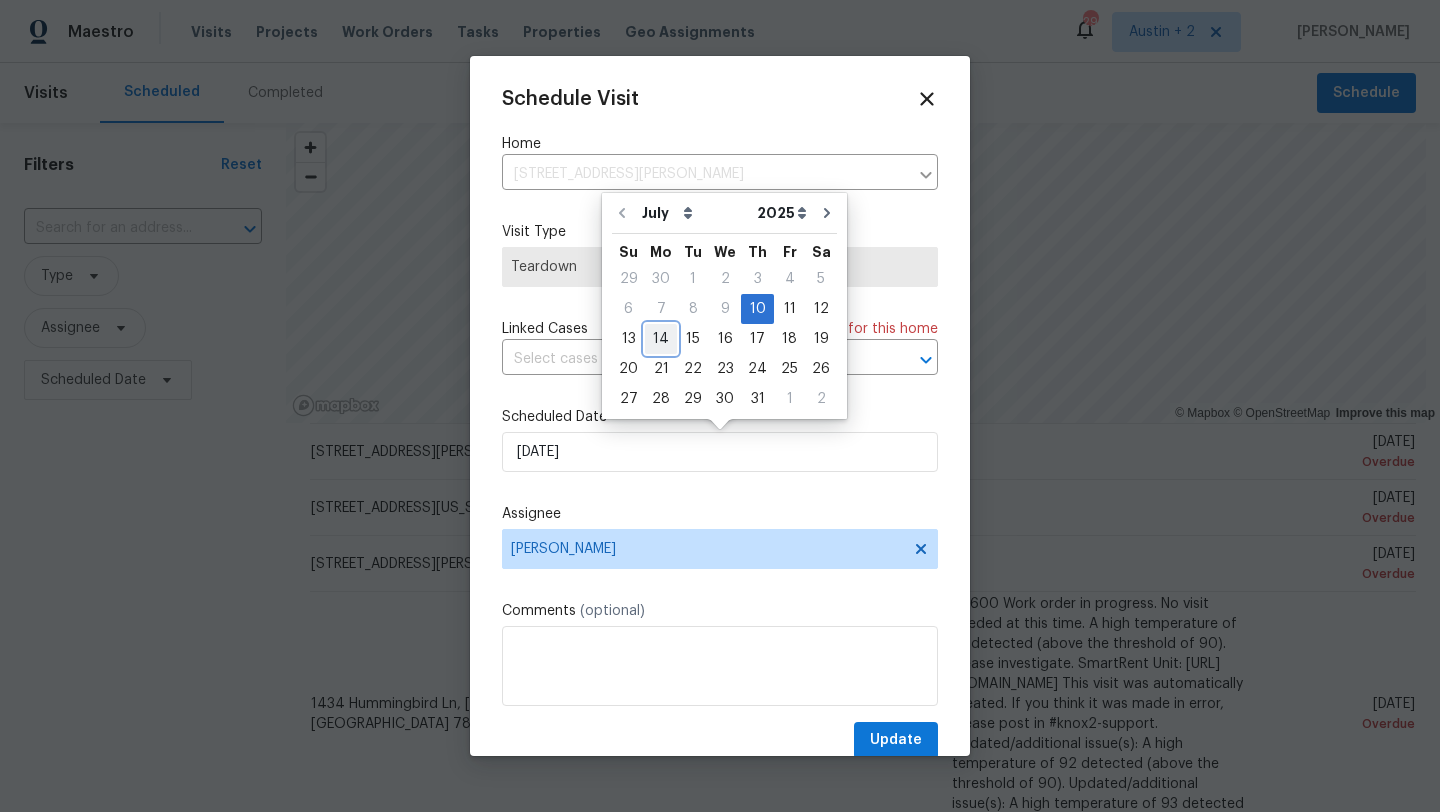 click on "14" at bounding box center [661, 339] 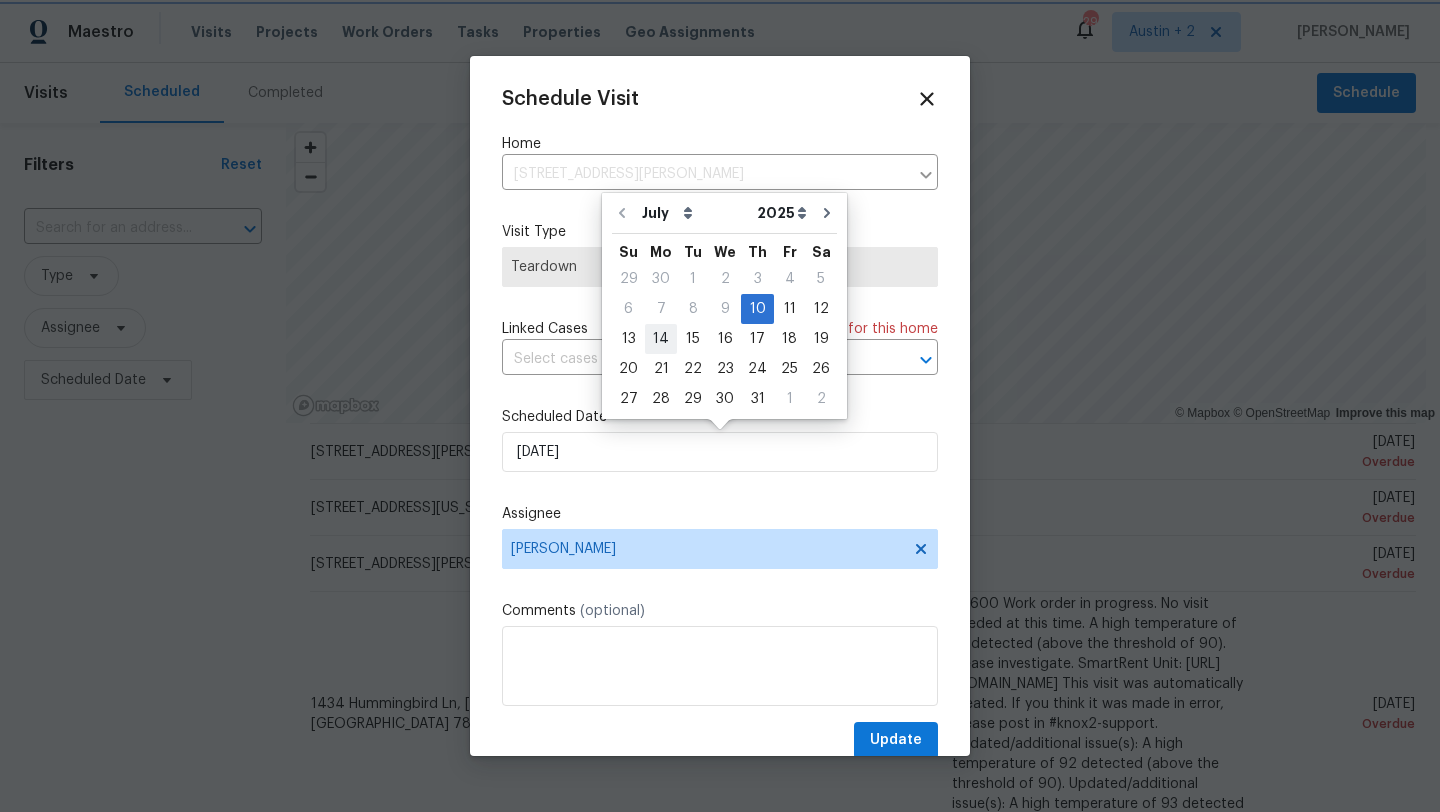 type on "[DATE]" 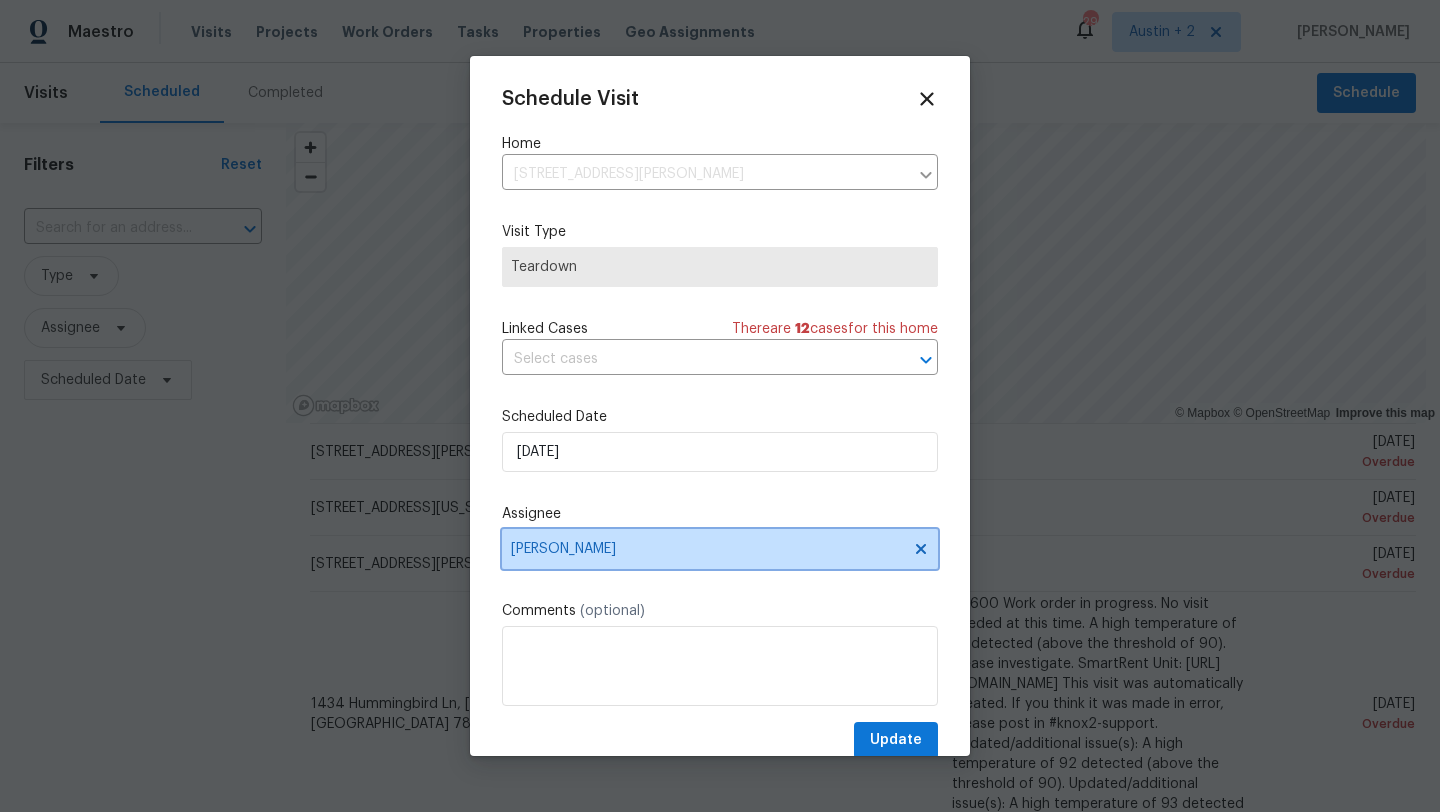 click on "[PERSON_NAME]" at bounding box center (707, 549) 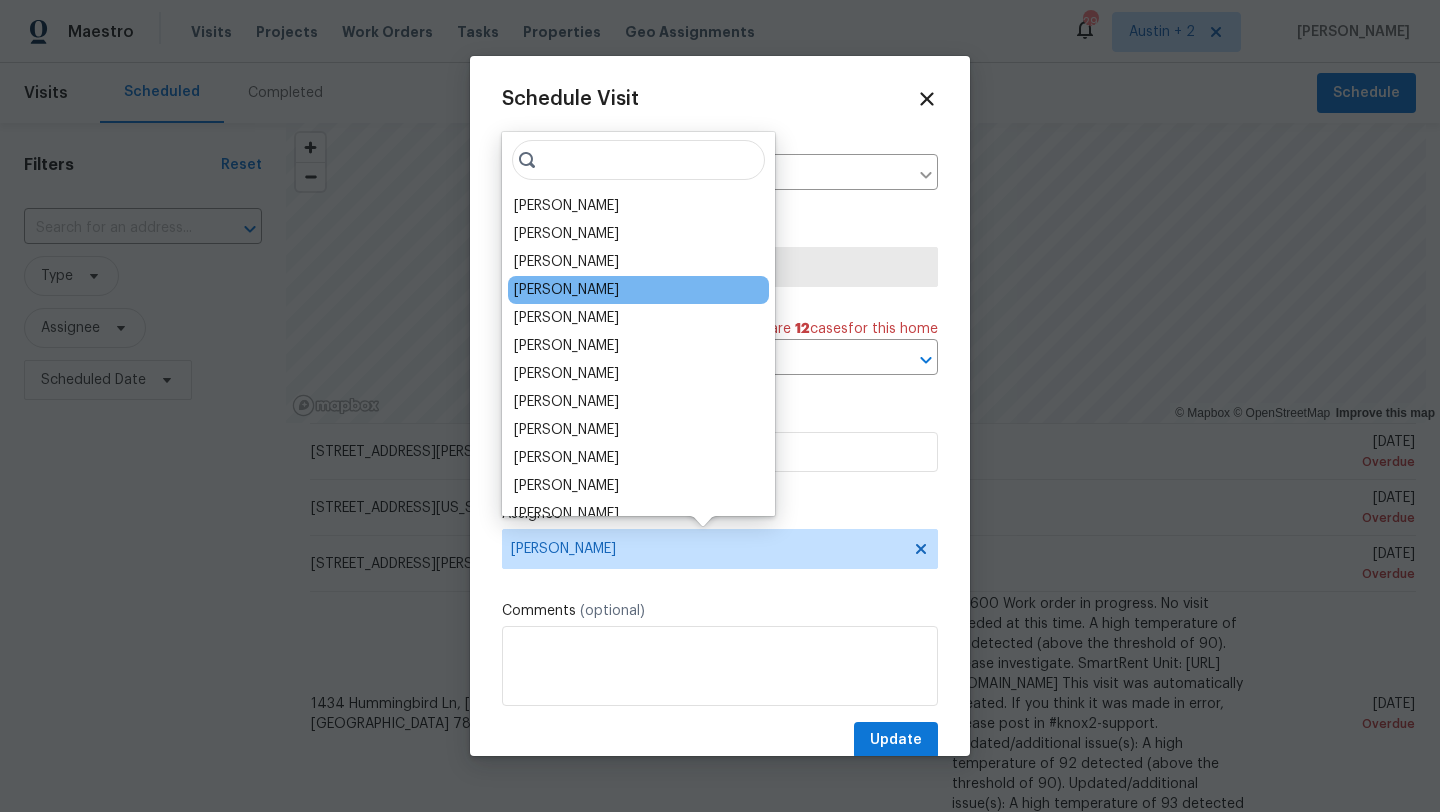 click on "[PERSON_NAME]" at bounding box center (566, 290) 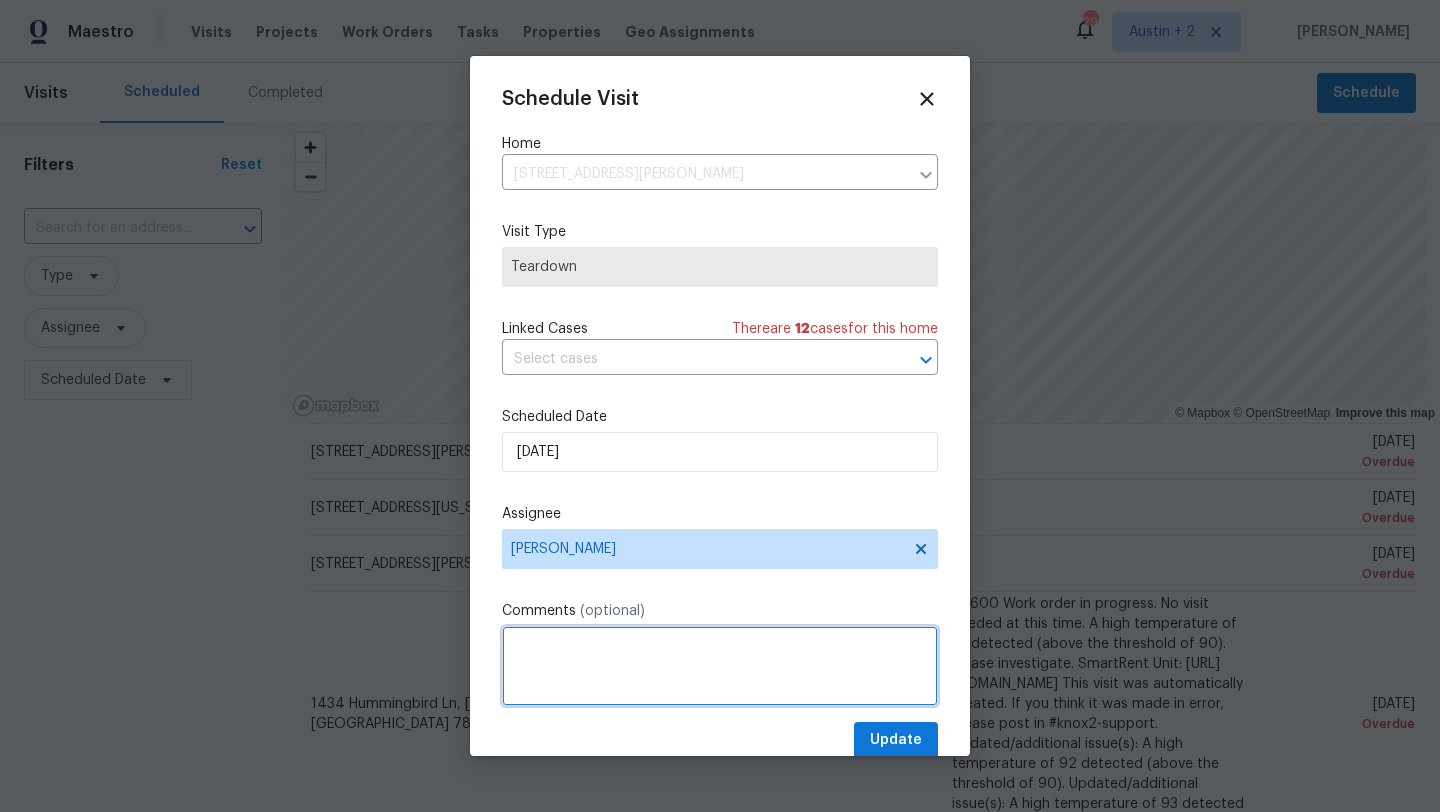 click at bounding box center [720, 666] 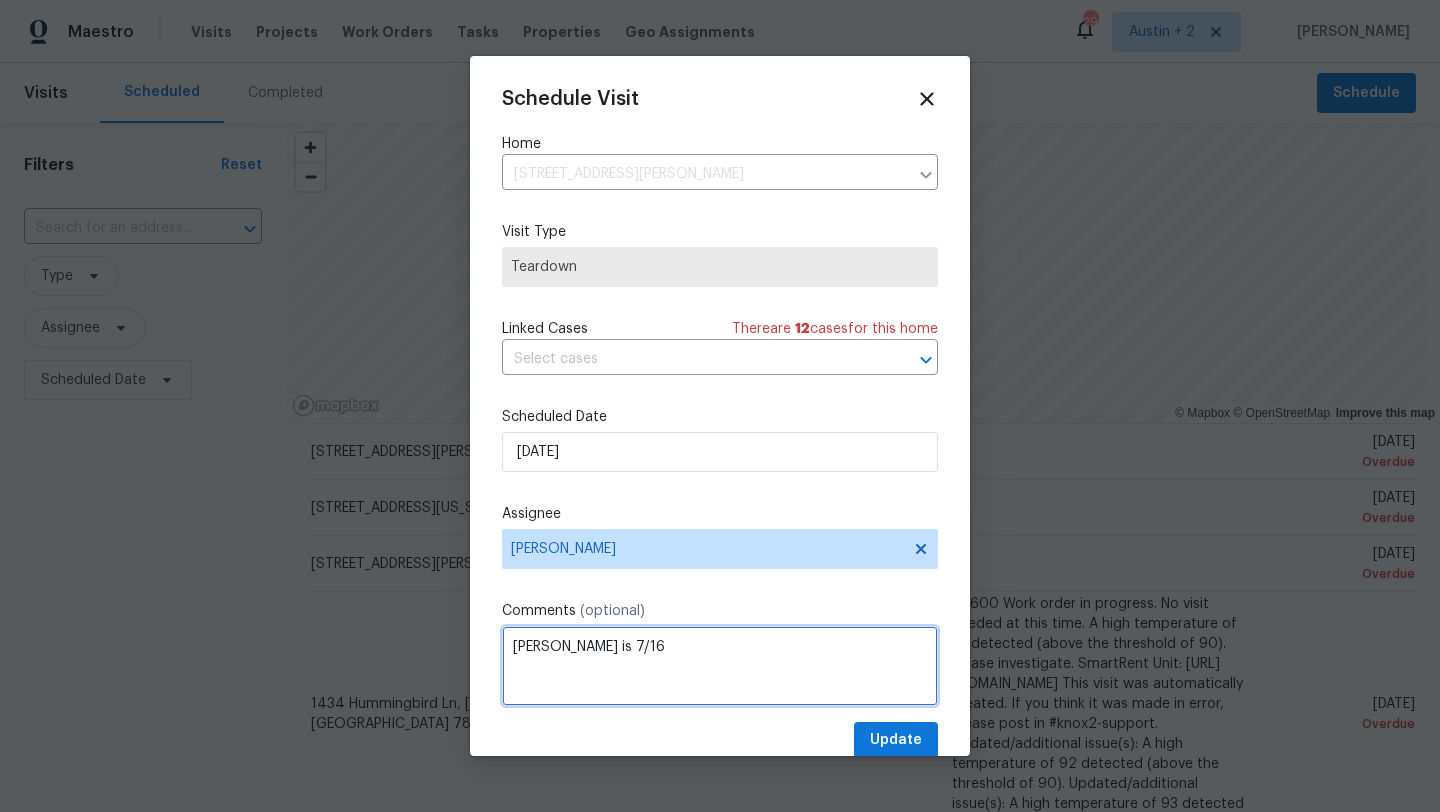 click on "[PERSON_NAME] is 7/16" at bounding box center [720, 666] 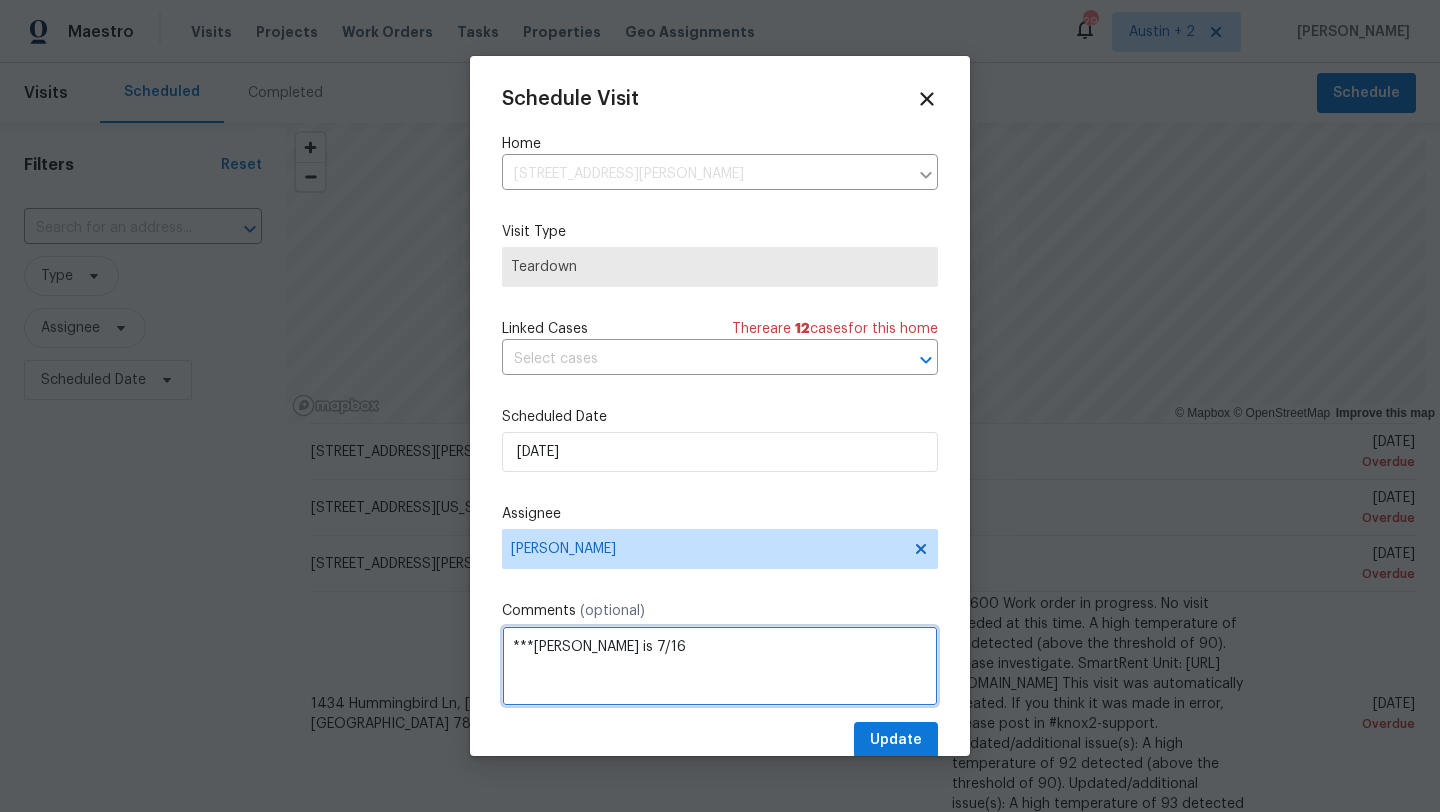 click on "***[PERSON_NAME] is 7/16" at bounding box center (720, 666) 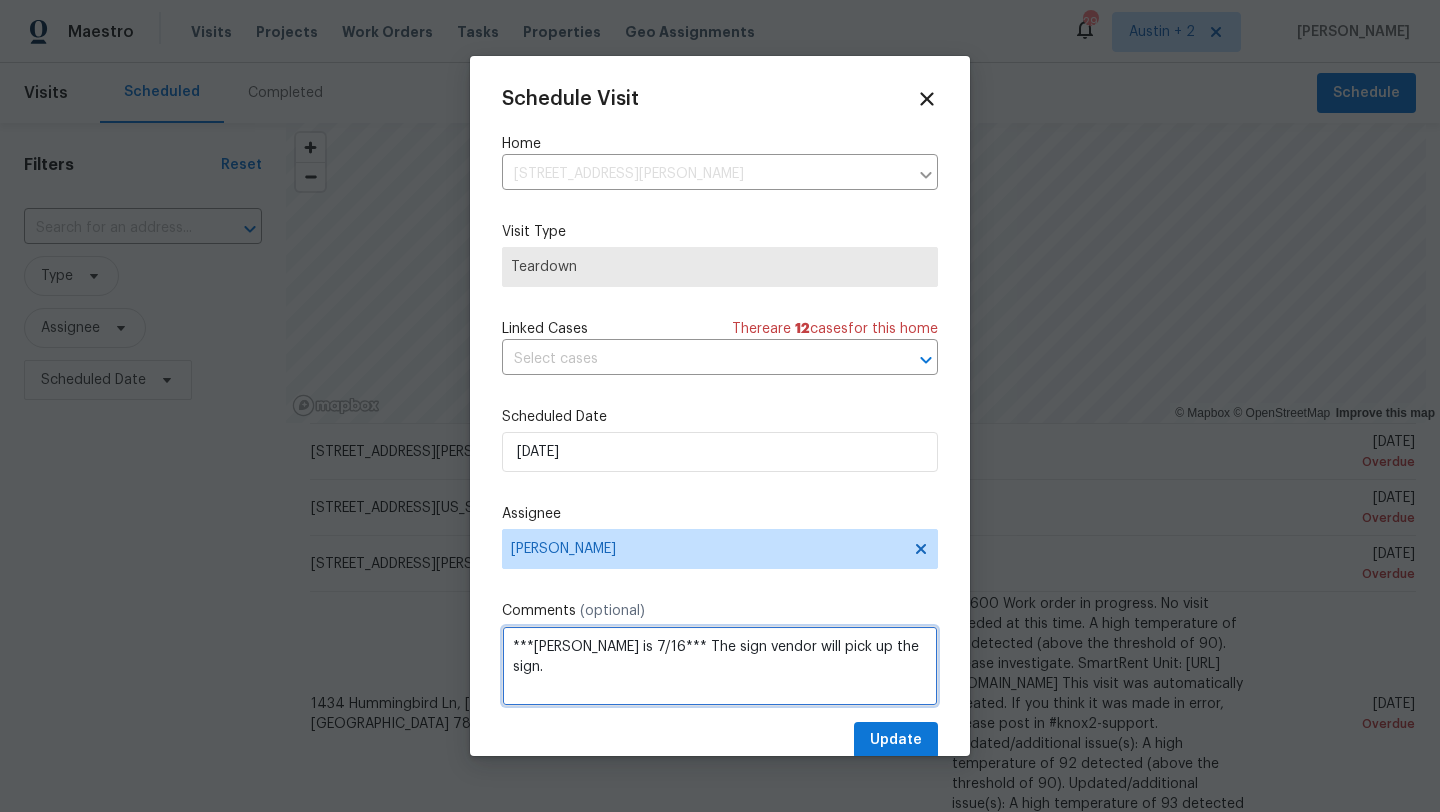 type on "***[PERSON_NAME] is 7/16*** The sign vendor will pick up the sign." 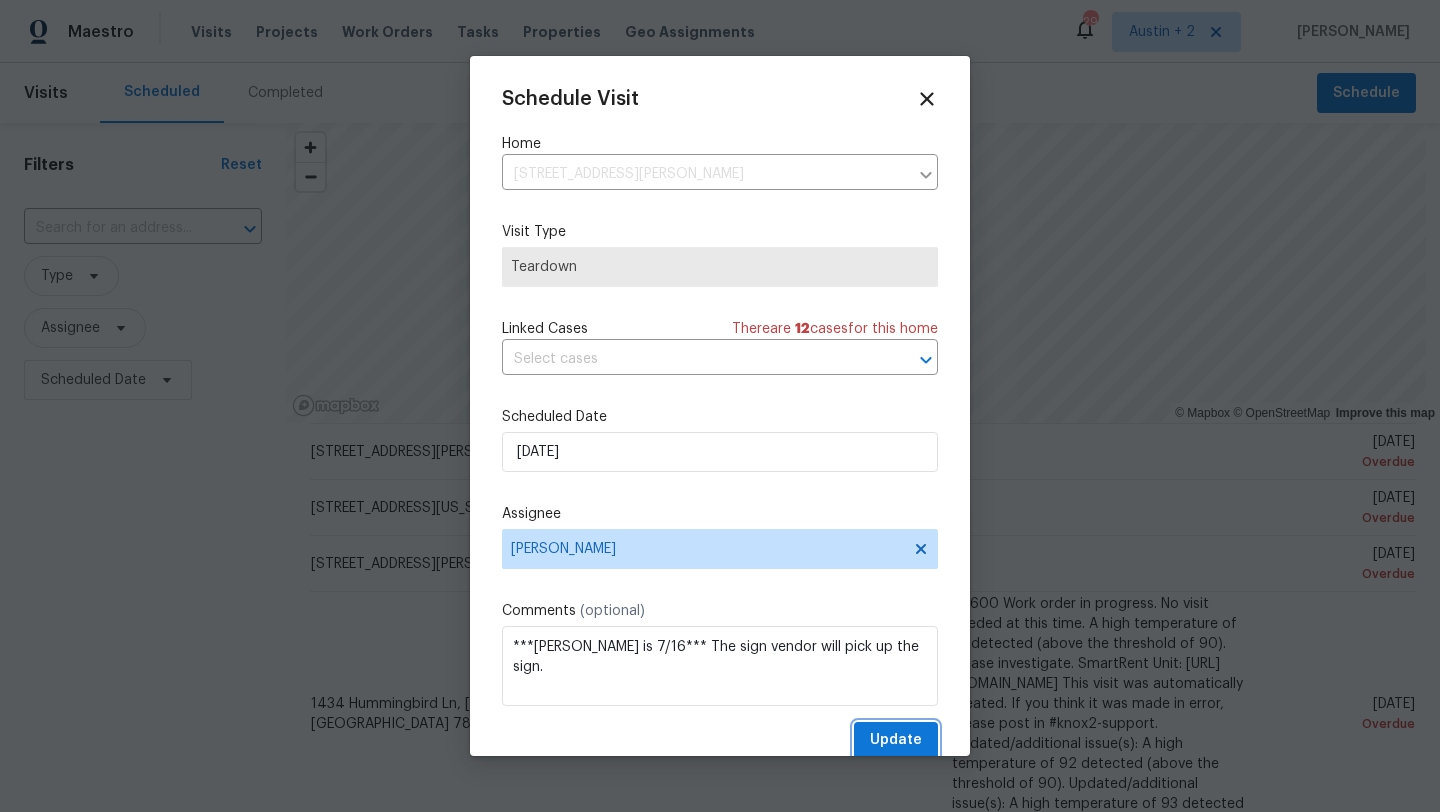 click on "Update" at bounding box center (896, 740) 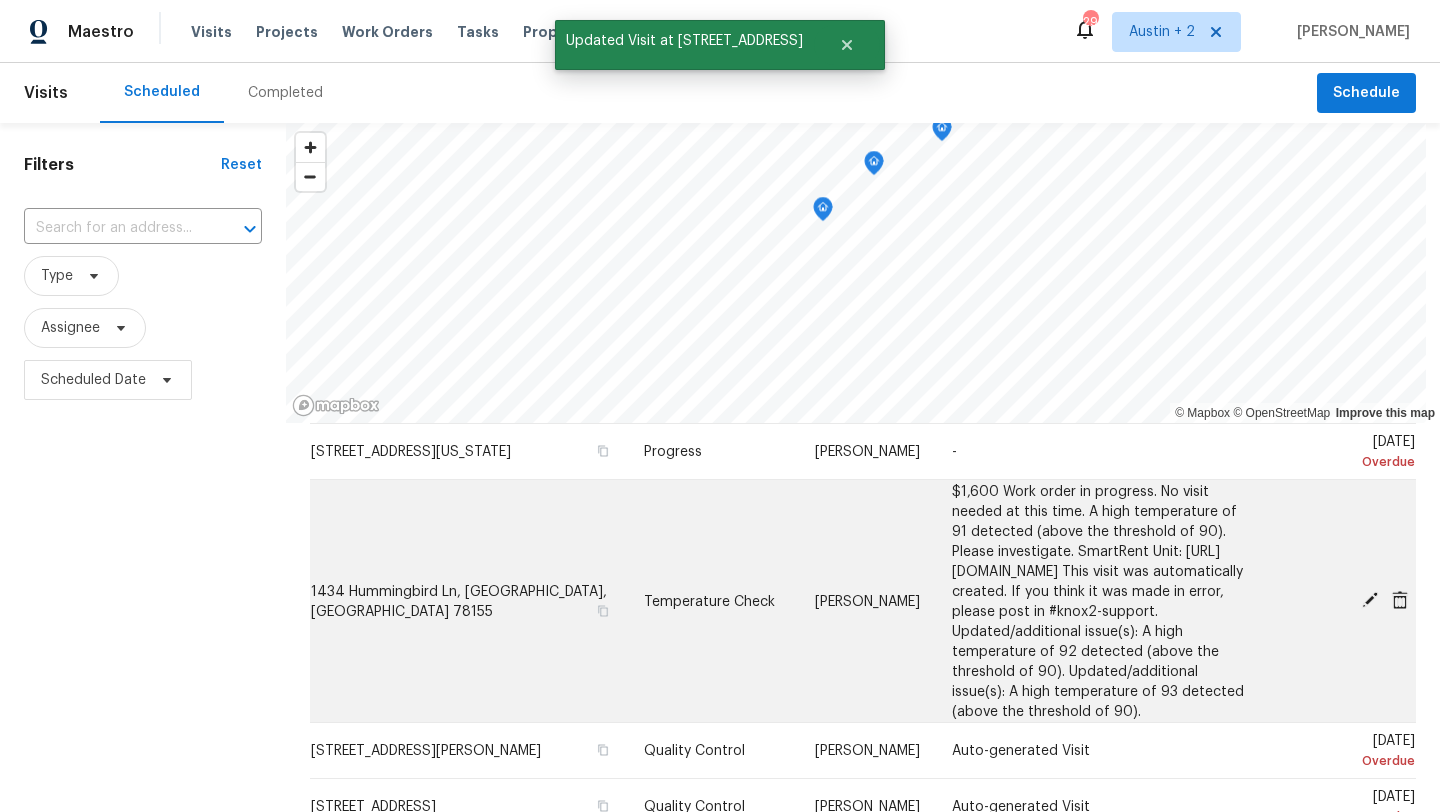 scroll, scrollTop: 633, scrollLeft: 0, axis: vertical 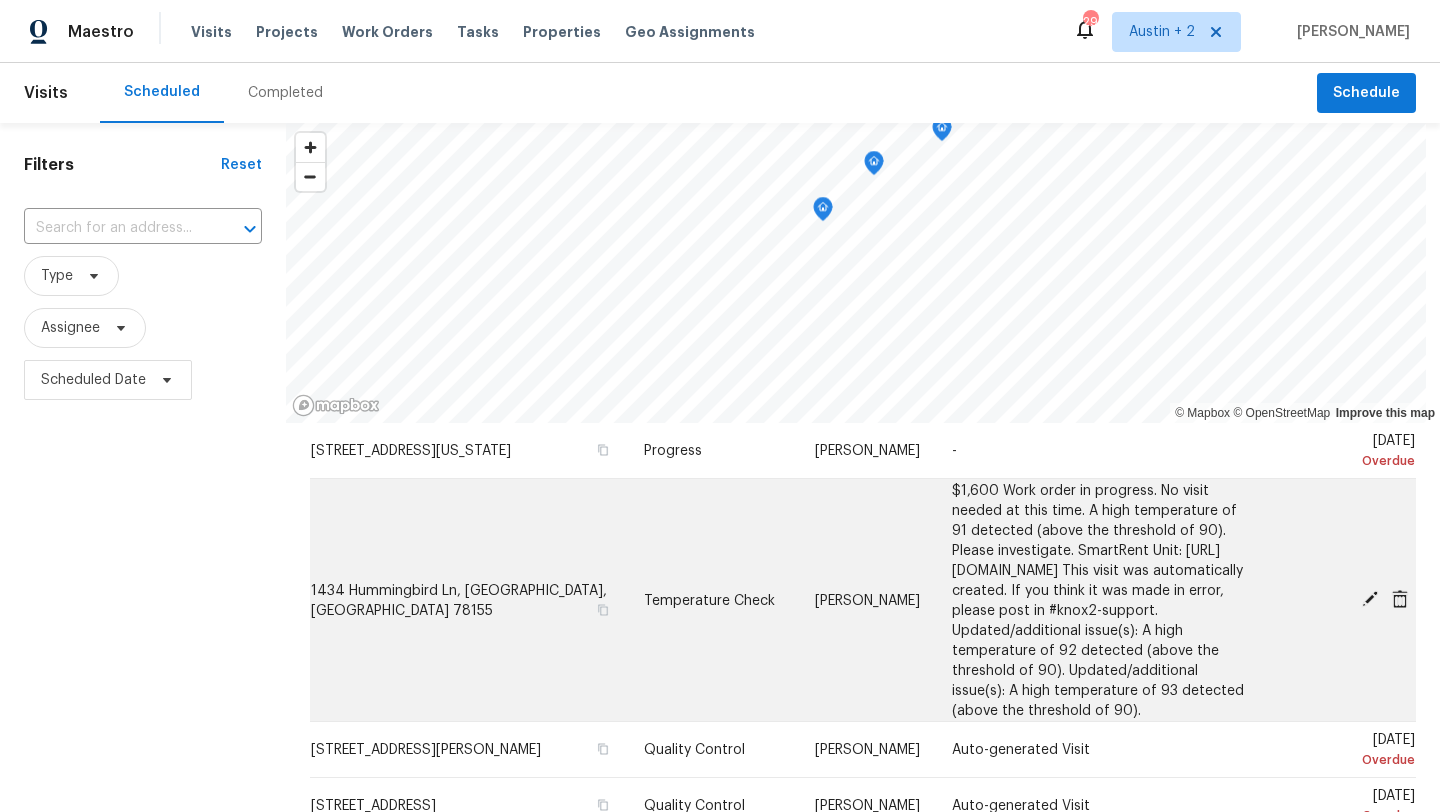 click 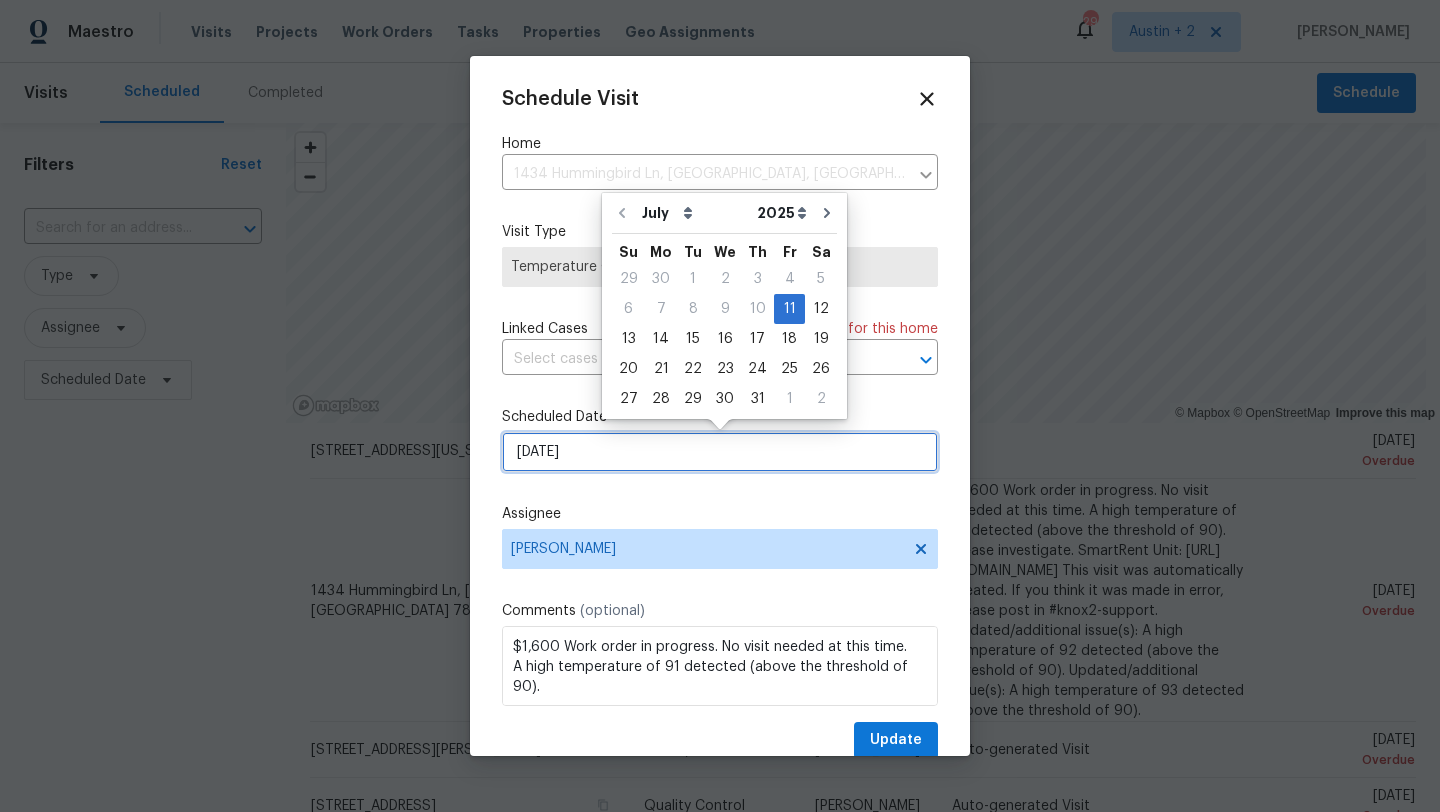 click on "[DATE]" at bounding box center (720, 452) 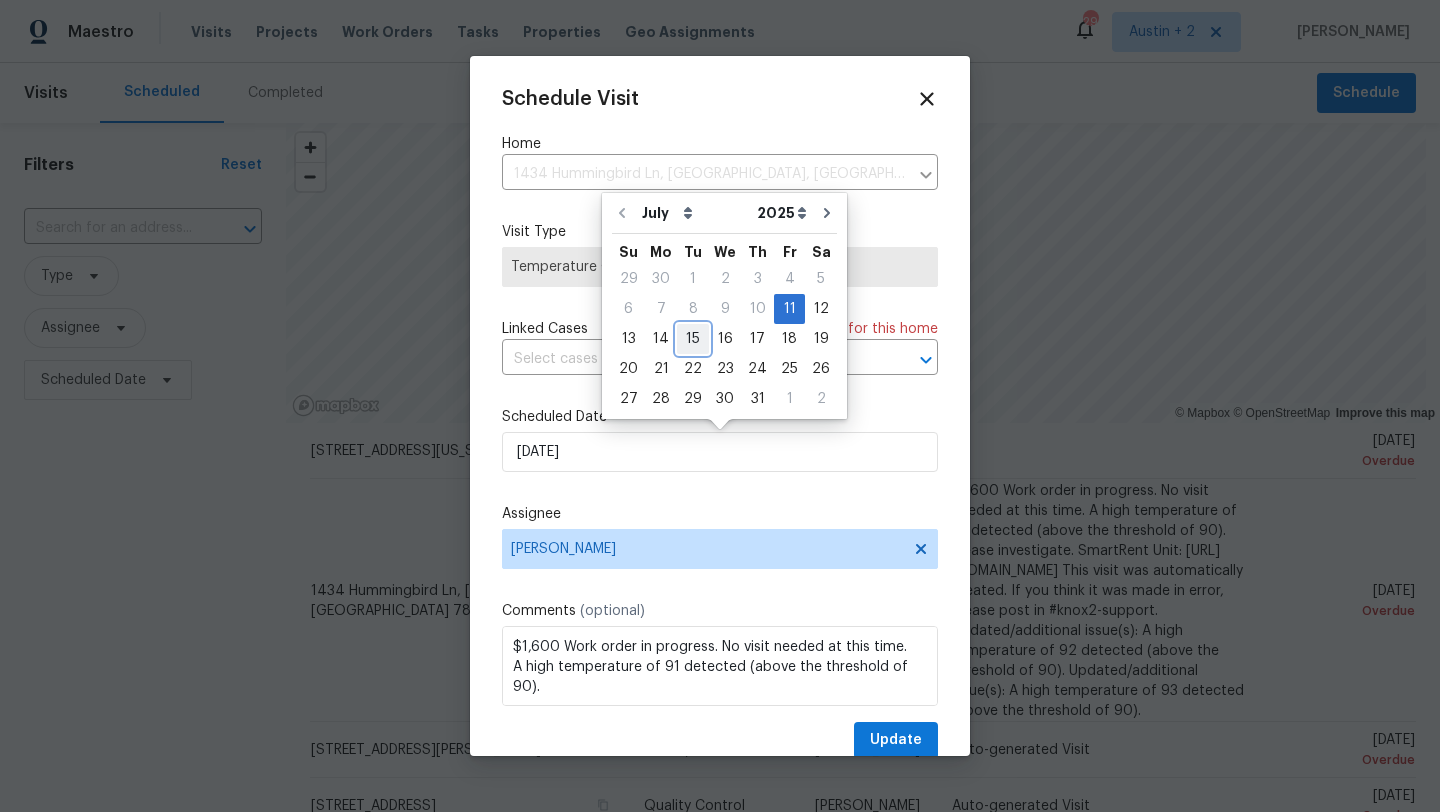 click on "15" at bounding box center (693, 339) 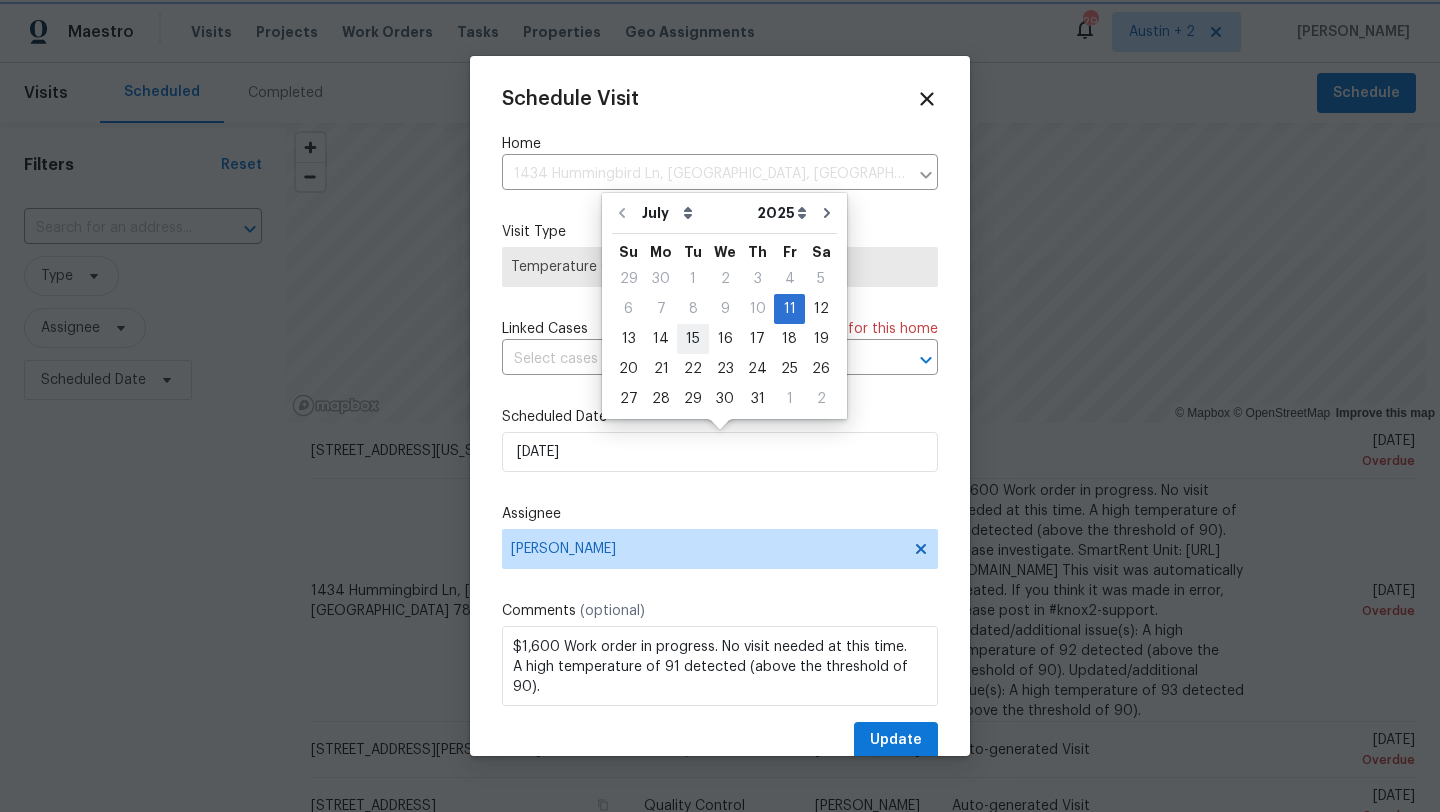 type on "[DATE]" 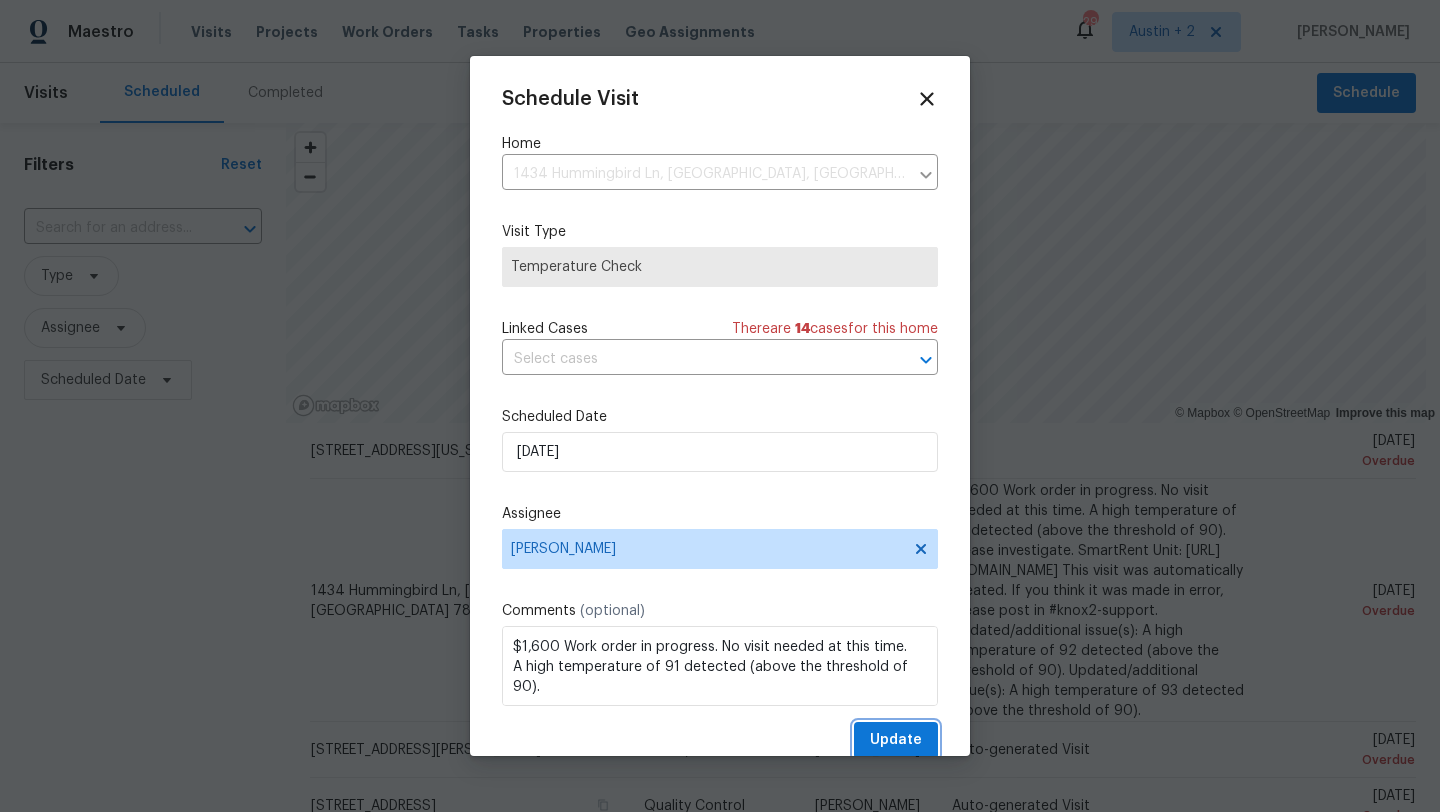 click on "Update" at bounding box center (896, 740) 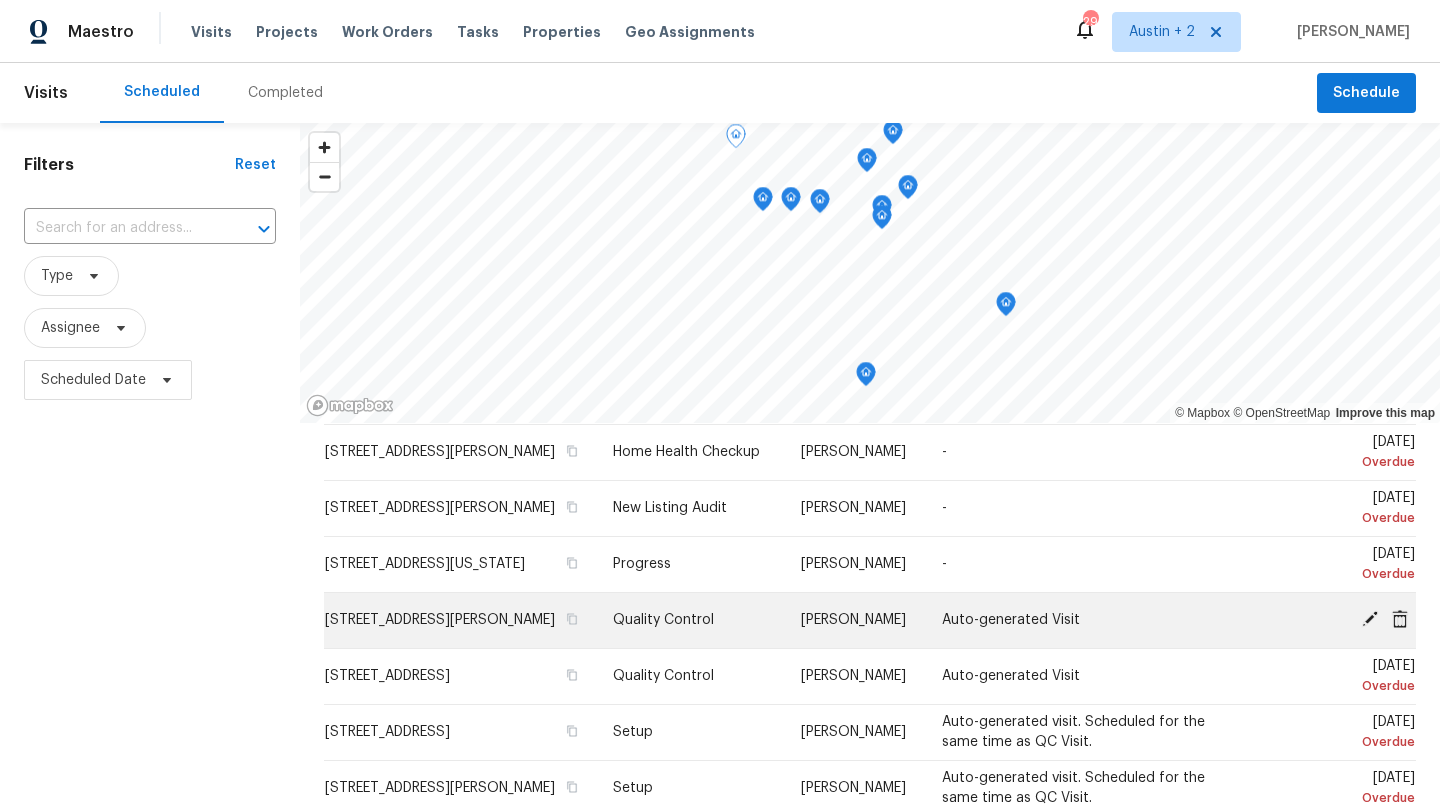 scroll, scrollTop: 504, scrollLeft: 0, axis: vertical 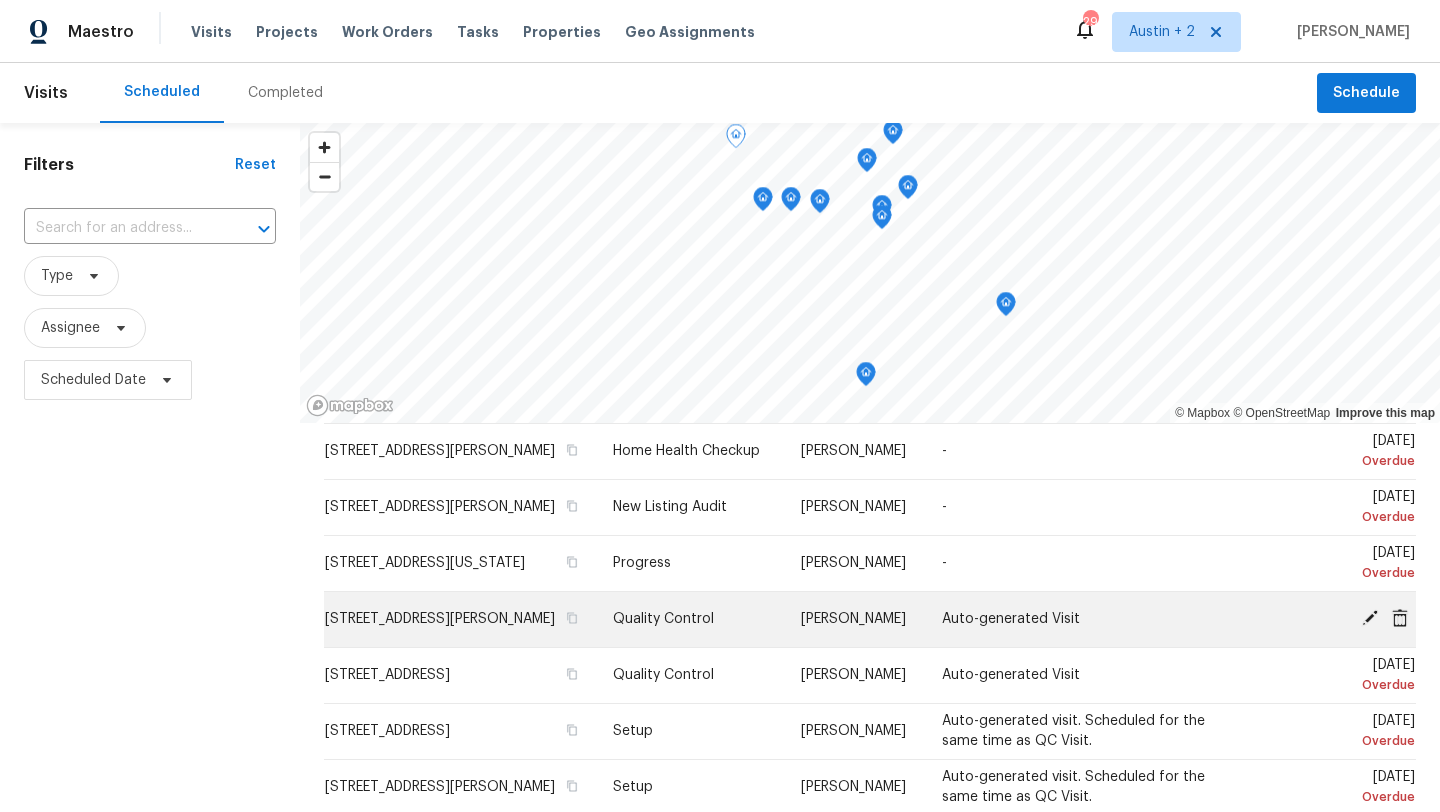 click 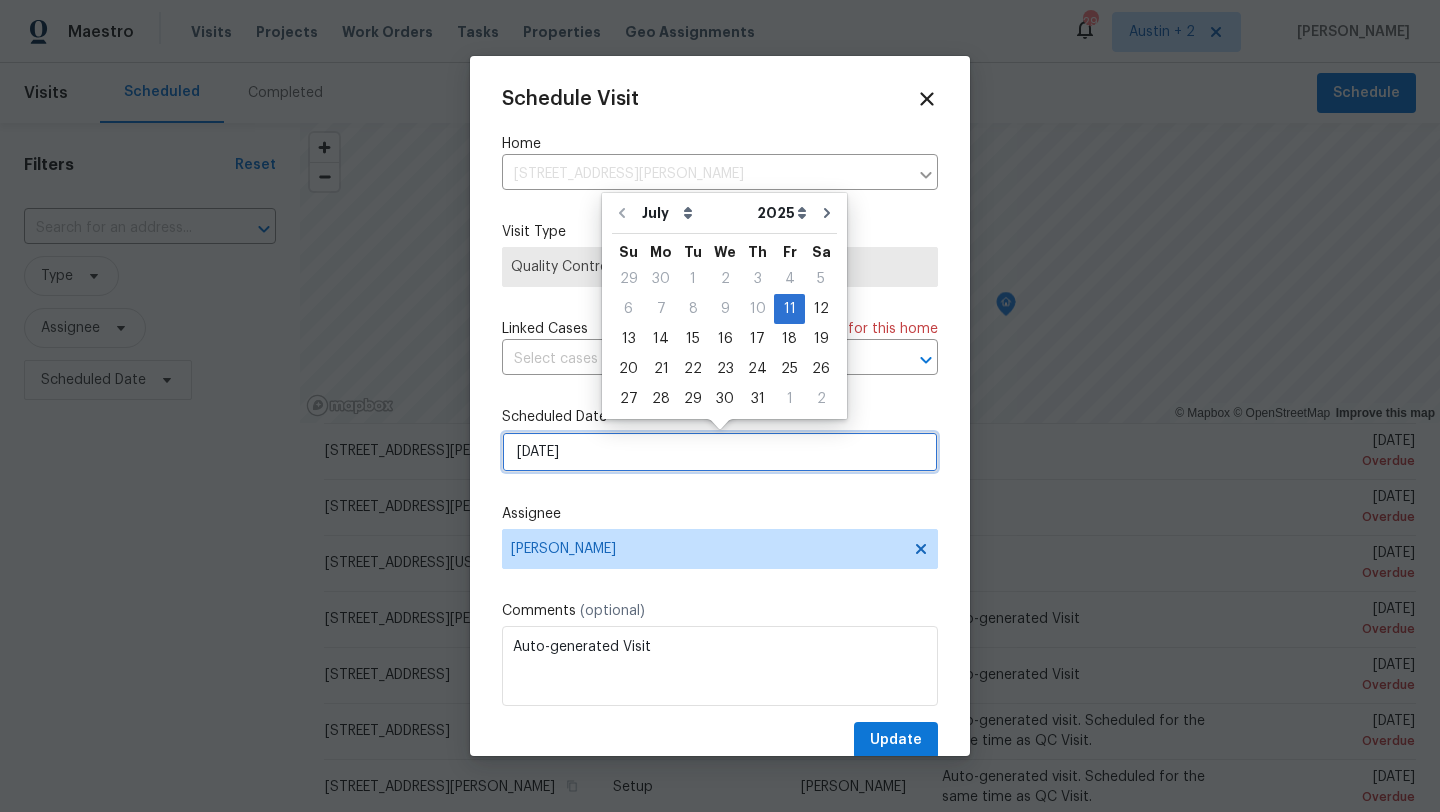 click on "[DATE]" at bounding box center (720, 452) 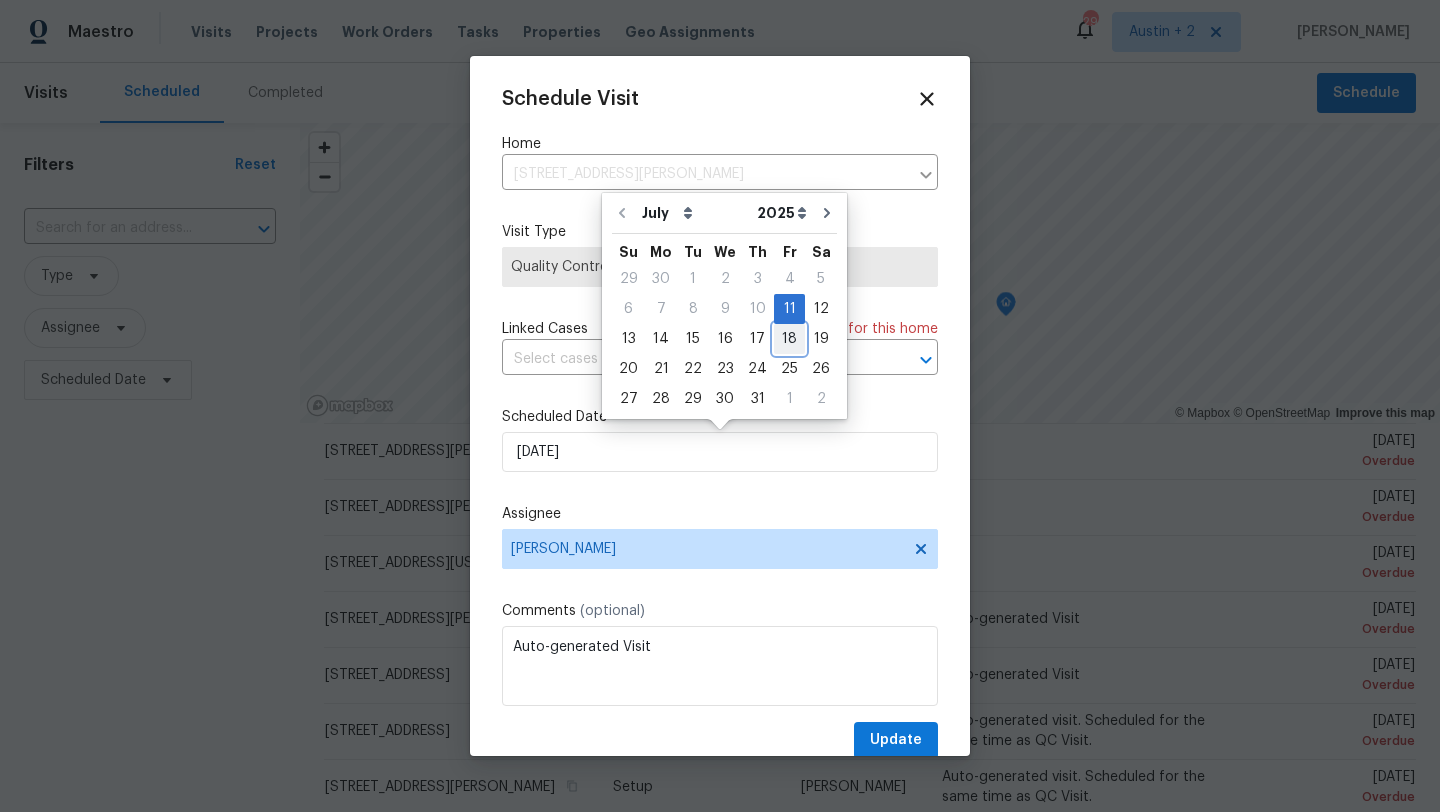 click on "18" at bounding box center (789, 339) 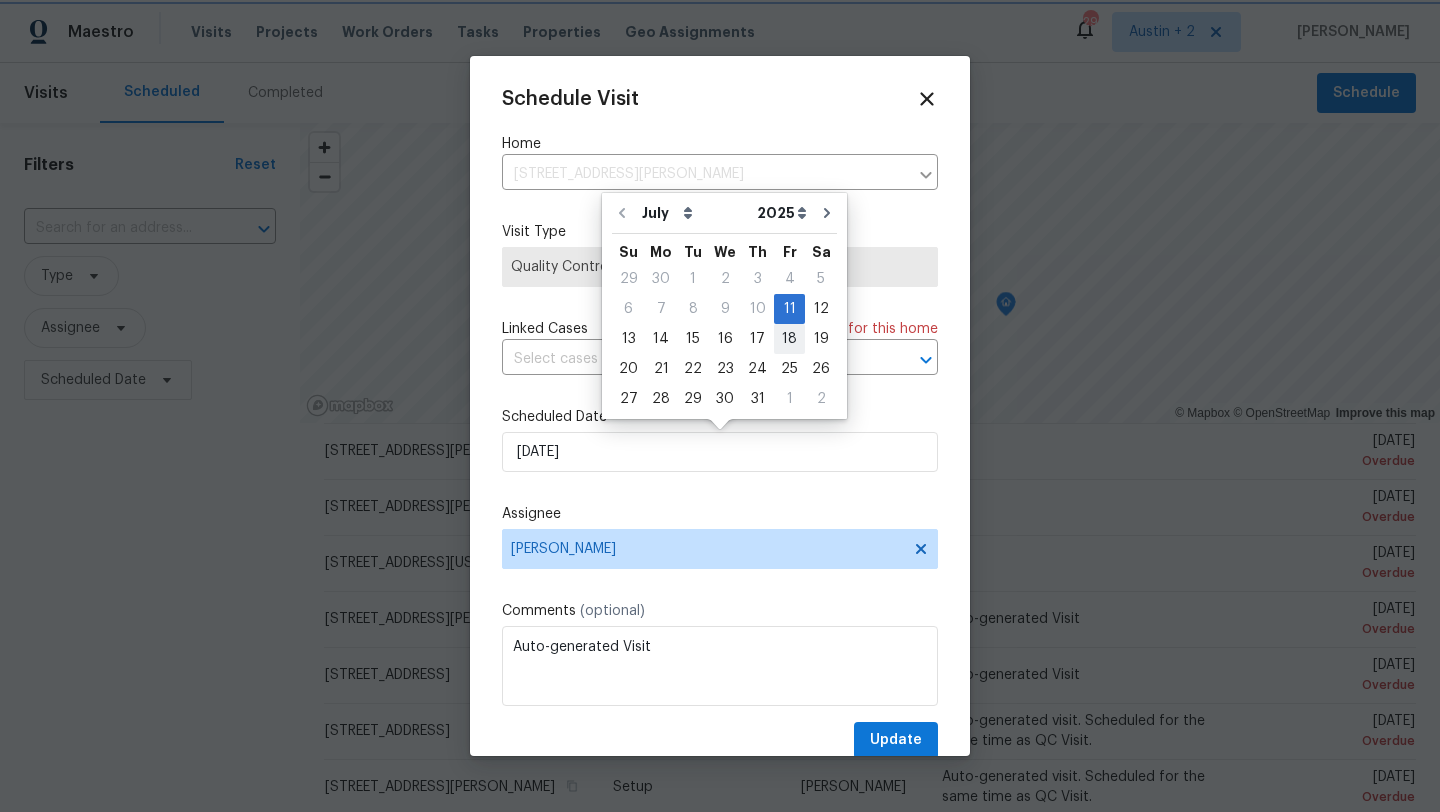 type on "[DATE]" 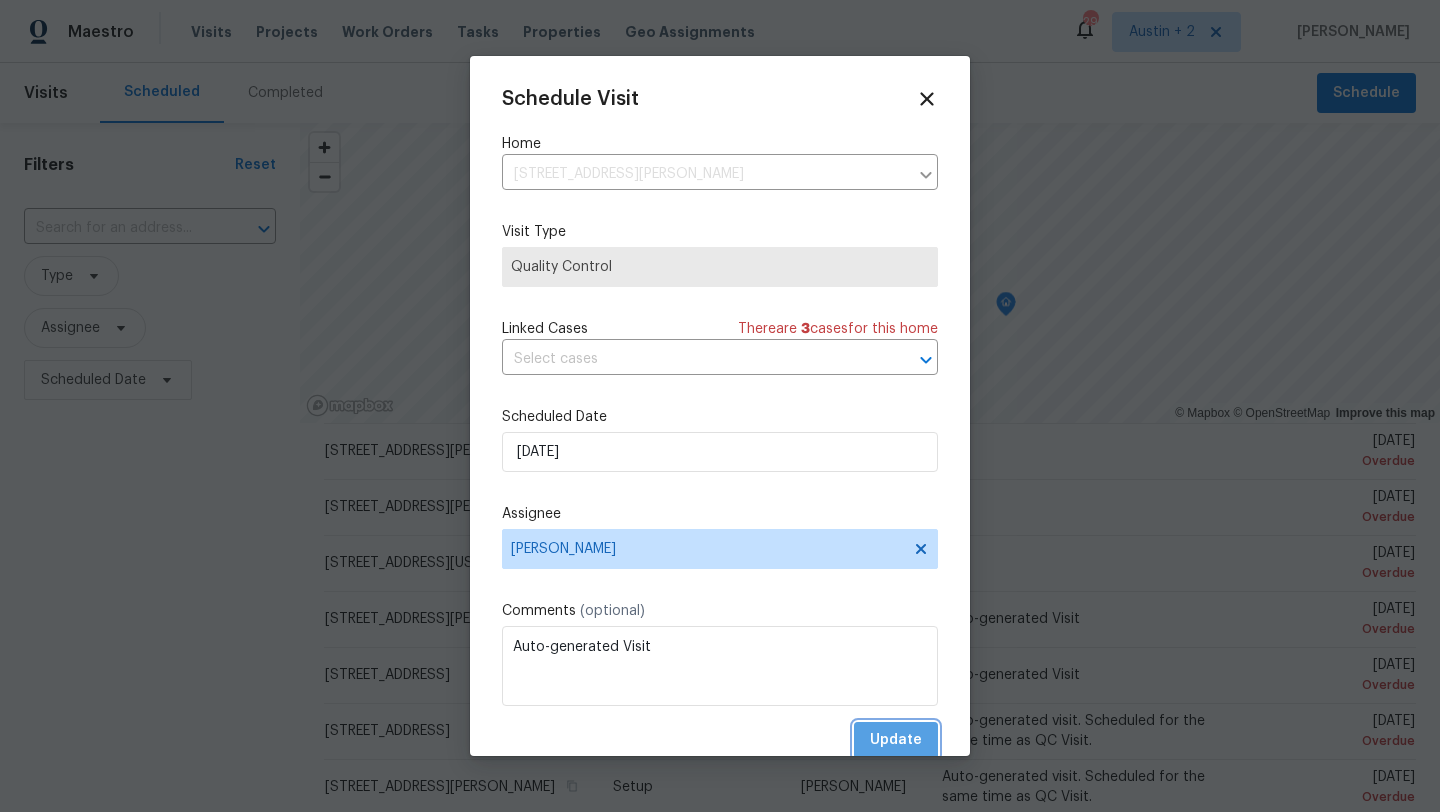 click on "Update" at bounding box center (896, 740) 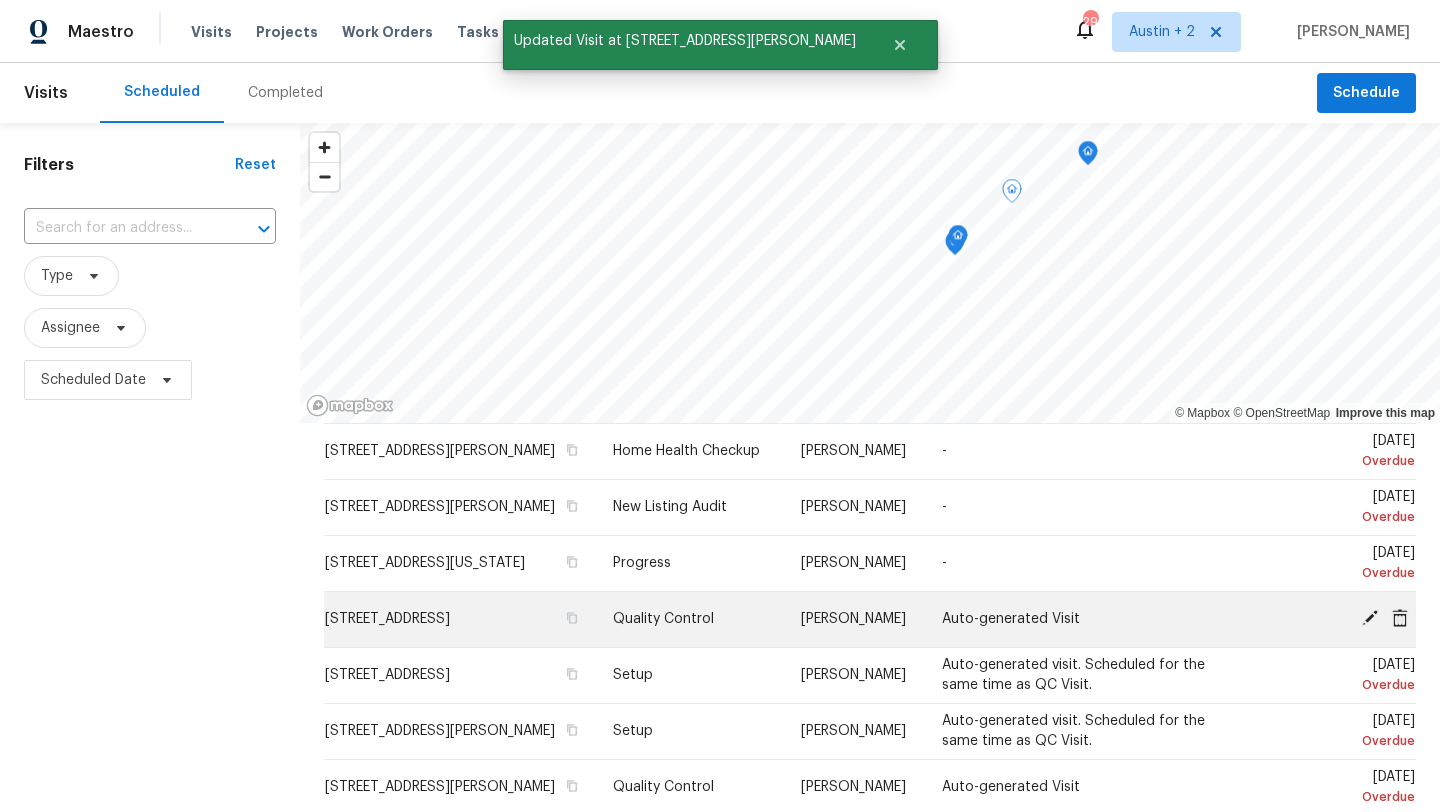 click 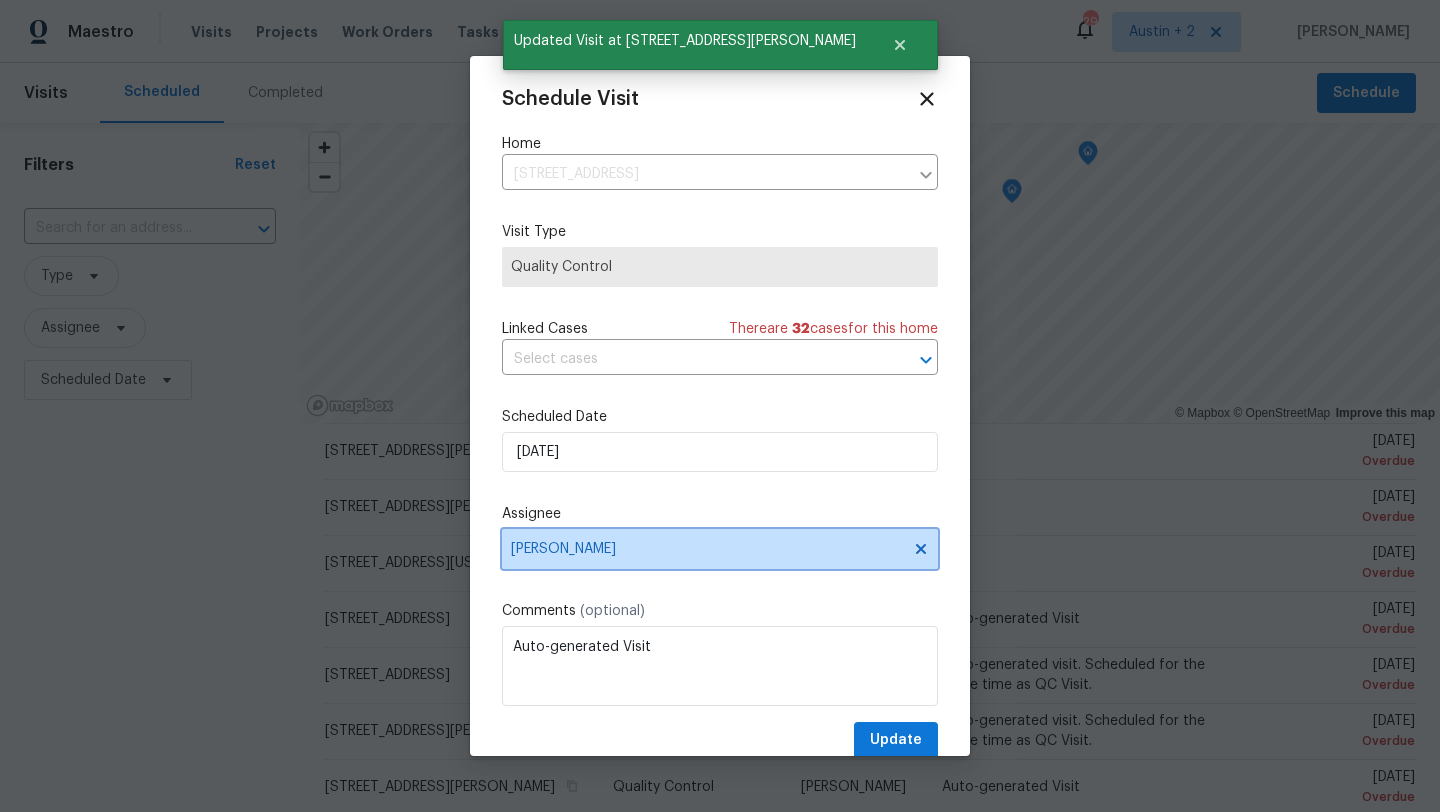 click on "[PERSON_NAME]" at bounding box center [707, 549] 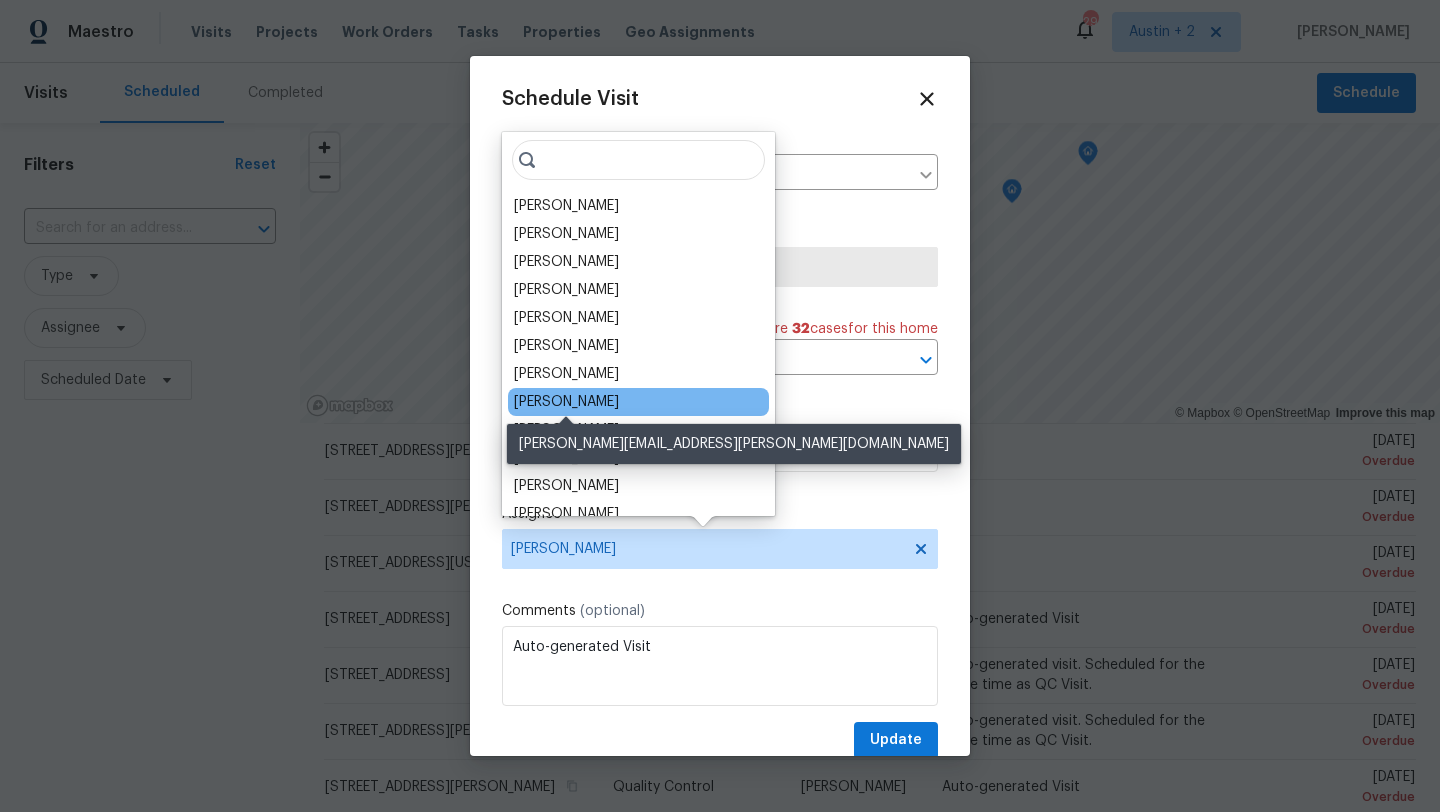 click on "[PERSON_NAME]" at bounding box center [566, 402] 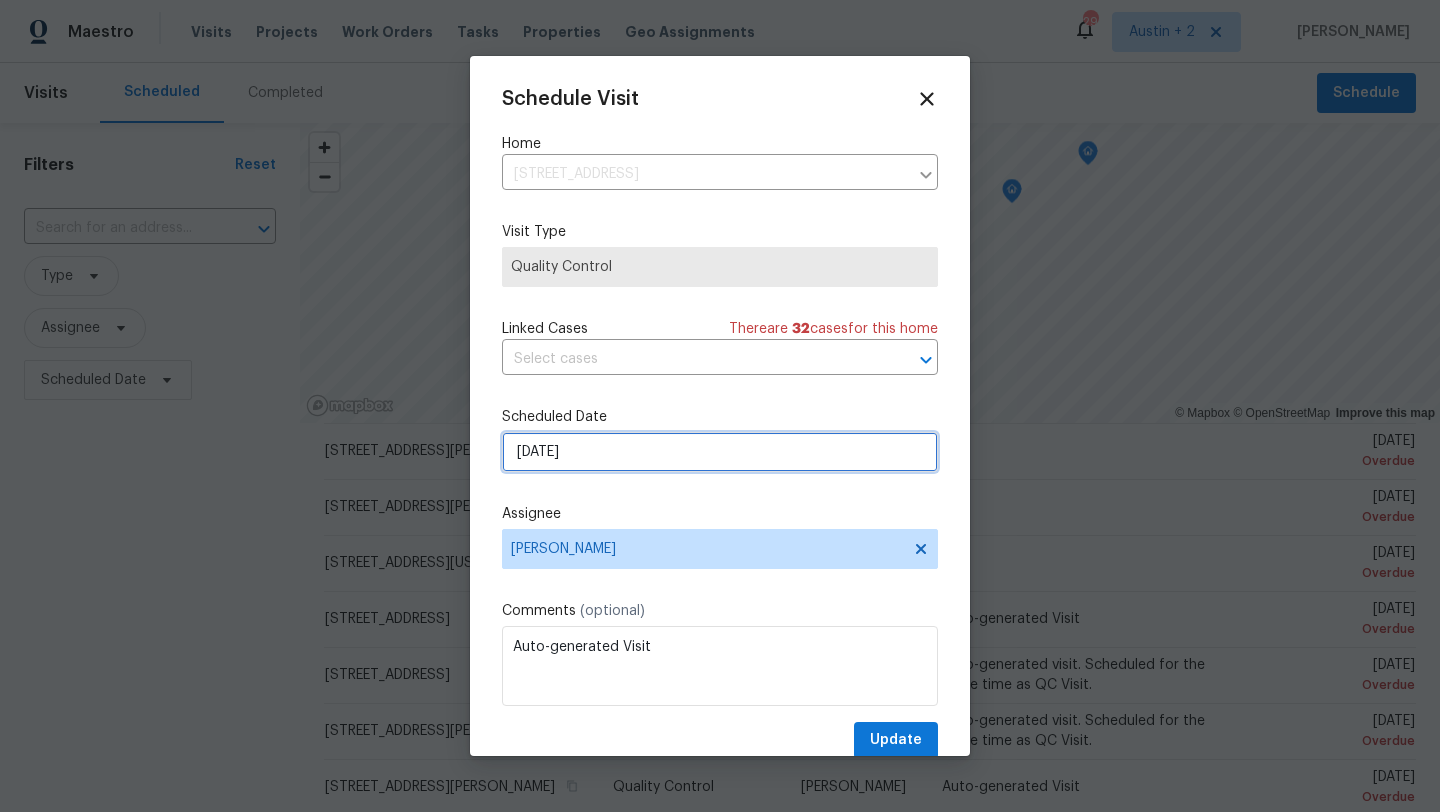 click on "[DATE]" at bounding box center (720, 452) 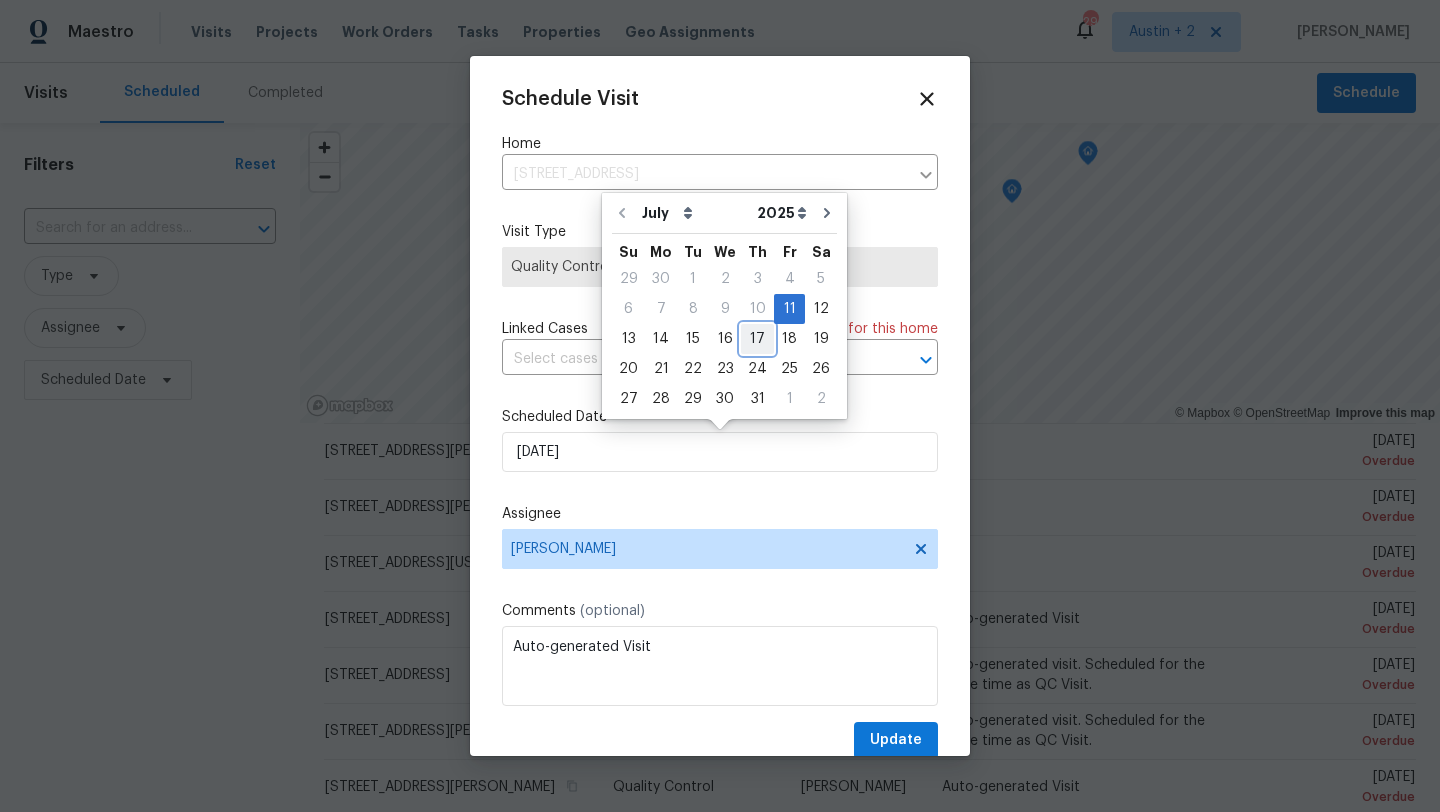 click on "17" at bounding box center (757, 339) 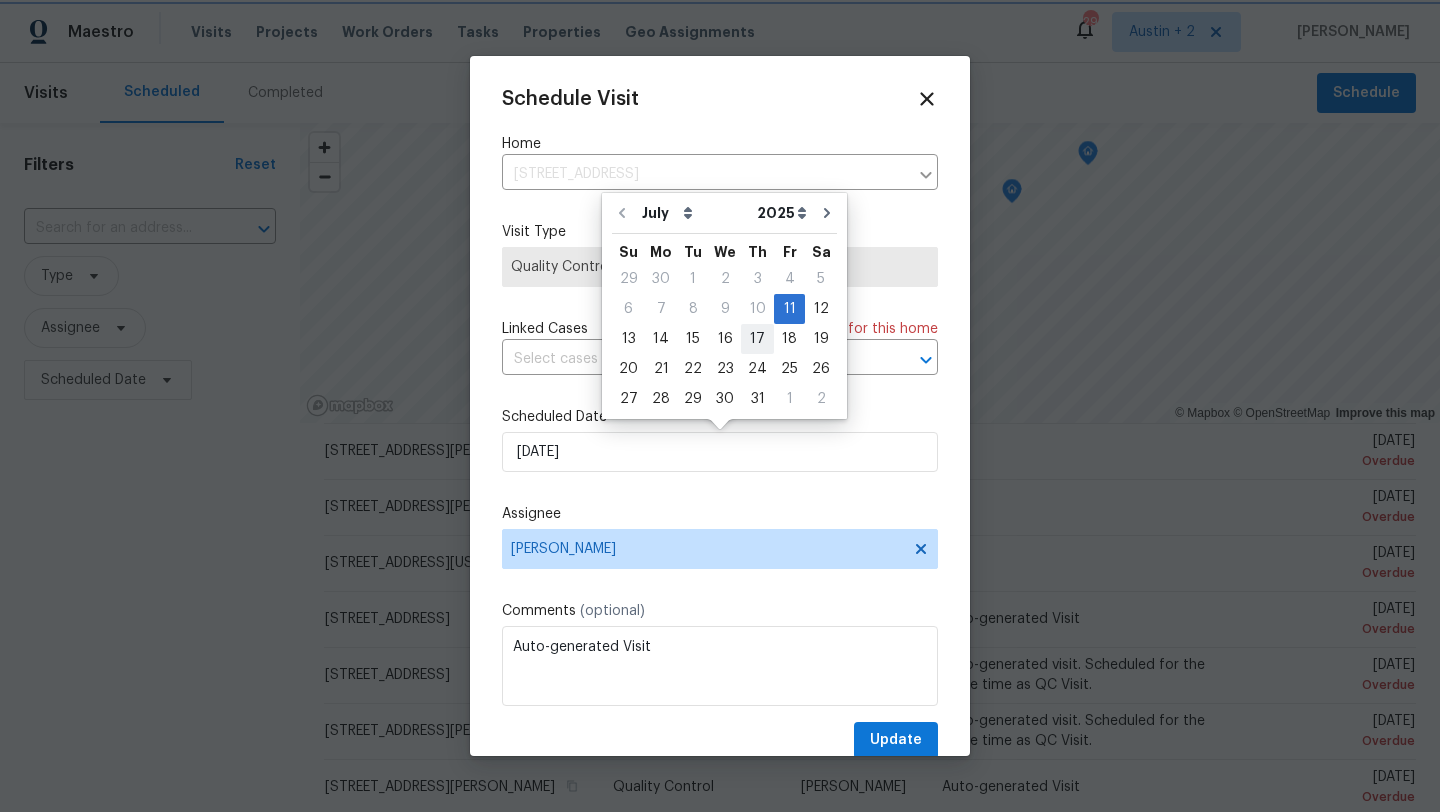 type on "[DATE]" 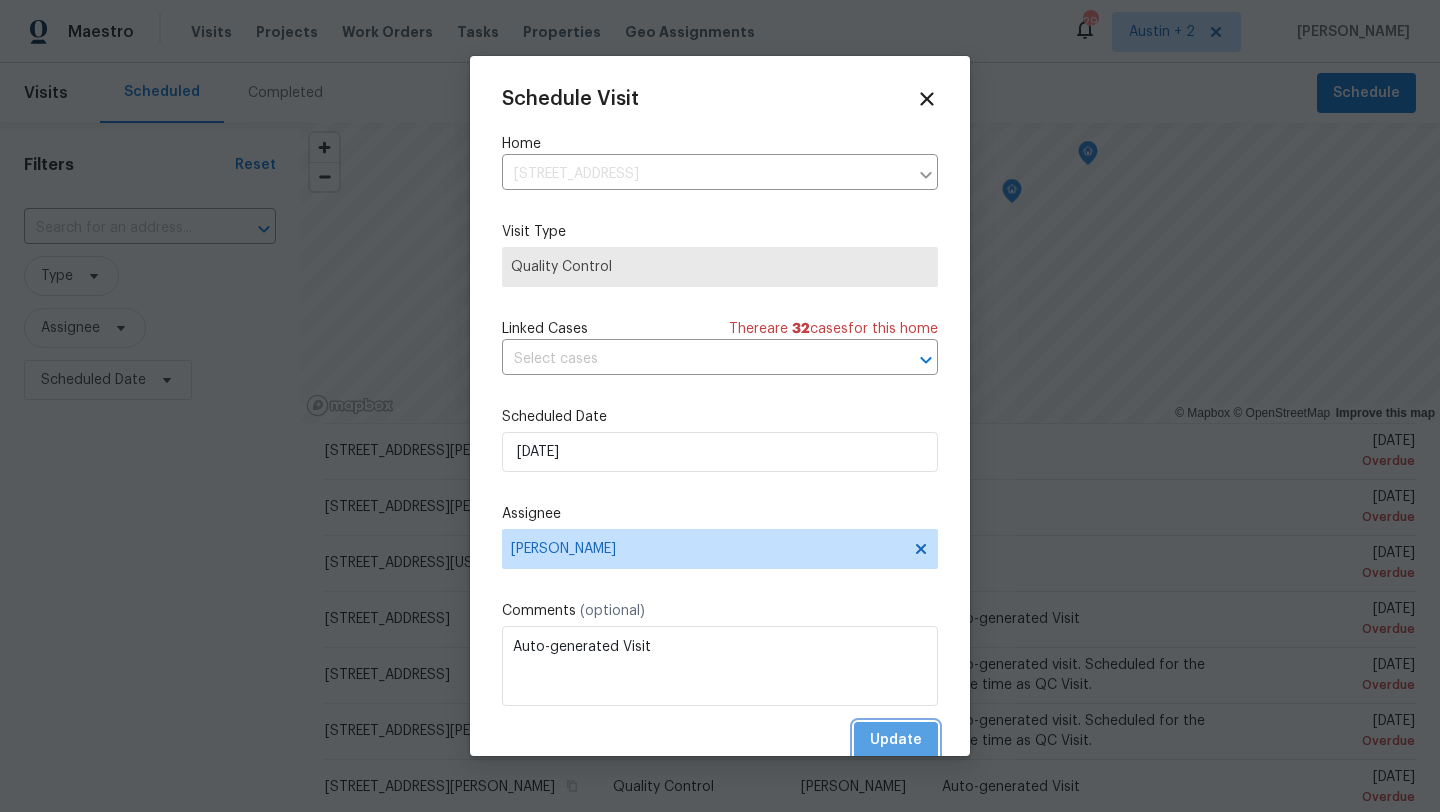 click on "Update" at bounding box center (896, 740) 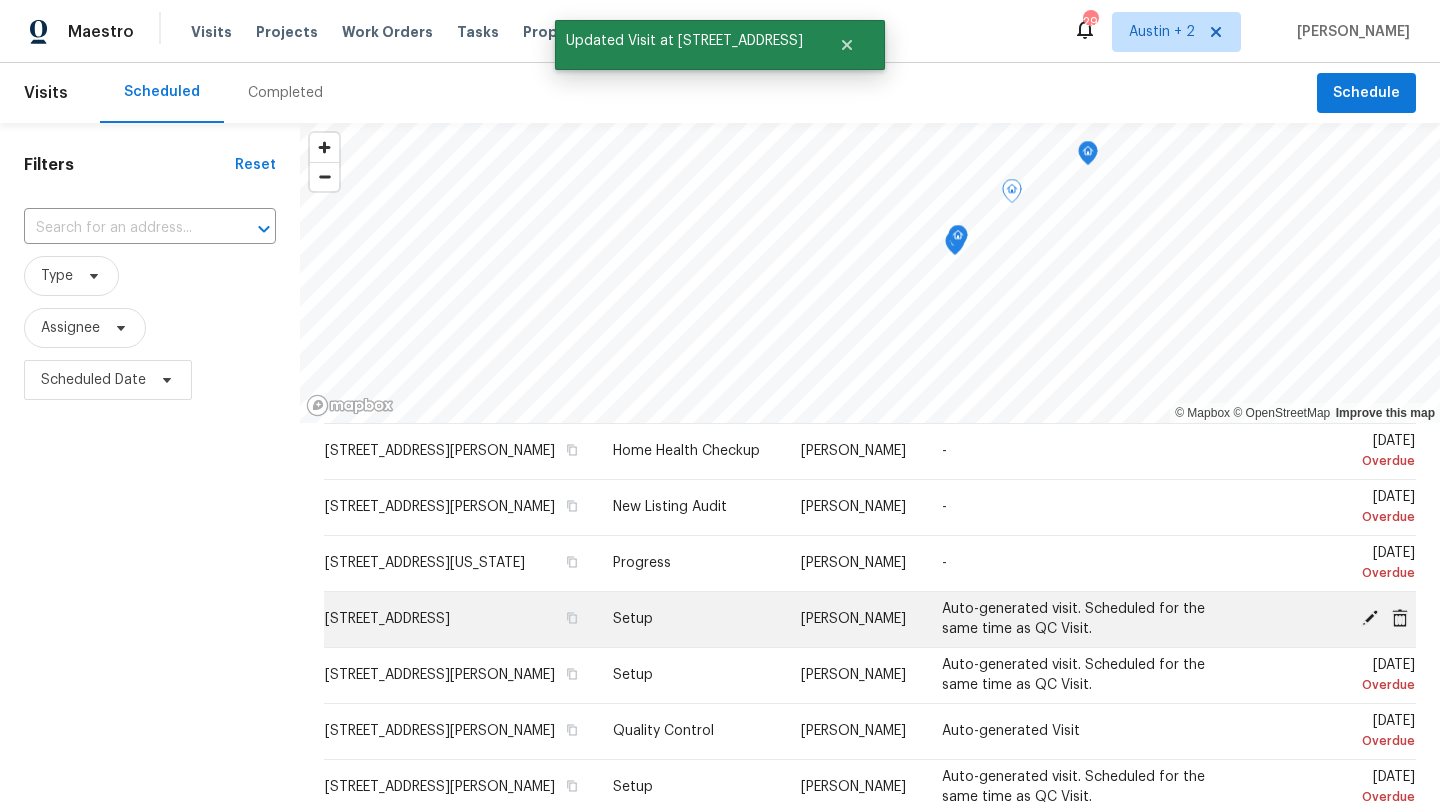 click 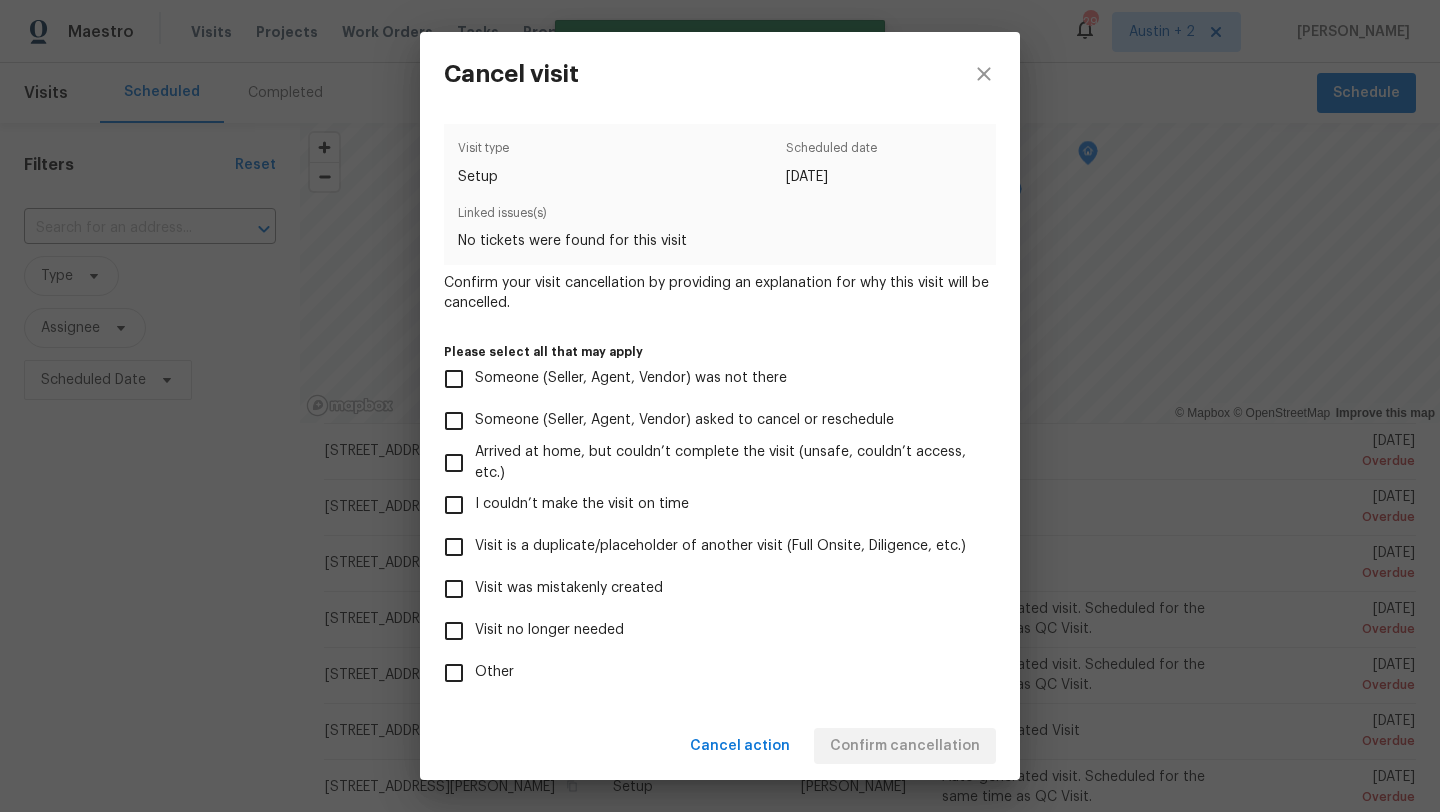 click on "Visit was mistakenly created" at bounding box center [706, 589] 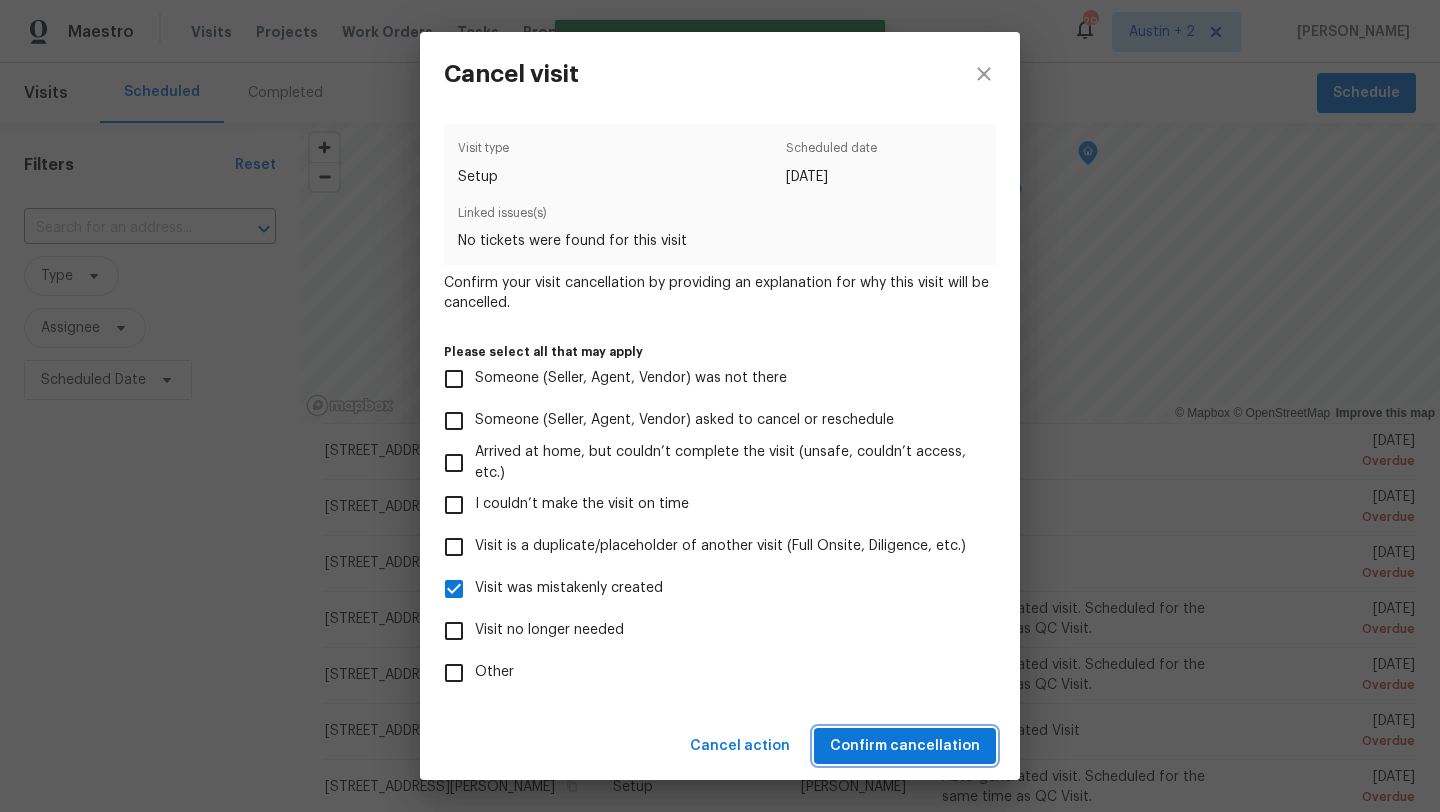 click on "Confirm cancellation" at bounding box center [905, 746] 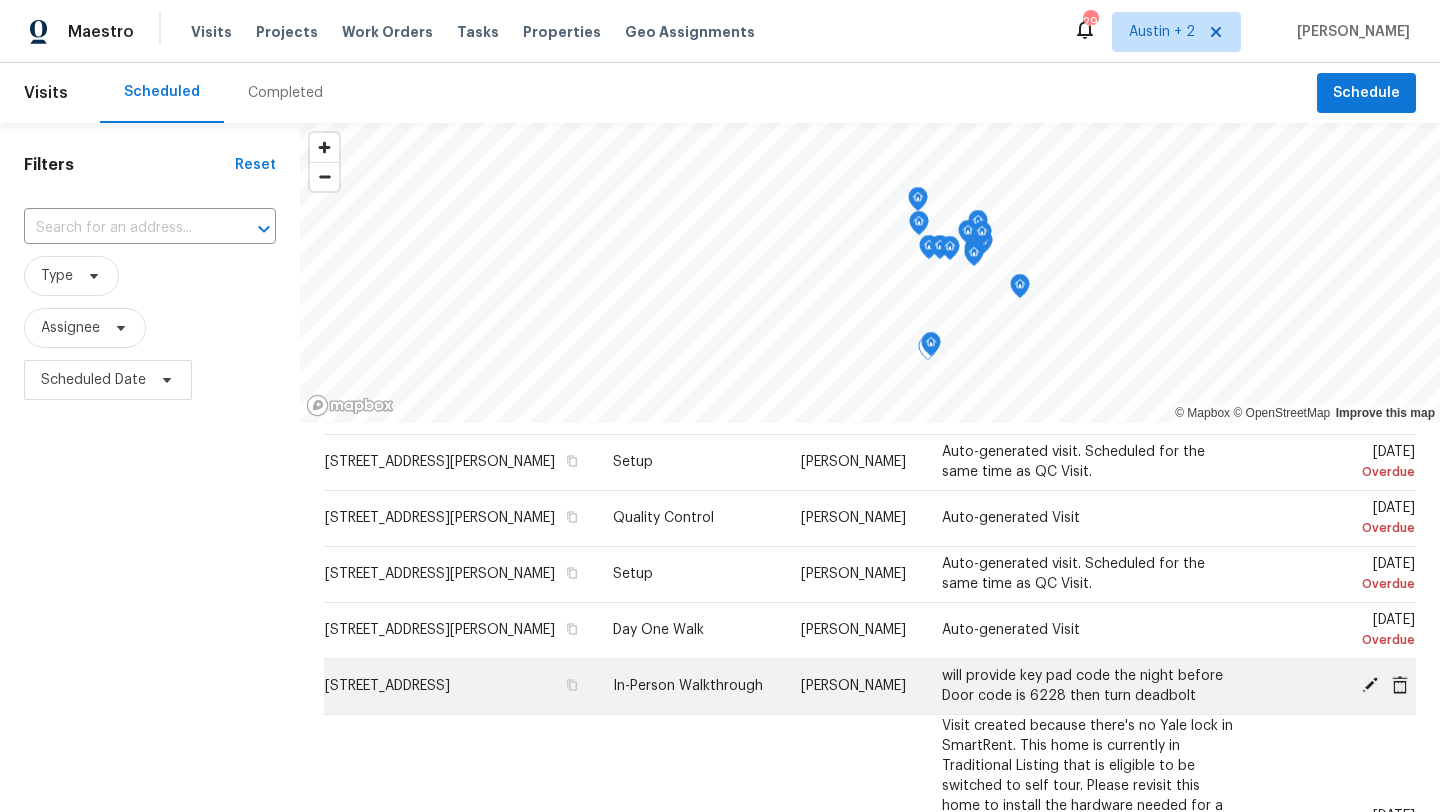 scroll, scrollTop: 649, scrollLeft: 0, axis: vertical 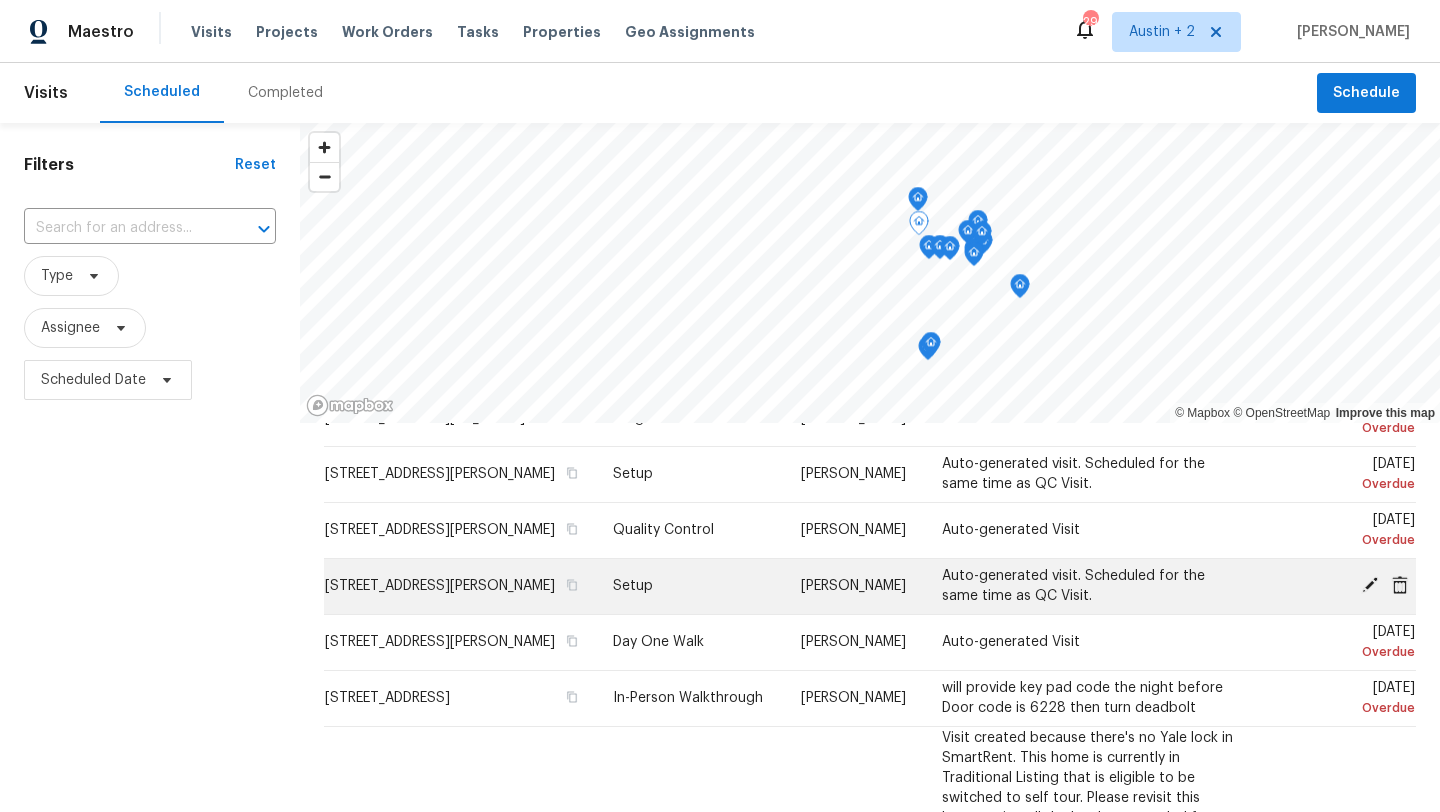 click 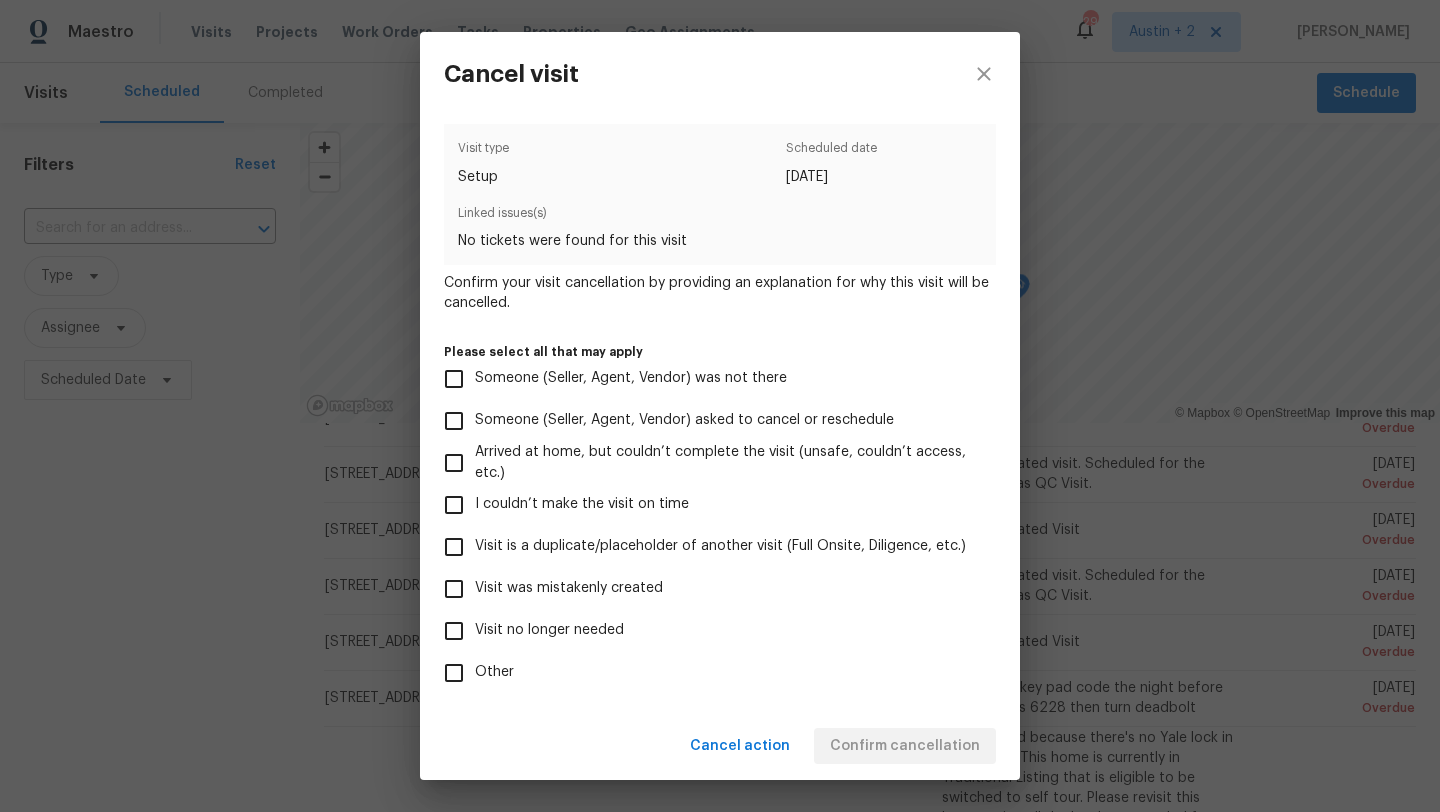 click on "Visit was mistakenly created" at bounding box center [569, 588] 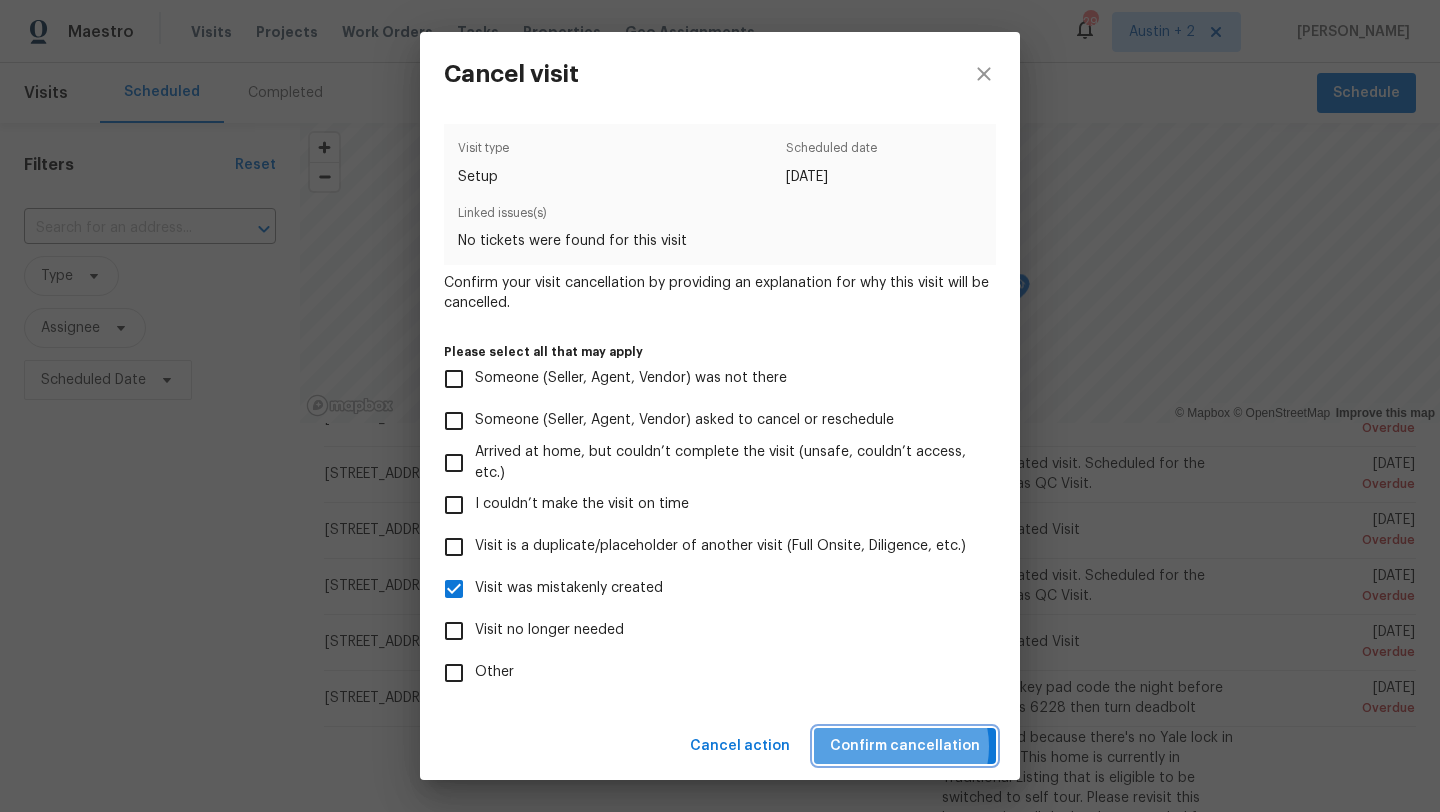 click on "Confirm cancellation" at bounding box center [905, 746] 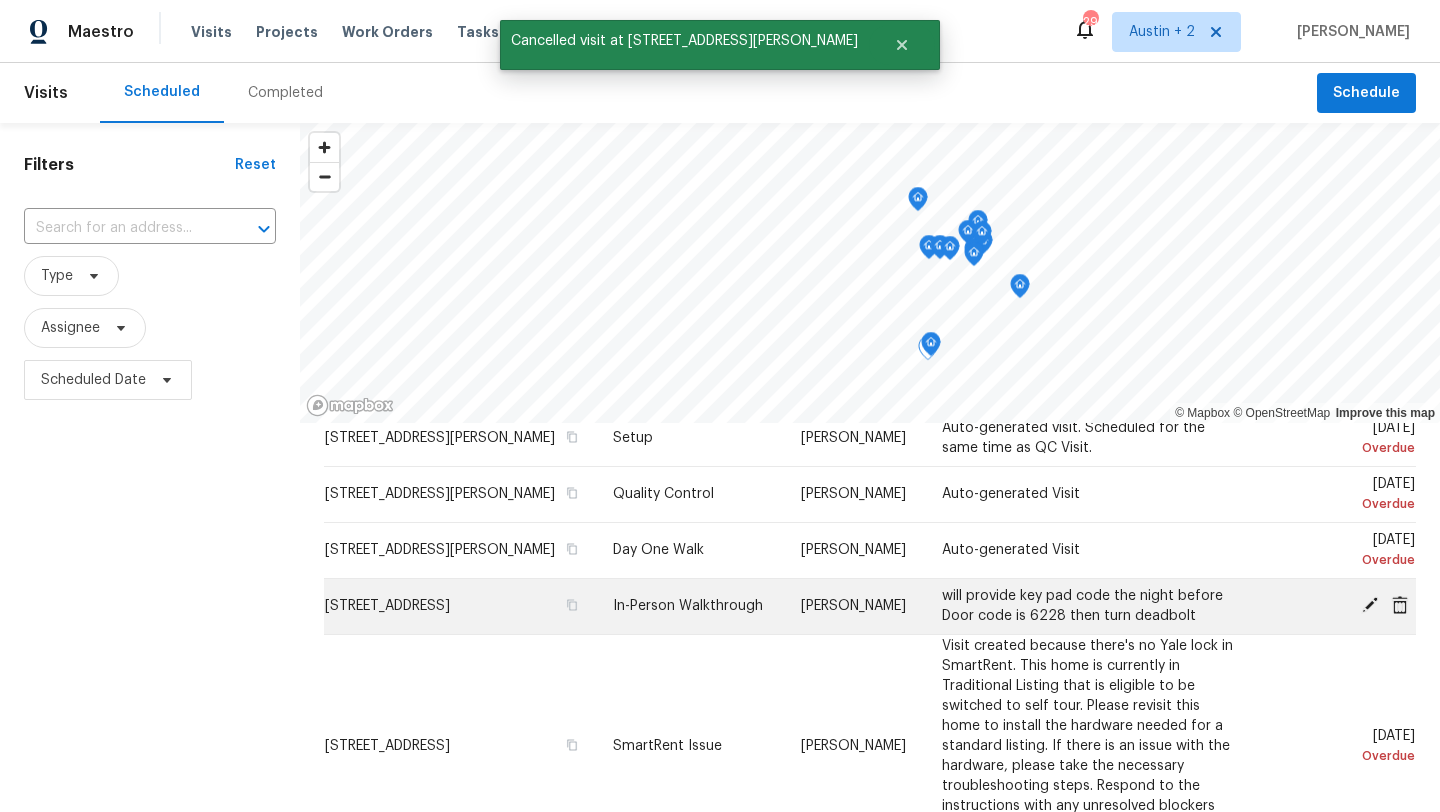 scroll, scrollTop: 694, scrollLeft: 0, axis: vertical 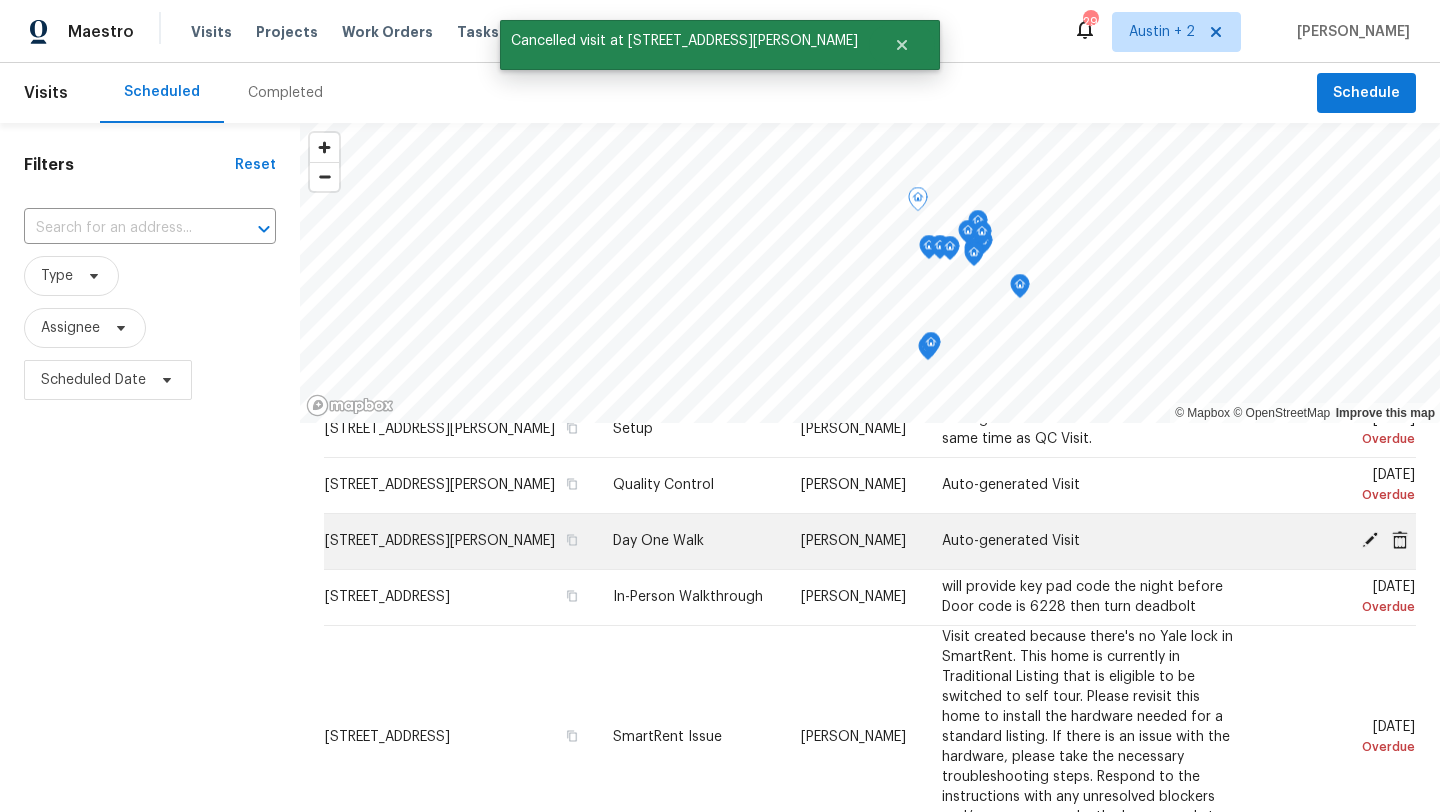 click 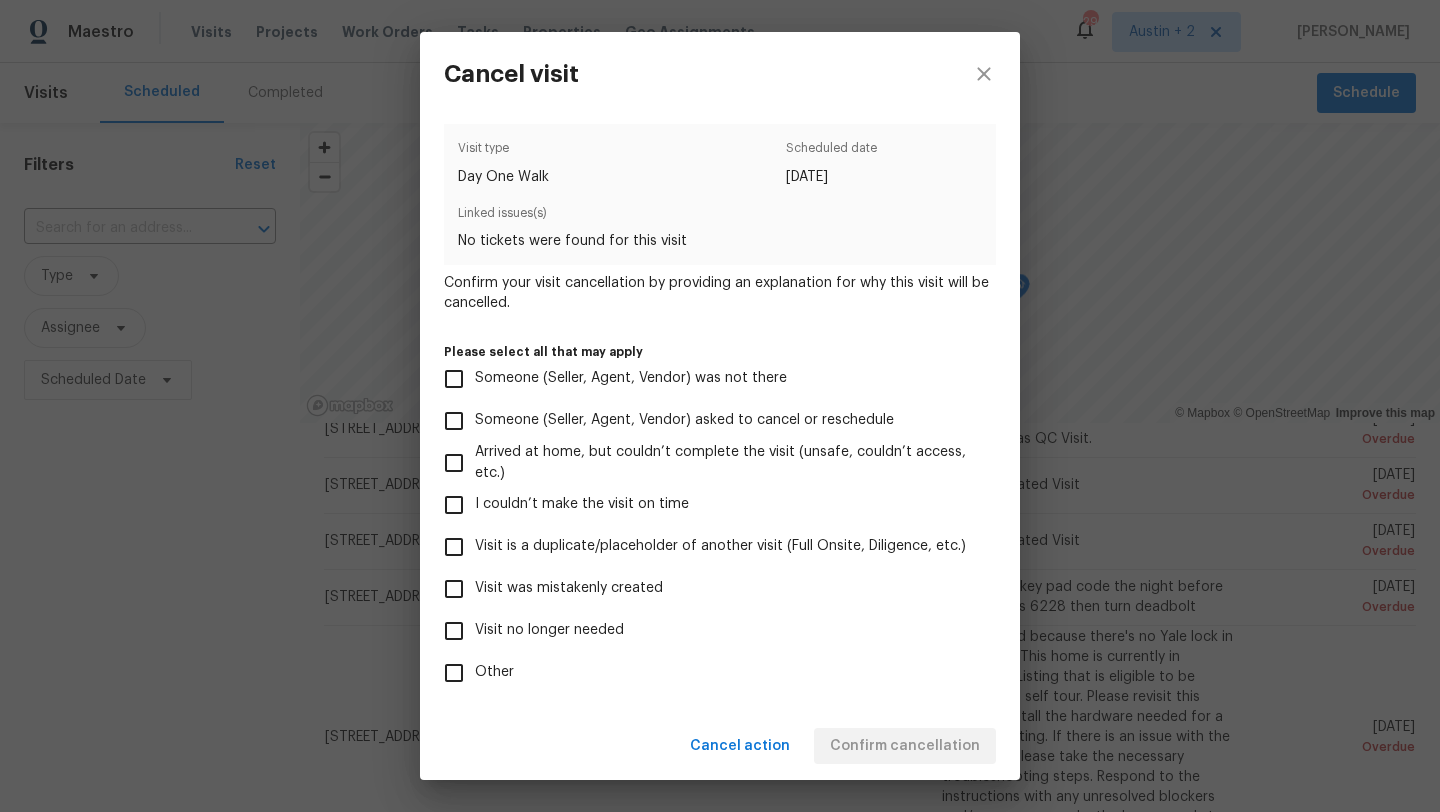 click on "Cancel action Confirm cancellation" at bounding box center [720, 746] 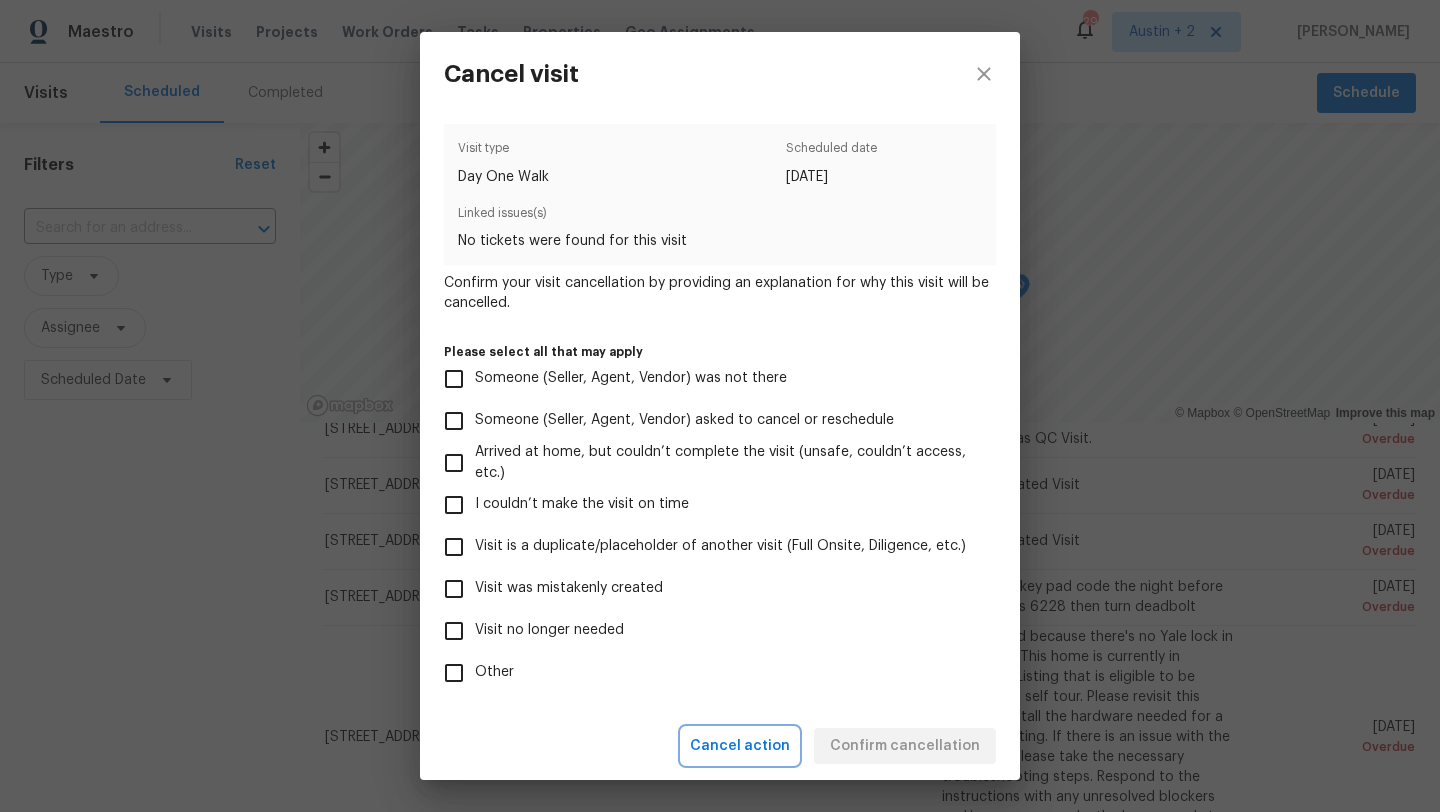 click on "Cancel action" at bounding box center (740, 746) 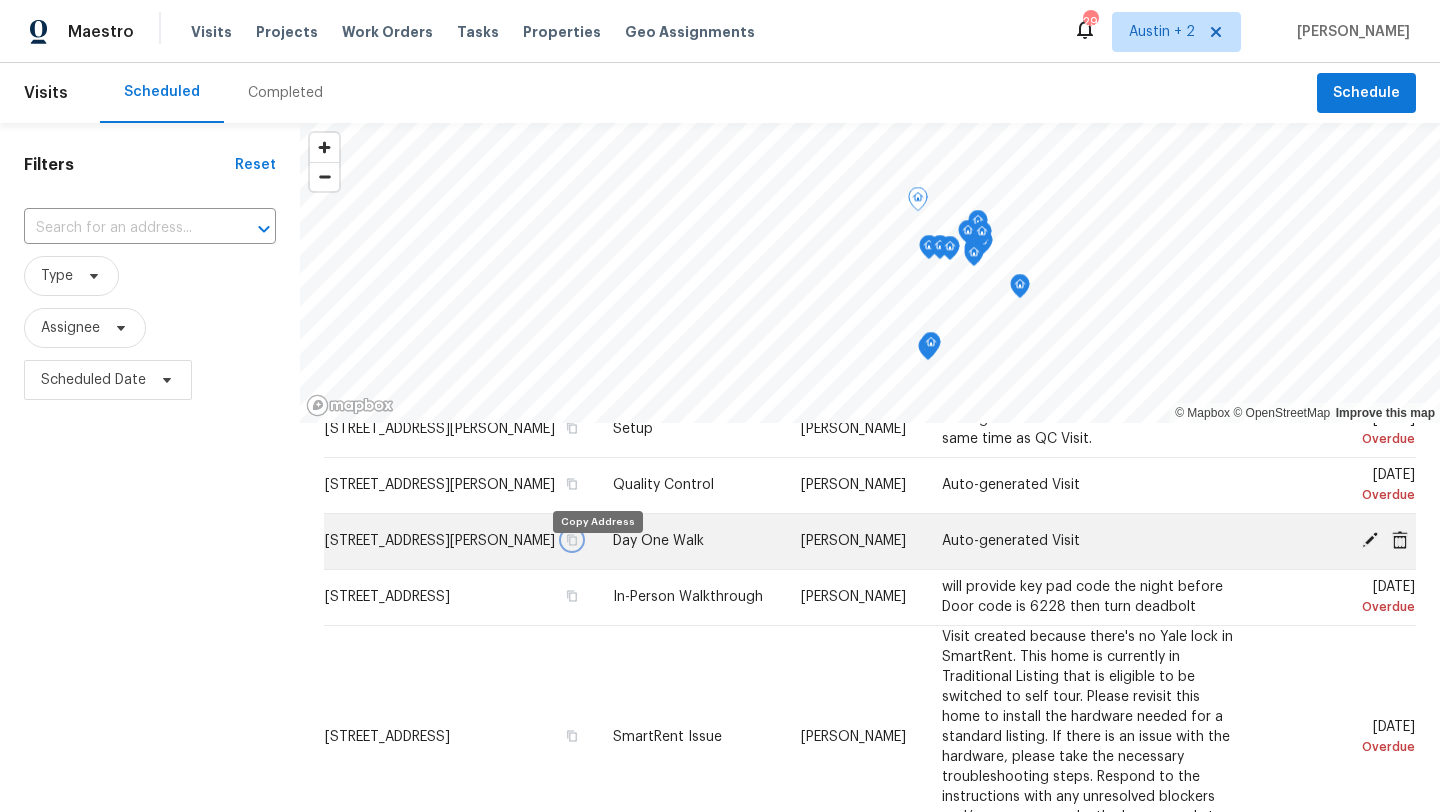 click 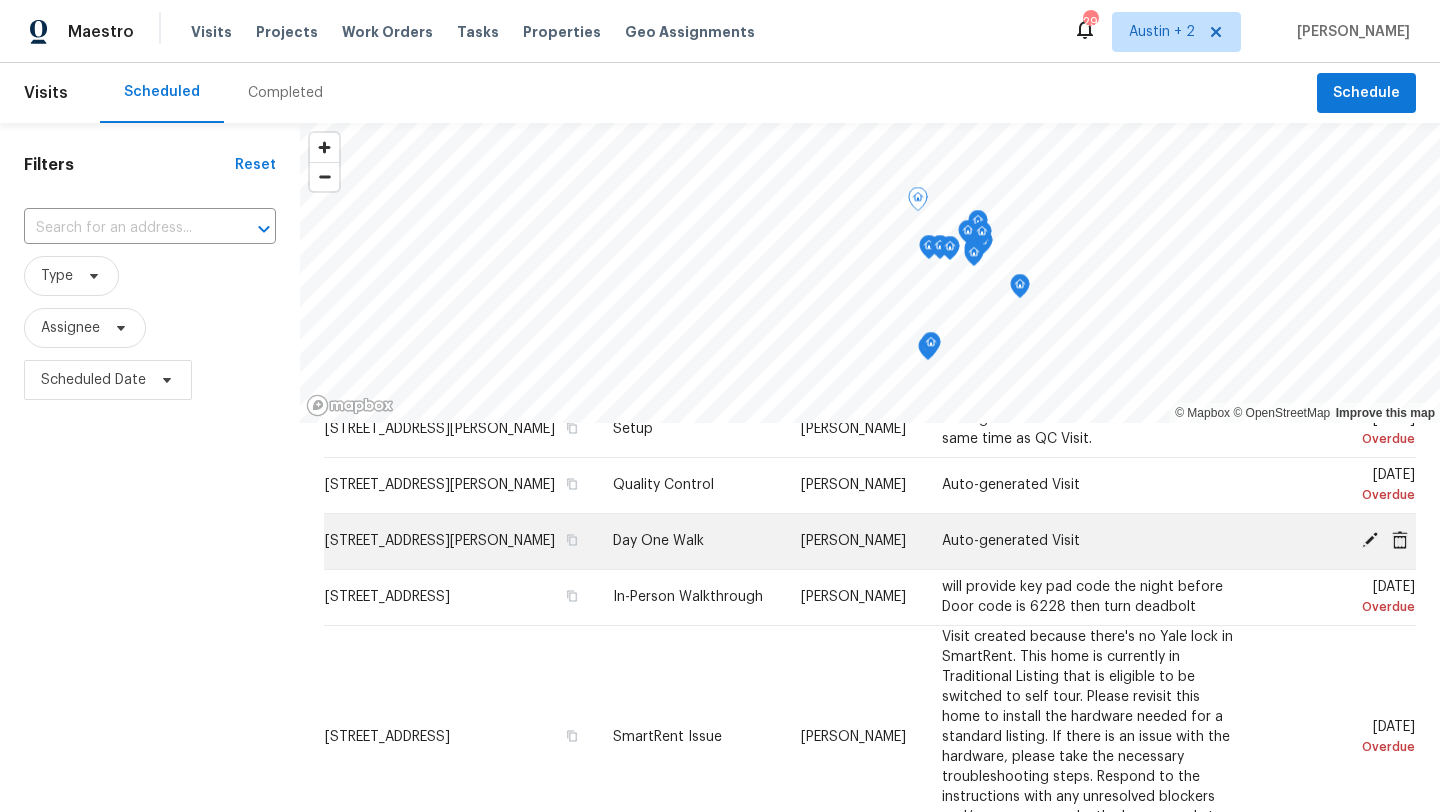 click 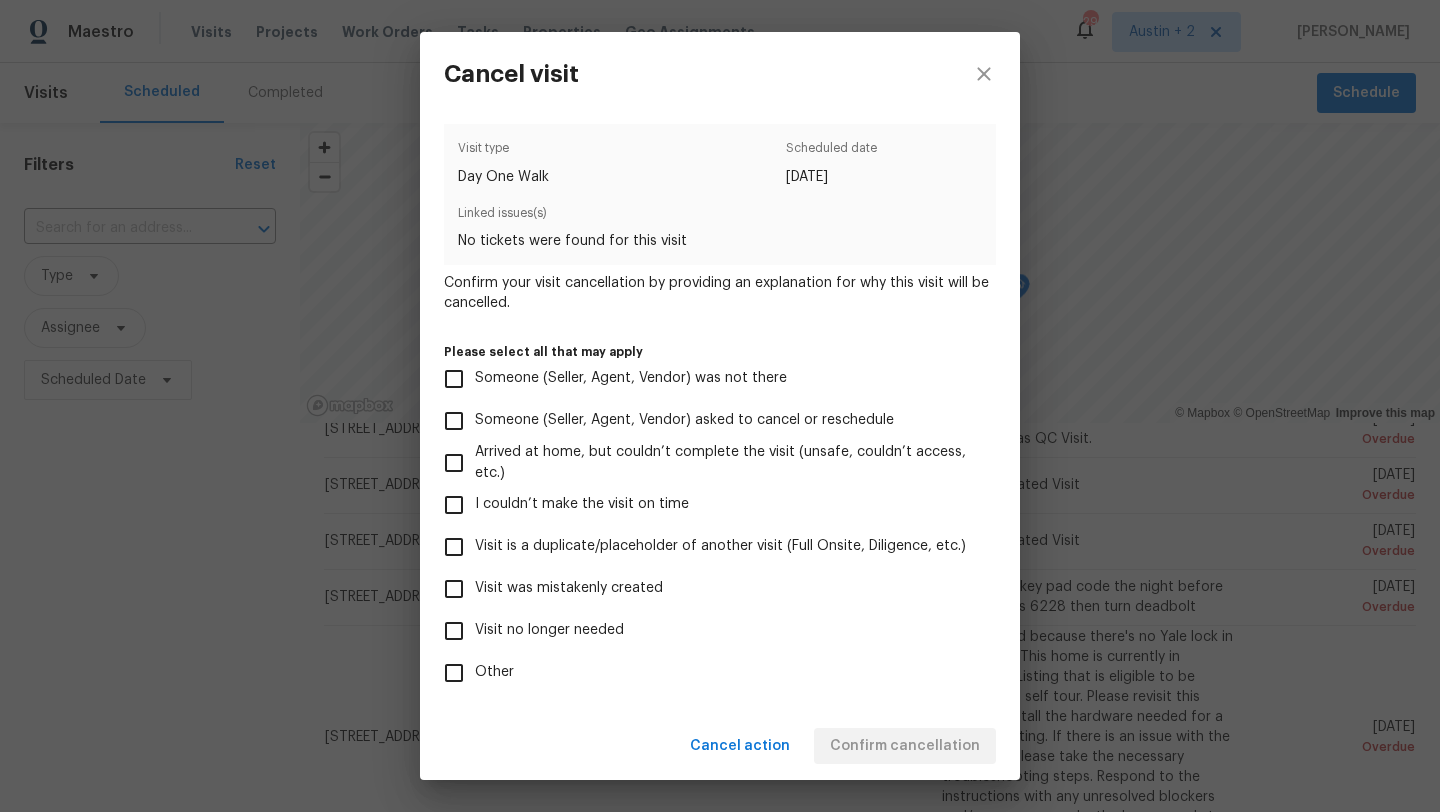 click on "Visit was mistakenly created" at bounding box center (569, 588) 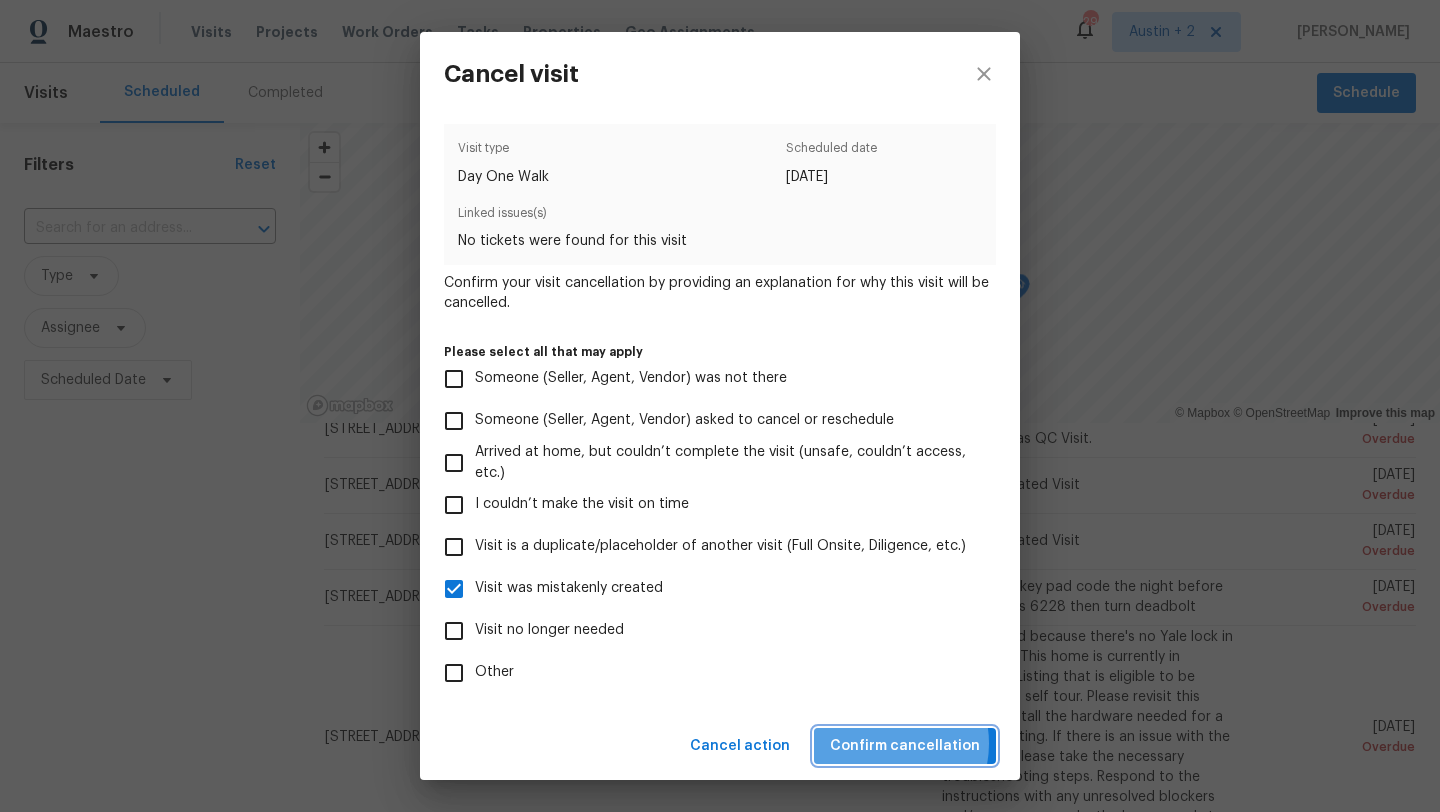 click on "Confirm cancellation" at bounding box center (905, 746) 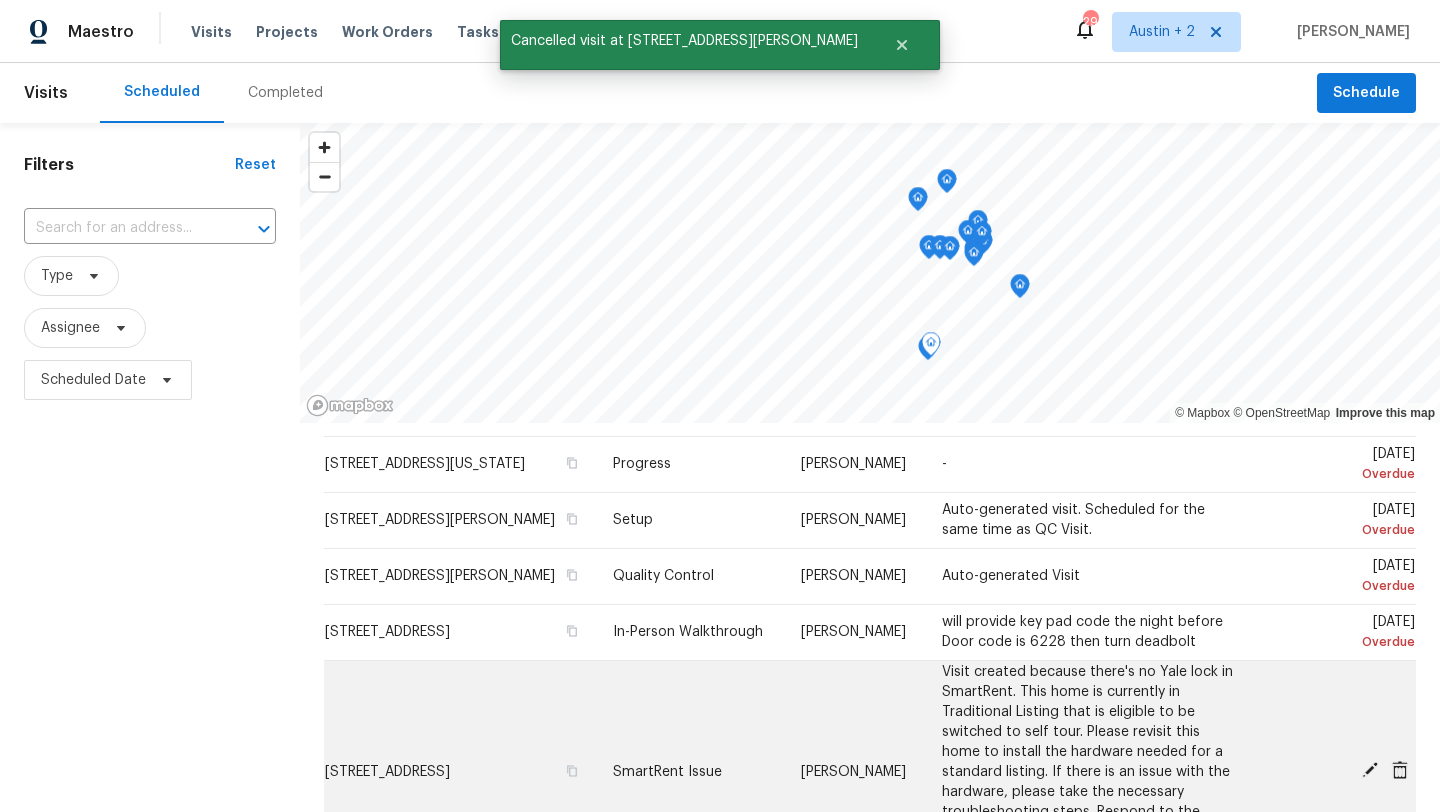 scroll, scrollTop: 598, scrollLeft: 0, axis: vertical 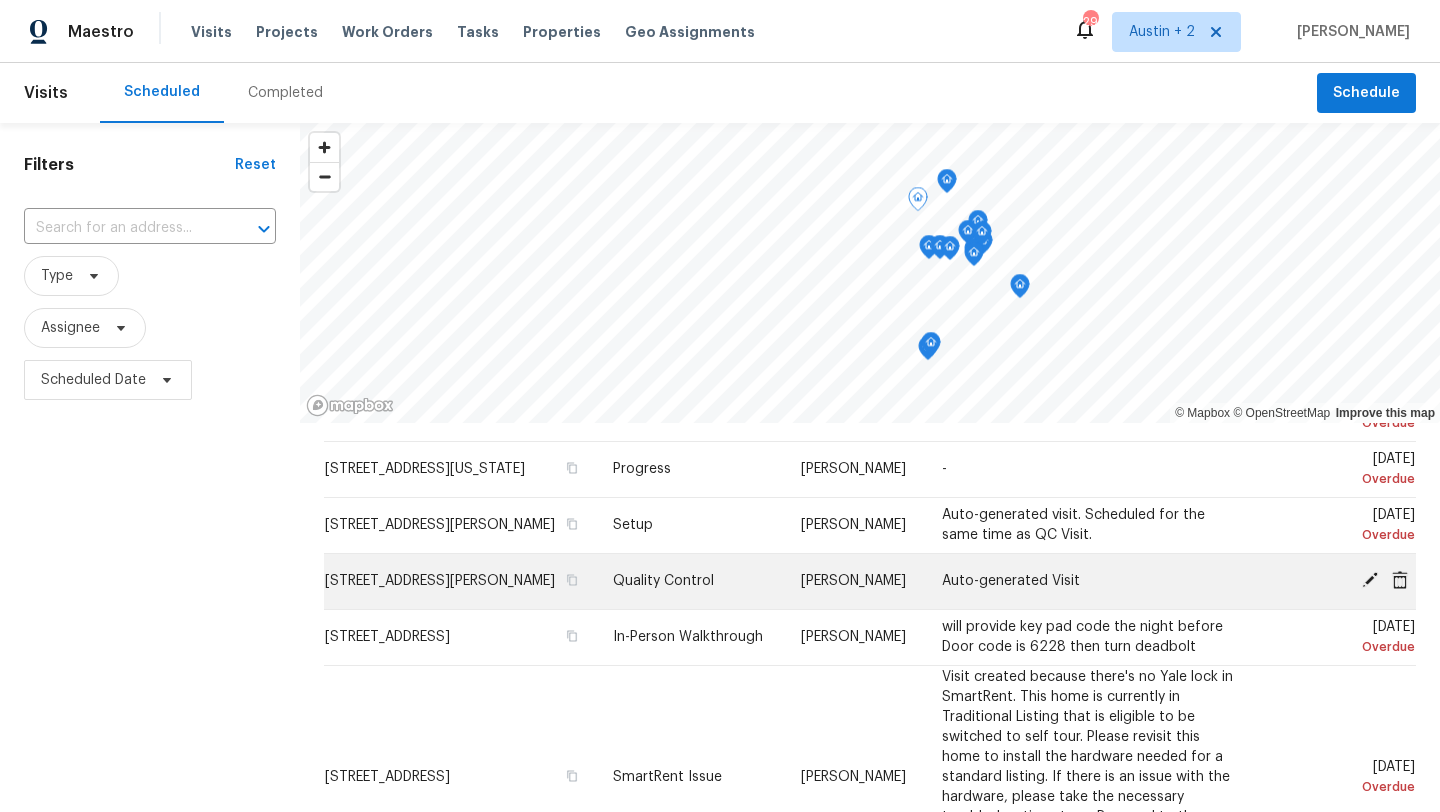 click 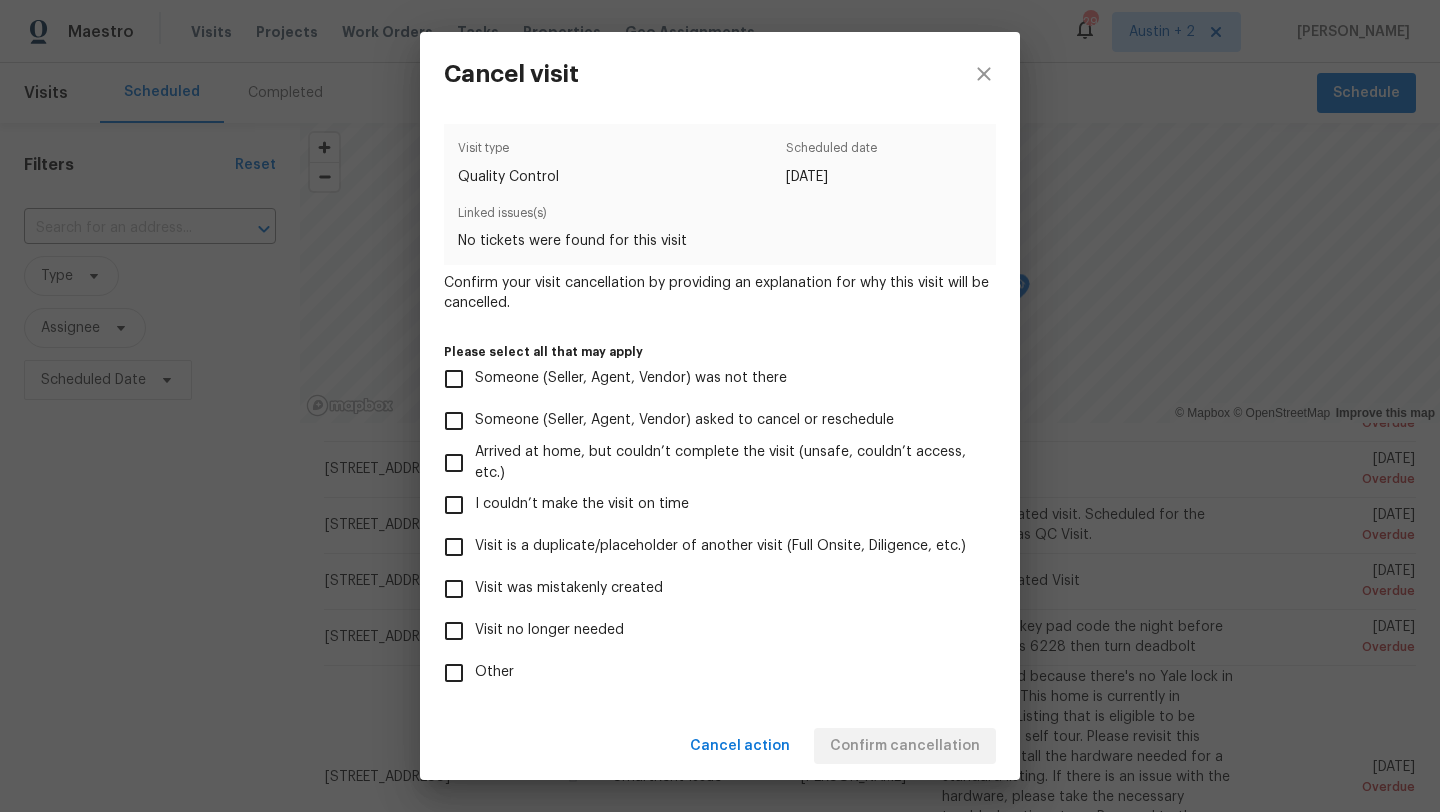 click on "Visit was mistakenly created" at bounding box center (569, 588) 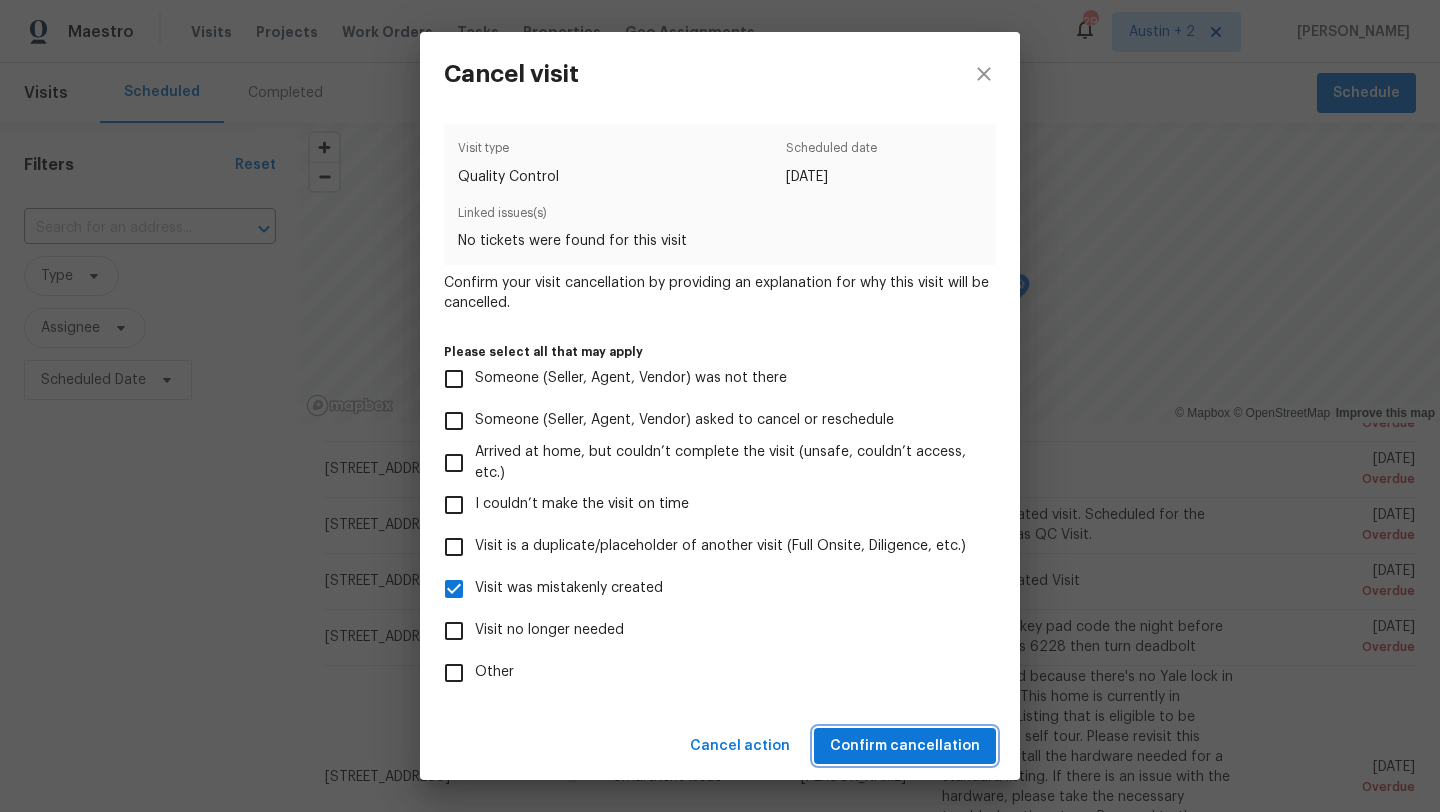 click on "Confirm cancellation" at bounding box center (905, 746) 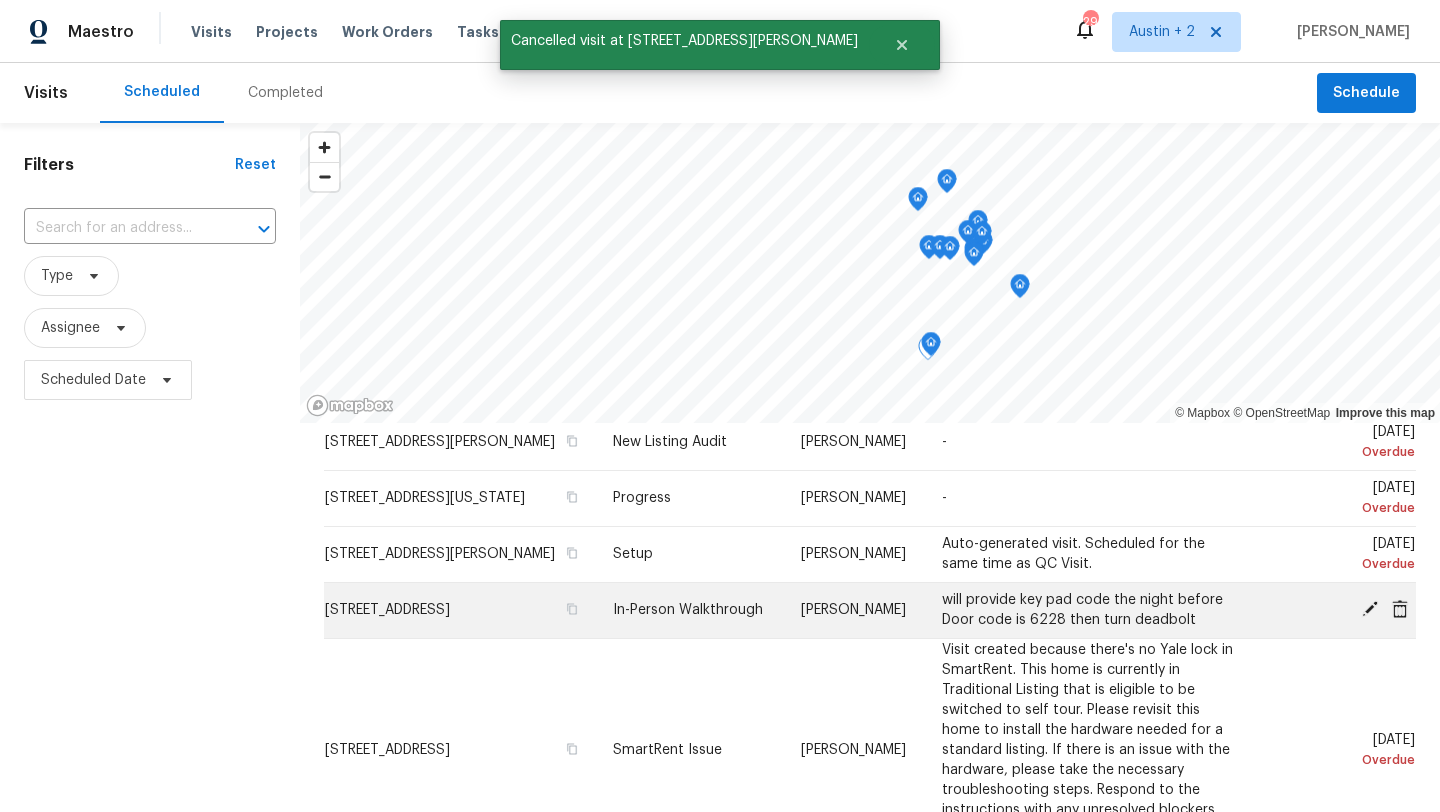 scroll, scrollTop: 566, scrollLeft: 0, axis: vertical 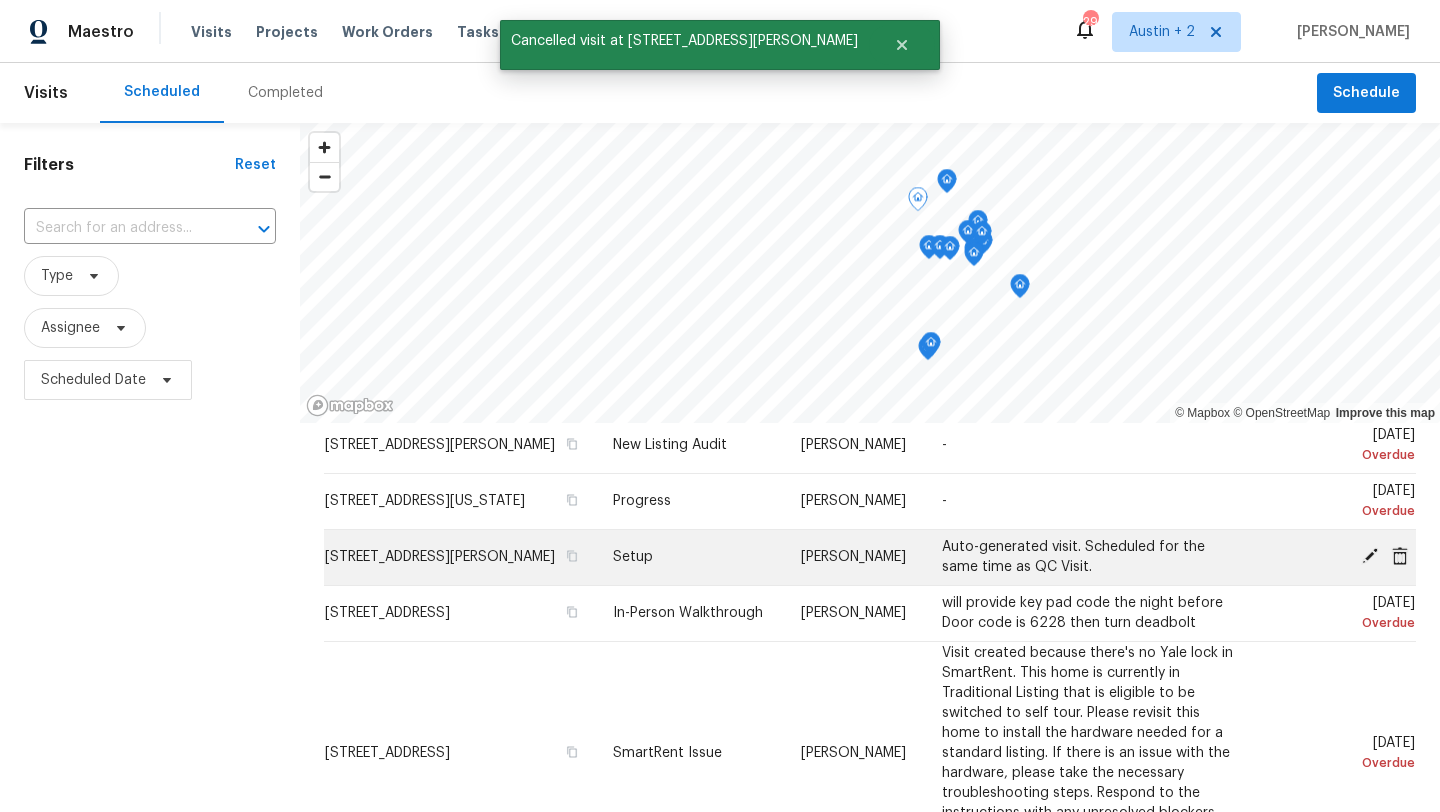 click 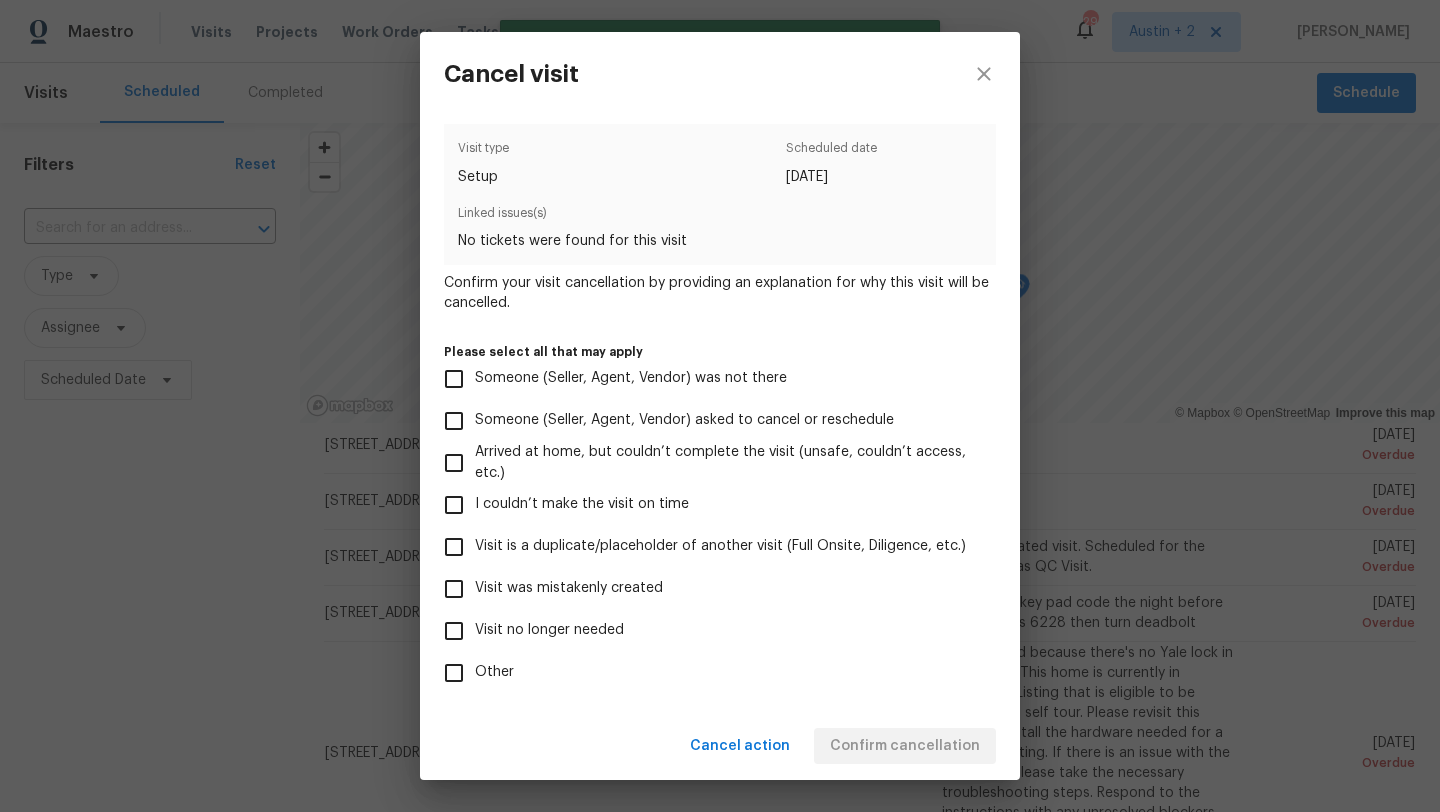 click on "Visit was mistakenly created" at bounding box center (706, 589) 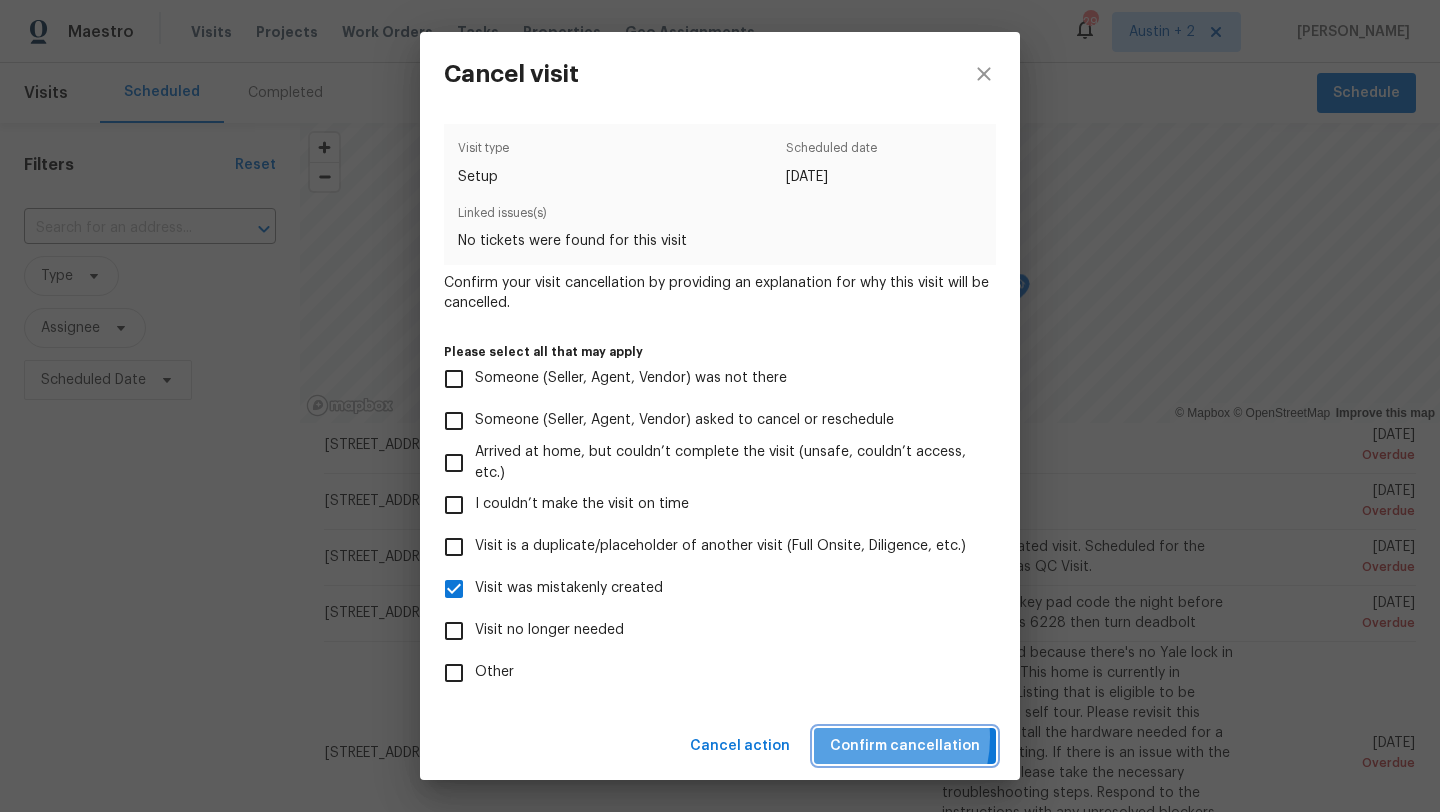 click on "Confirm cancellation" at bounding box center [905, 746] 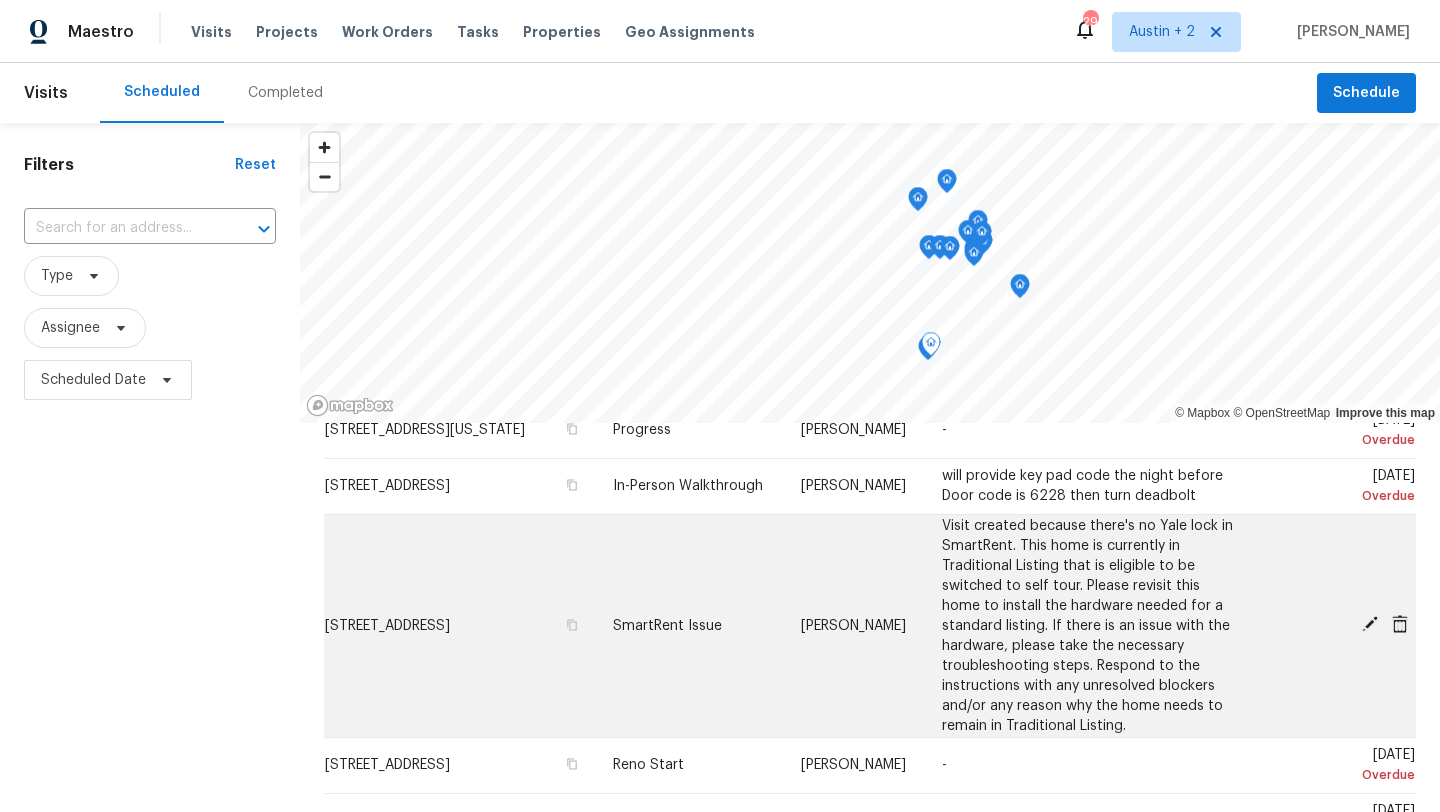 scroll, scrollTop: 645, scrollLeft: 0, axis: vertical 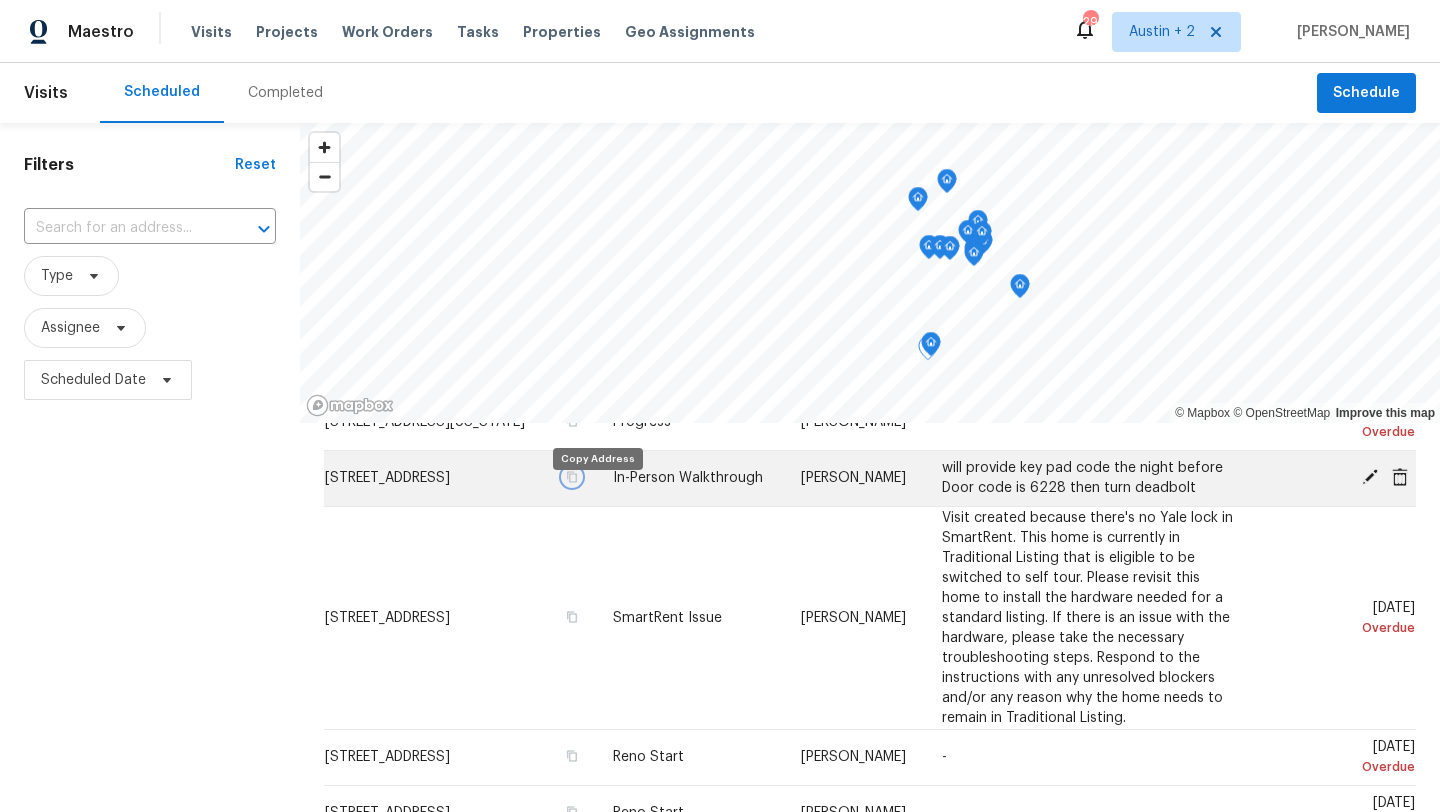 click 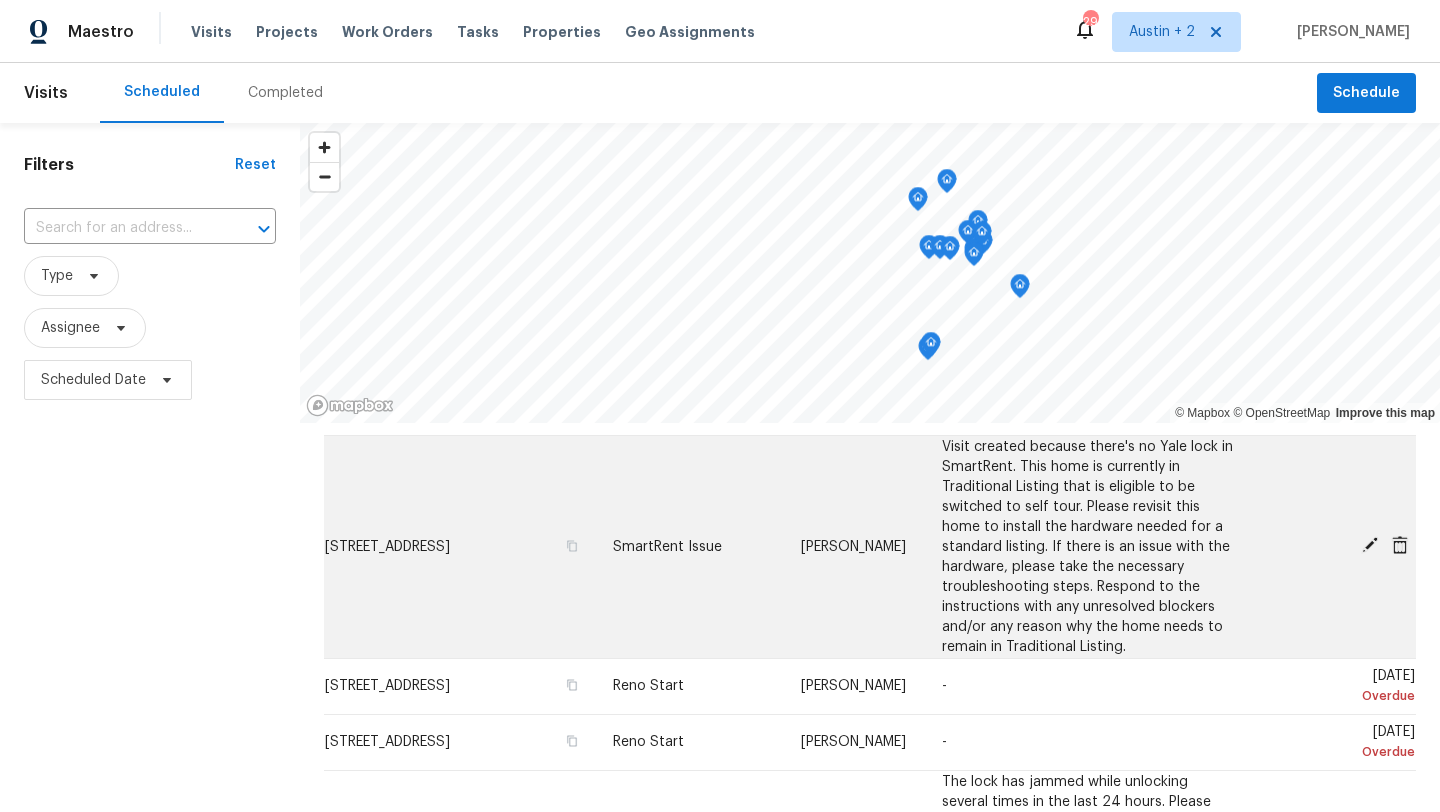 scroll, scrollTop: 718, scrollLeft: 0, axis: vertical 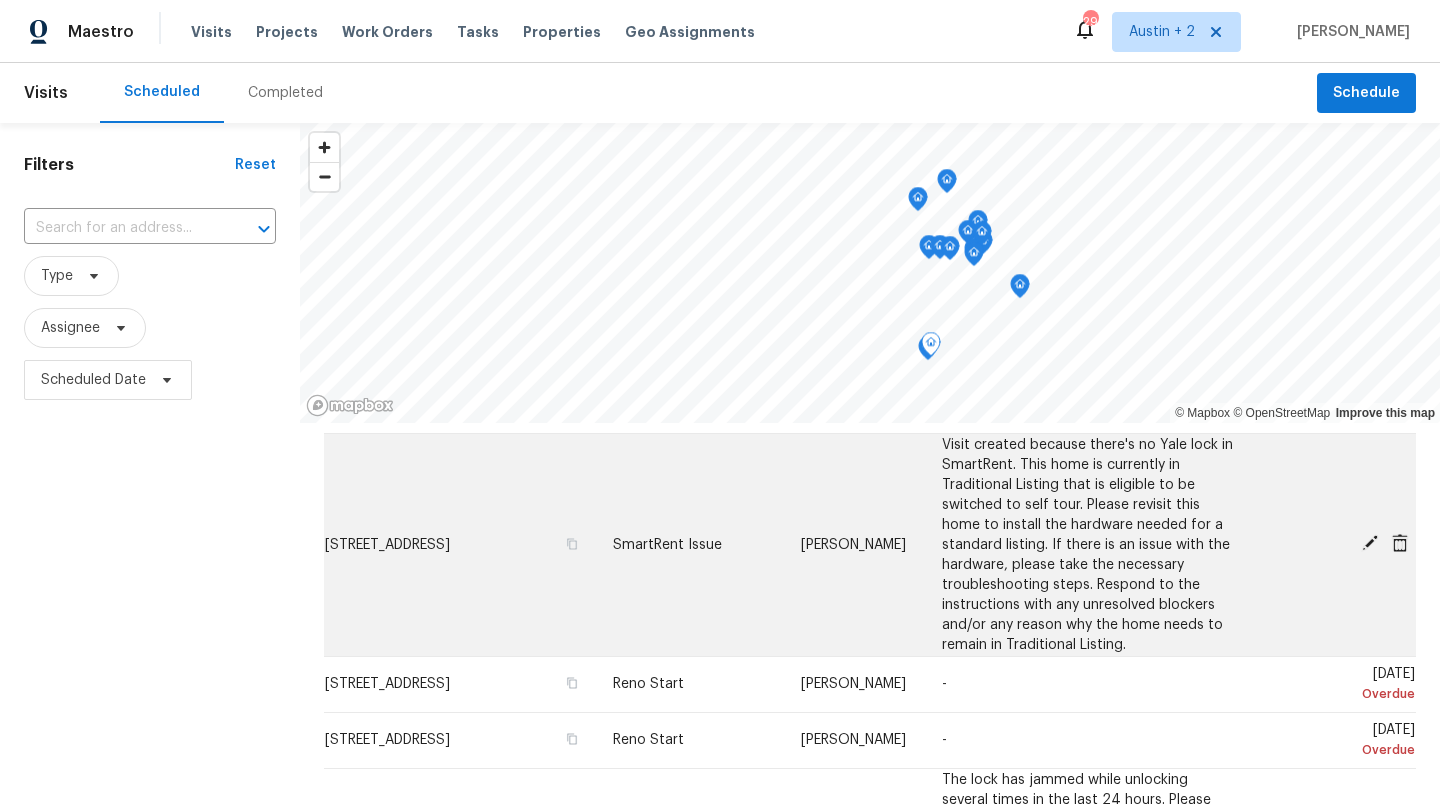 click 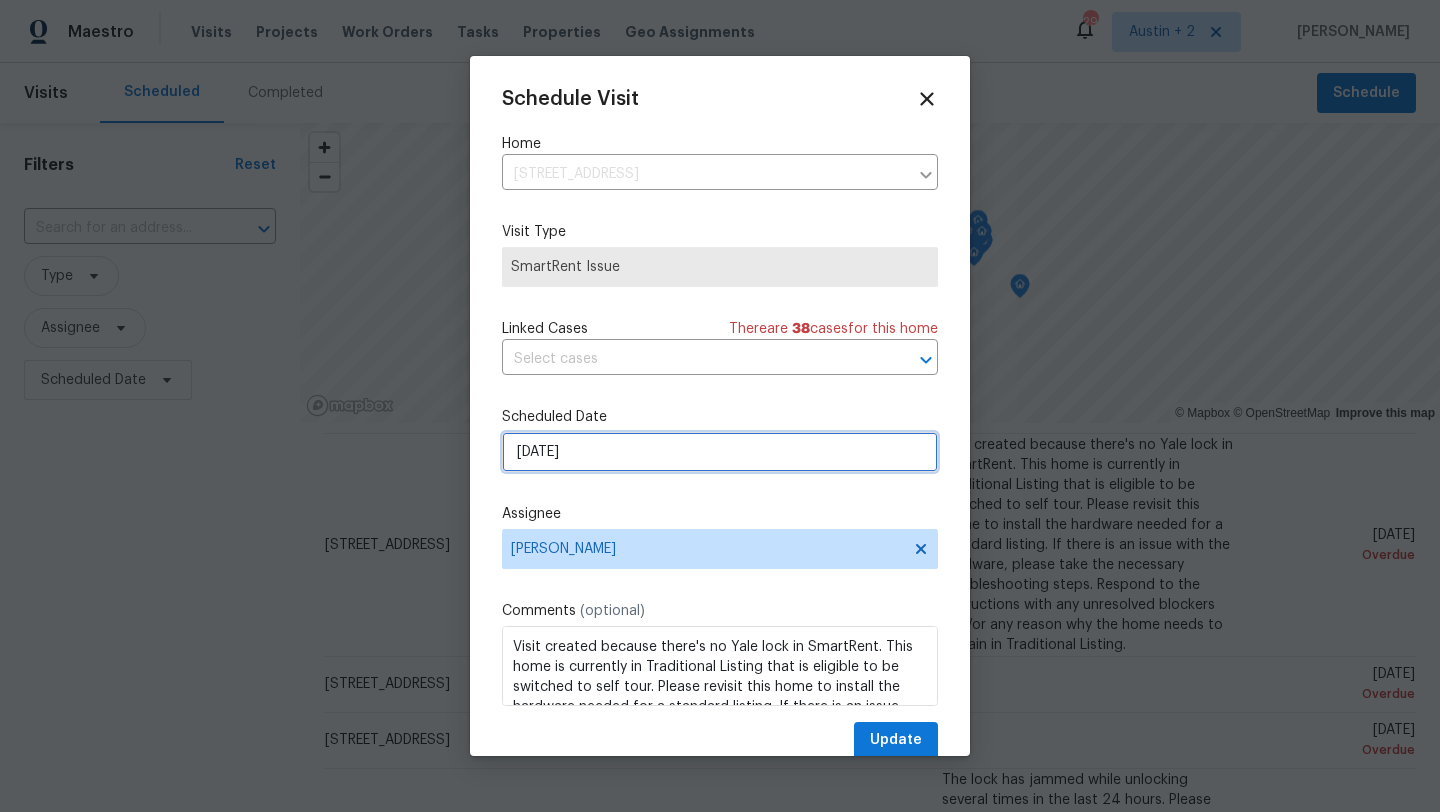 click on "[DATE]" at bounding box center (720, 452) 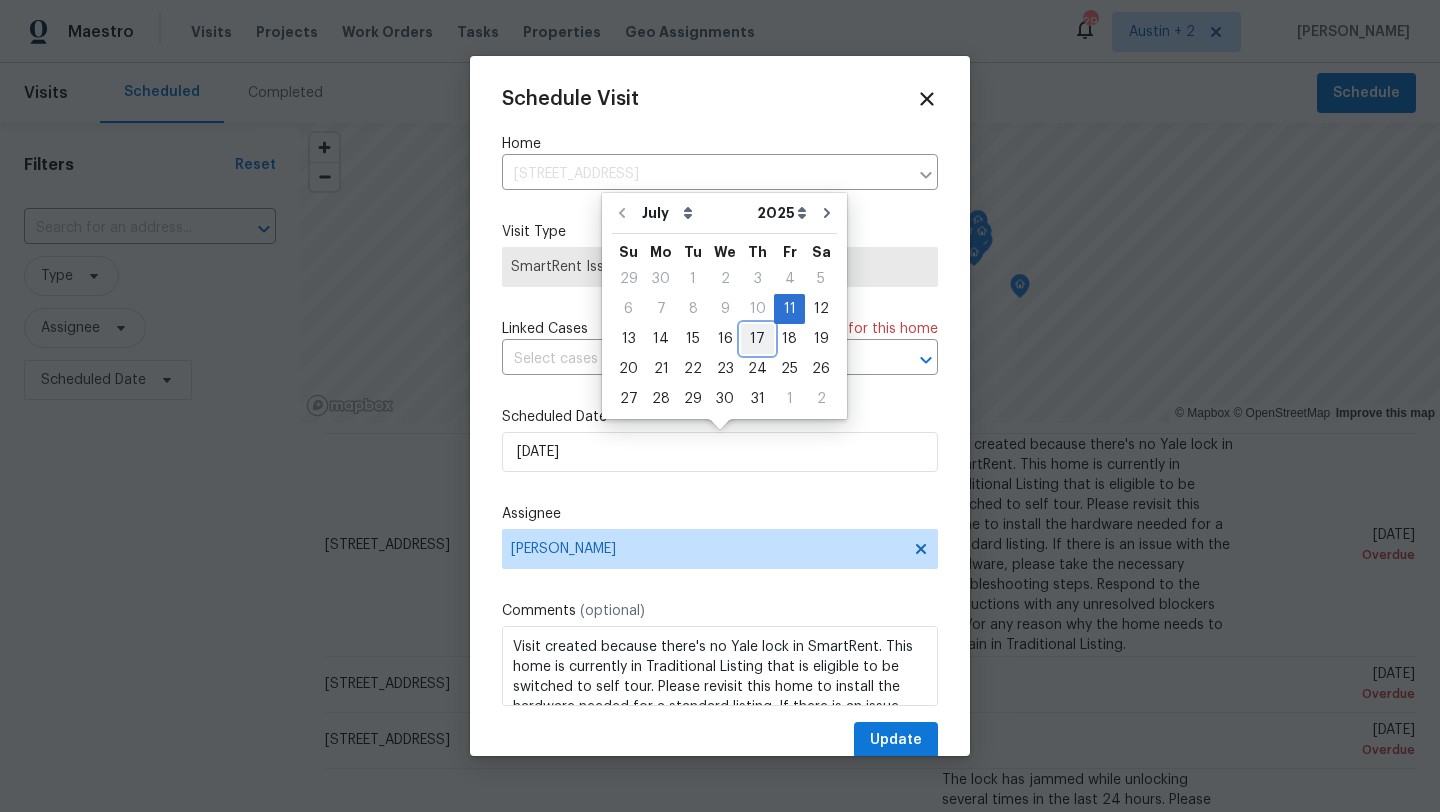 click on "17" at bounding box center [757, 339] 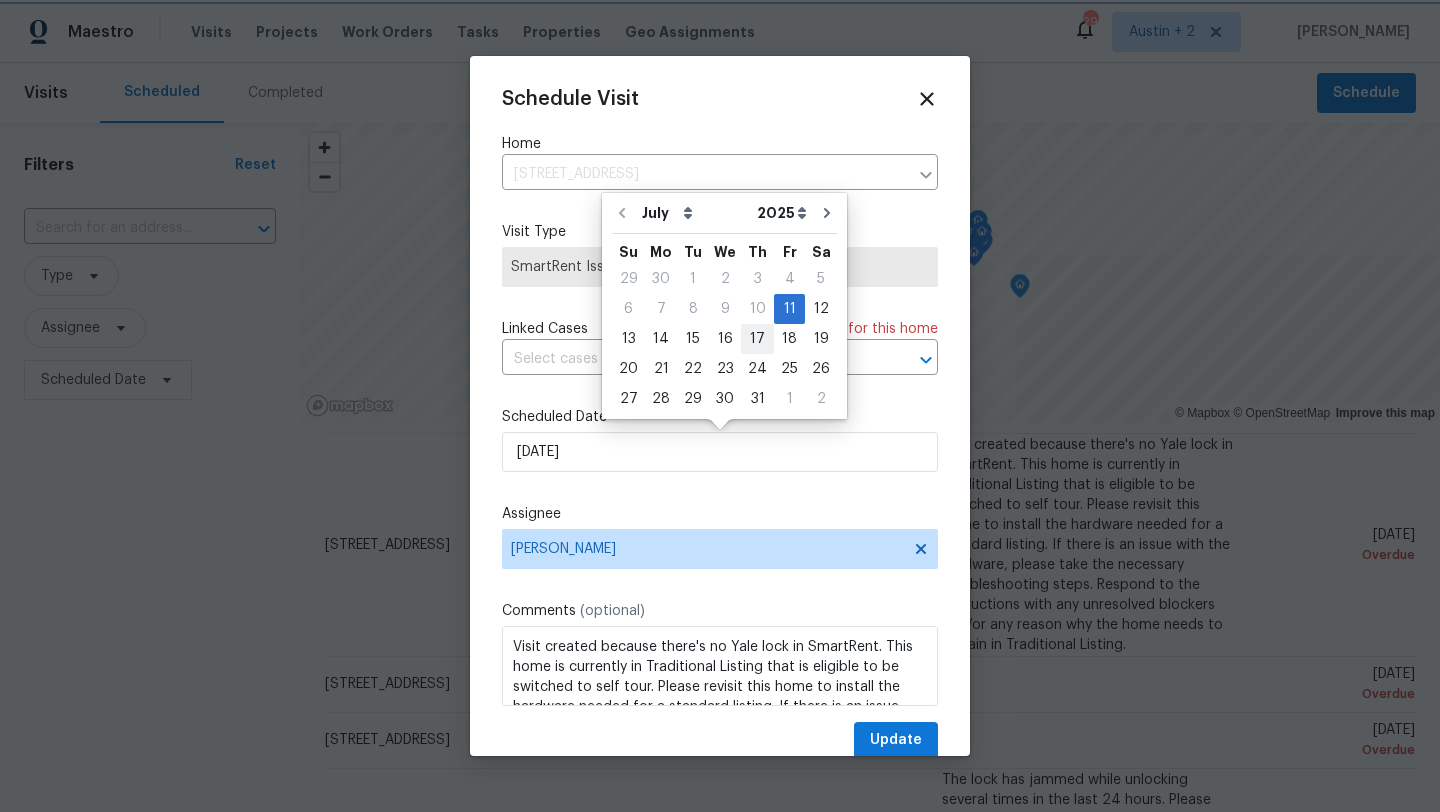 type on "[DATE]" 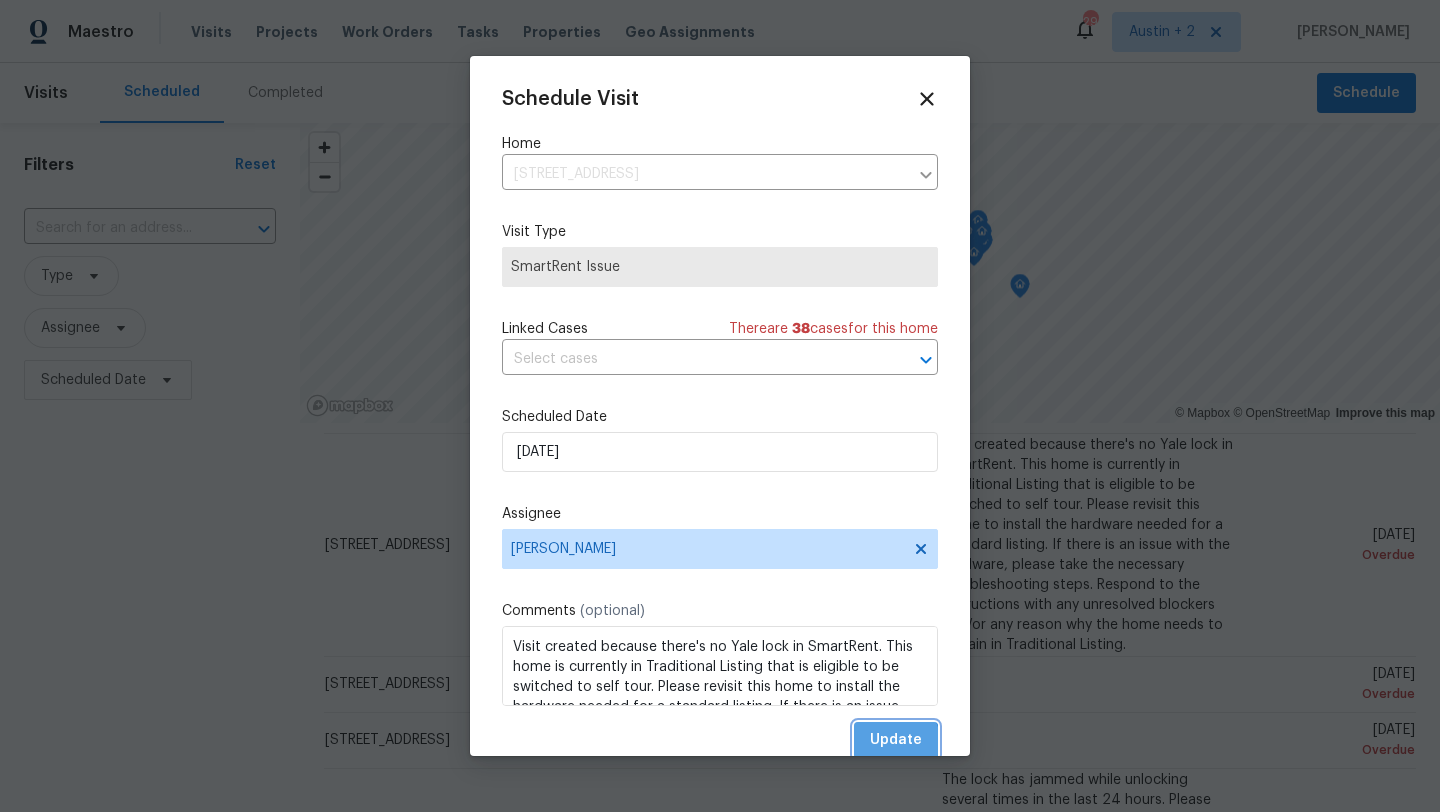 click on "Update" at bounding box center (896, 740) 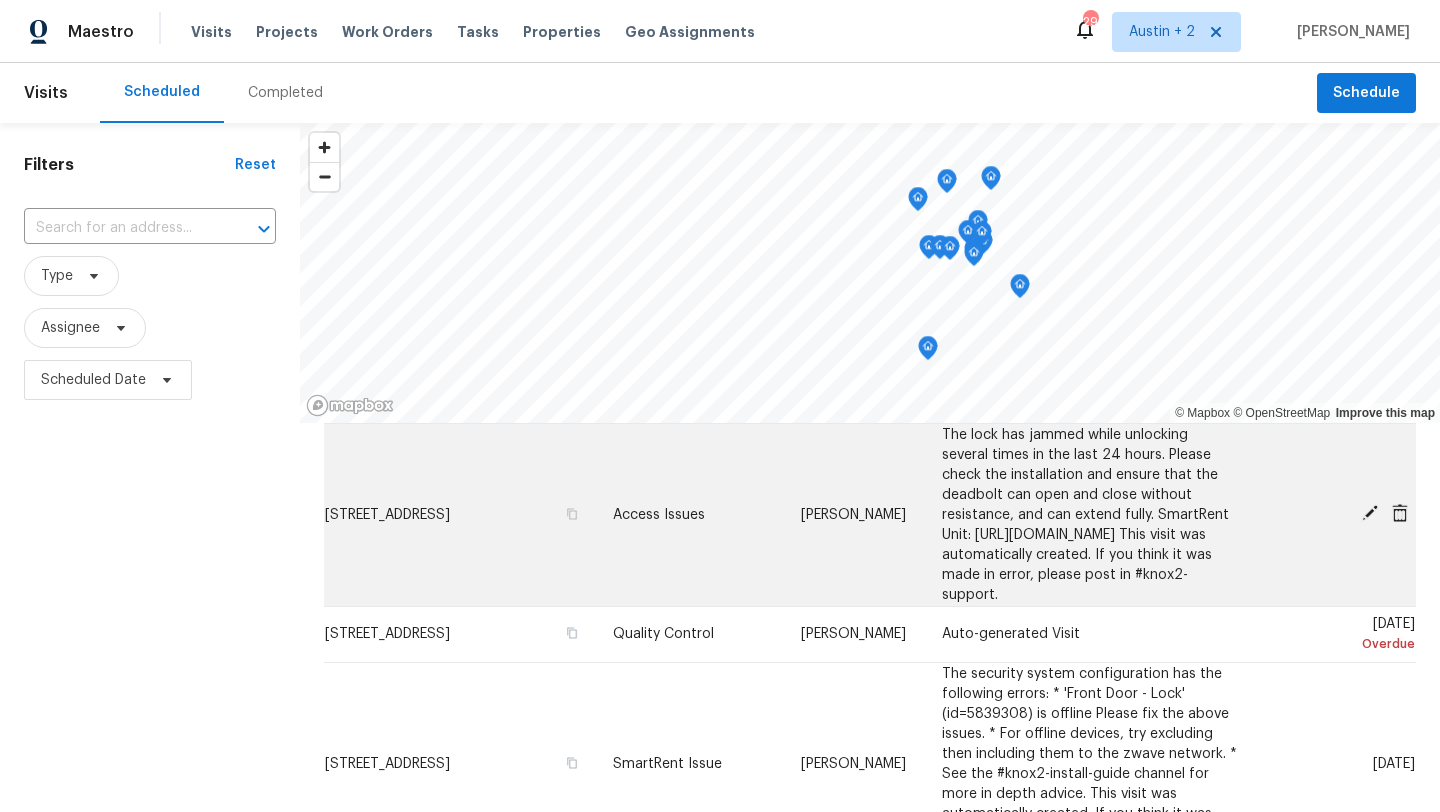 scroll, scrollTop: 841, scrollLeft: 0, axis: vertical 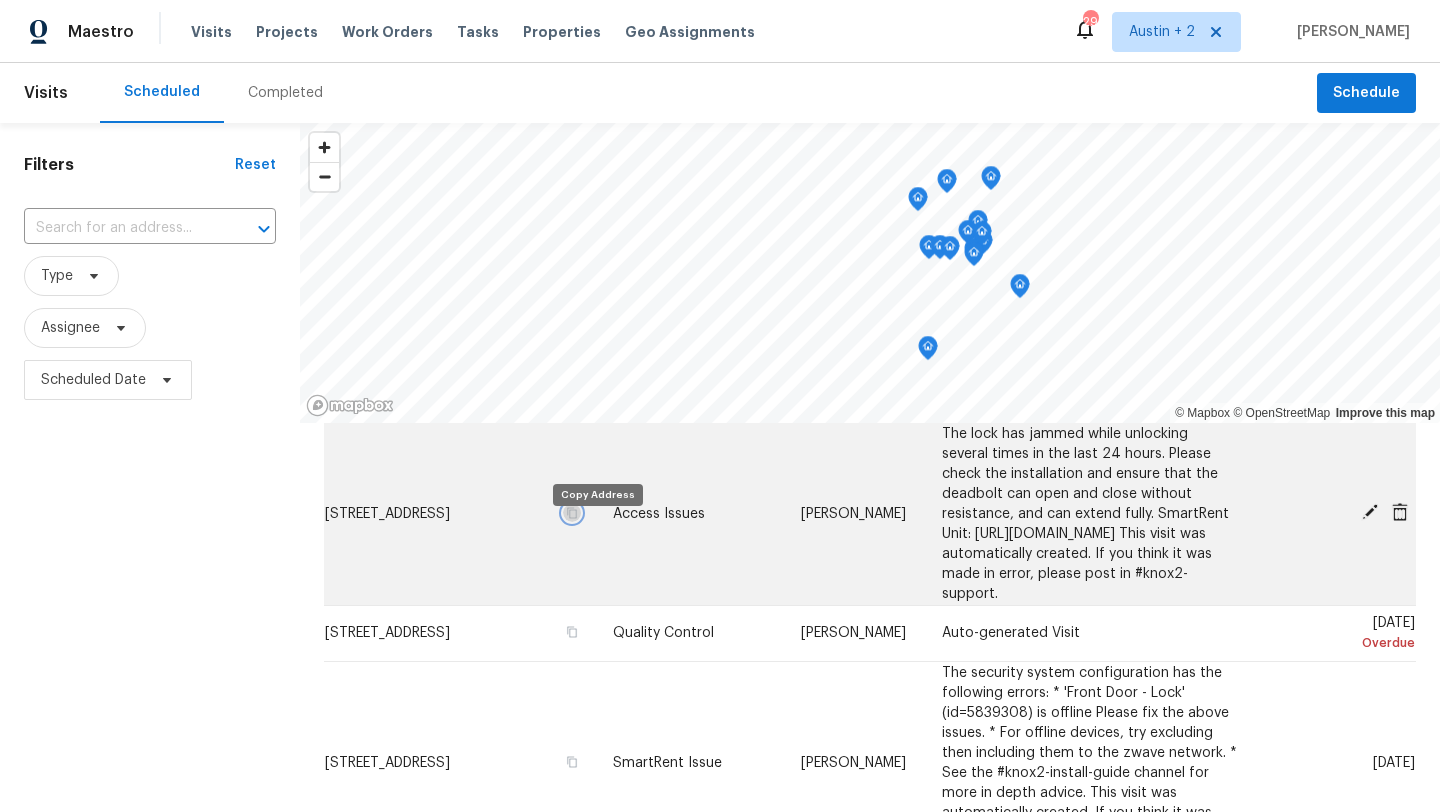 click 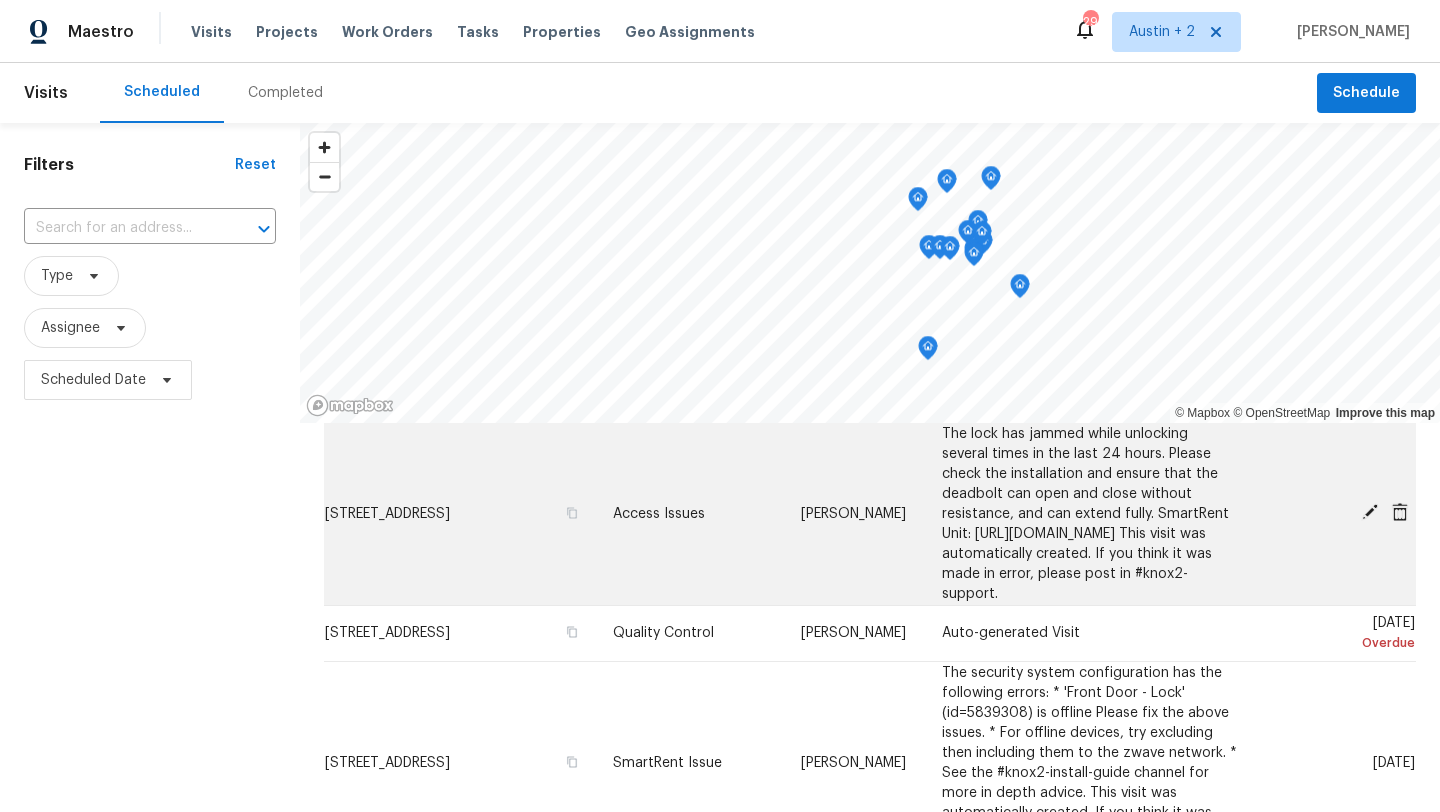 click 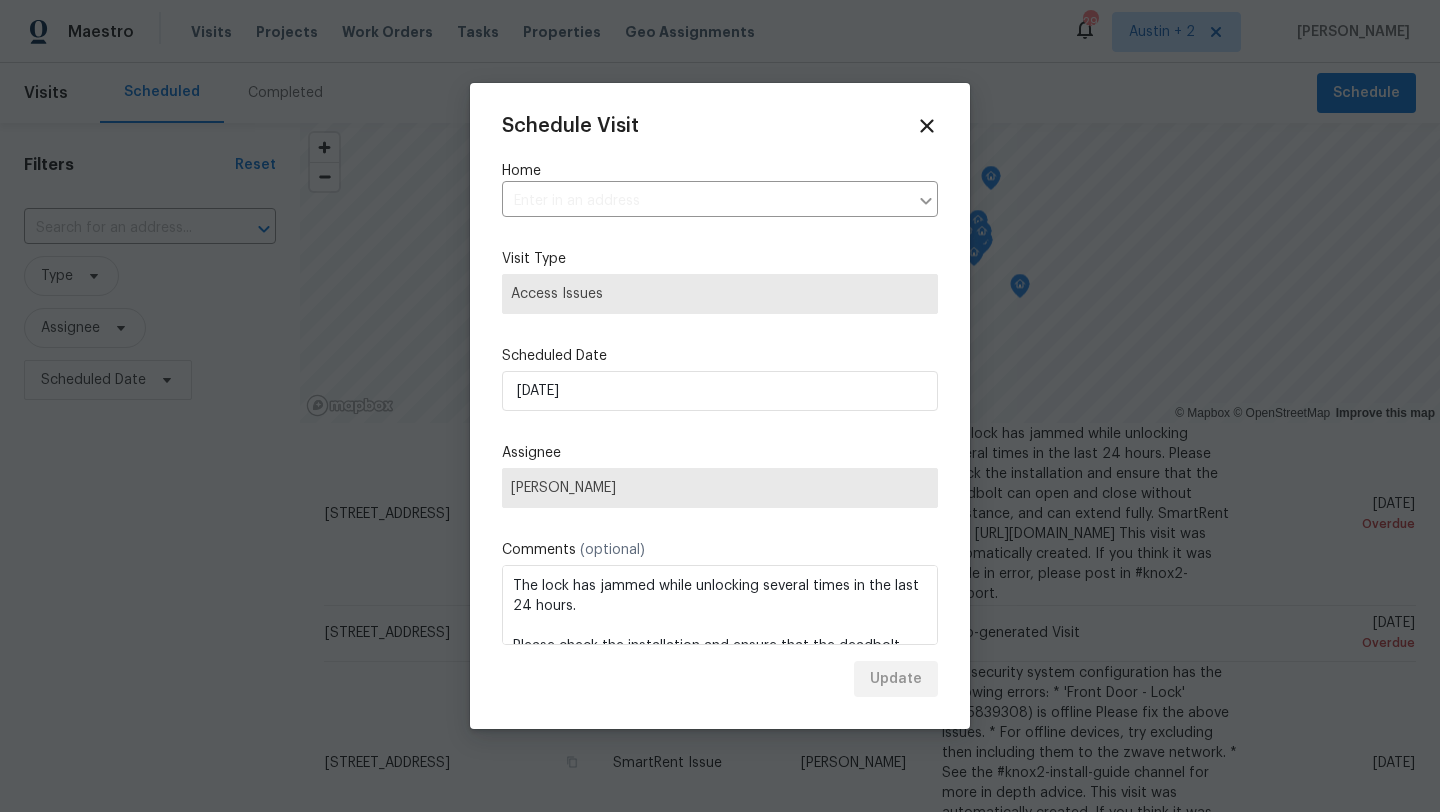 type on "[STREET_ADDRESS]" 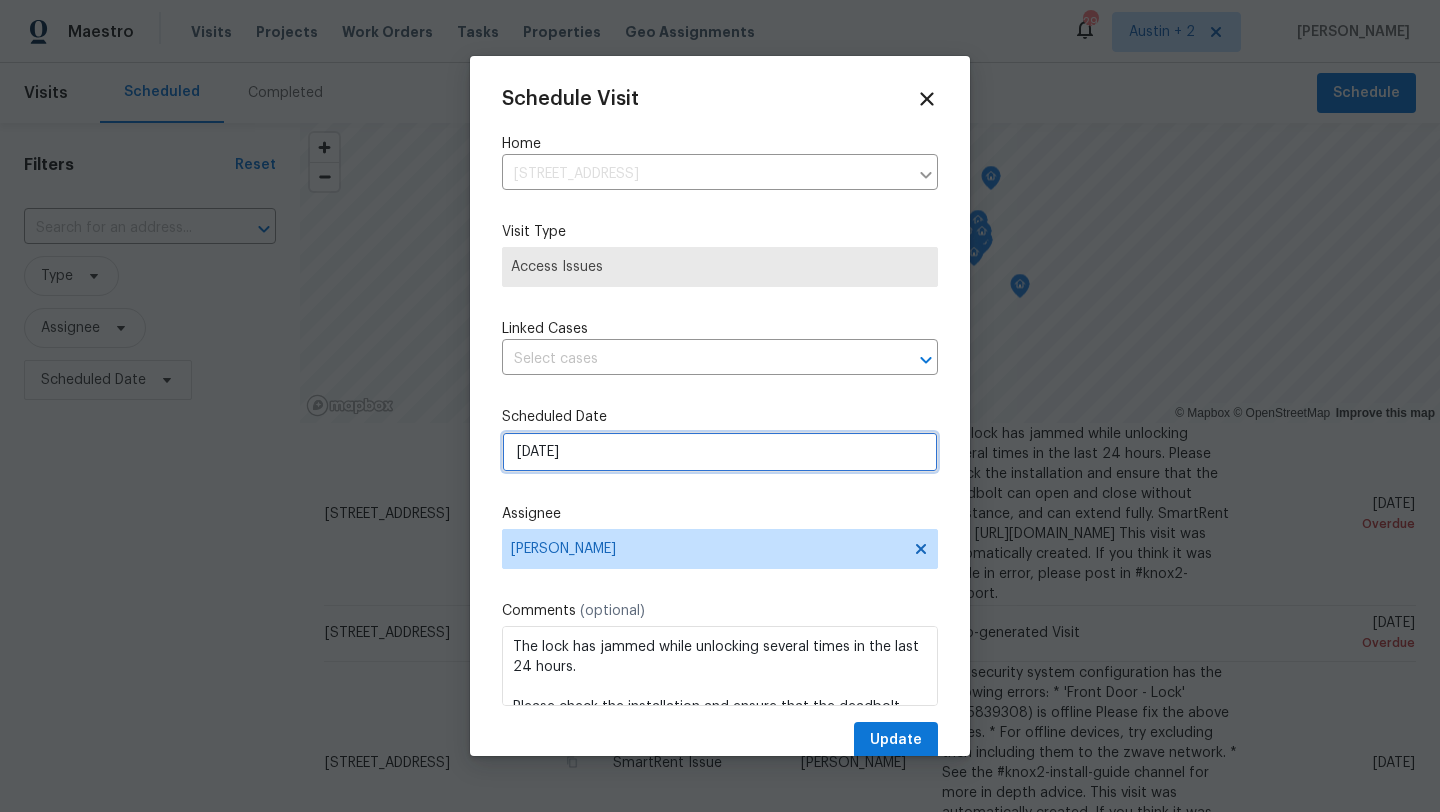 click on "[DATE]" at bounding box center (720, 452) 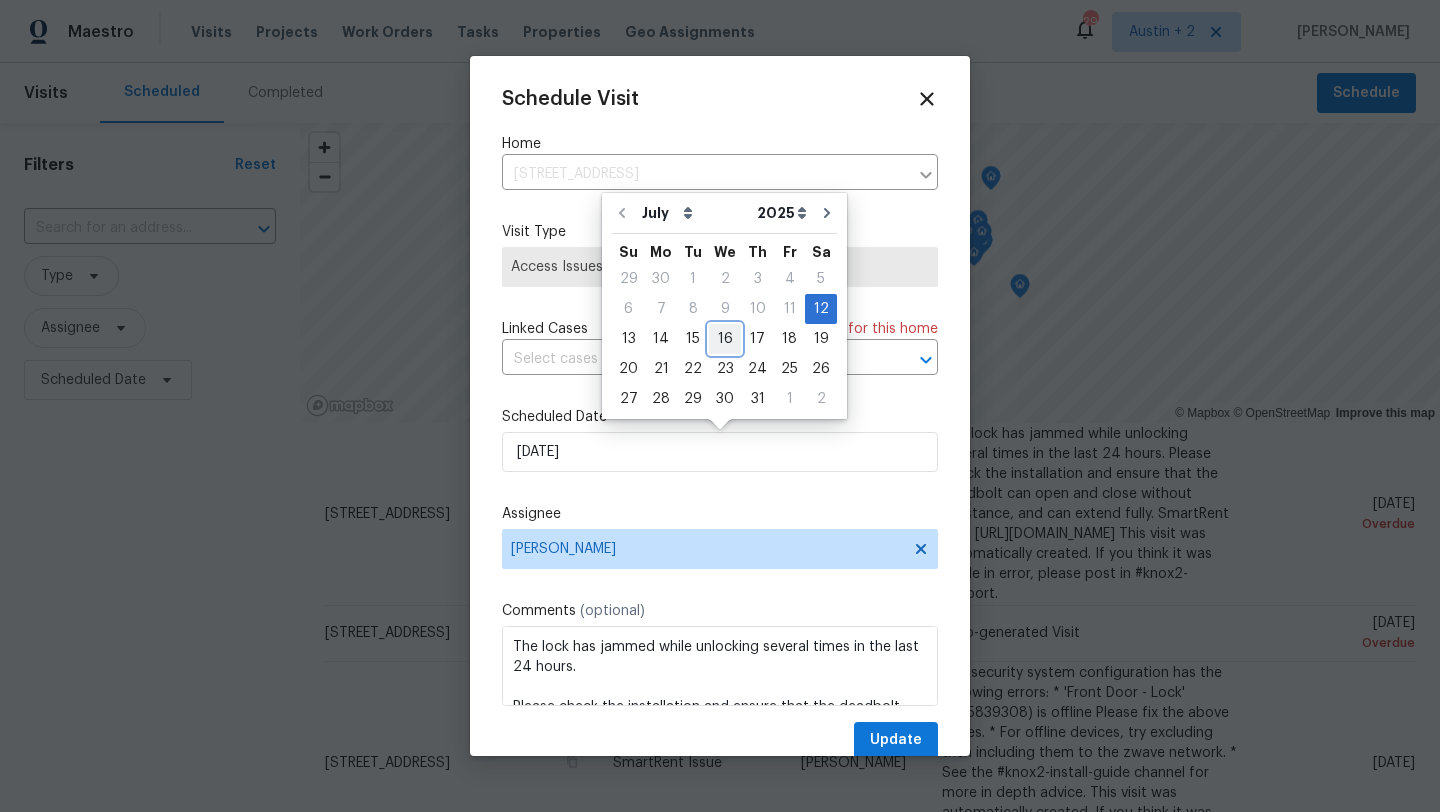 click on "16" at bounding box center (725, 339) 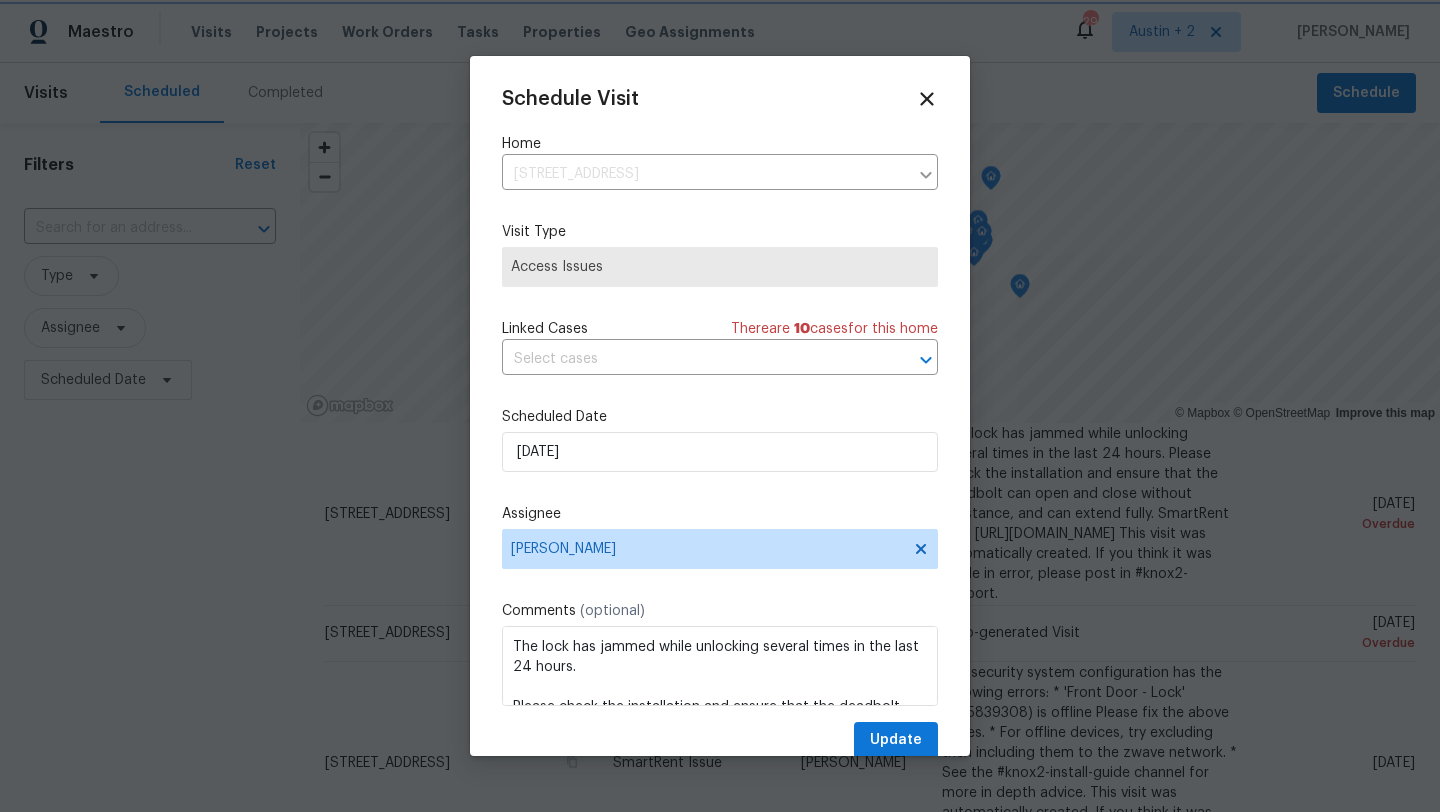 type on "[DATE]" 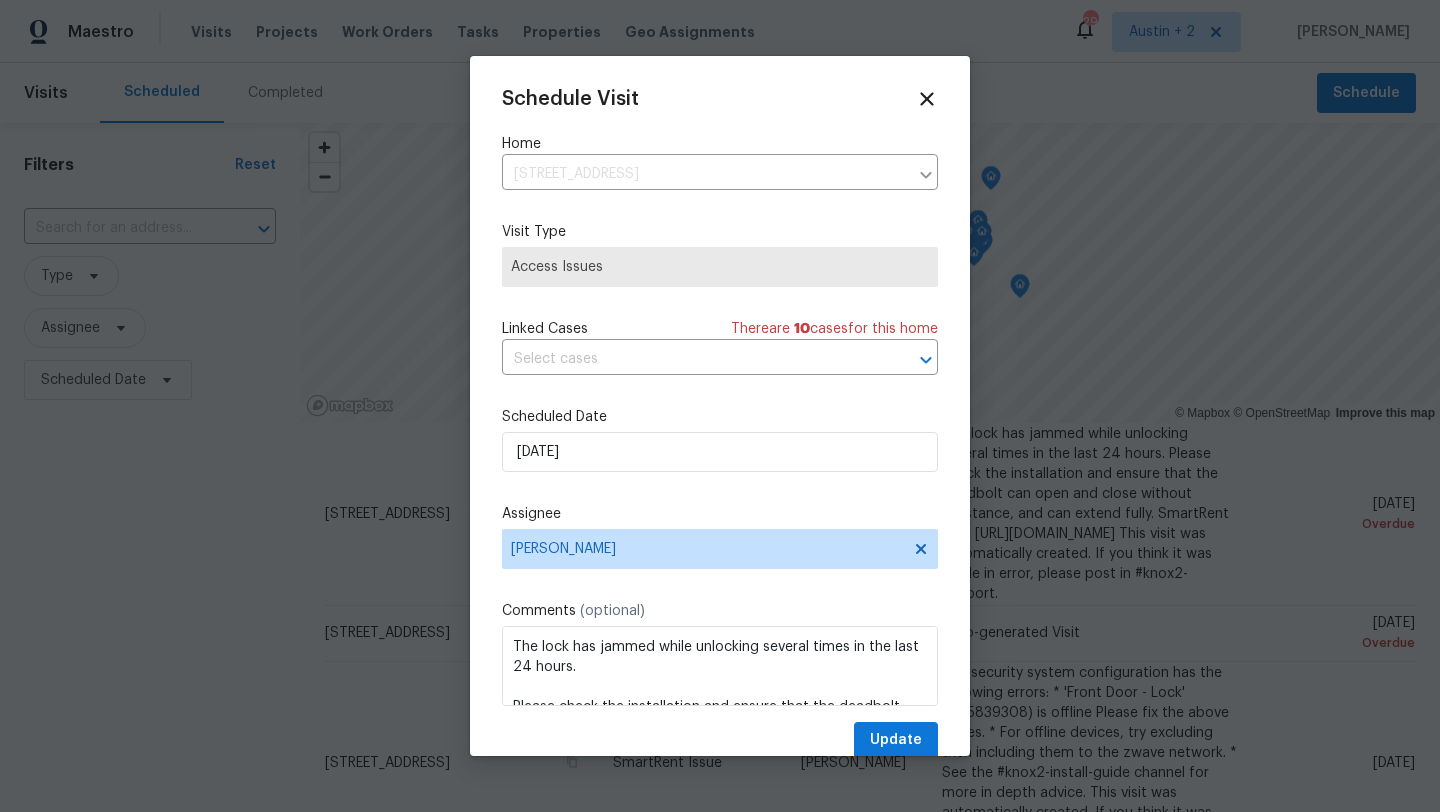 click on "Schedule Visit Home   [STREET_ADDRESS] ​ Visit Type   Access Issues Linked Cases There  are   10  case s  for this home   ​ Scheduled Date   [DATE] Assignee   [PERSON_NAME] Comments   (optional) The lock has jammed while unlocking several times in the last 24 hours.
Please check the installation and ensure that the deadbolt can open and close without resistance, and can extend fully.
SmartRent Unit: [URL][DOMAIN_NAME]
This visit was automatically created. If you think it was made in error, please post in #knox2-support. Update" at bounding box center (720, 423) 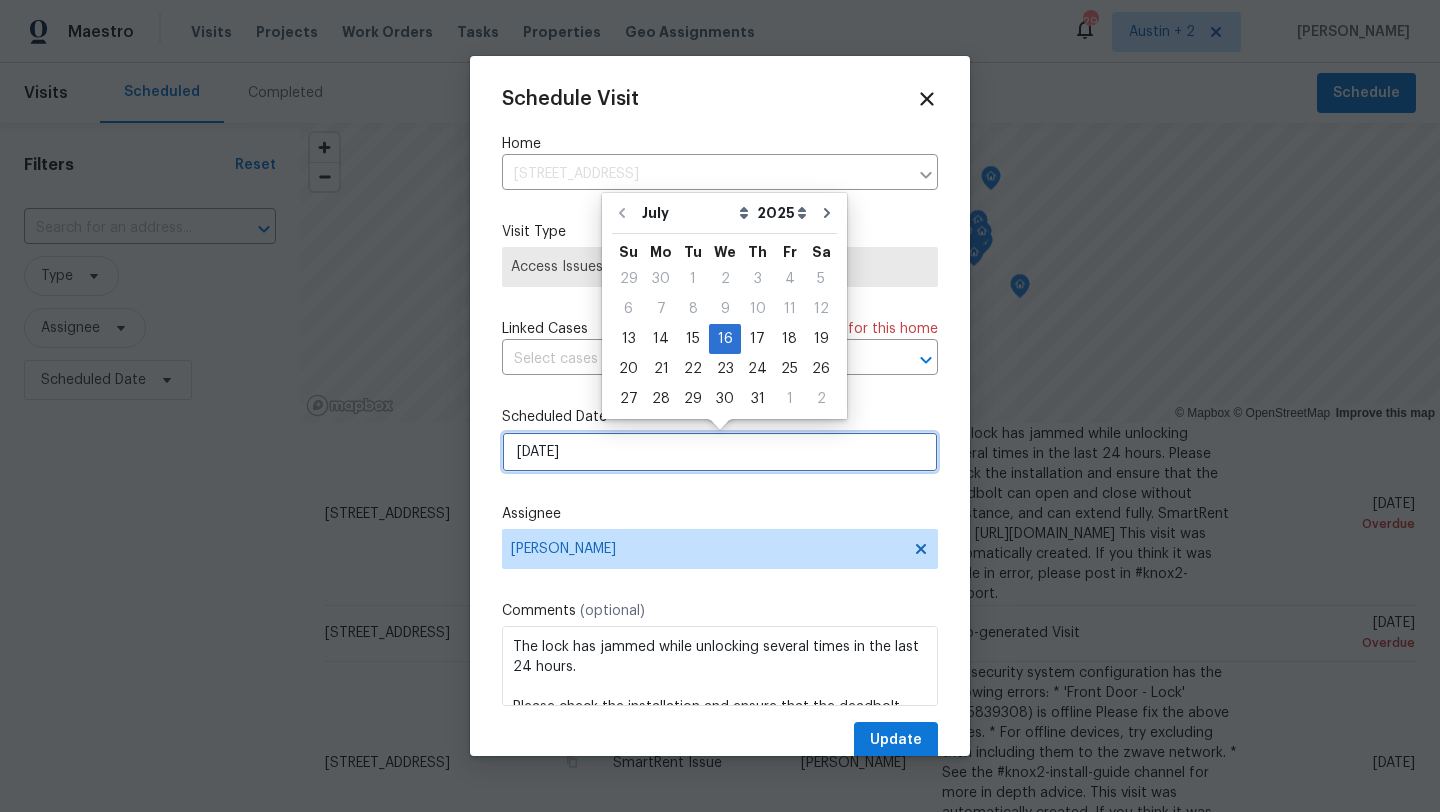 click on "[DATE]" at bounding box center (720, 452) 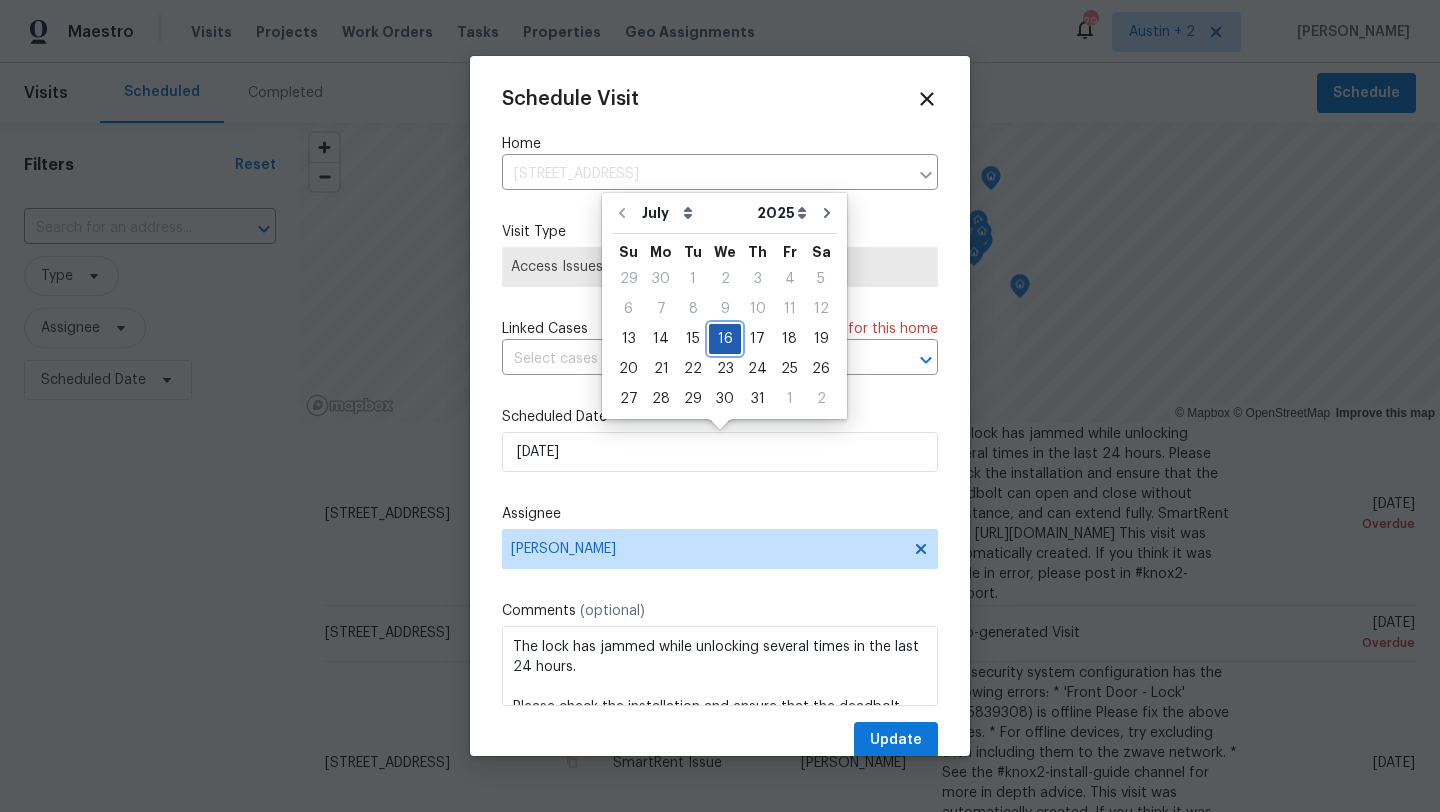click on "16" at bounding box center (725, 339) 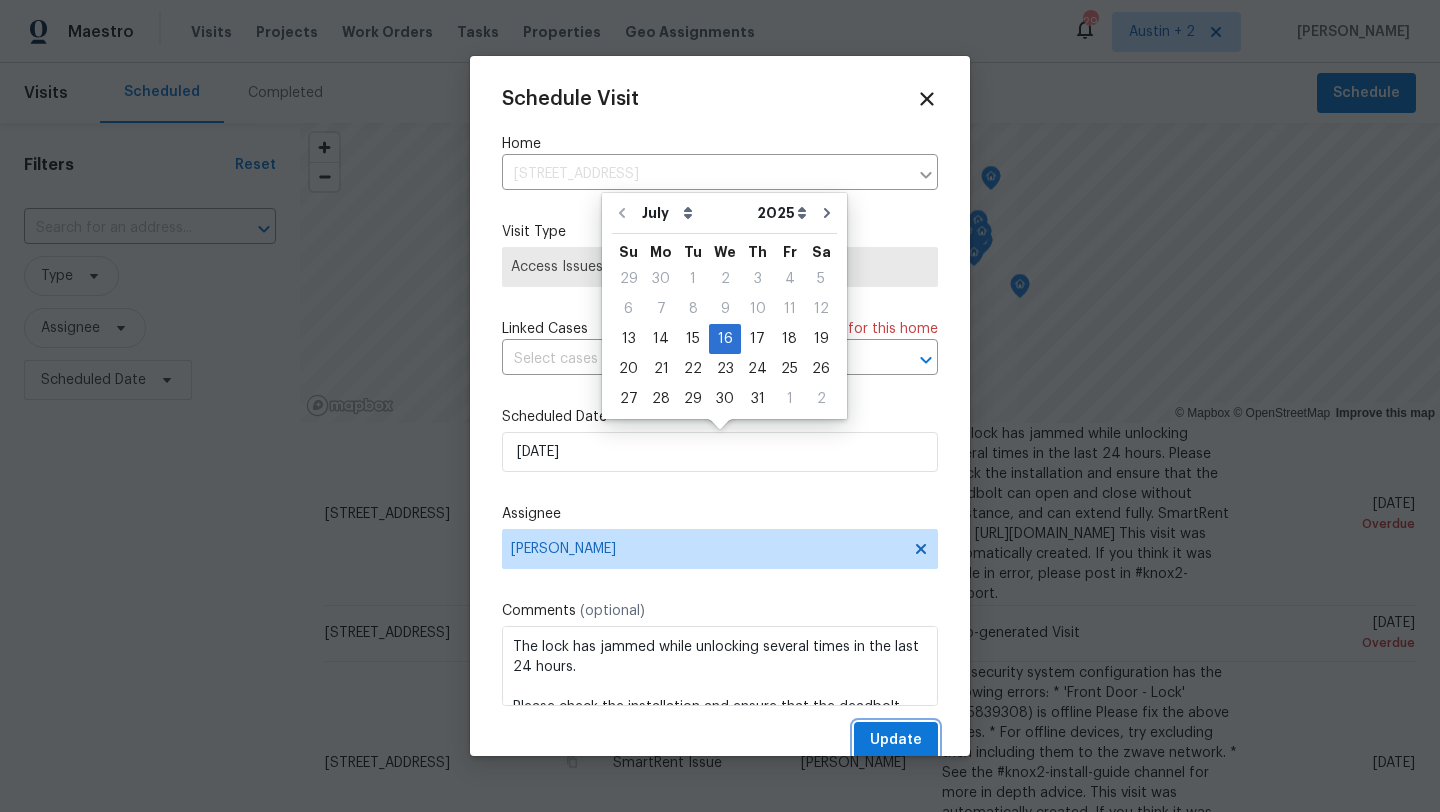 click on "Update" at bounding box center [896, 740] 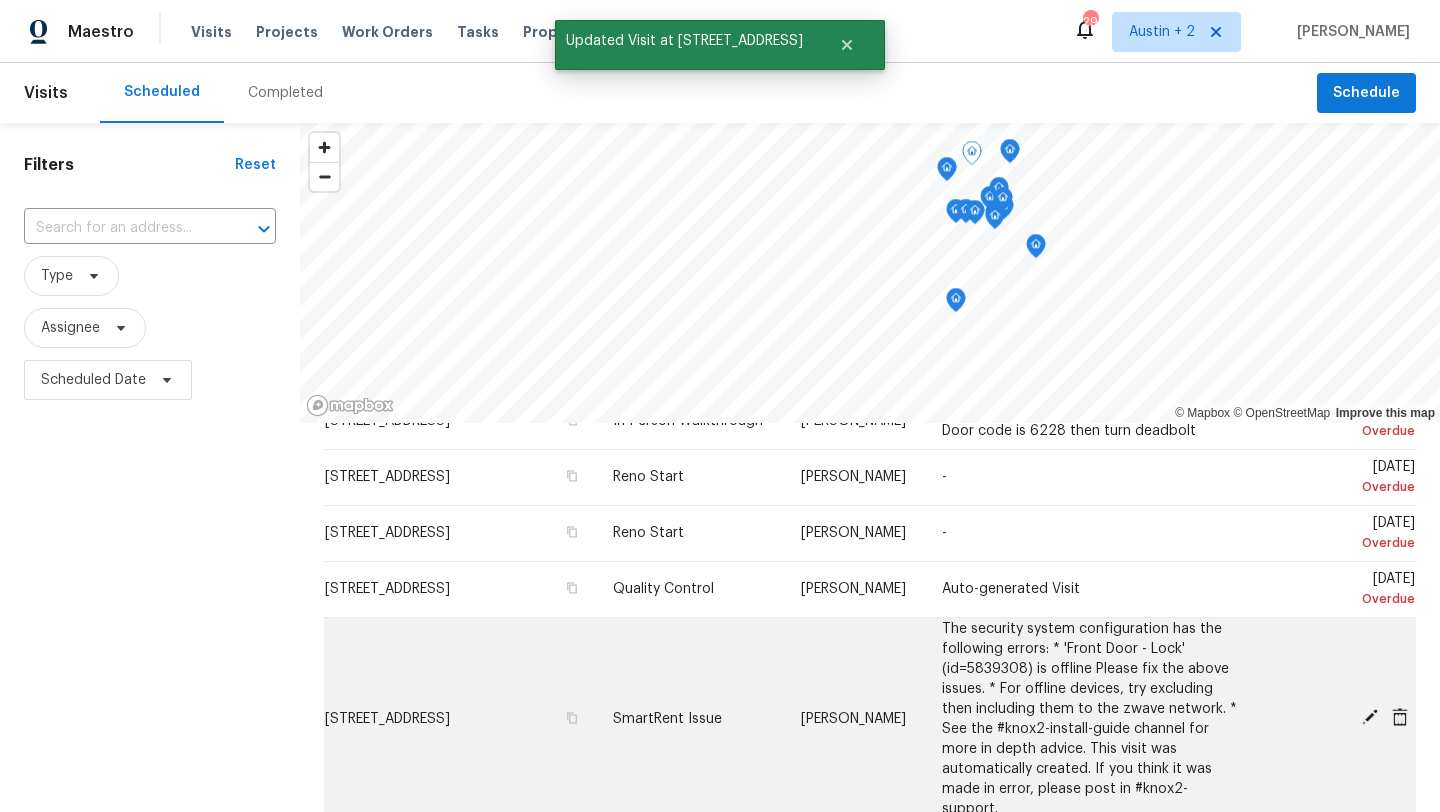 scroll, scrollTop: 701, scrollLeft: 0, axis: vertical 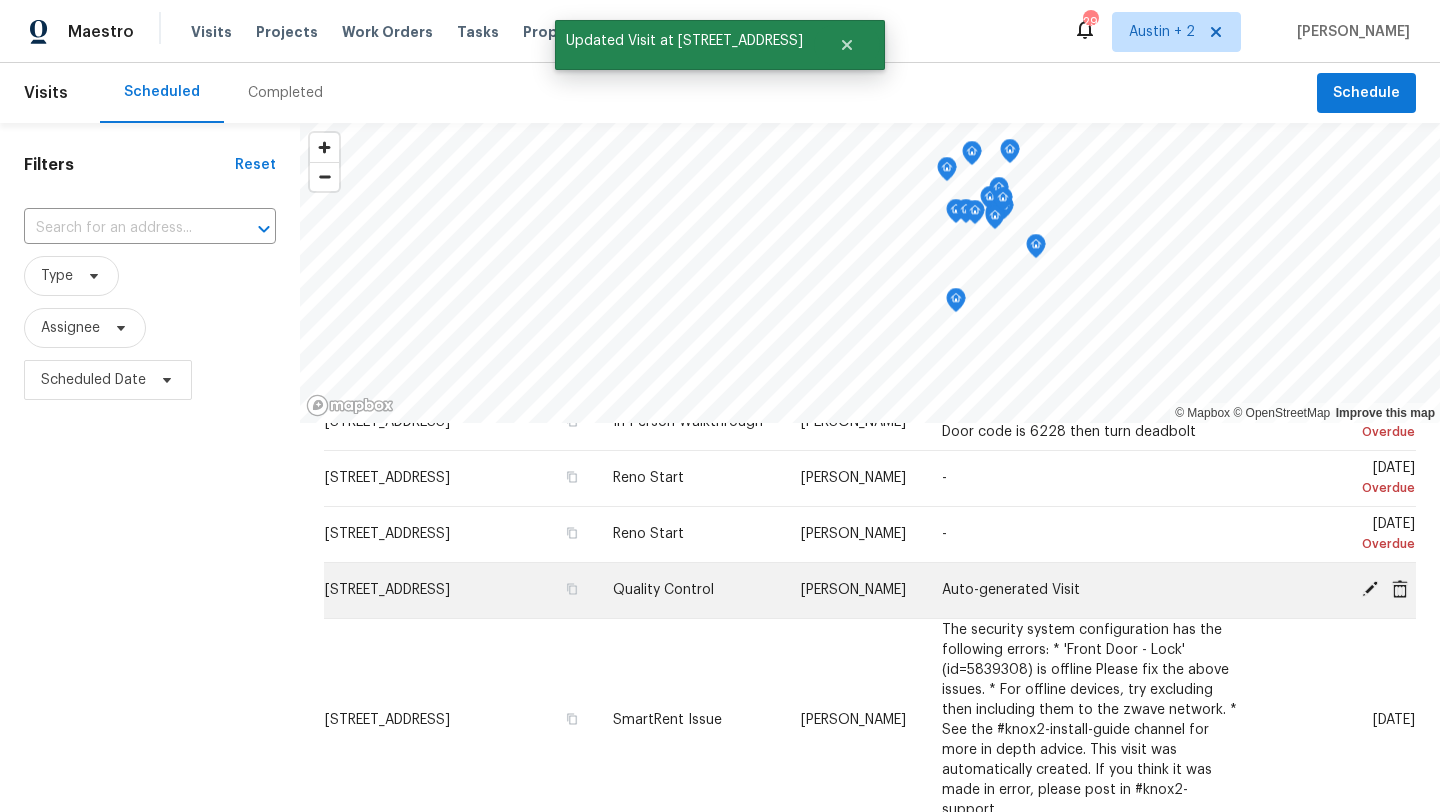 click 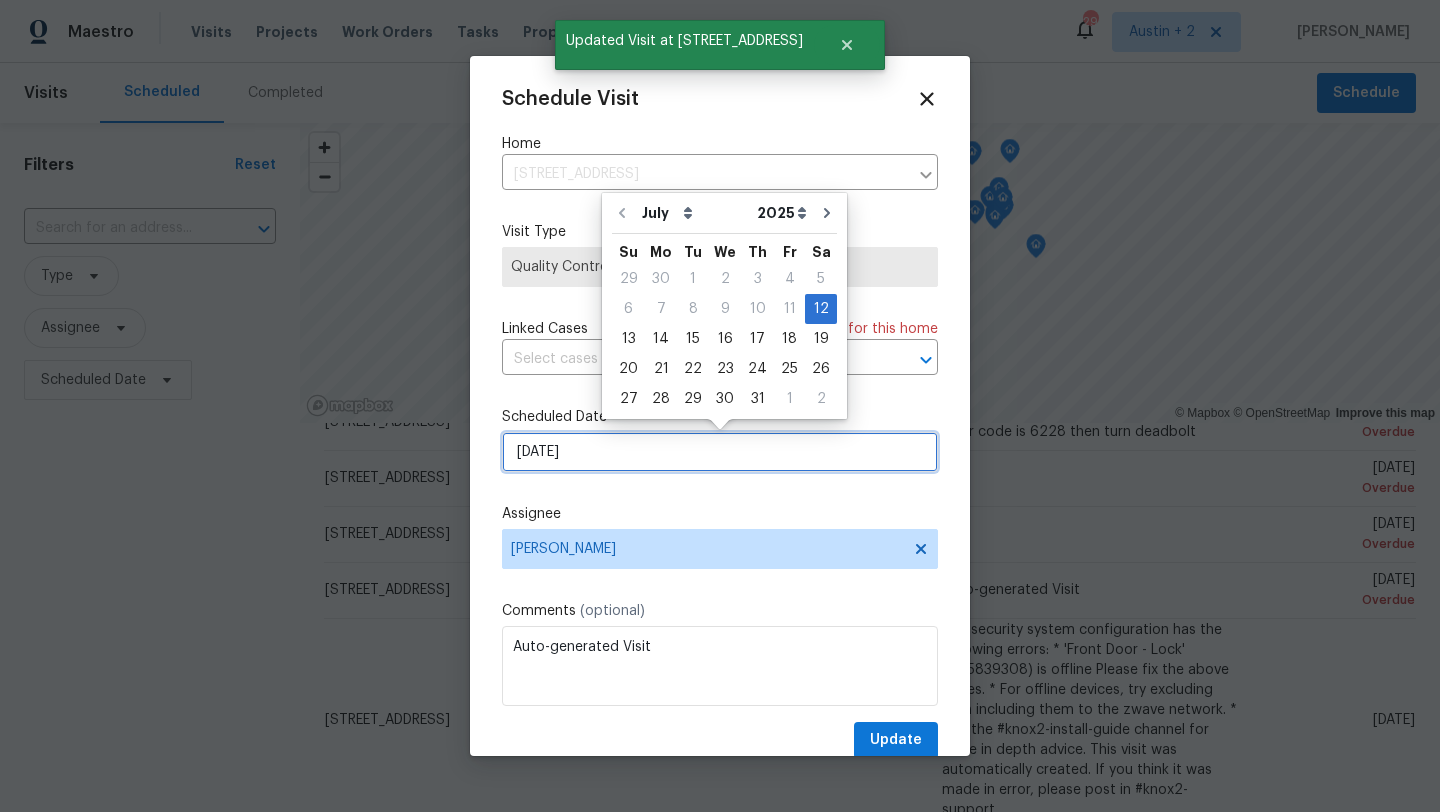 click on "[DATE]" at bounding box center (720, 452) 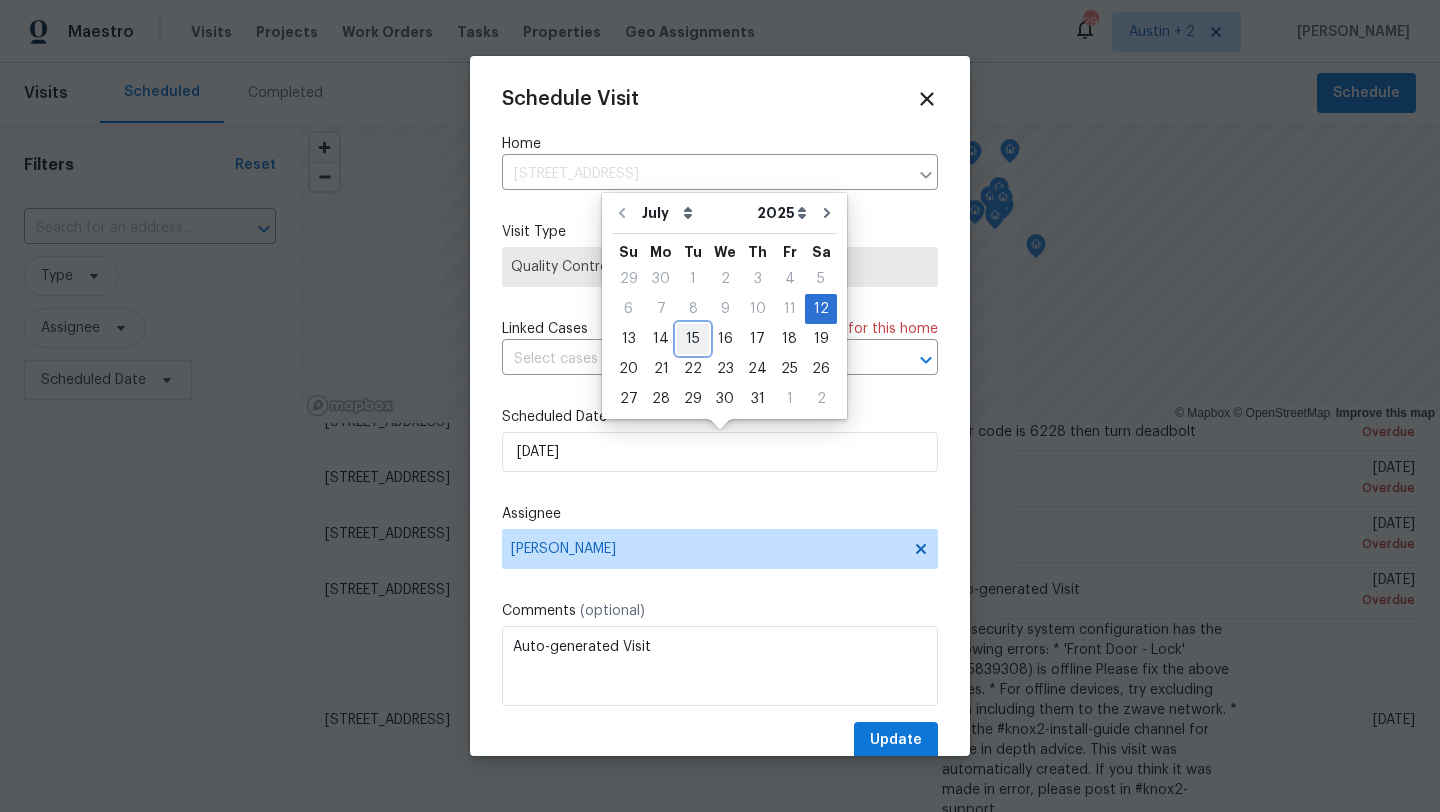 click on "15" at bounding box center (693, 339) 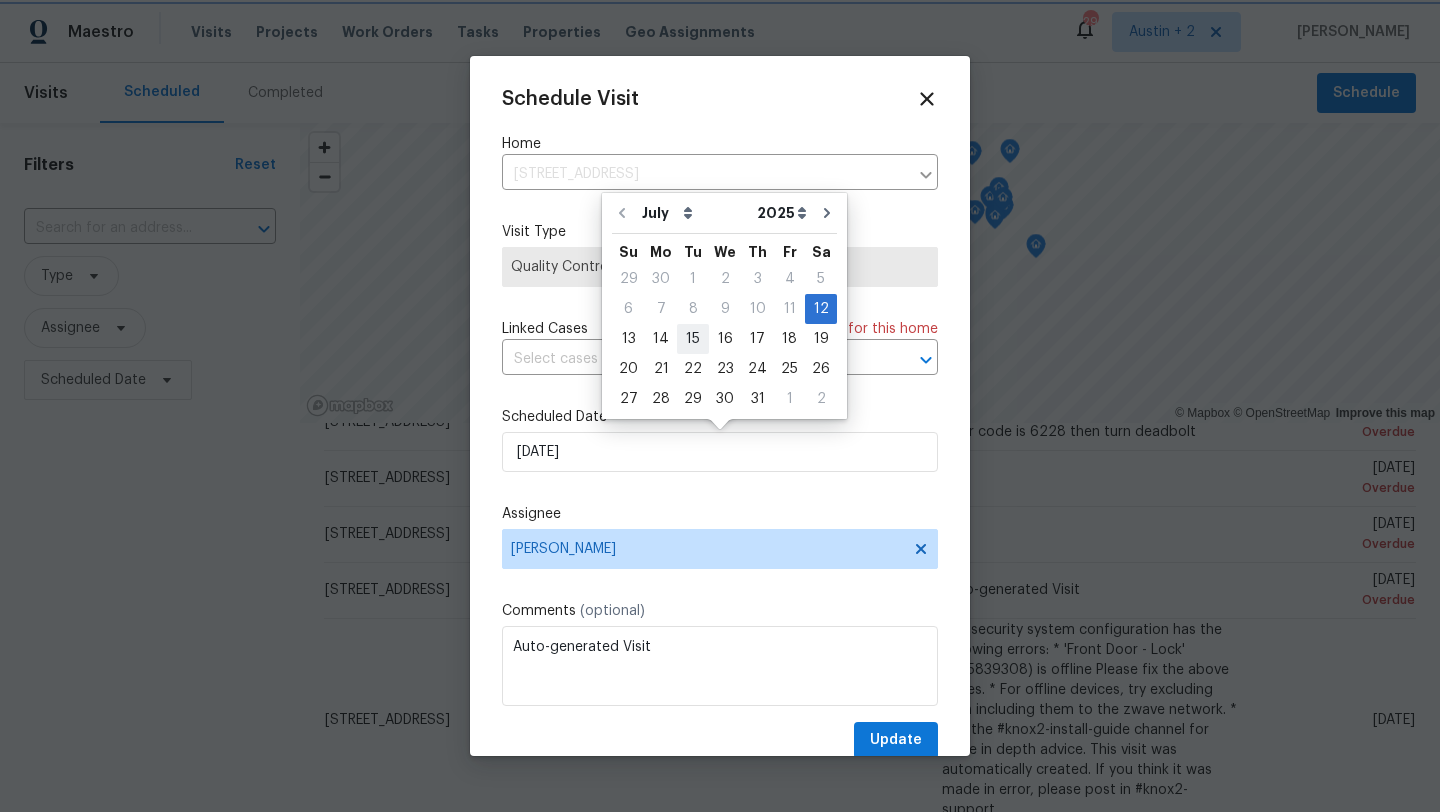 type on "[DATE]" 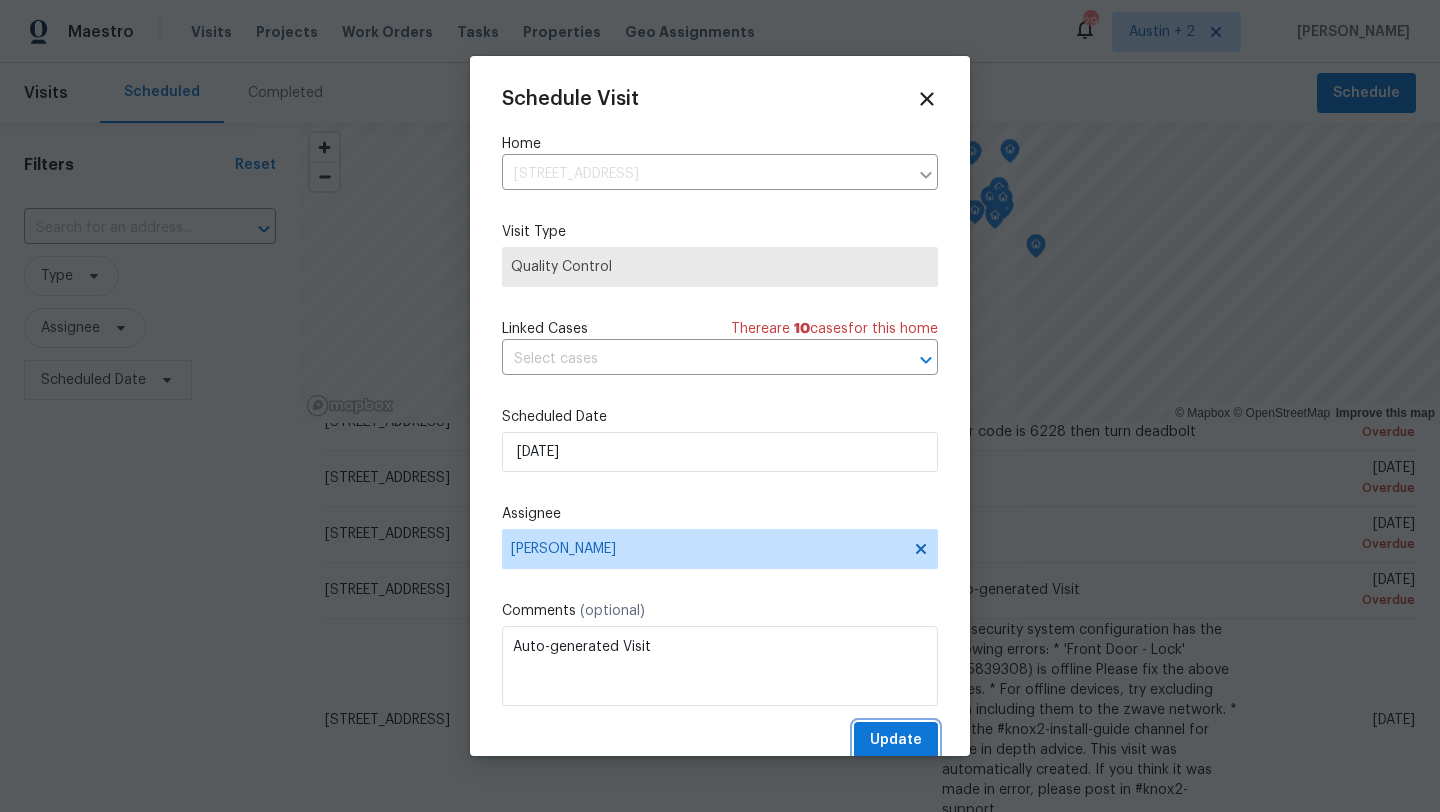 click on "Update" at bounding box center (896, 740) 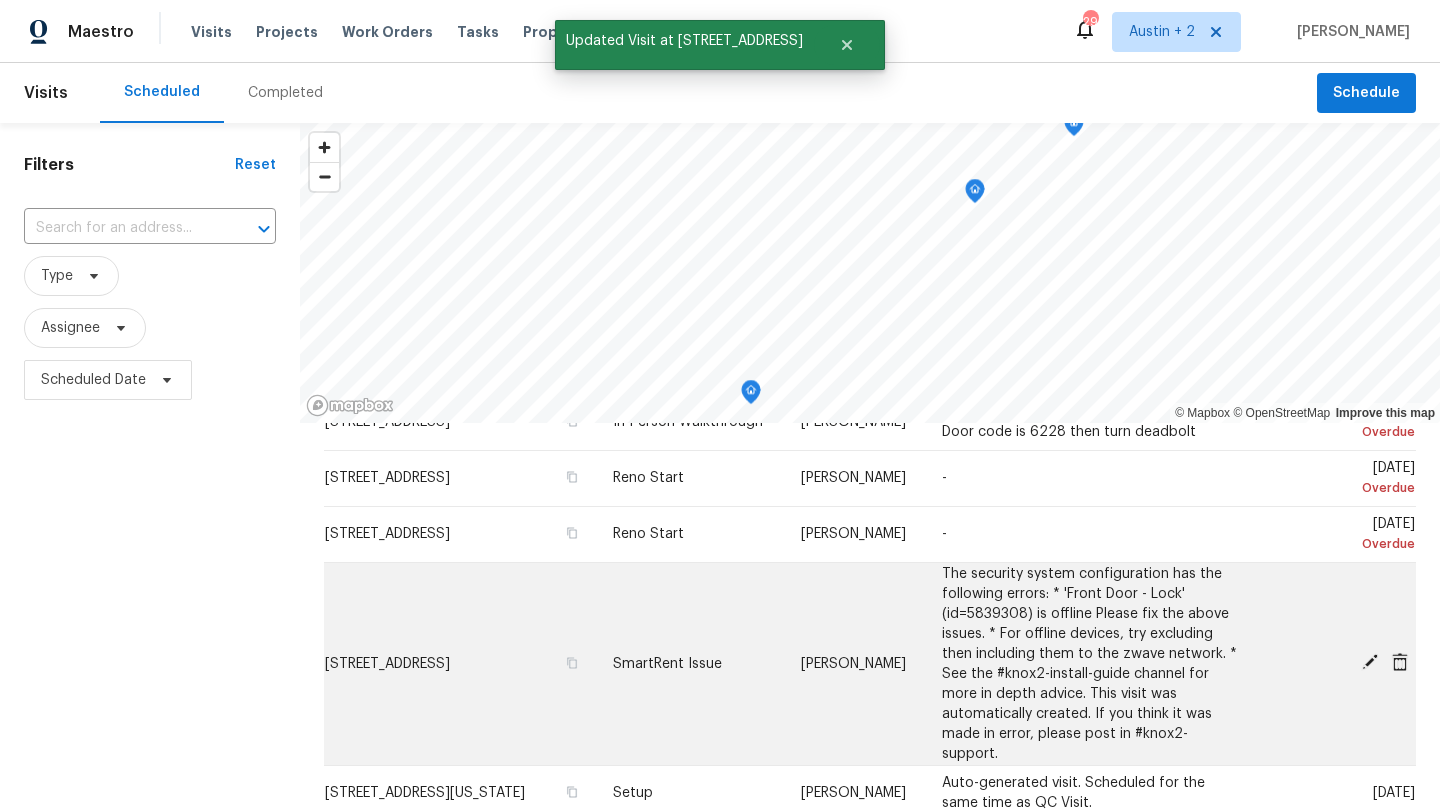 scroll, scrollTop: 723, scrollLeft: 0, axis: vertical 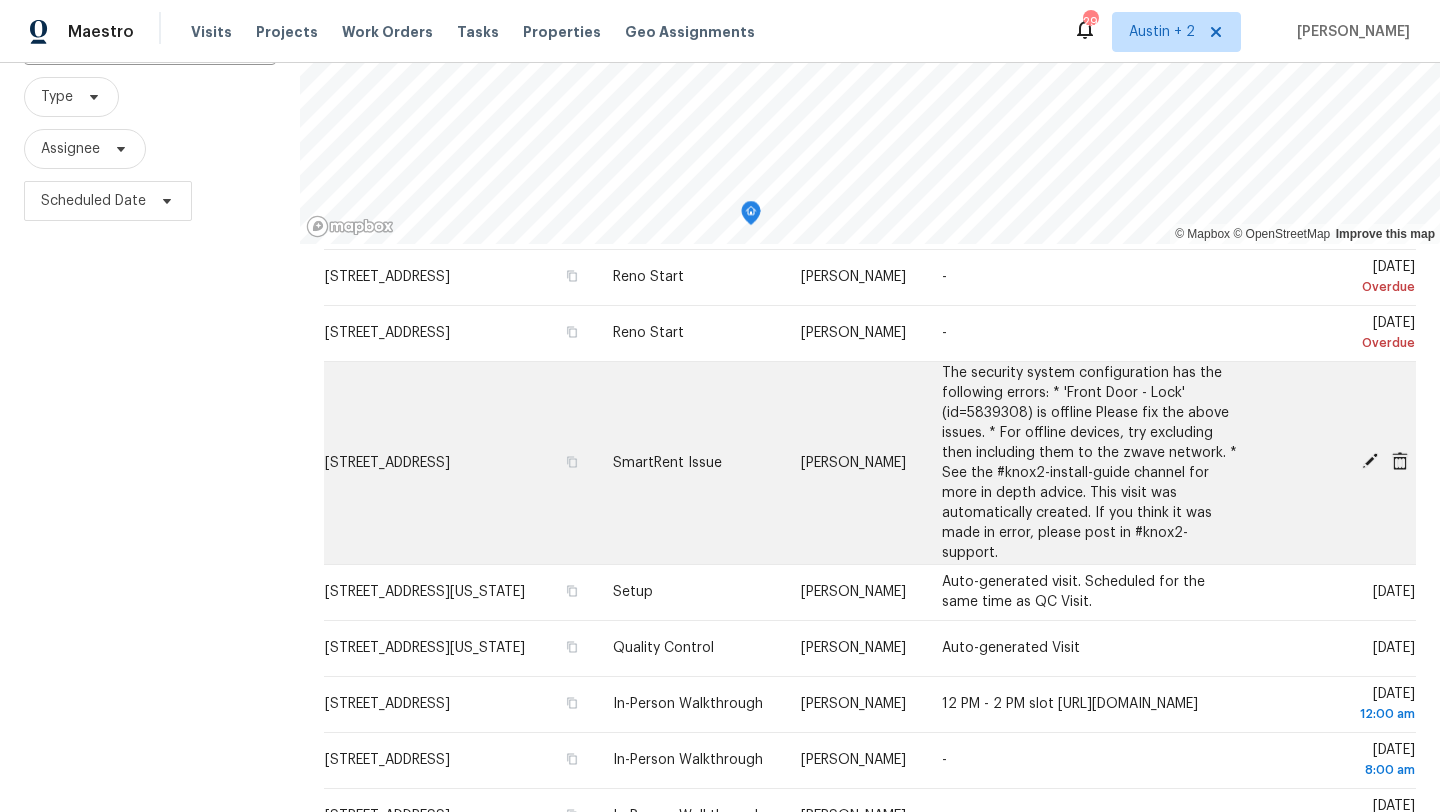 click 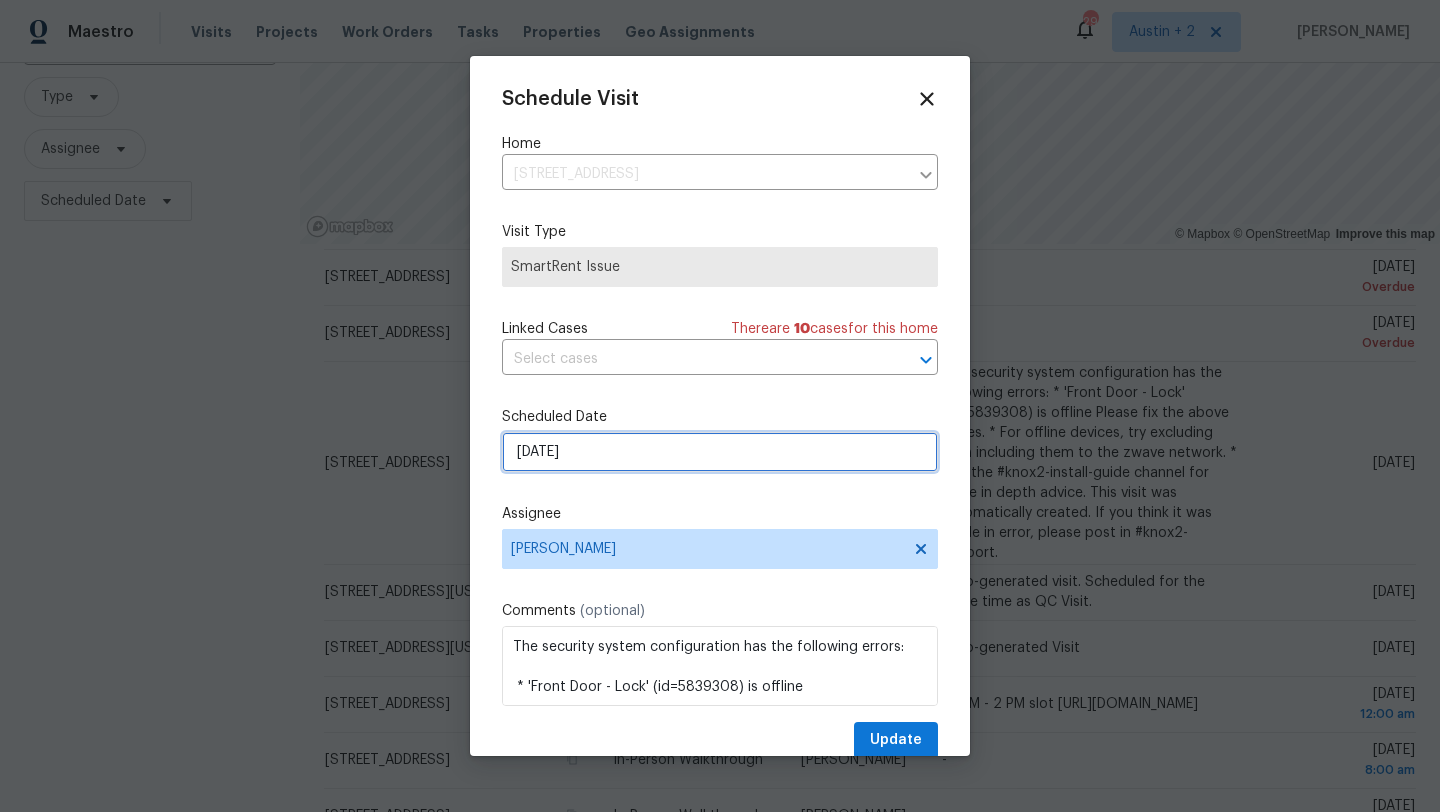 click on "[DATE]" at bounding box center [720, 452] 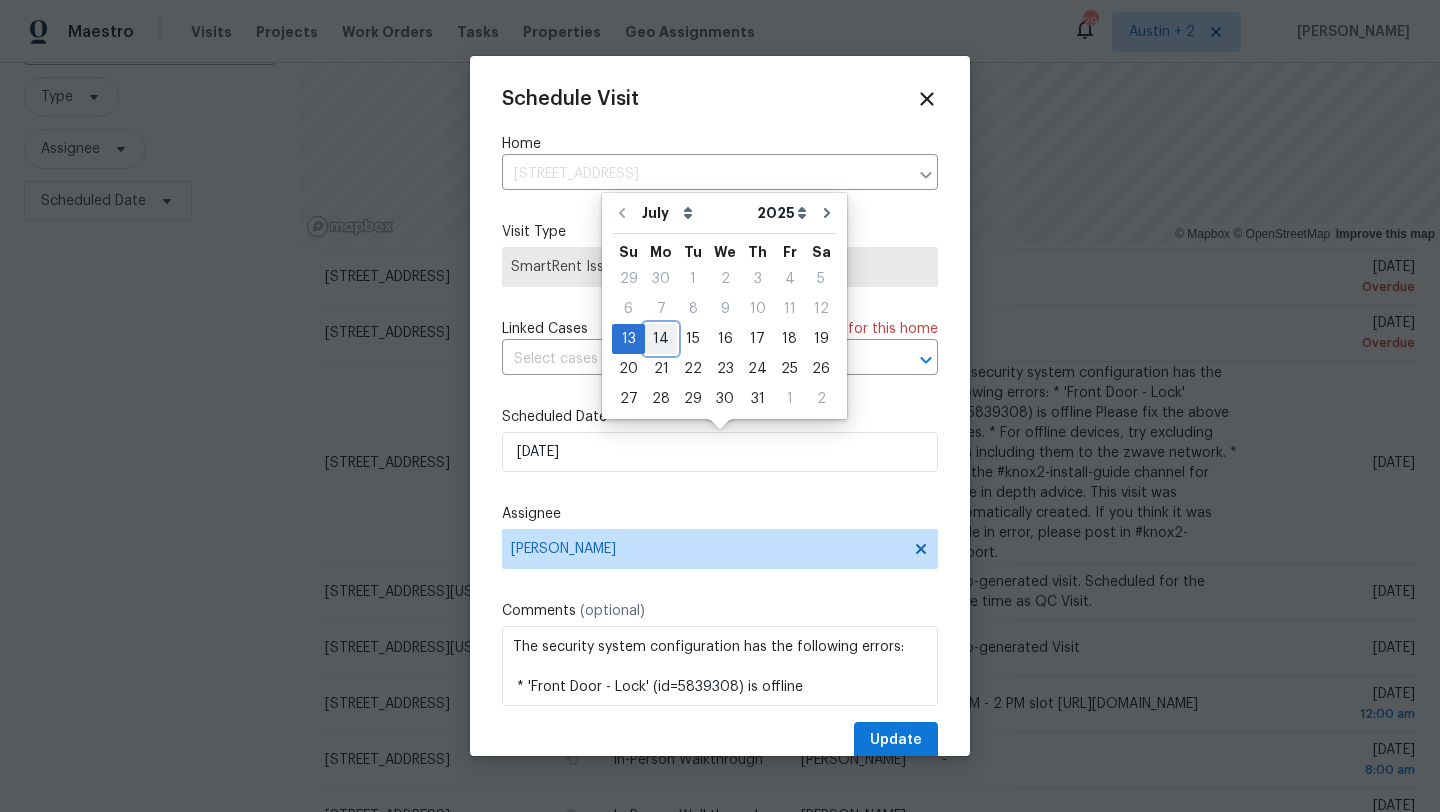 click on "14" at bounding box center (661, 339) 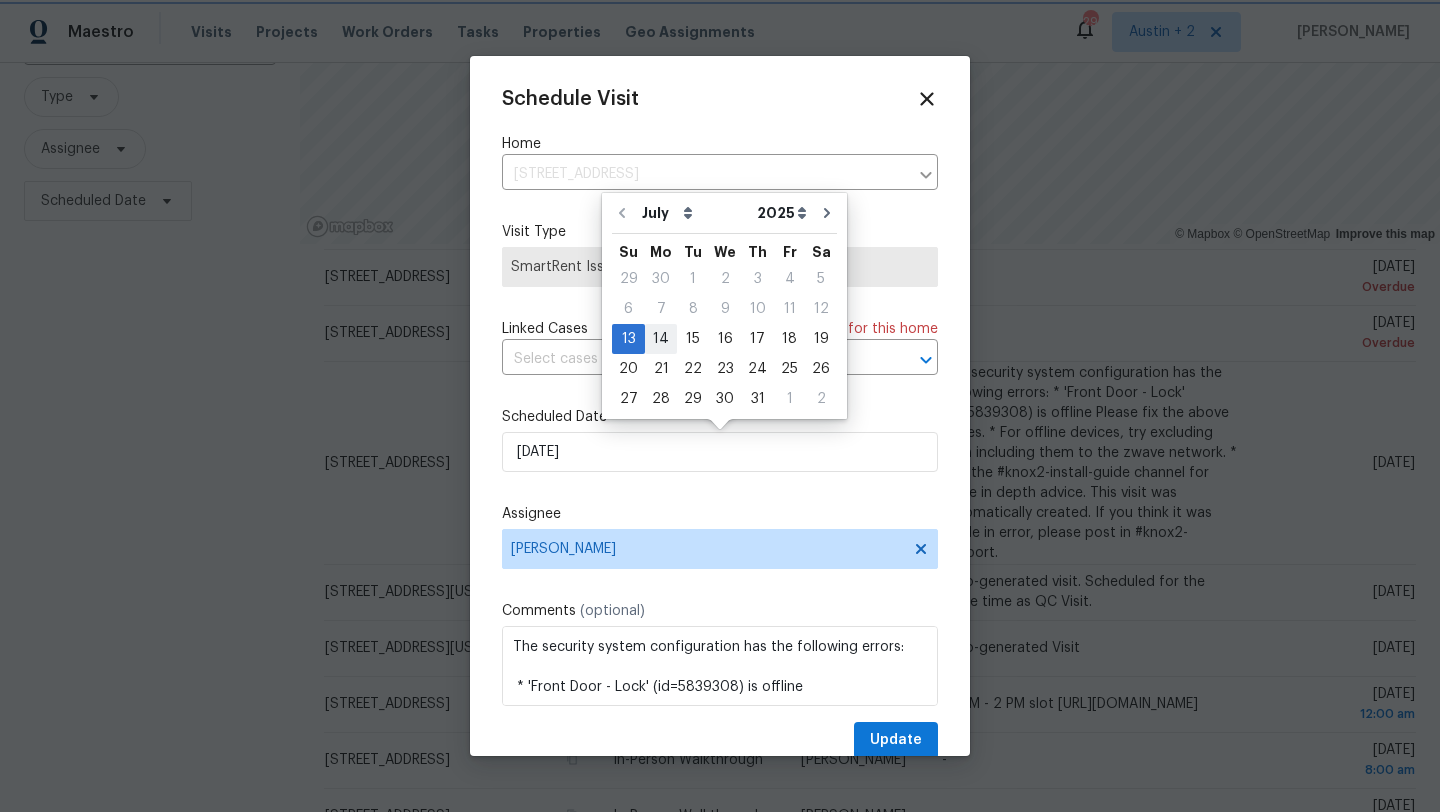 type on "[DATE]" 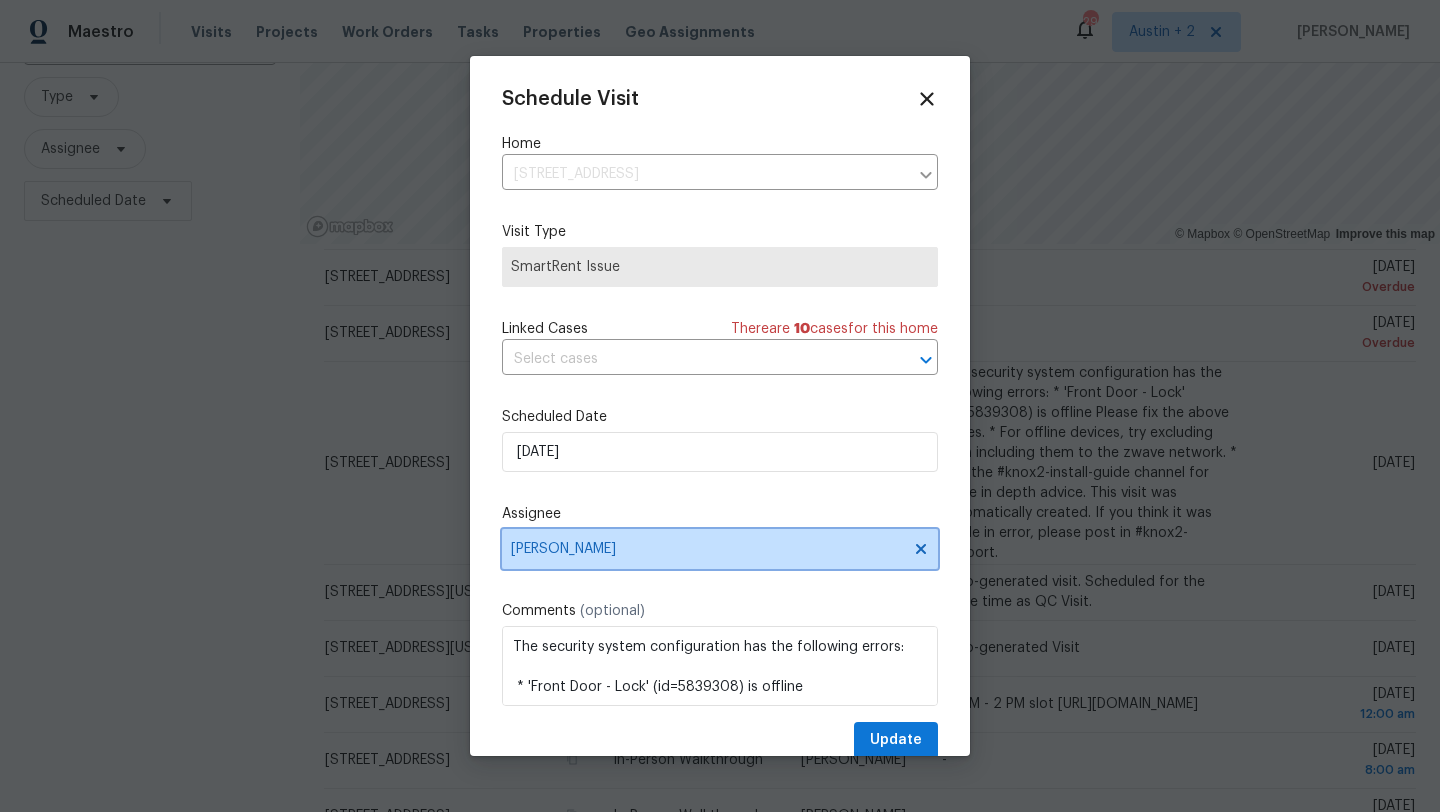 click on "[PERSON_NAME]" at bounding box center [707, 549] 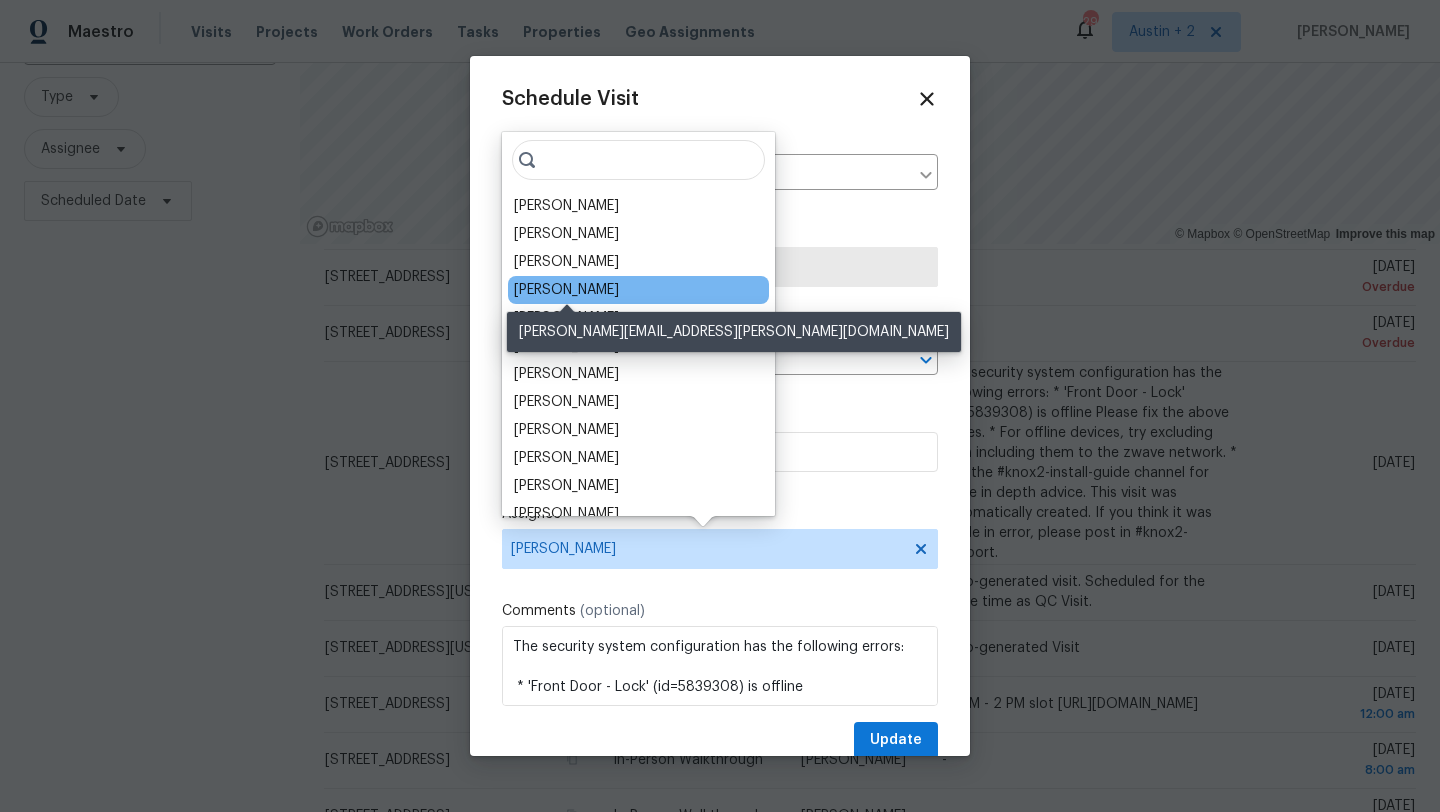 click on "[PERSON_NAME]" at bounding box center [566, 290] 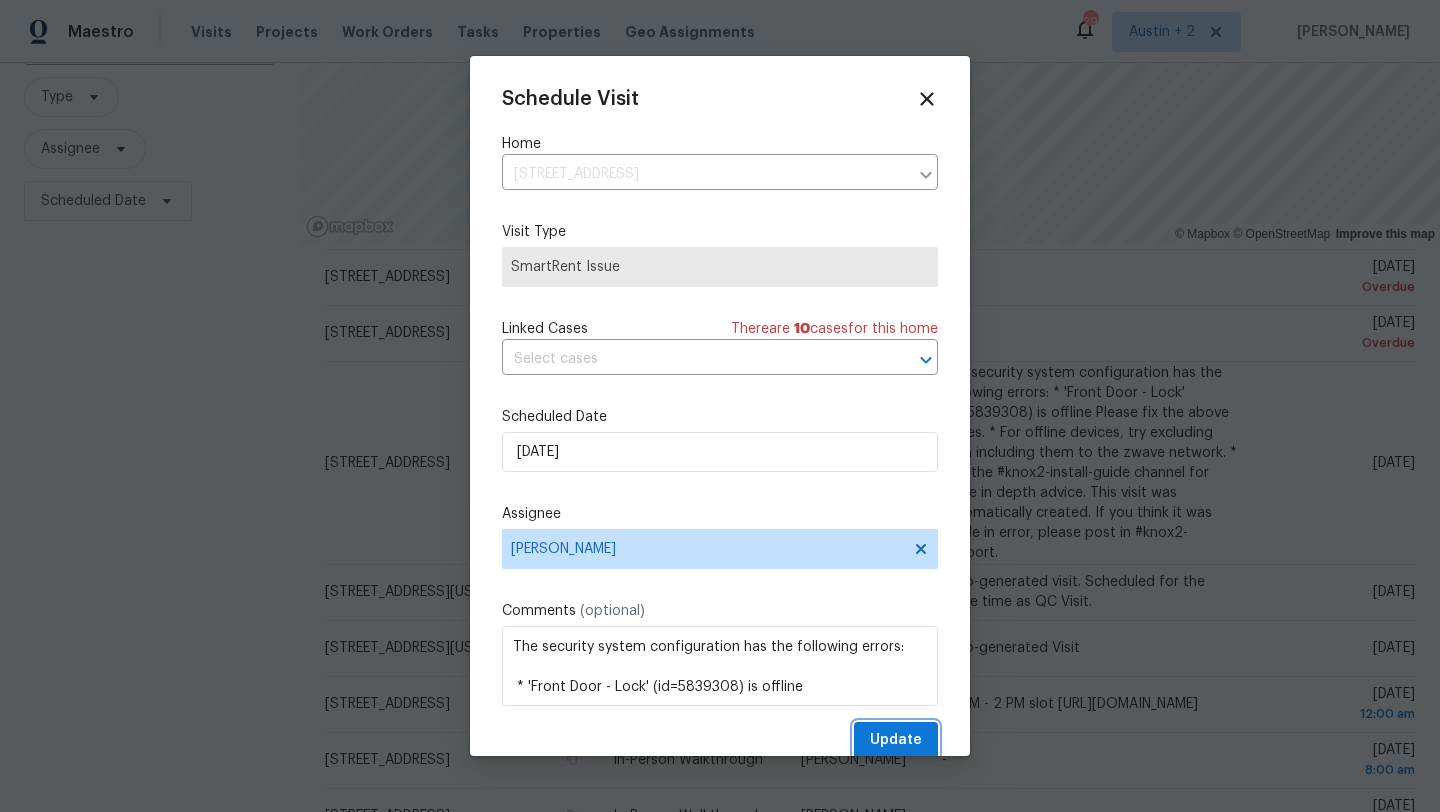 click on "Update" at bounding box center (896, 740) 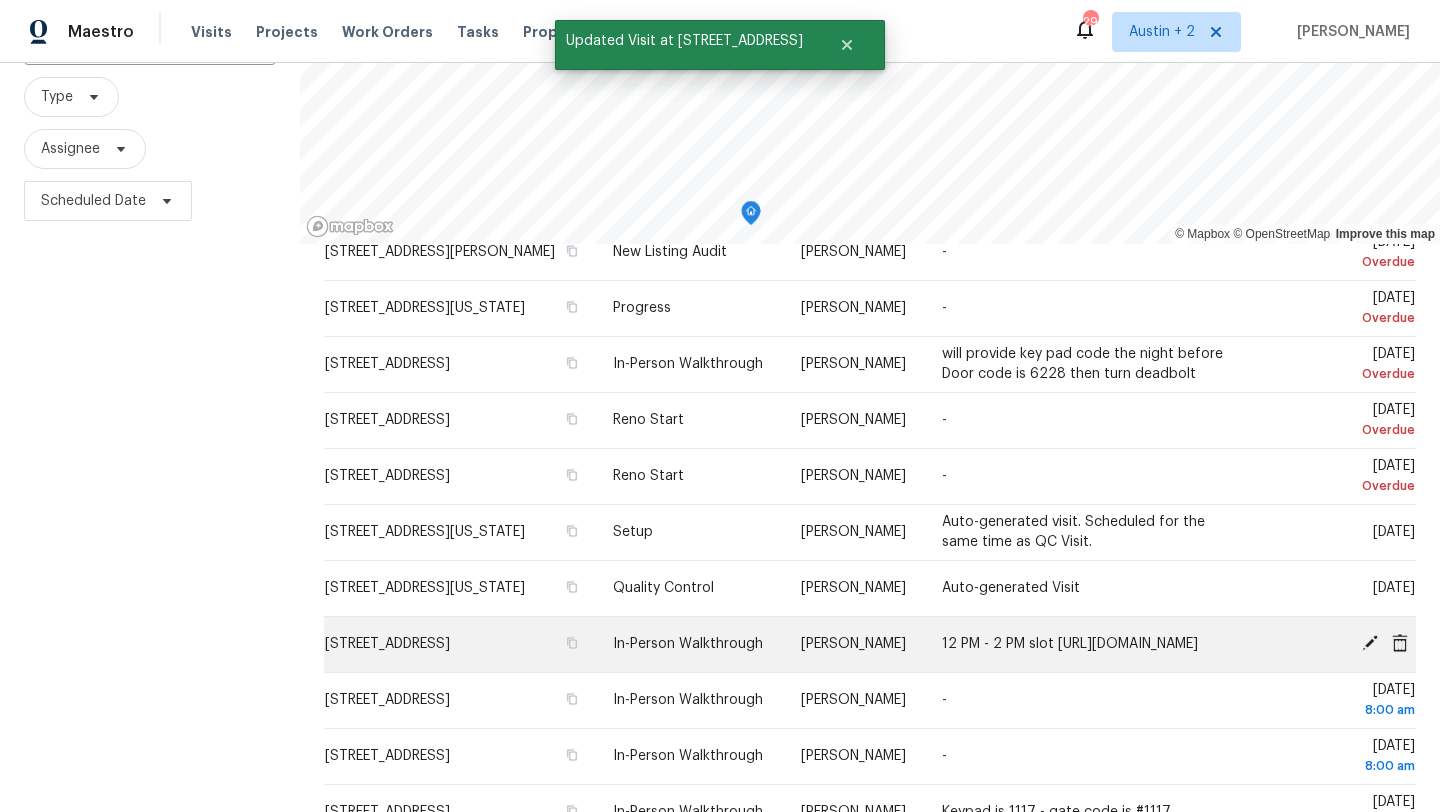 scroll, scrollTop: 596, scrollLeft: 0, axis: vertical 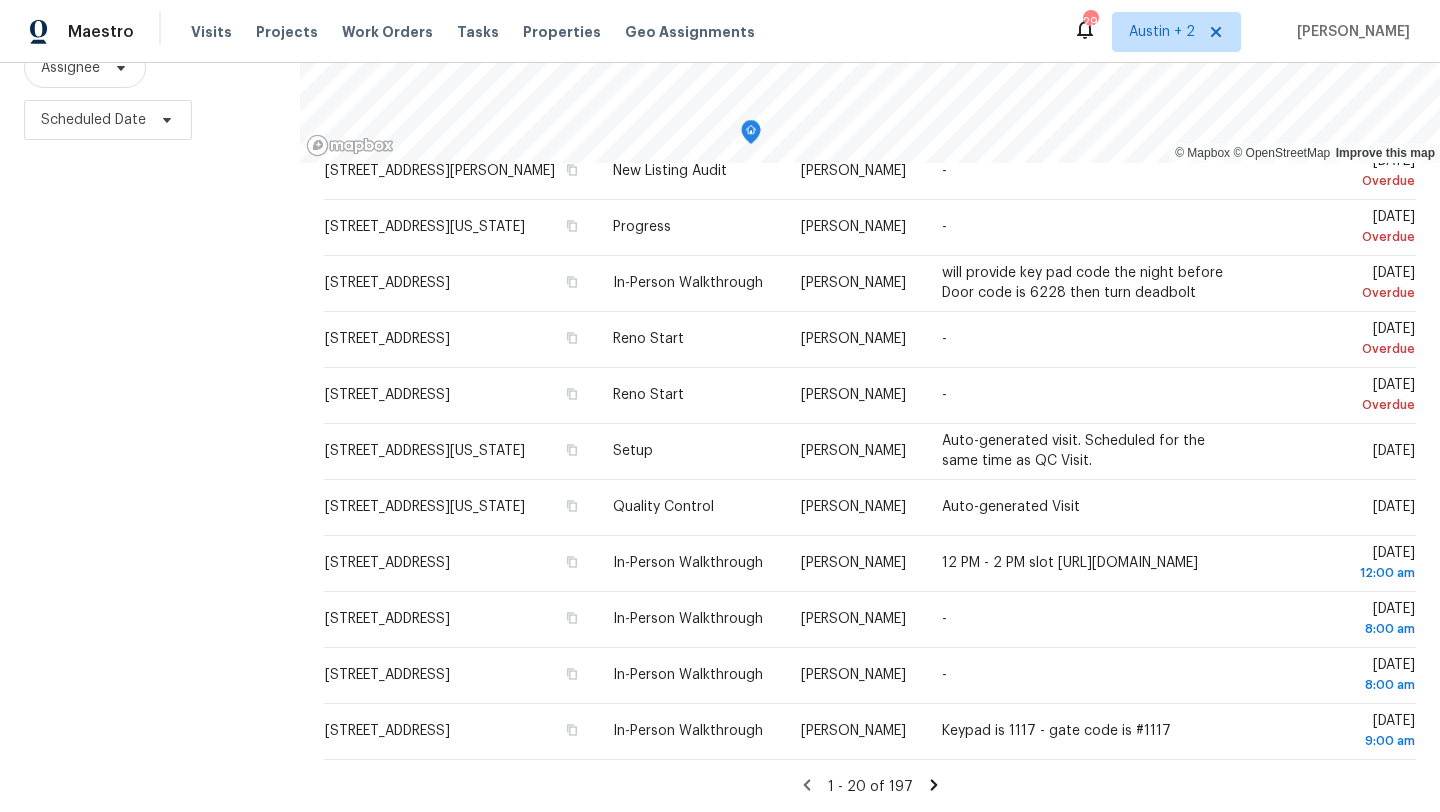 click 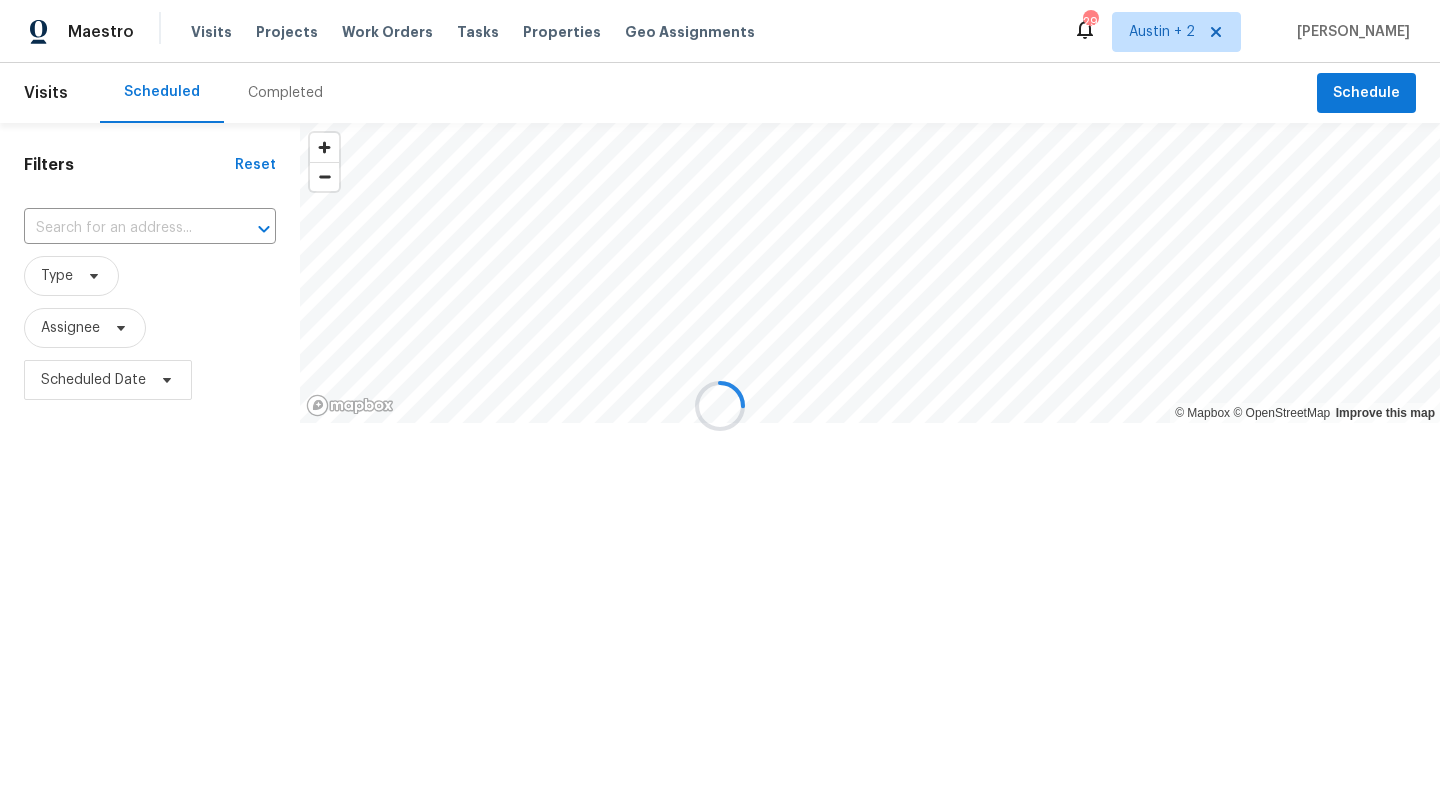 scroll, scrollTop: 0, scrollLeft: 0, axis: both 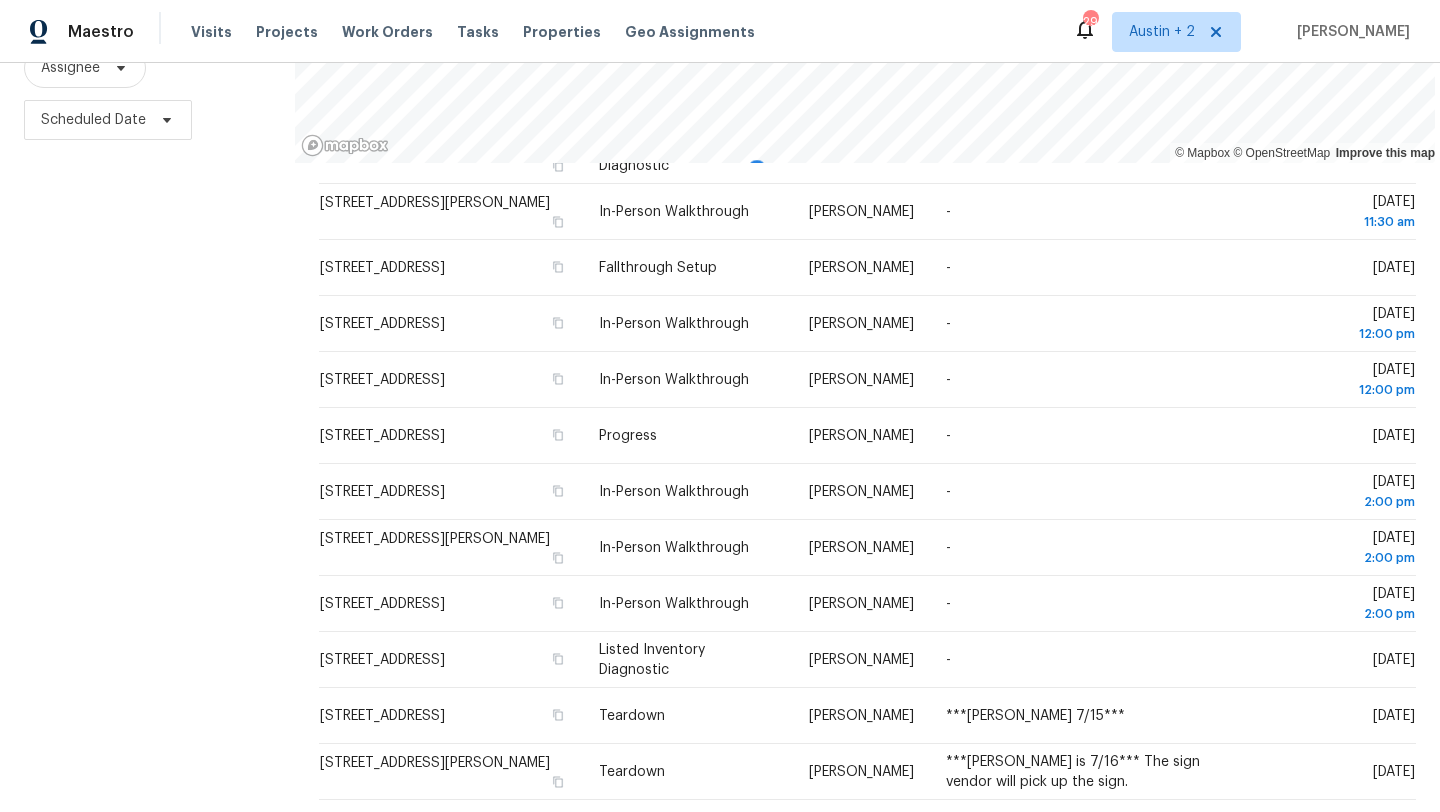 click 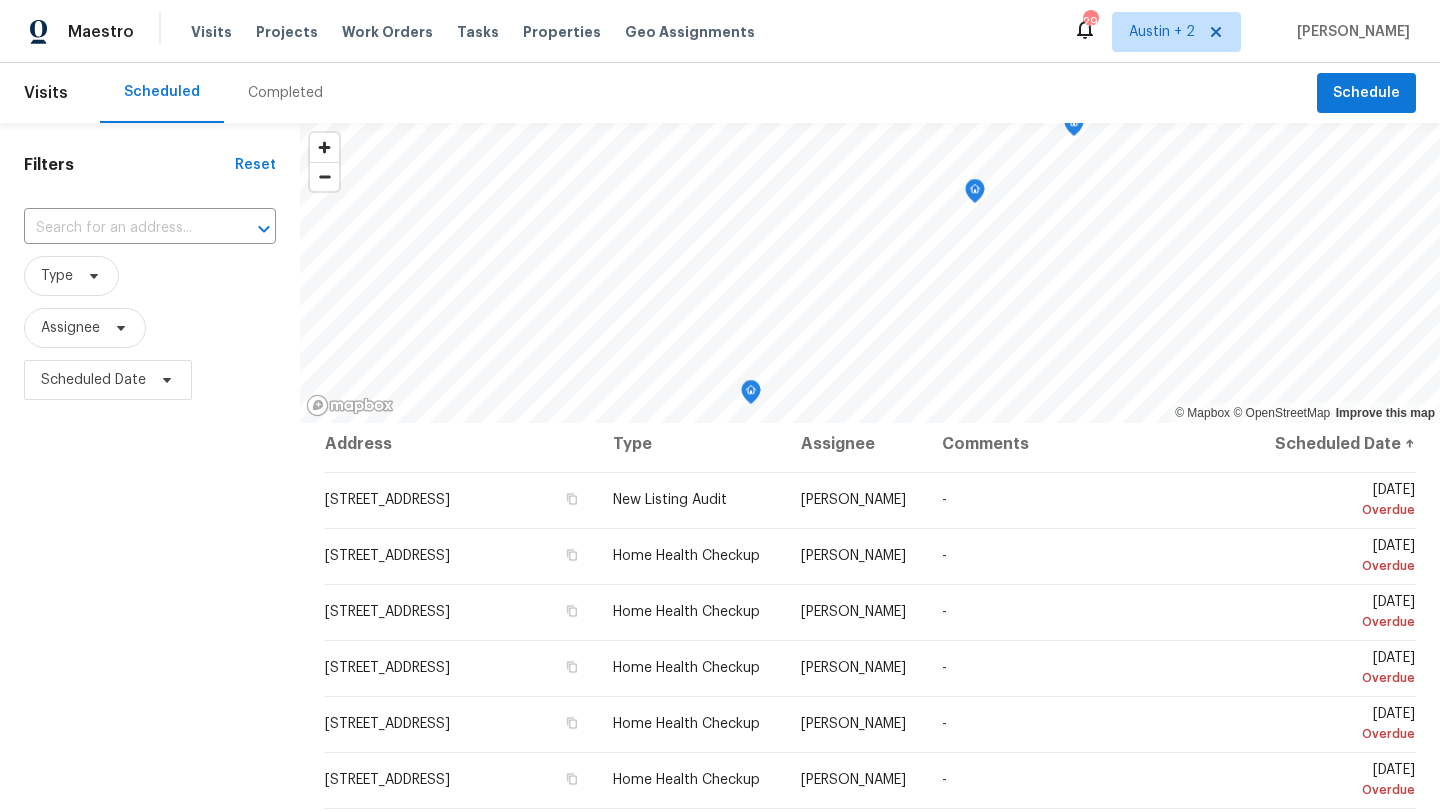 scroll, scrollTop: 5, scrollLeft: 0, axis: vertical 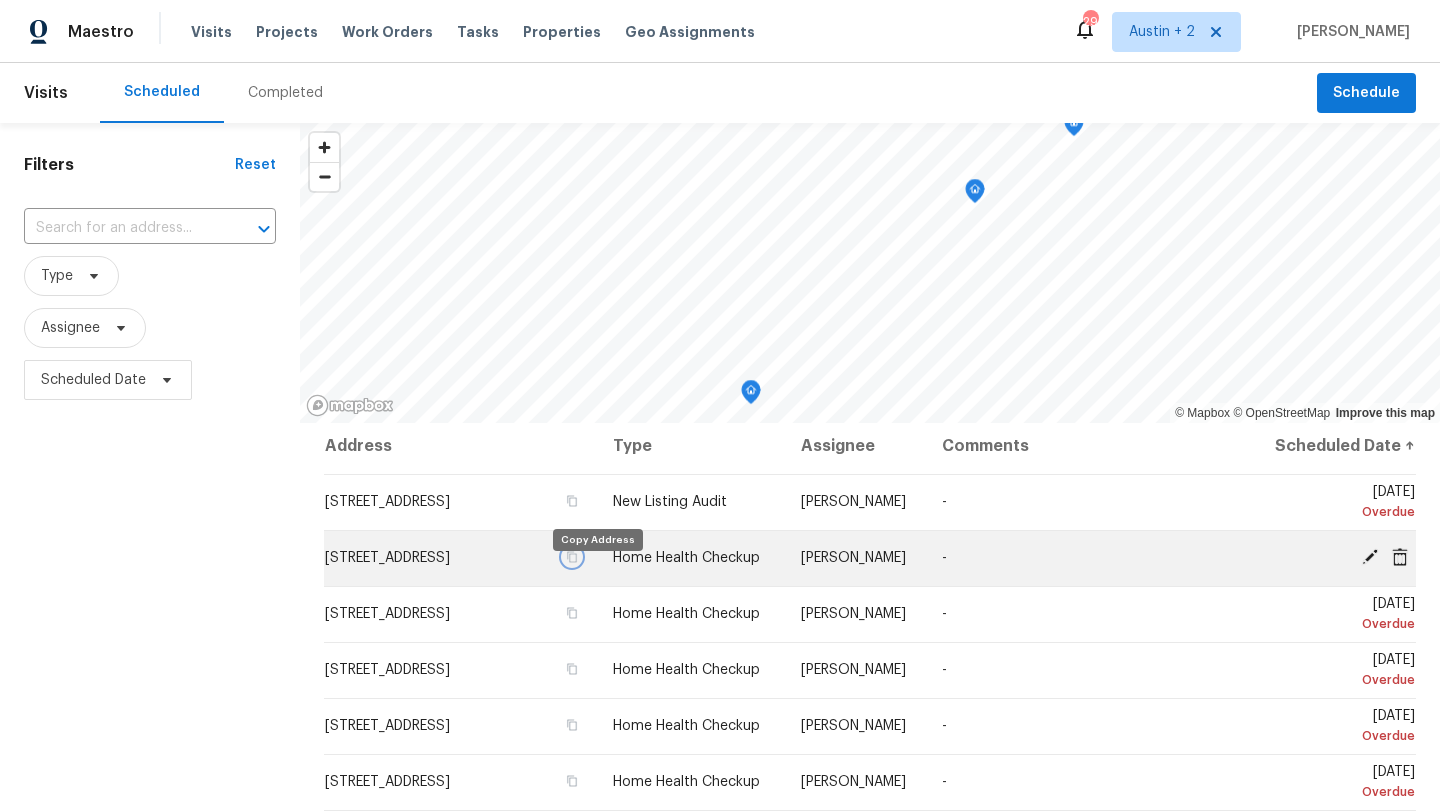click 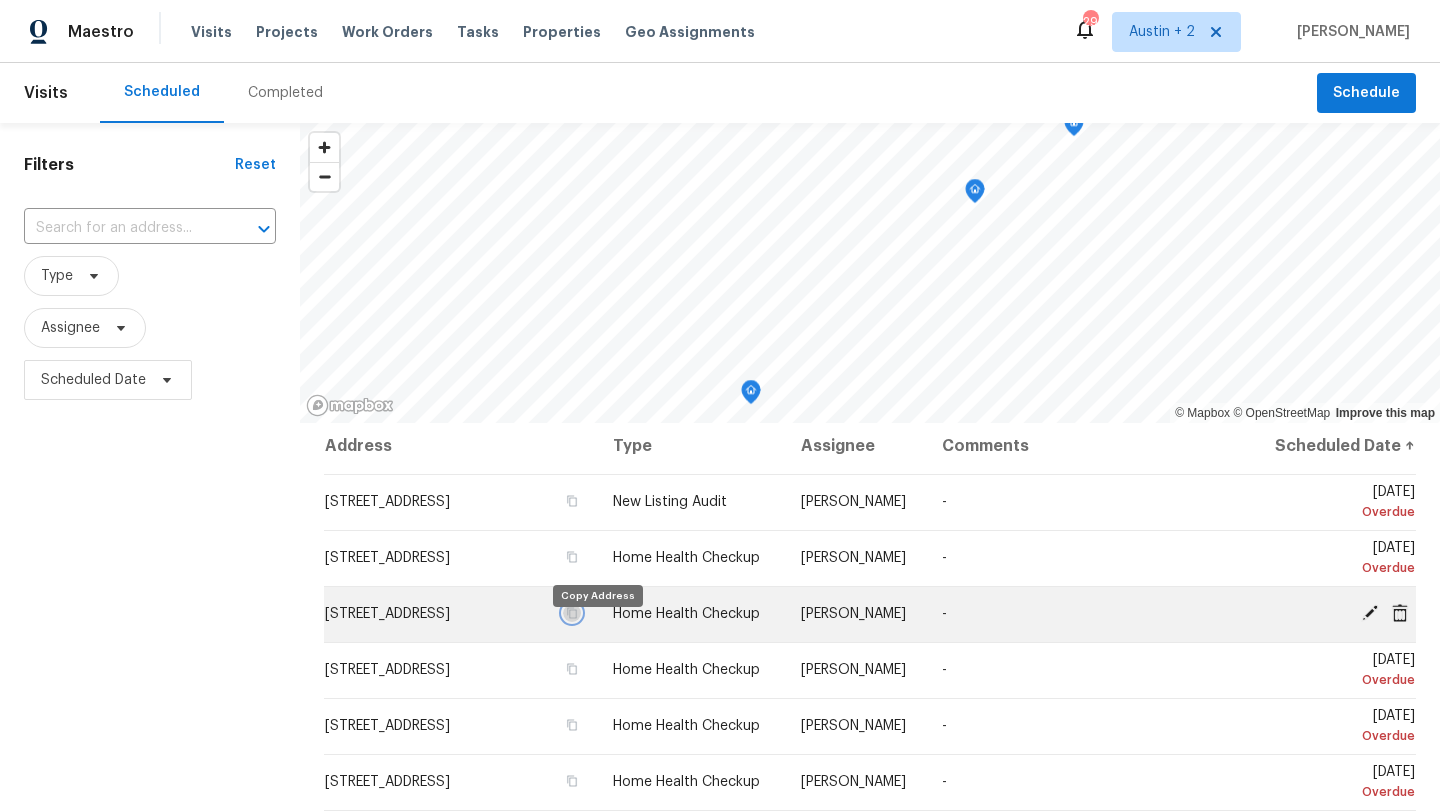 click 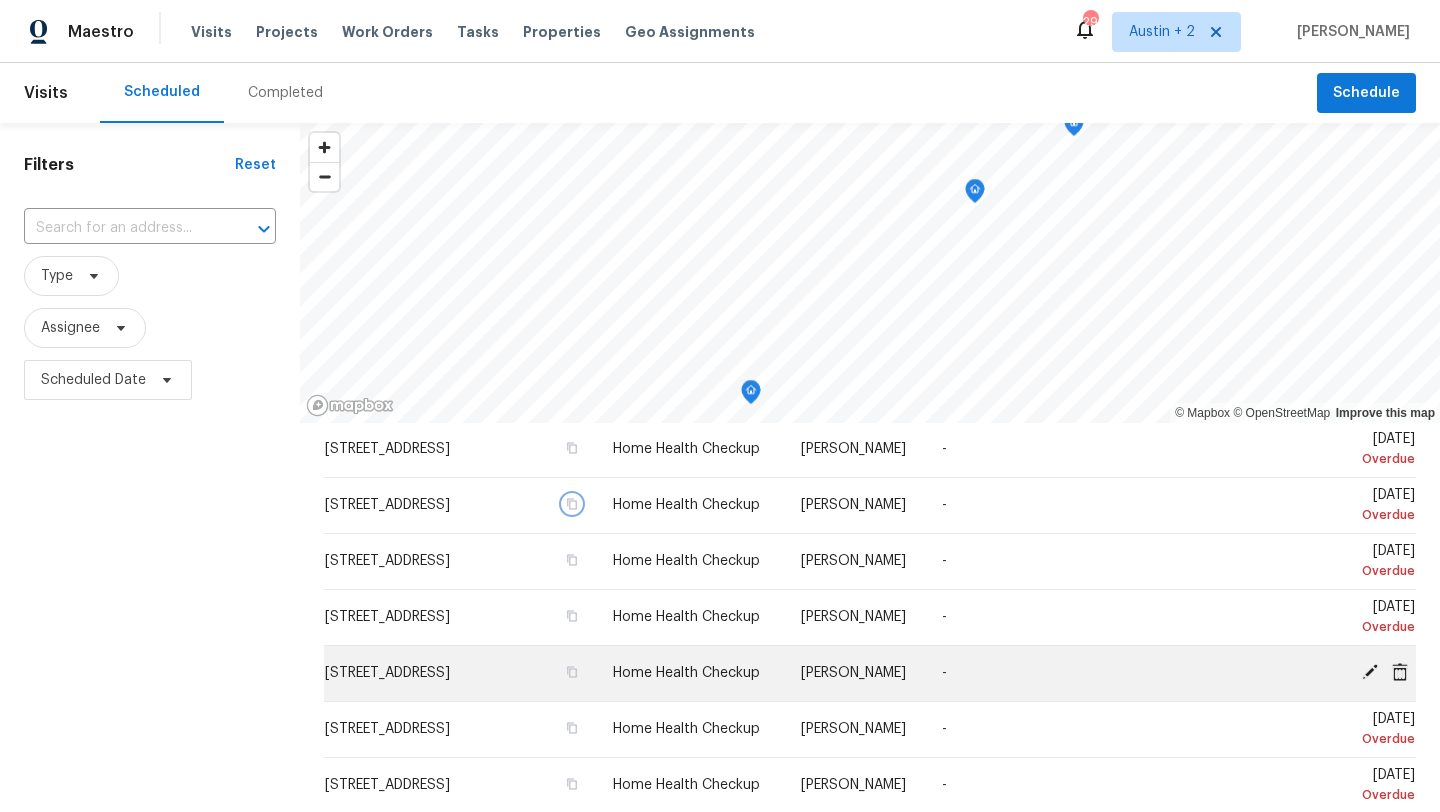 scroll, scrollTop: 116, scrollLeft: 0, axis: vertical 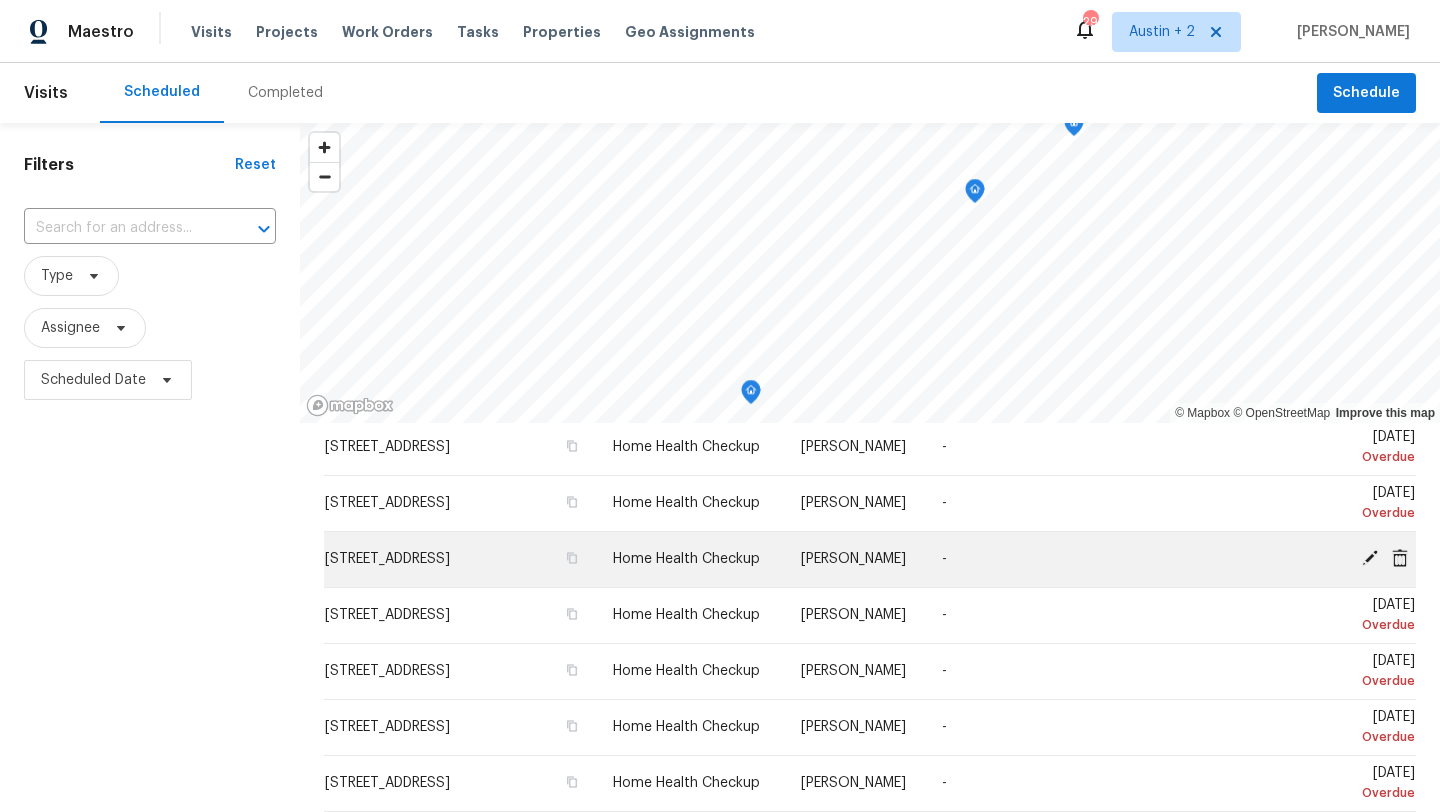 click 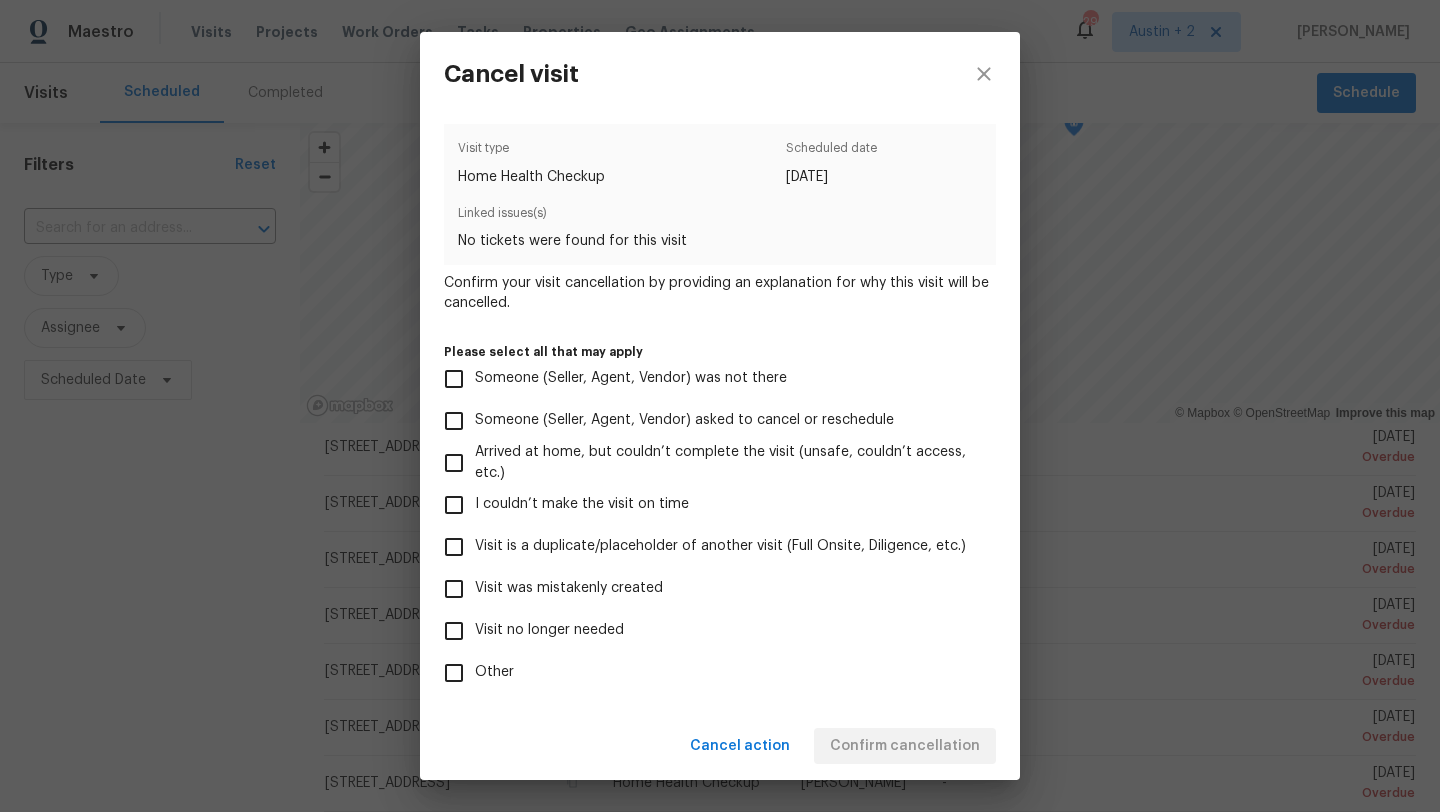 click on "Visit is a duplicate/placeholder of another visit (Full Onsite, Diligence, etc.)" at bounding box center [720, 546] 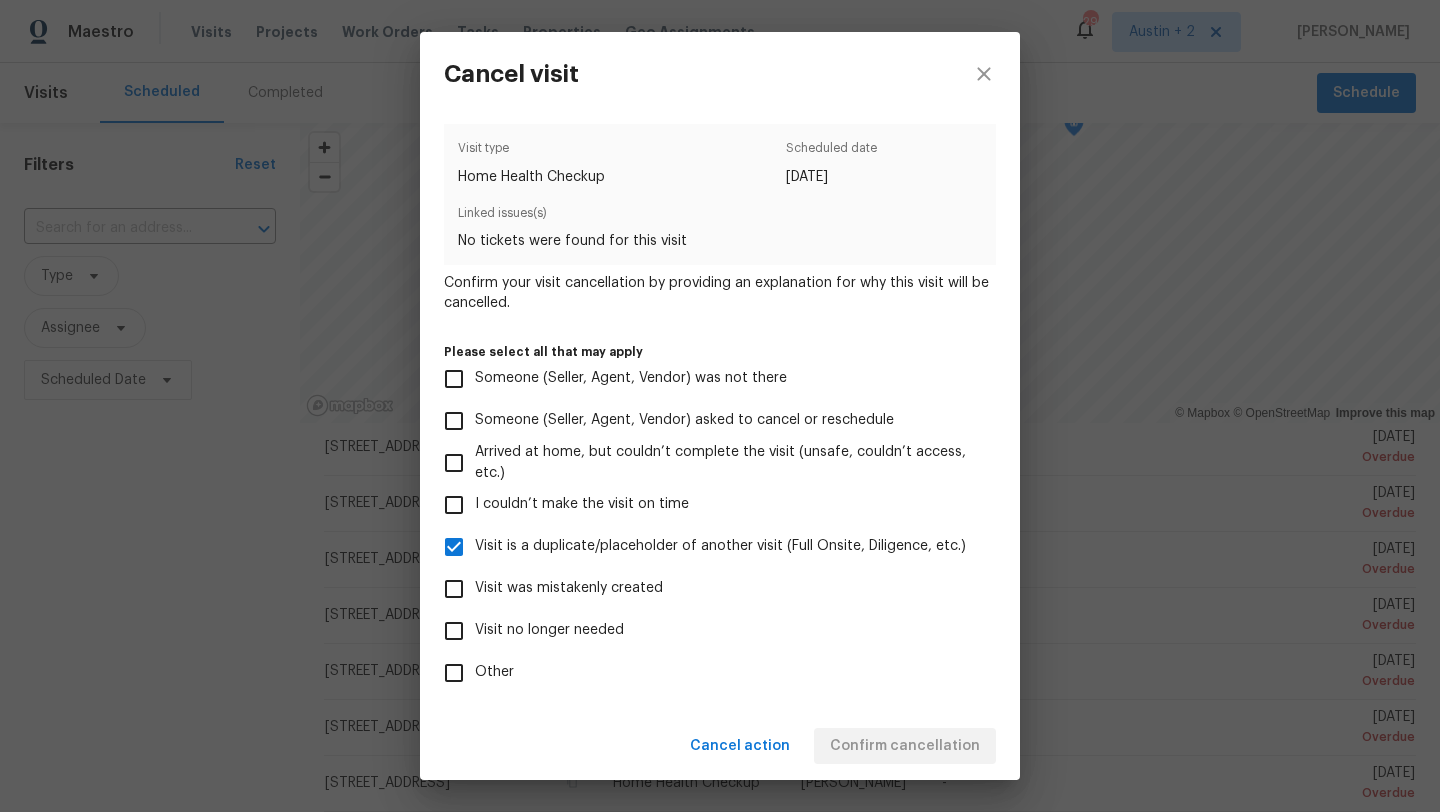 scroll, scrollTop: 88, scrollLeft: 0, axis: vertical 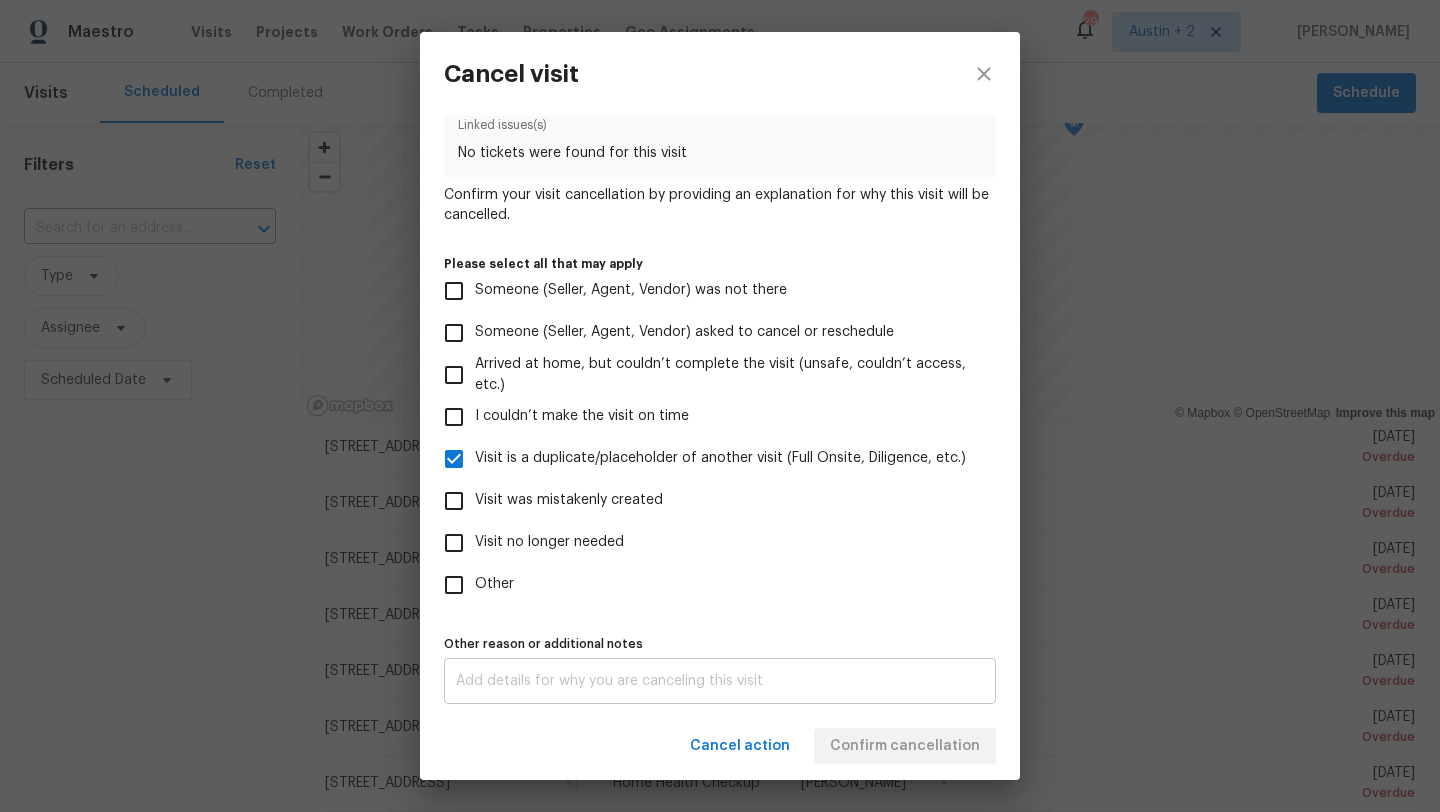 click on "x Other reason or additional notes" at bounding box center [720, 681] 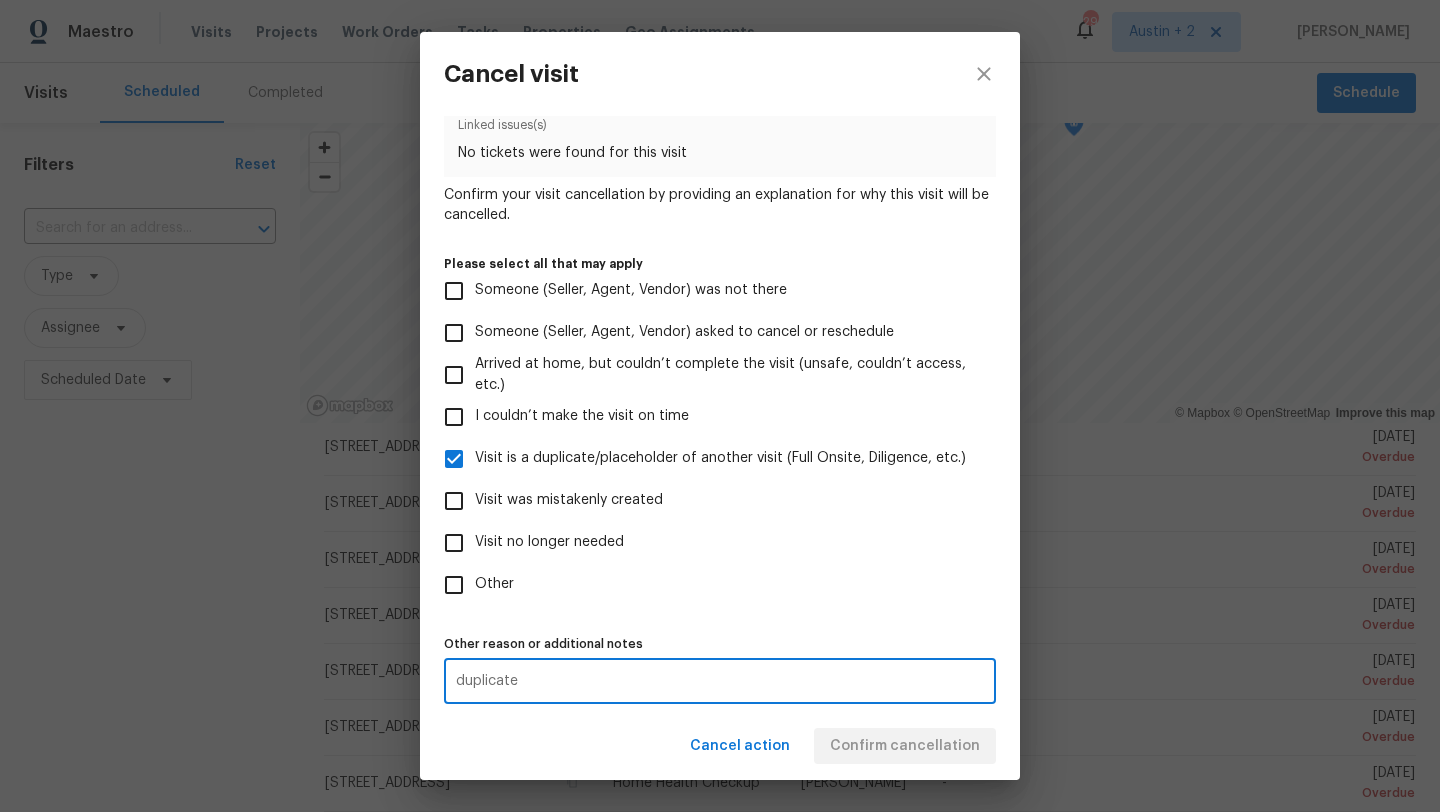 type on "duplicate" 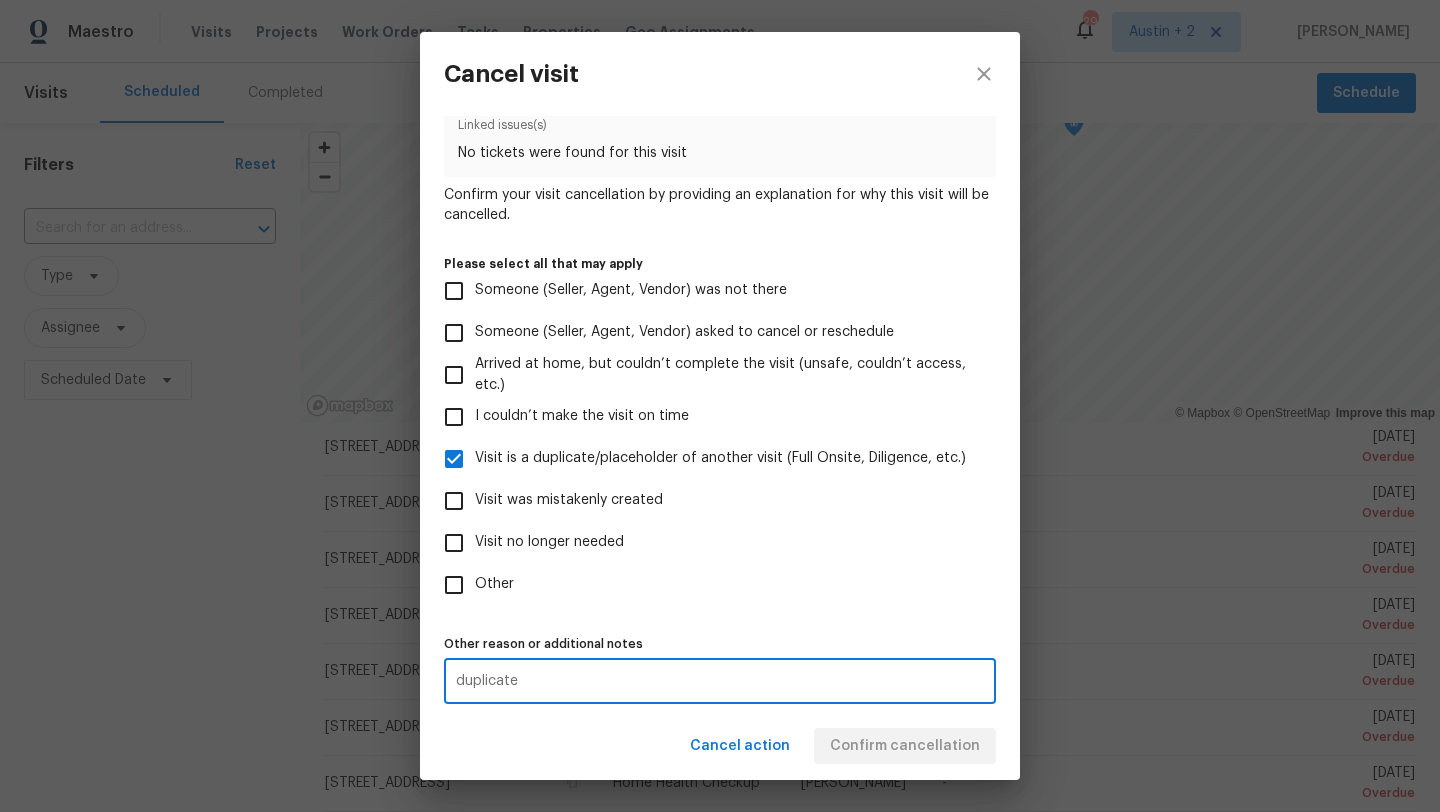 click on "Cancel action Confirm cancellation" at bounding box center (720, 746) 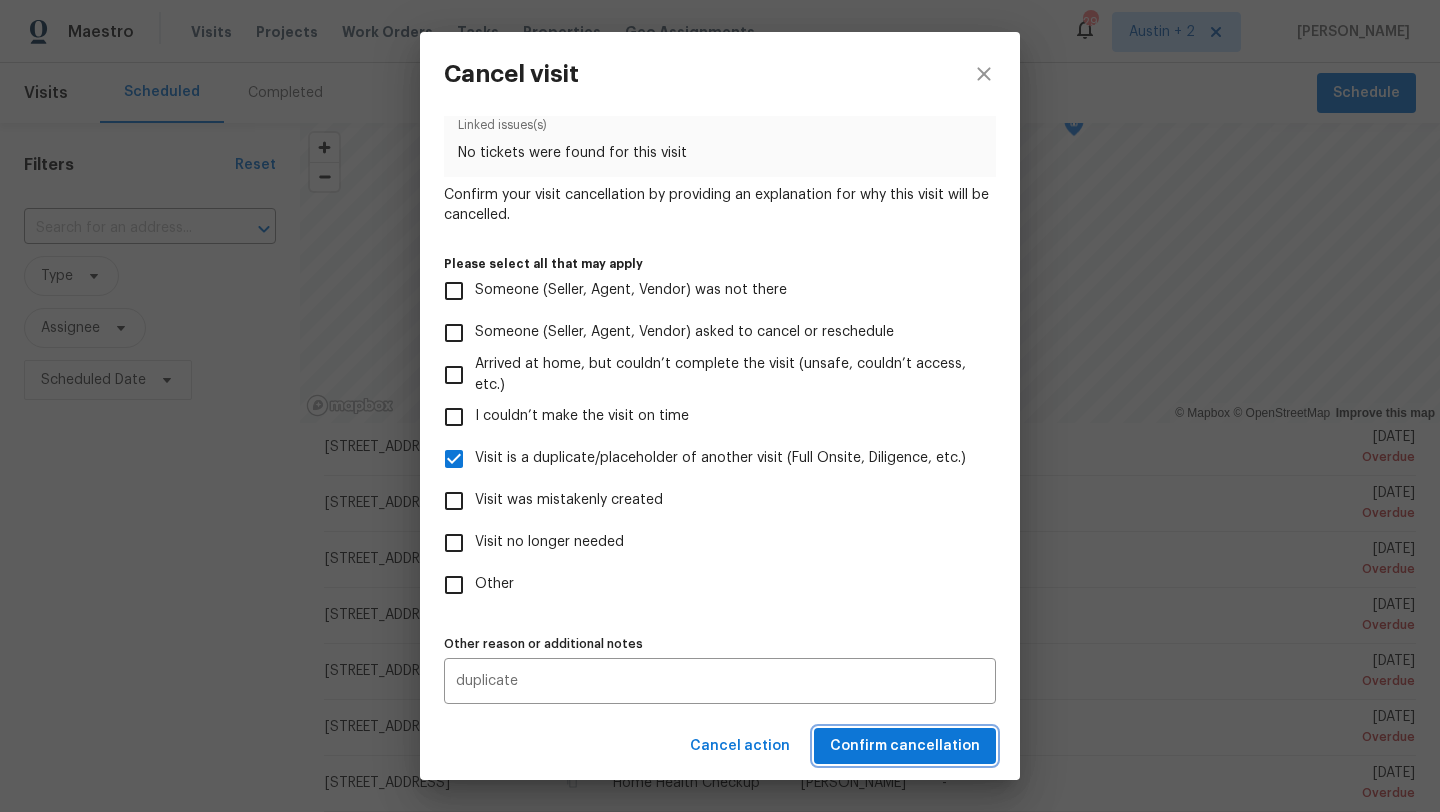 click on "Confirm cancellation" at bounding box center [905, 746] 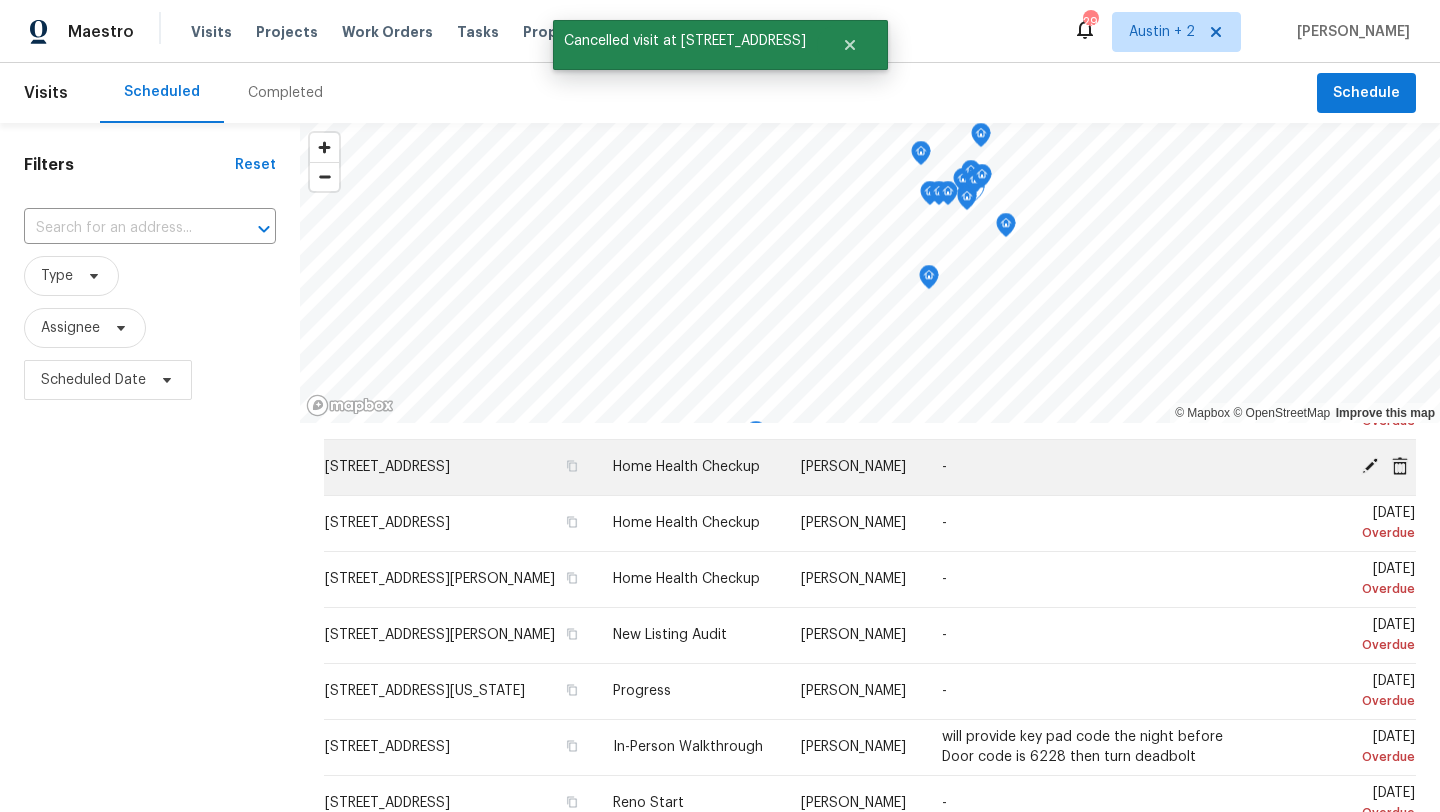 scroll, scrollTop: 596, scrollLeft: 0, axis: vertical 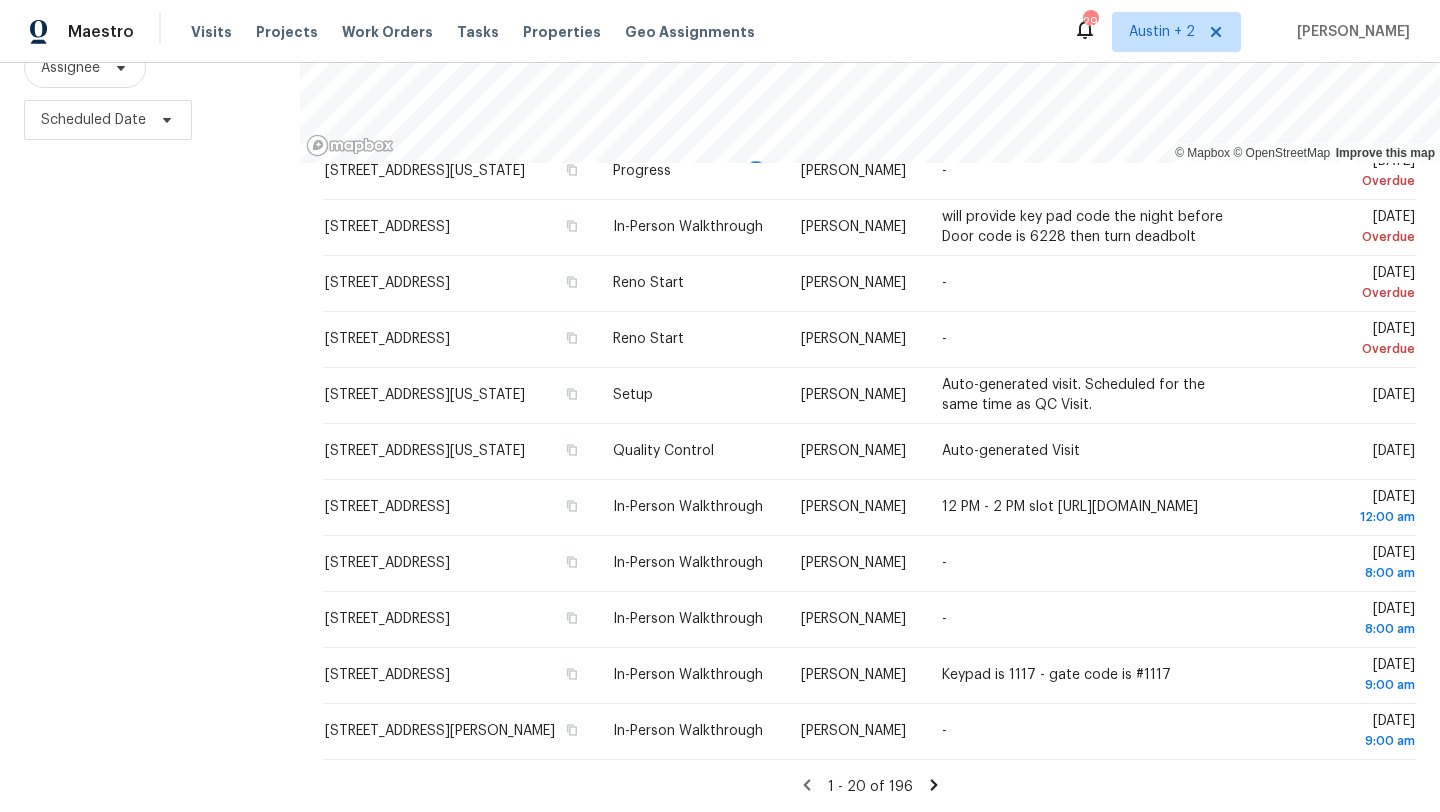 click 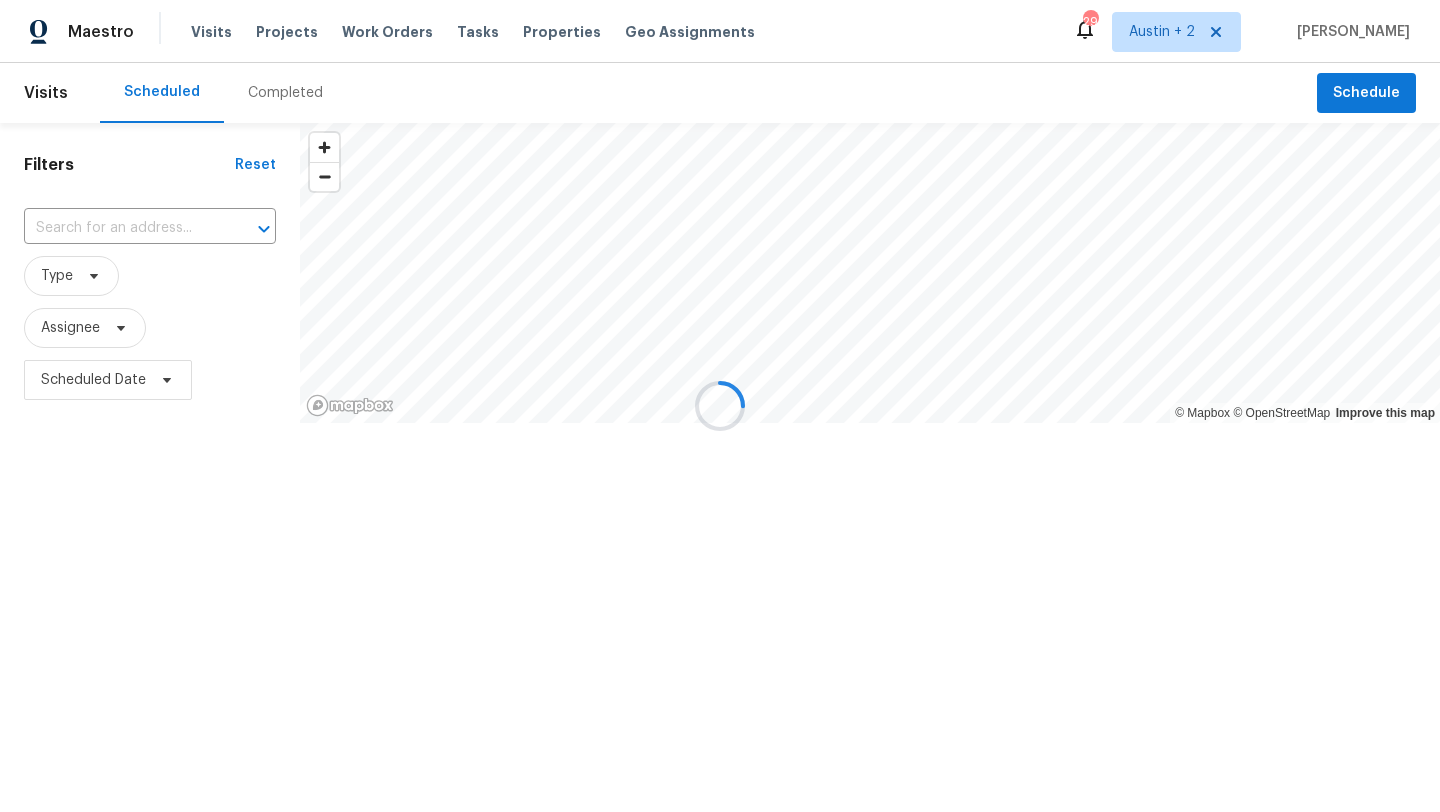 scroll, scrollTop: 0, scrollLeft: 0, axis: both 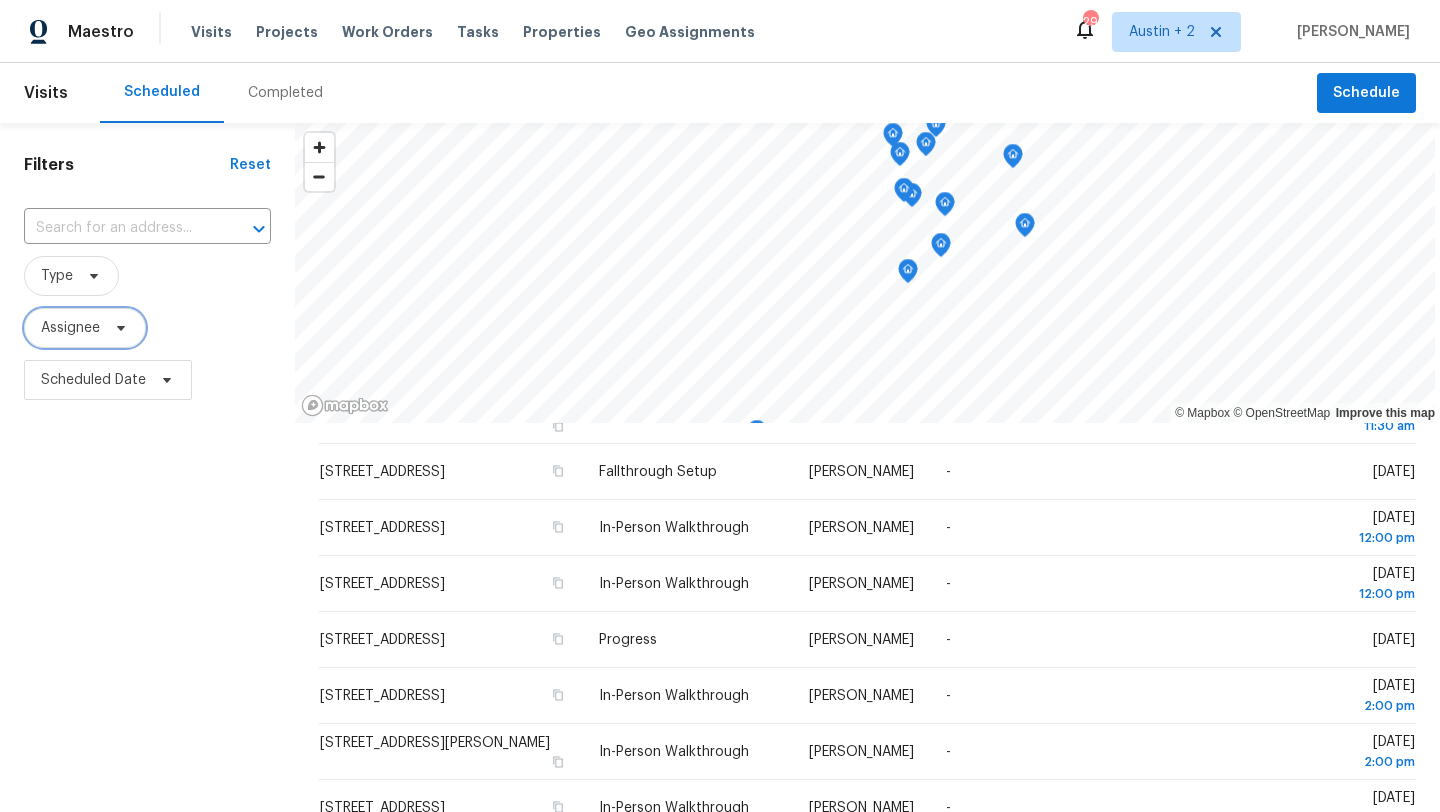 click on "Assignee" at bounding box center [85, 328] 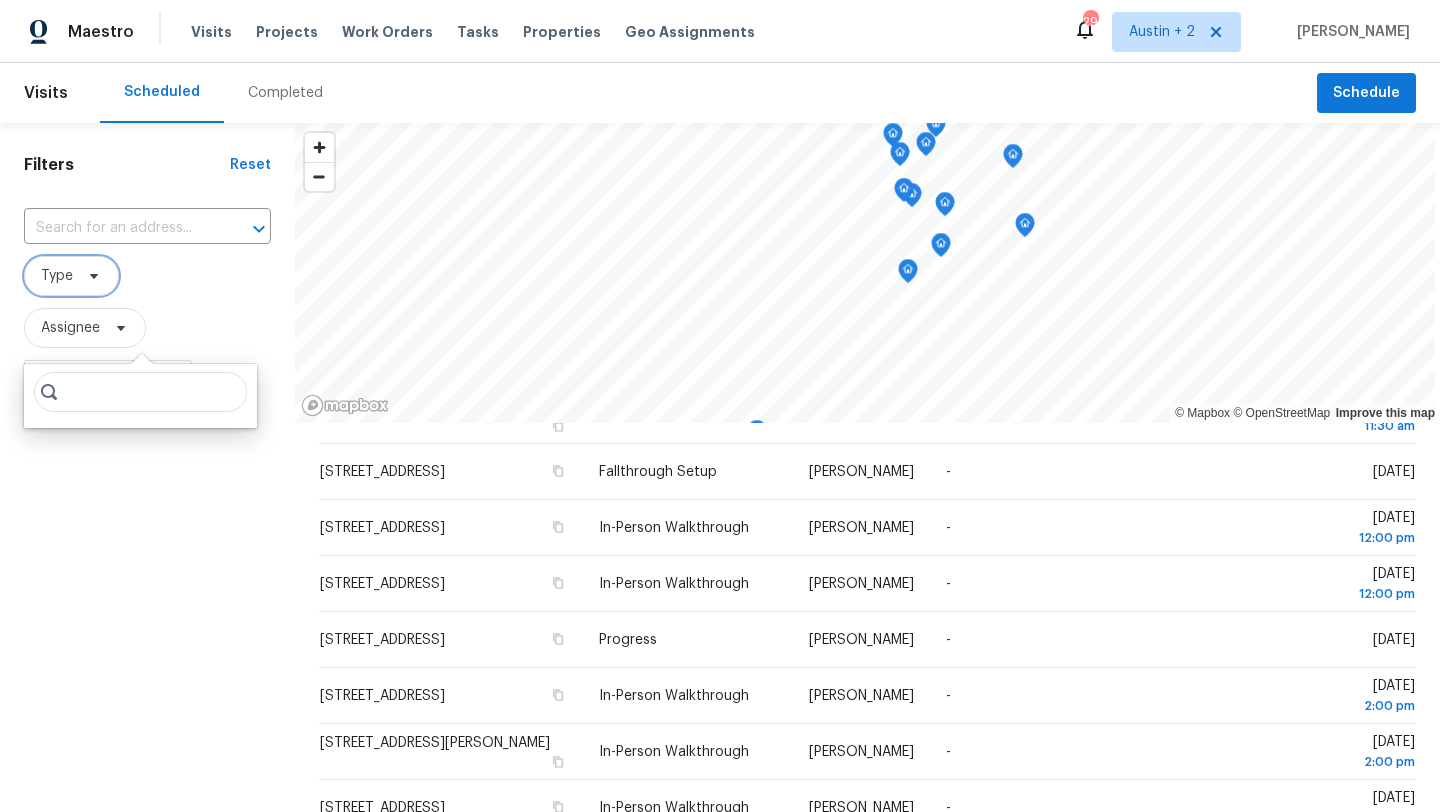 click on "Type" at bounding box center [71, 276] 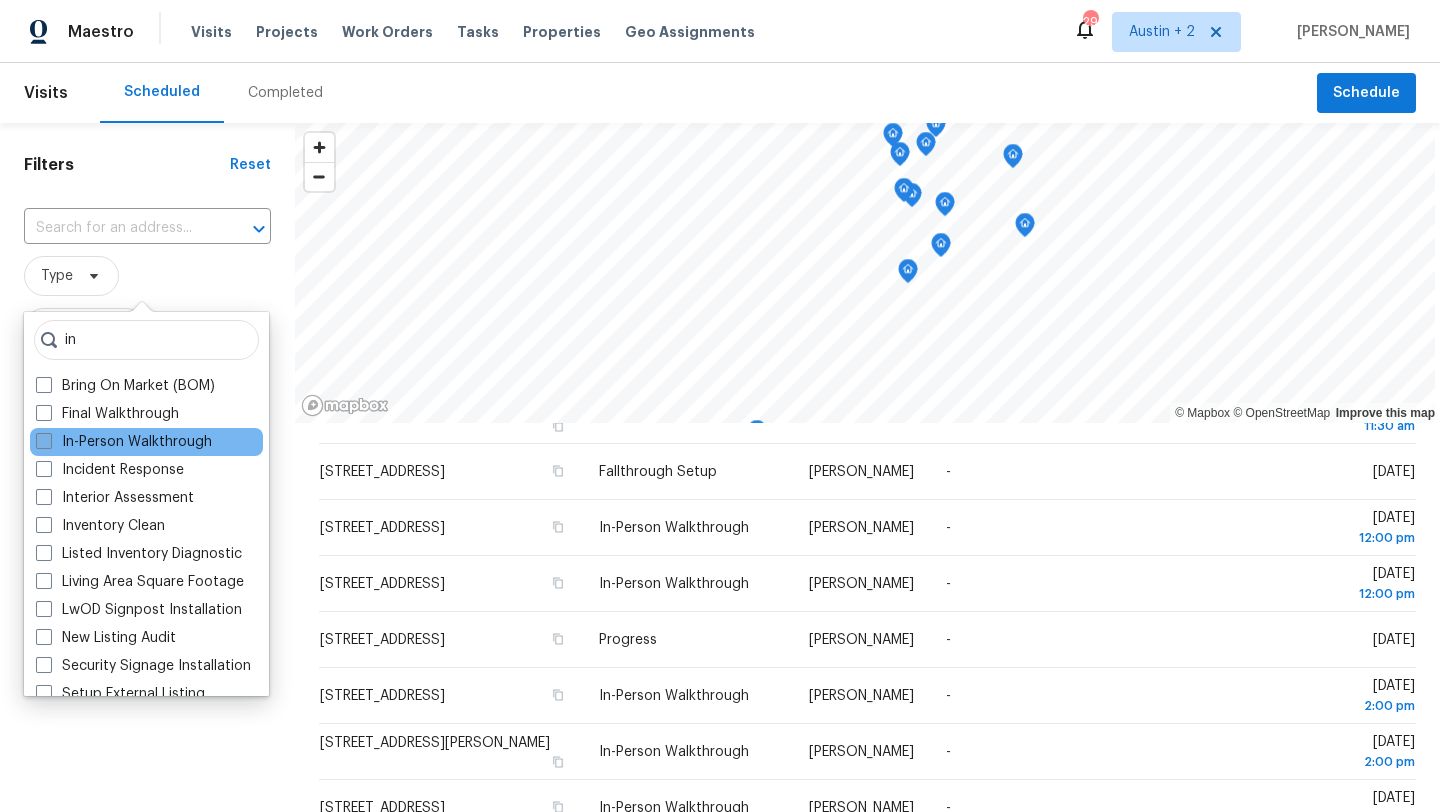 type on "in" 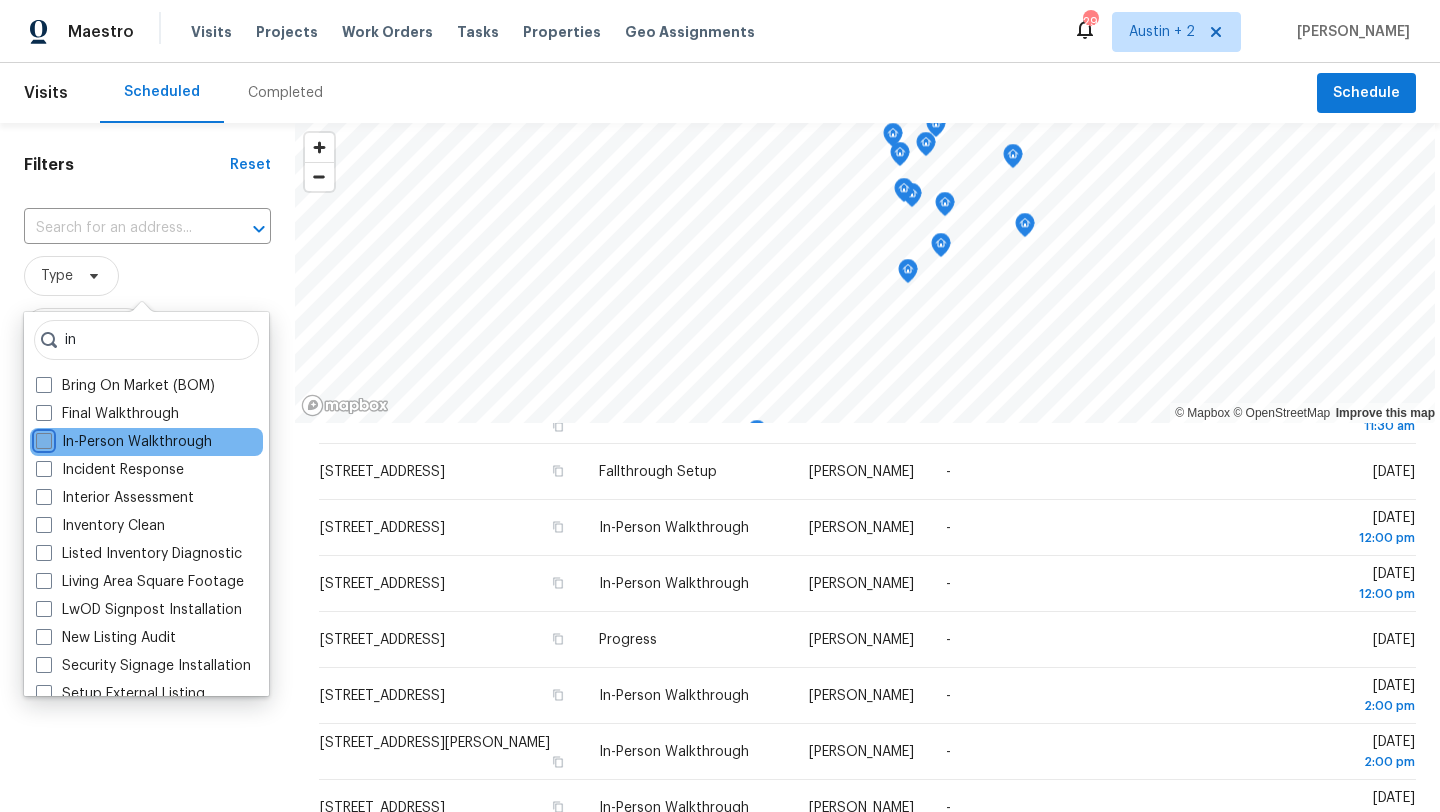 click on "In-Person Walkthrough" at bounding box center (42, 438) 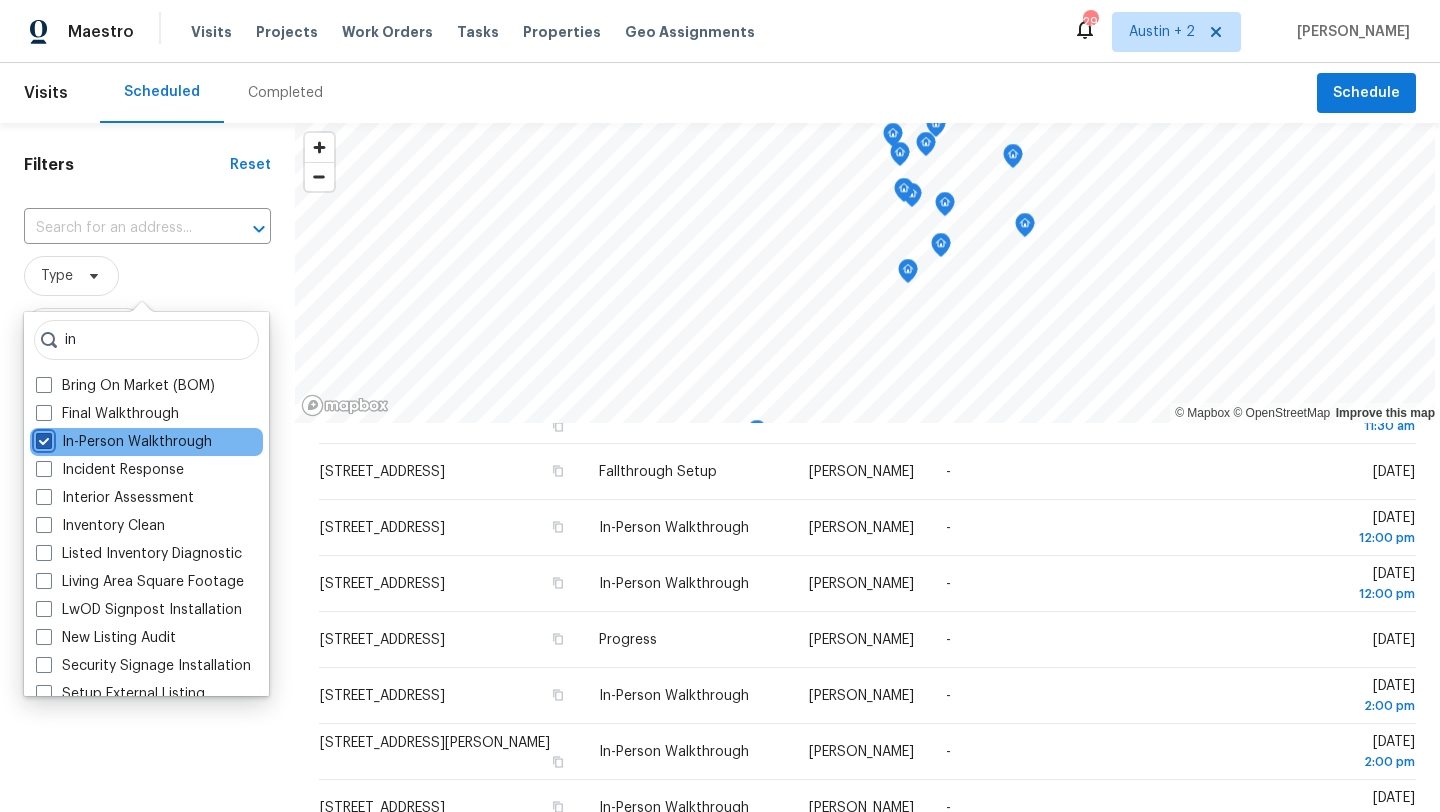 checkbox on "true" 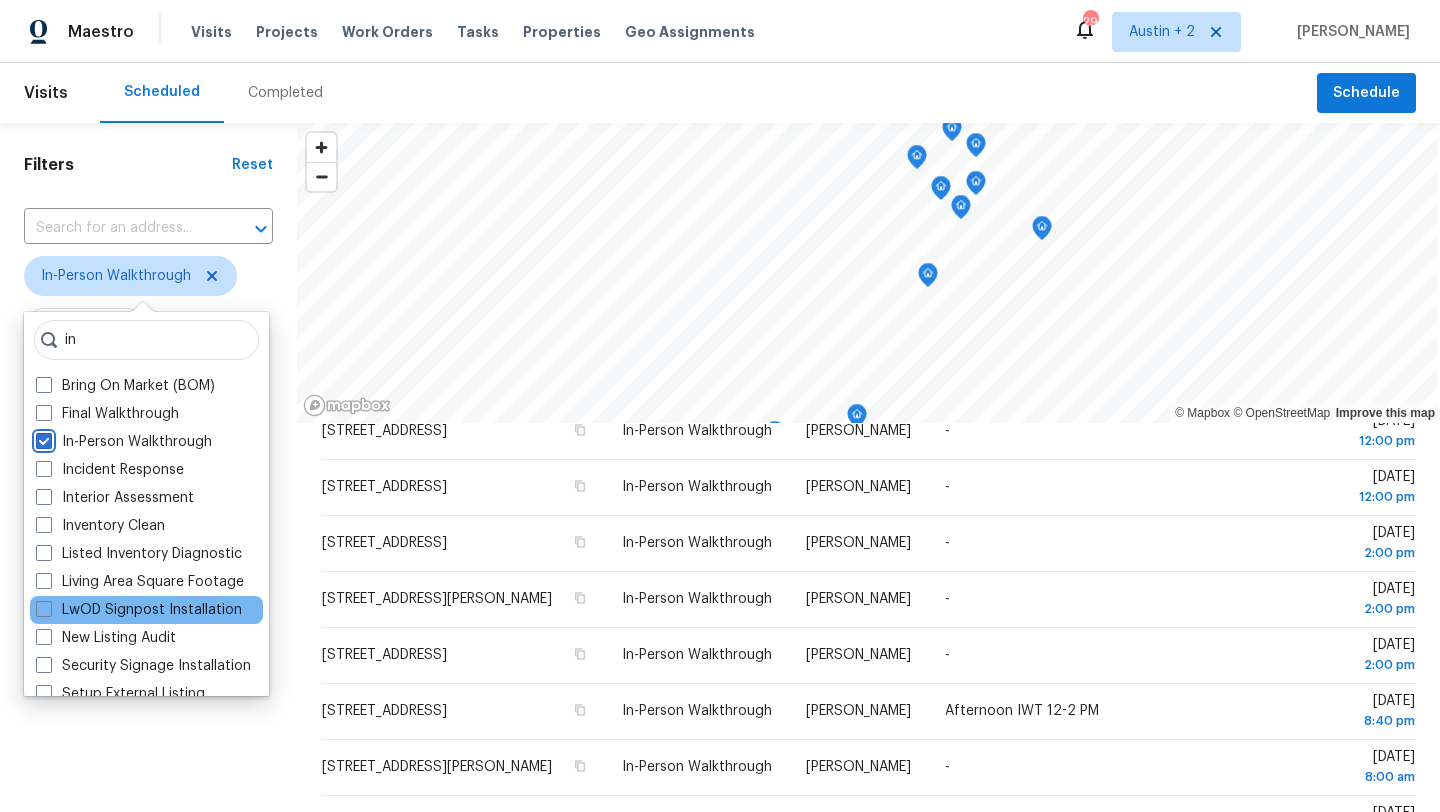 scroll, scrollTop: 603, scrollLeft: 0, axis: vertical 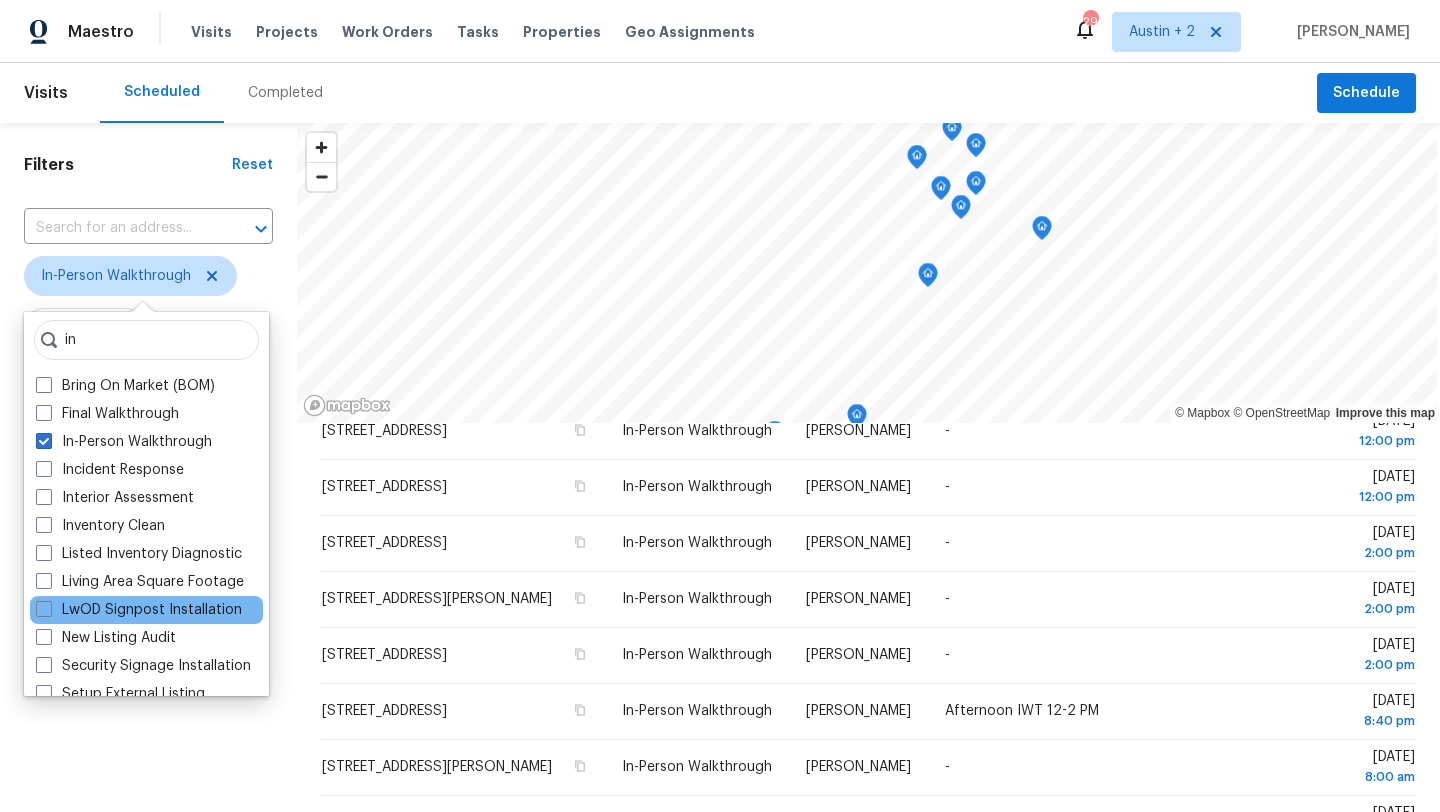 click on "LwOD Signpost Installation" at bounding box center (146, 610) 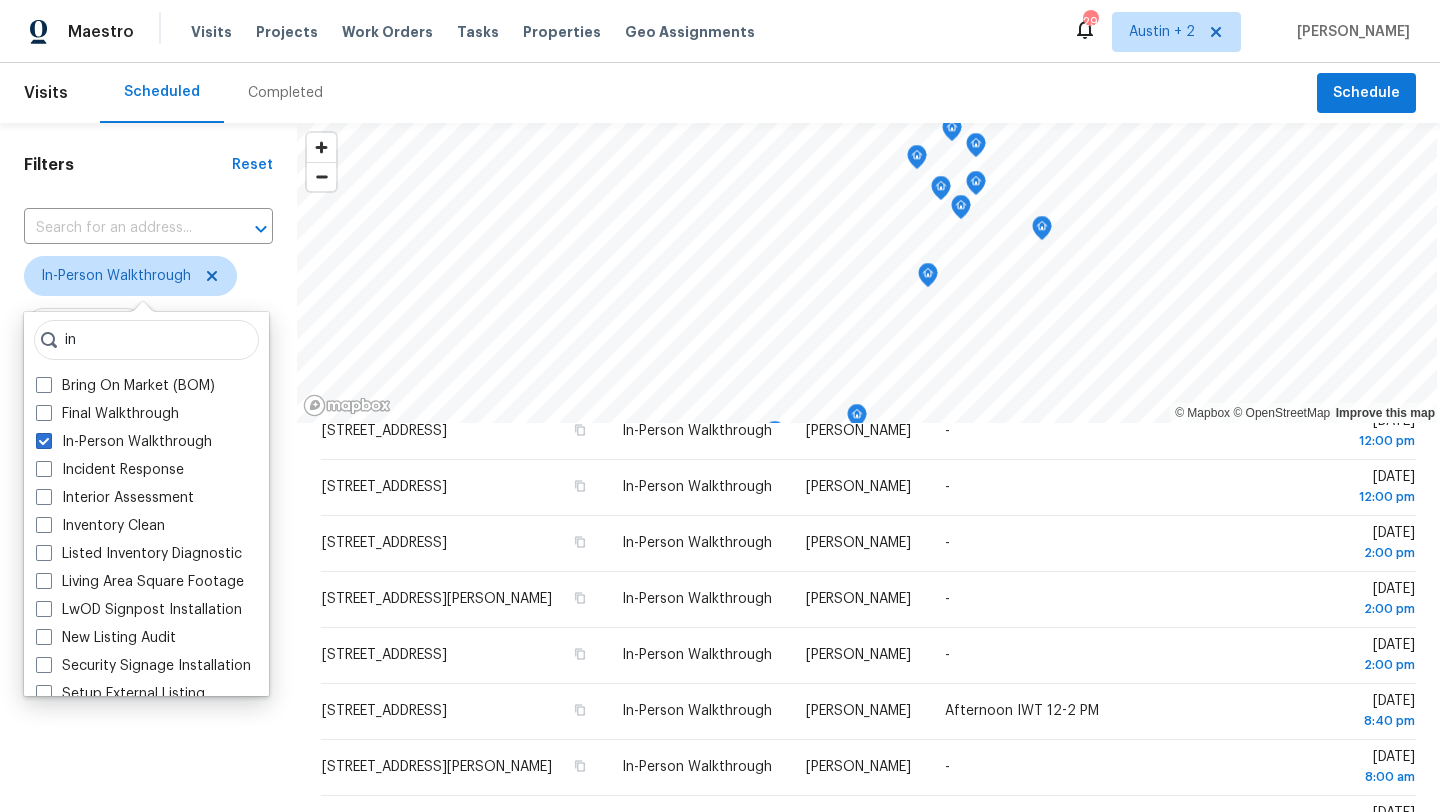 click on "Filters Reset ​ In-Person Walkthrough Assignee Scheduled Date" at bounding box center (148, 598) 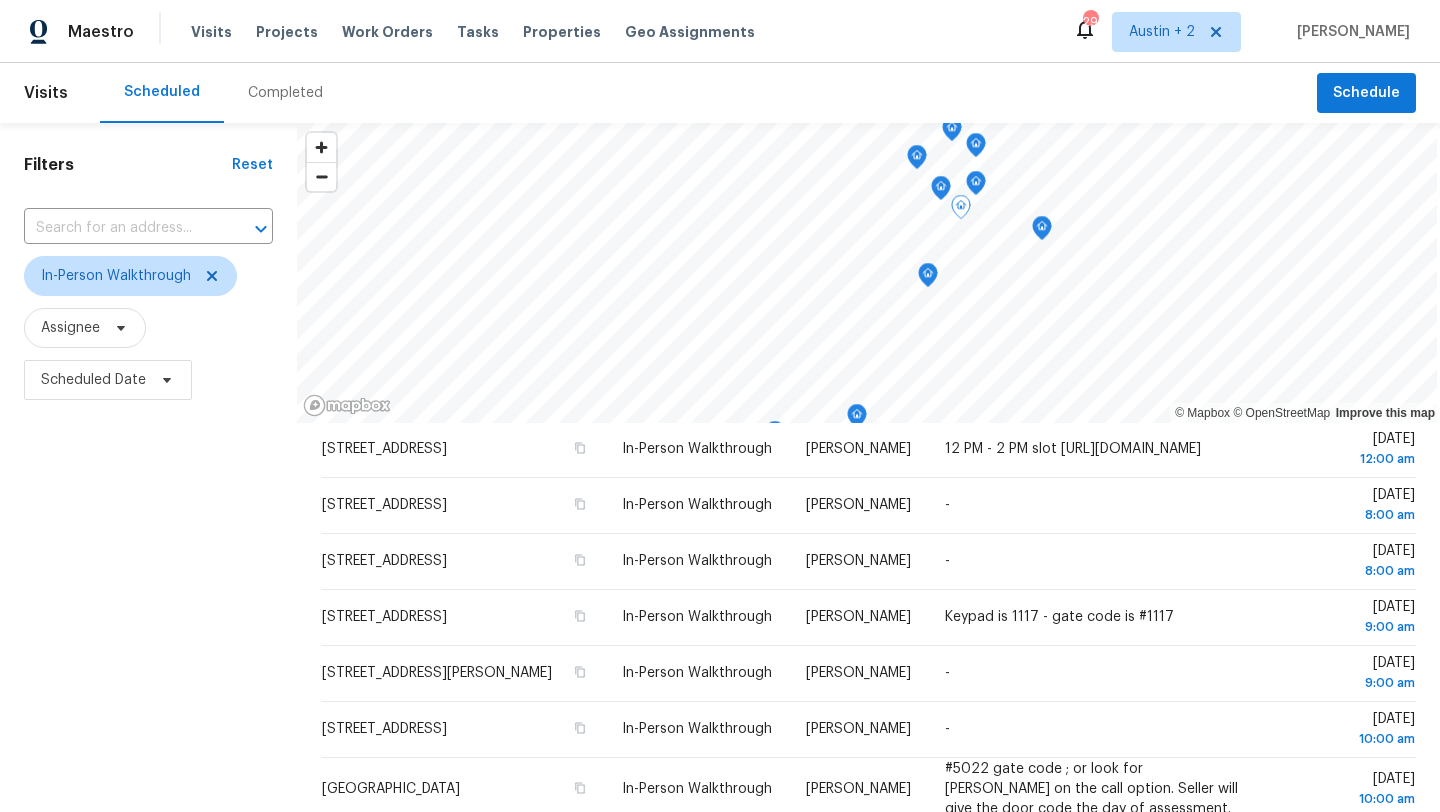 scroll, scrollTop: 0, scrollLeft: 0, axis: both 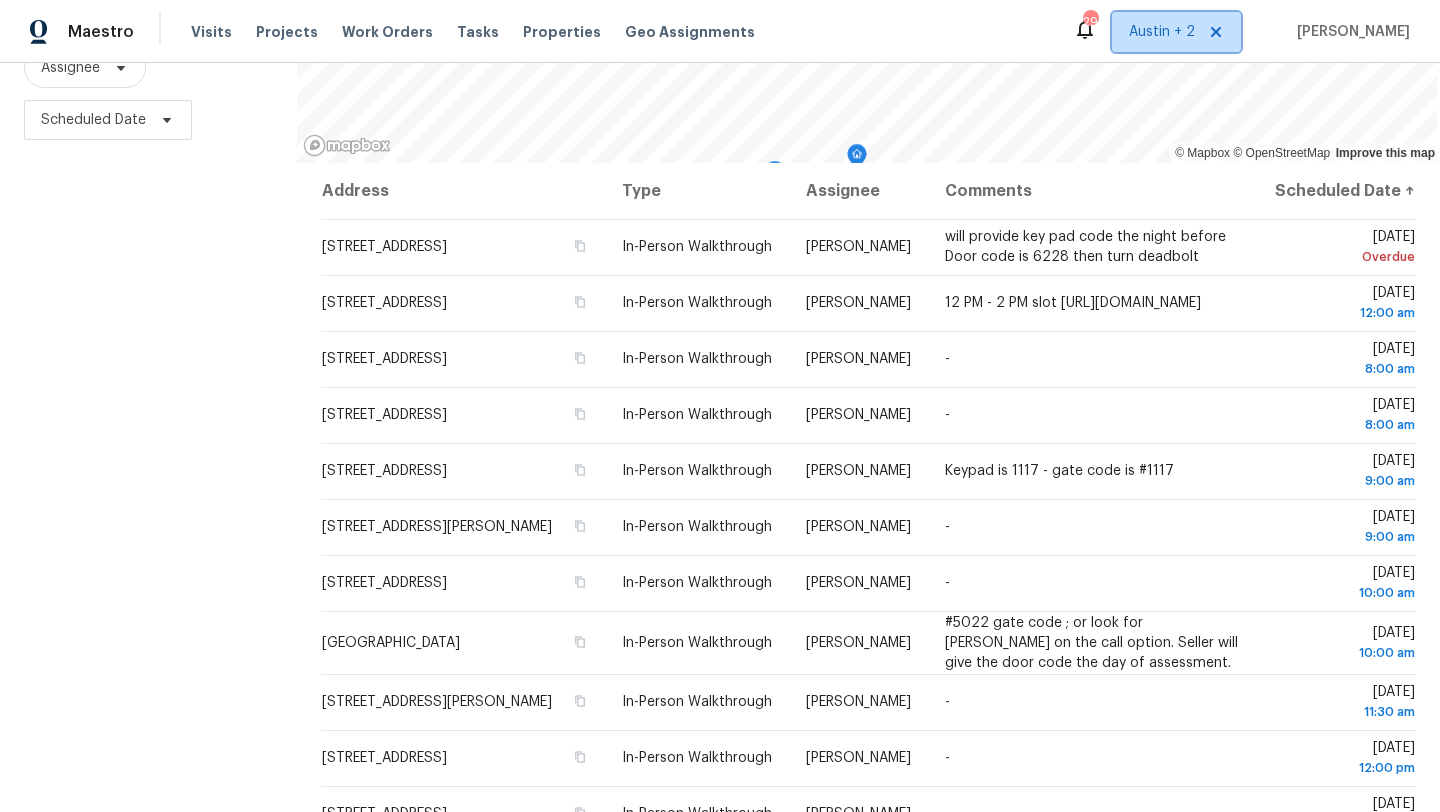 click on "Austin + 2" at bounding box center (1176, 32) 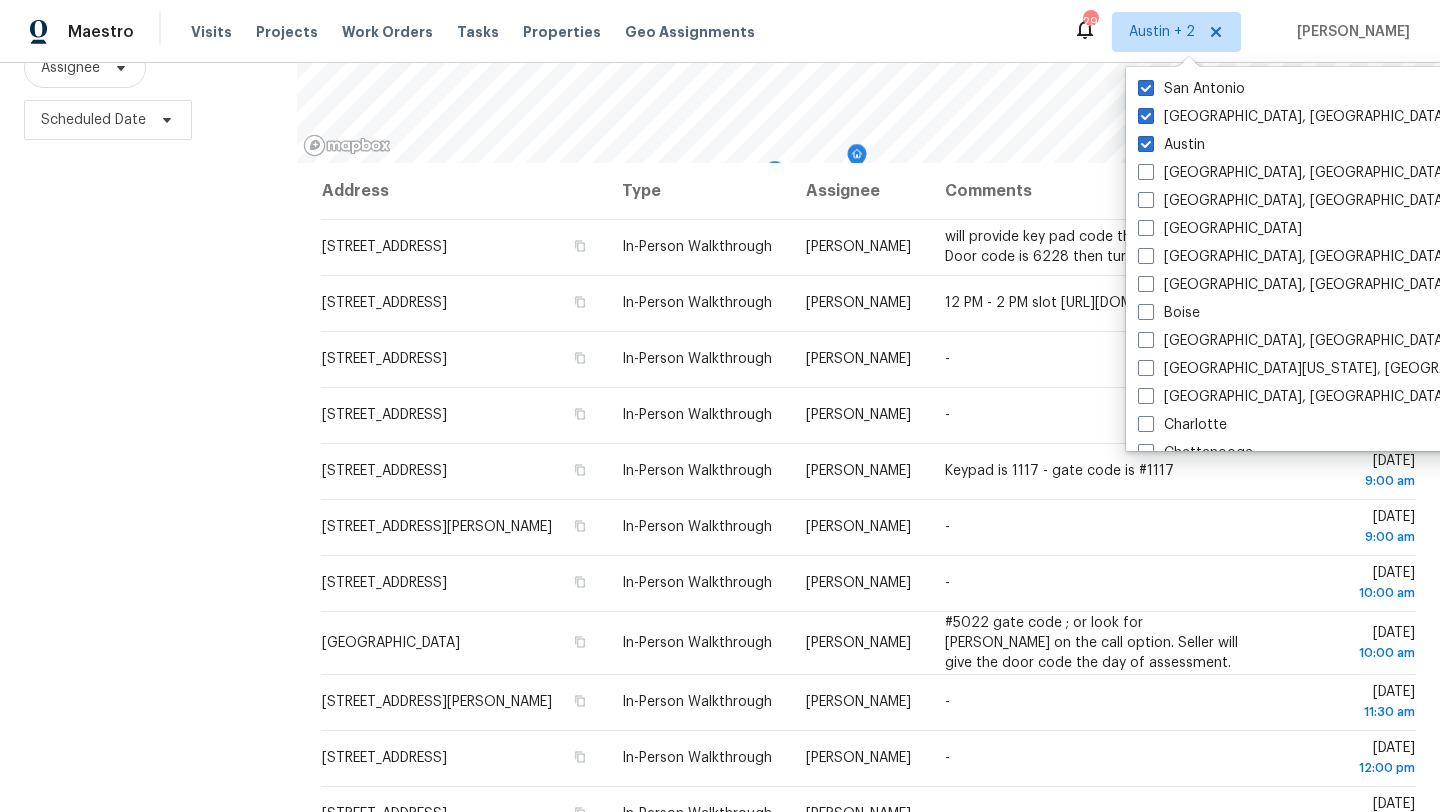 click on "Filters Reset ​ In-Person Walkthrough Assignee Scheduled Date" at bounding box center (148, 338) 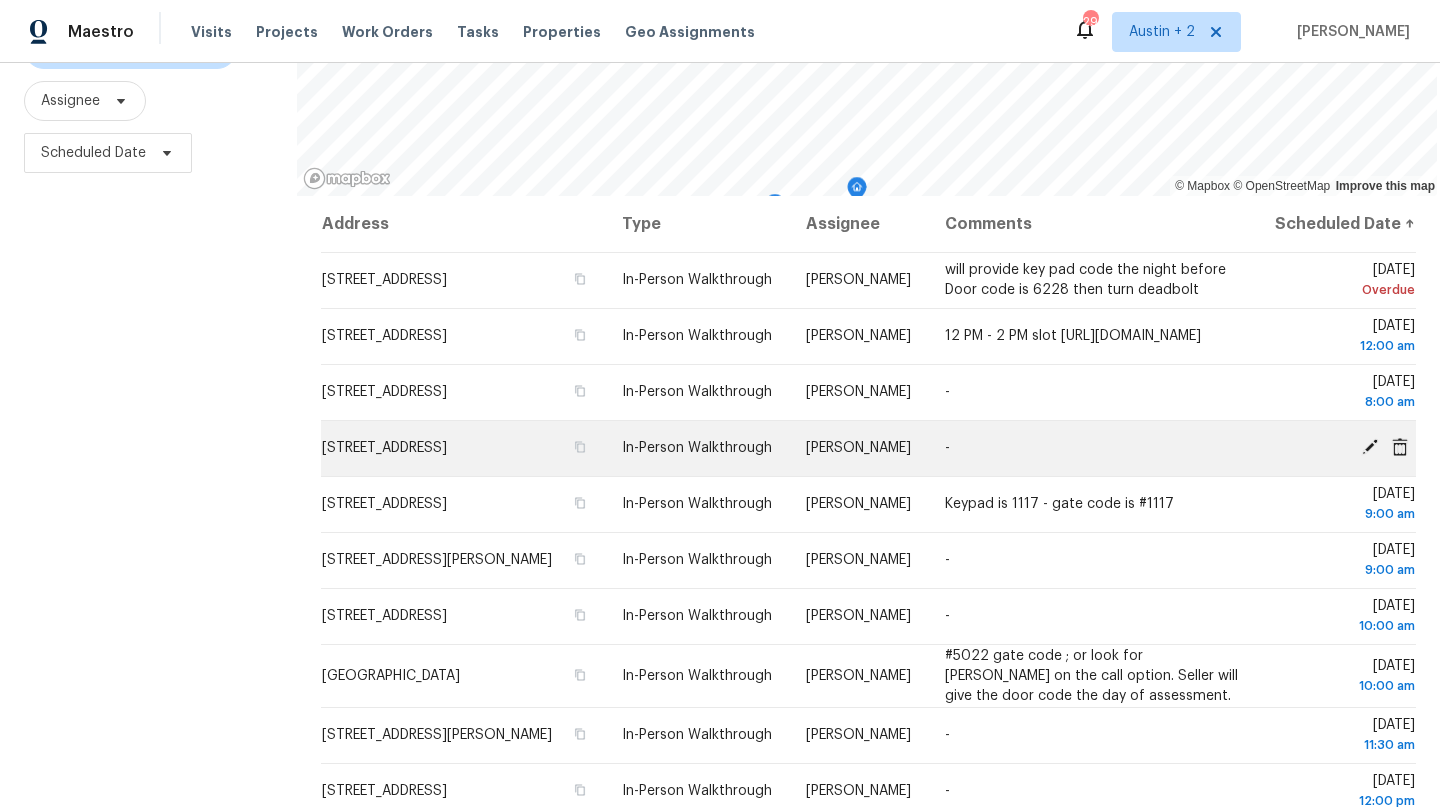 scroll, scrollTop: 226, scrollLeft: 0, axis: vertical 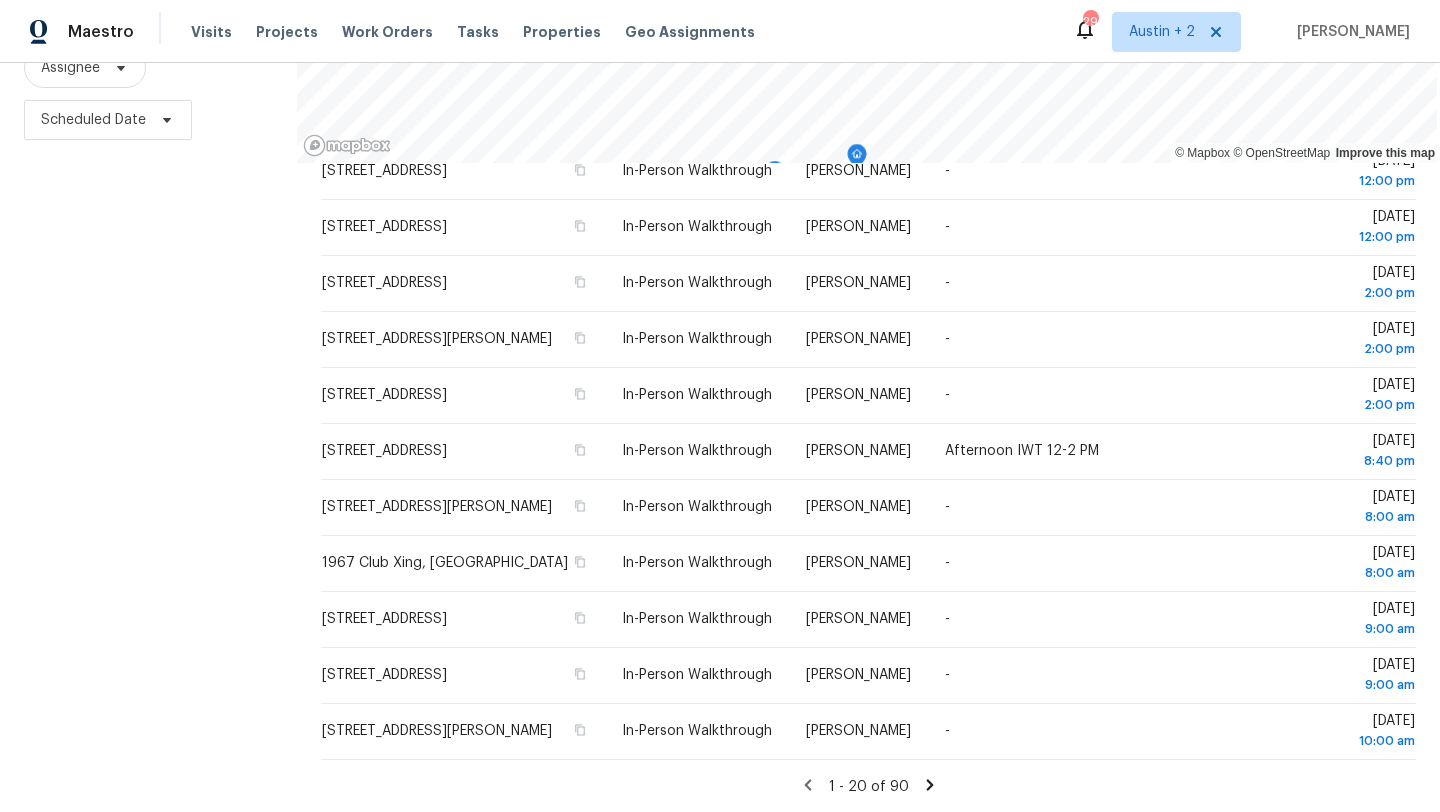 click 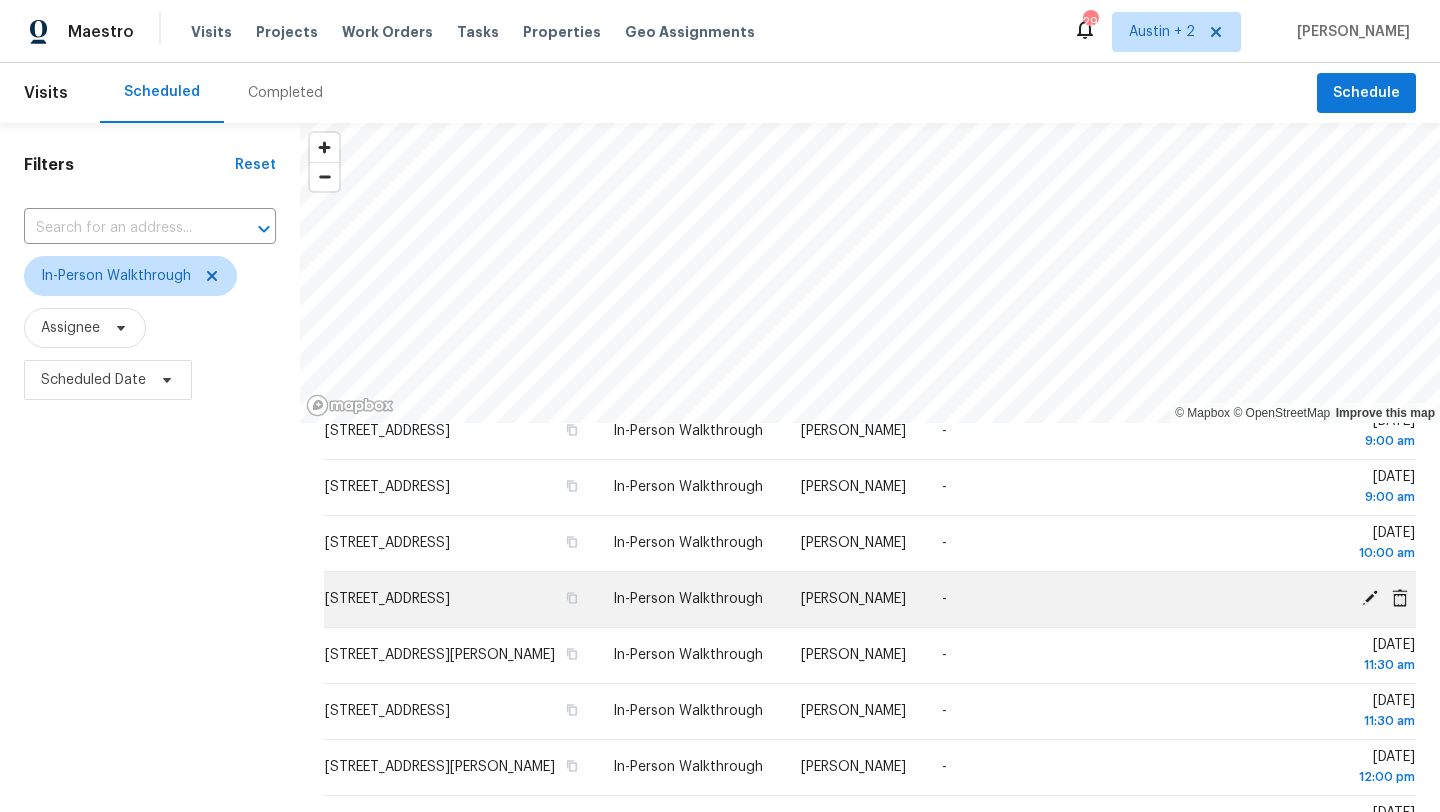 scroll, scrollTop: 596, scrollLeft: 0, axis: vertical 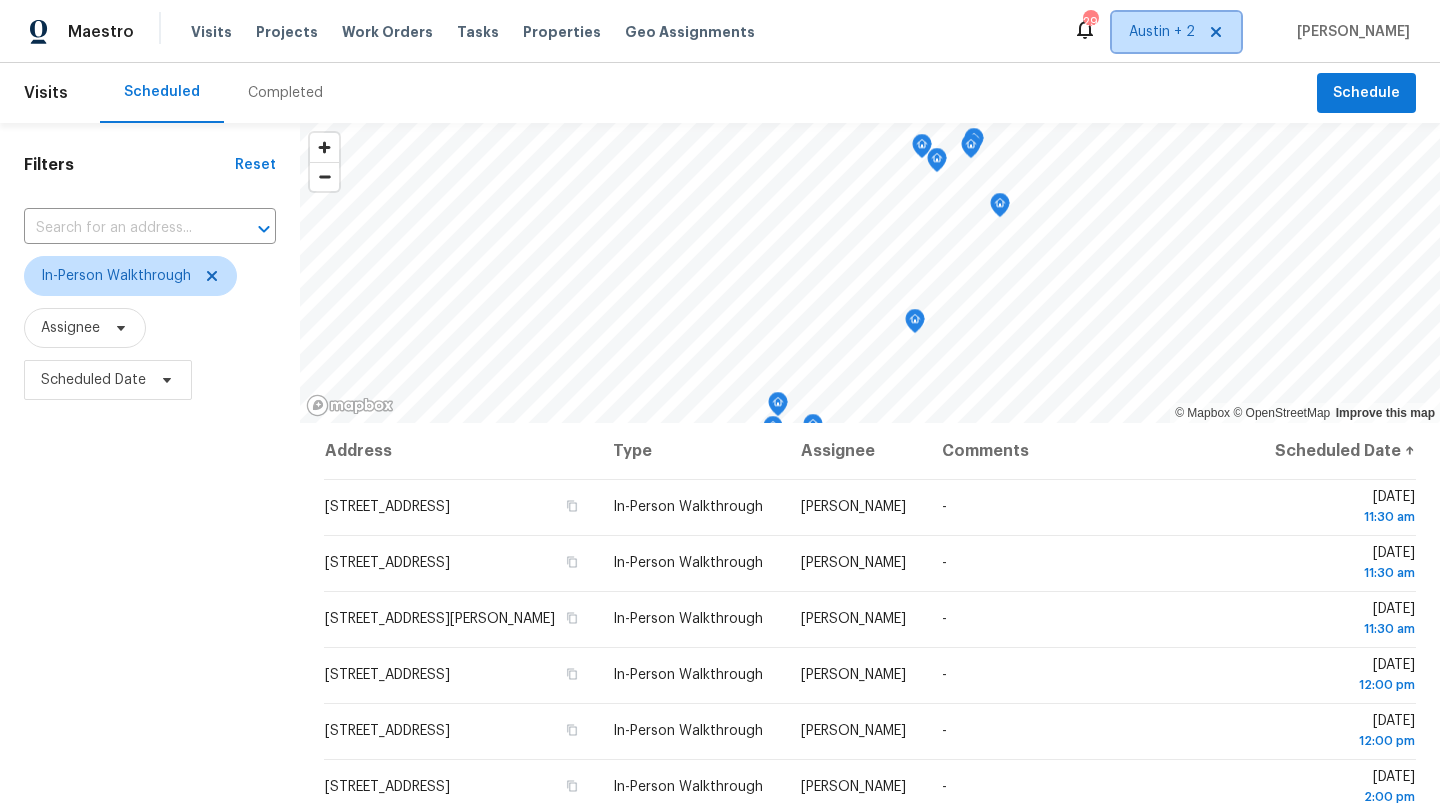 click on "Austin + 2" at bounding box center (1162, 32) 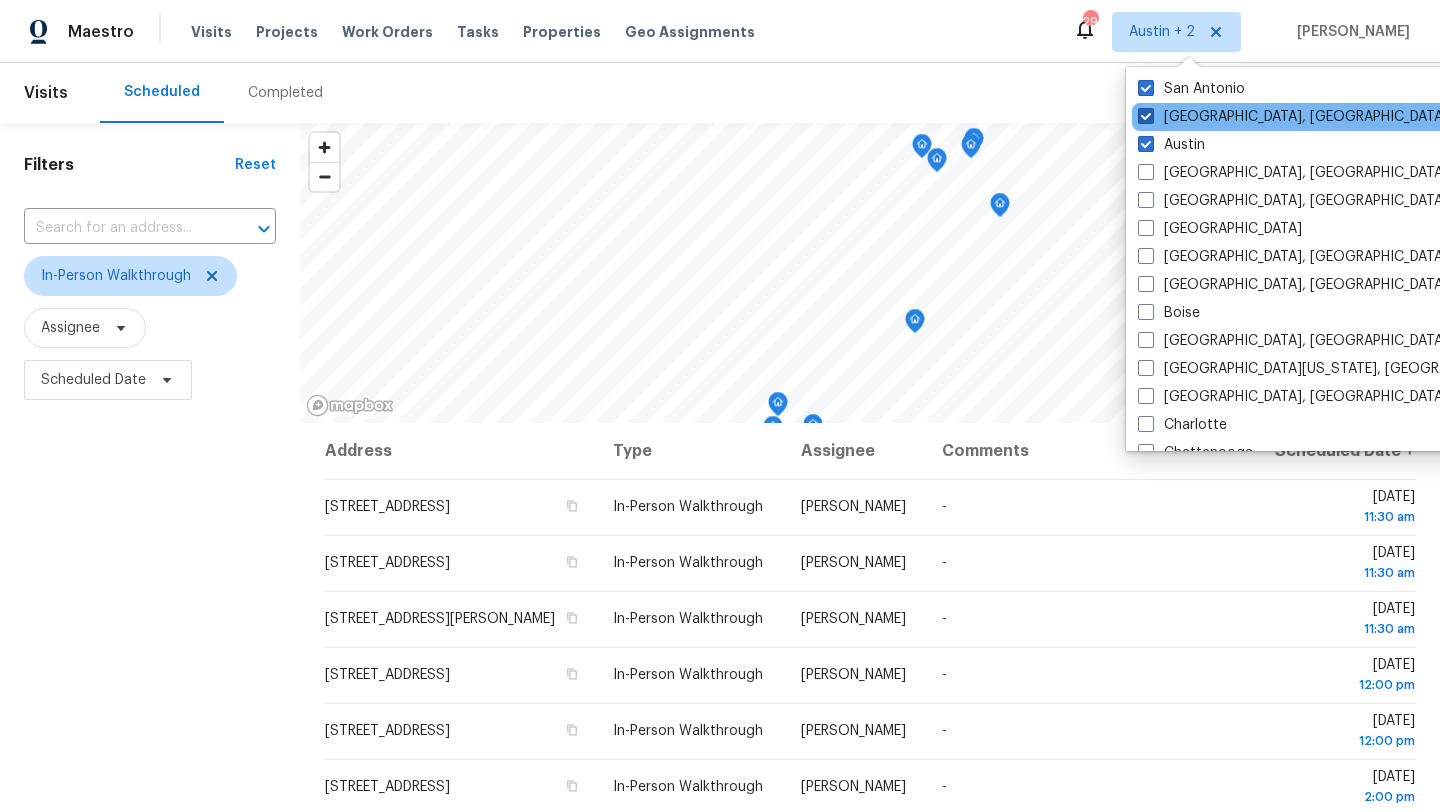 click on "[GEOGRAPHIC_DATA], [GEOGRAPHIC_DATA]" at bounding box center [1293, 117] 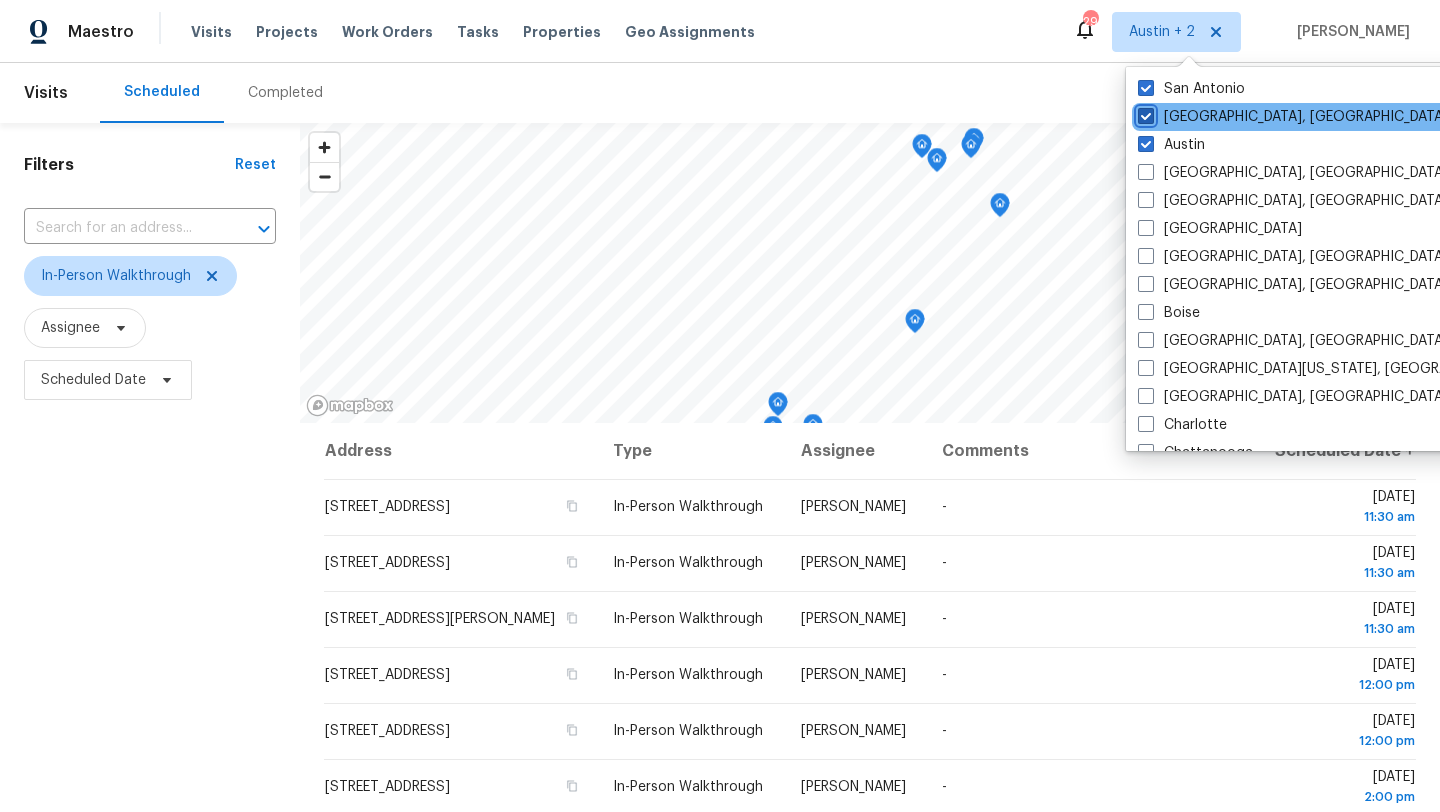 click on "[GEOGRAPHIC_DATA], [GEOGRAPHIC_DATA]" at bounding box center (1144, 113) 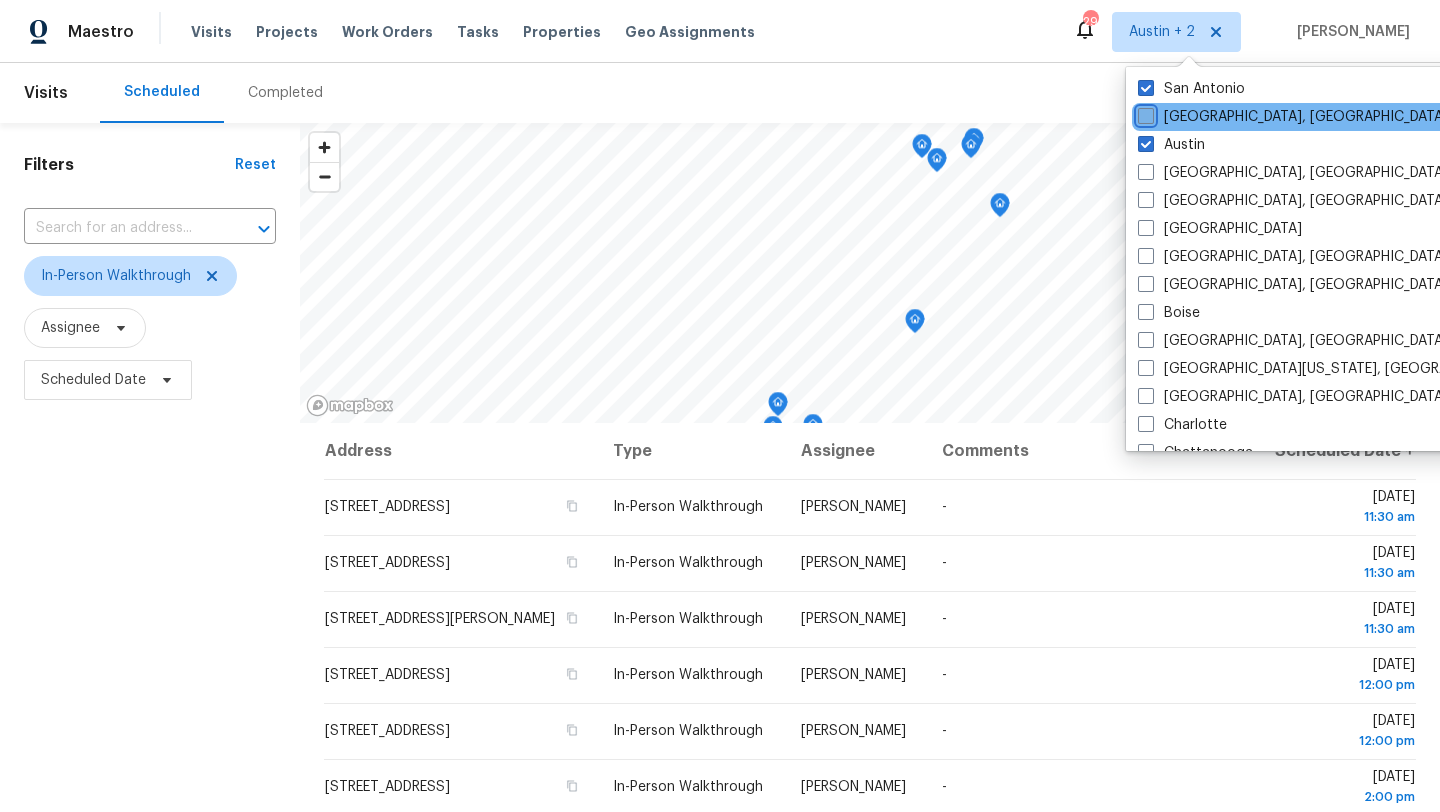 checkbox on "false" 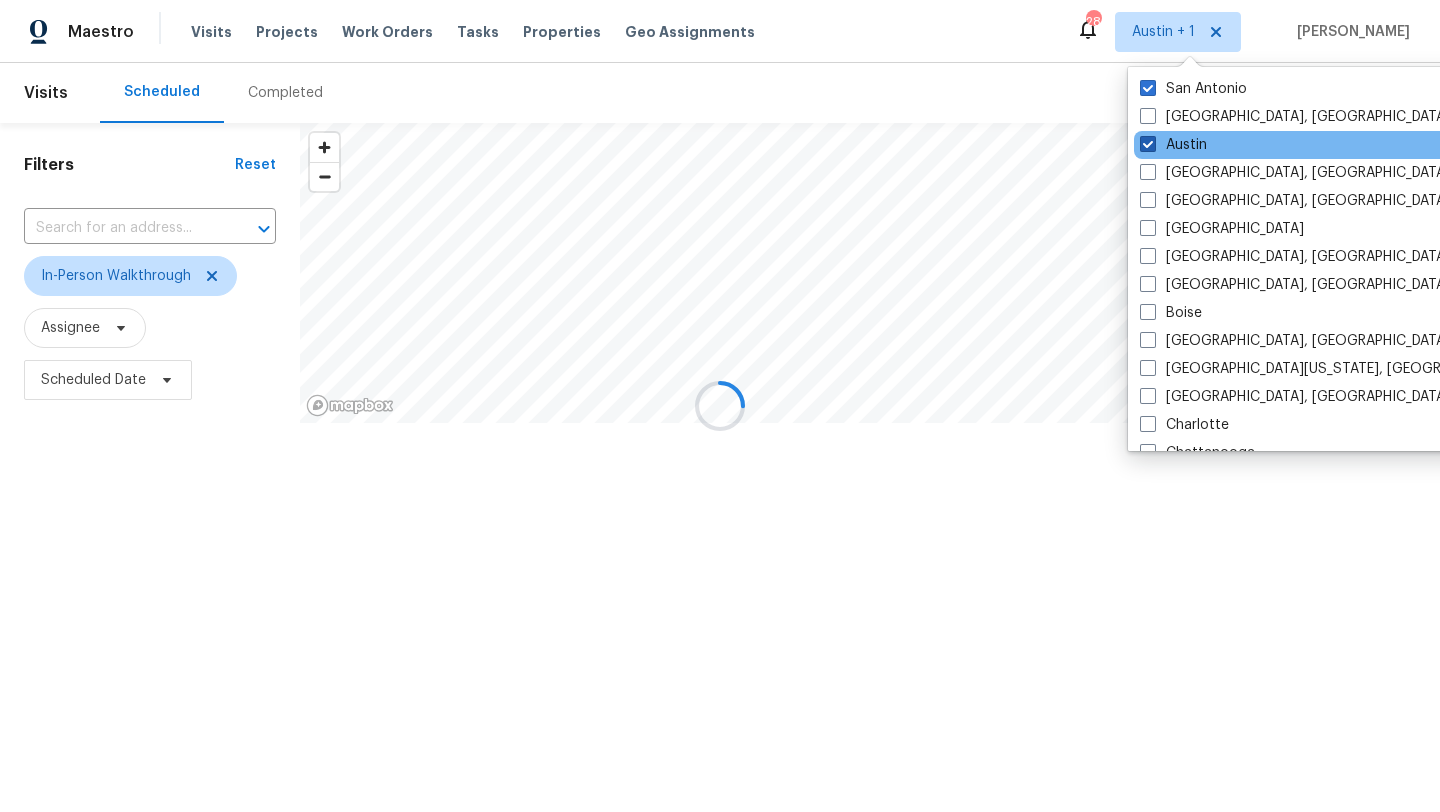 click on "Austin" at bounding box center (1173, 145) 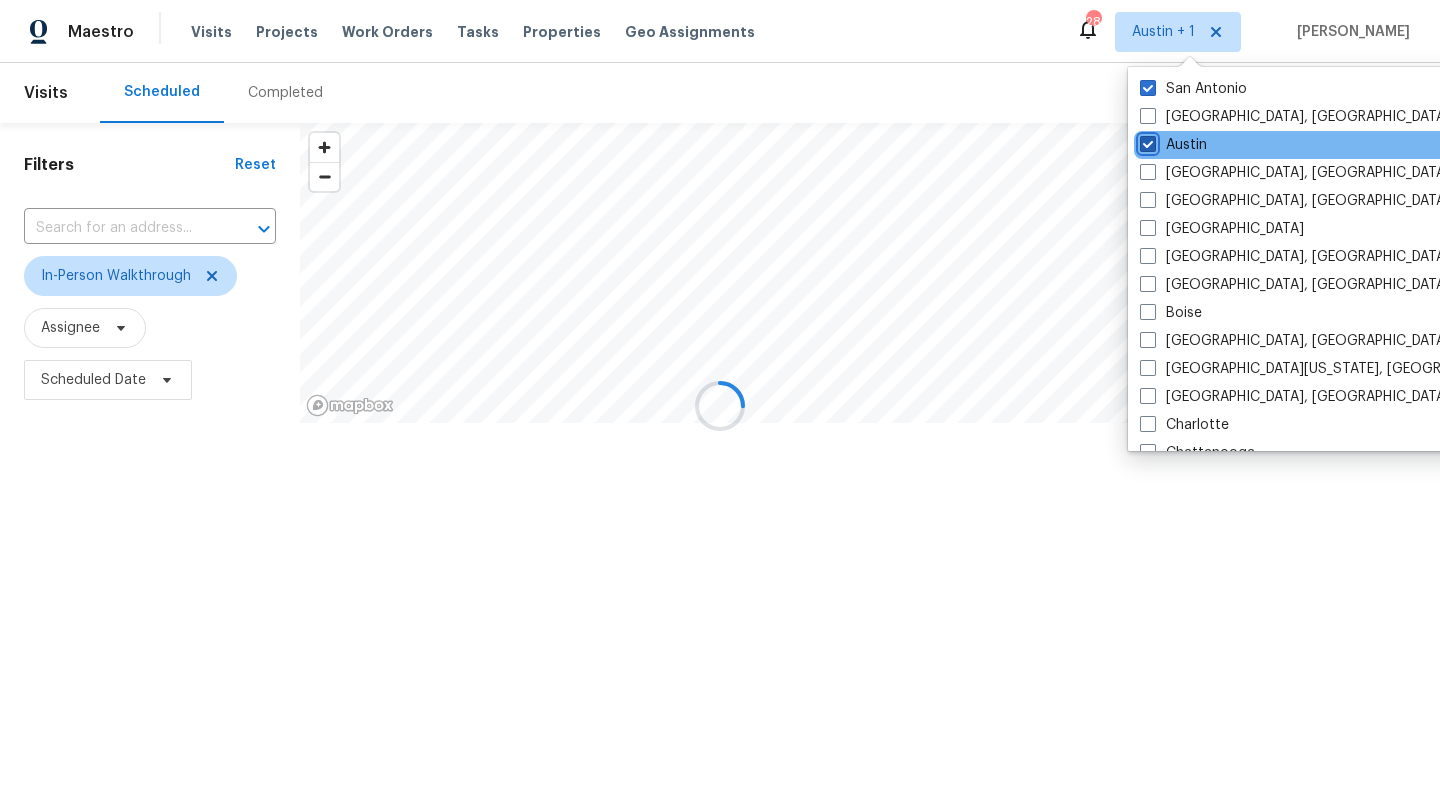 click on "Austin" at bounding box center (1146, 141) 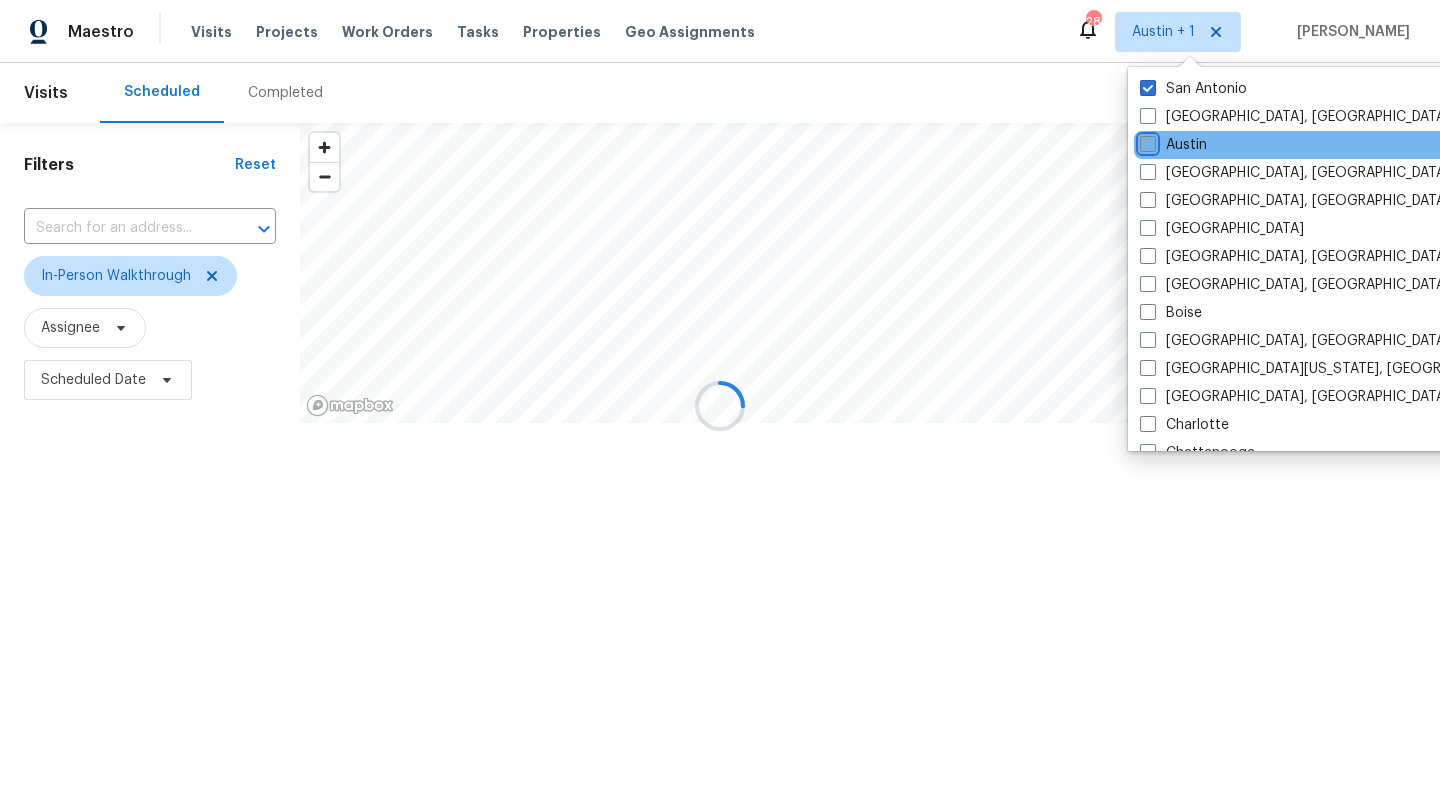 checkbox on "false" 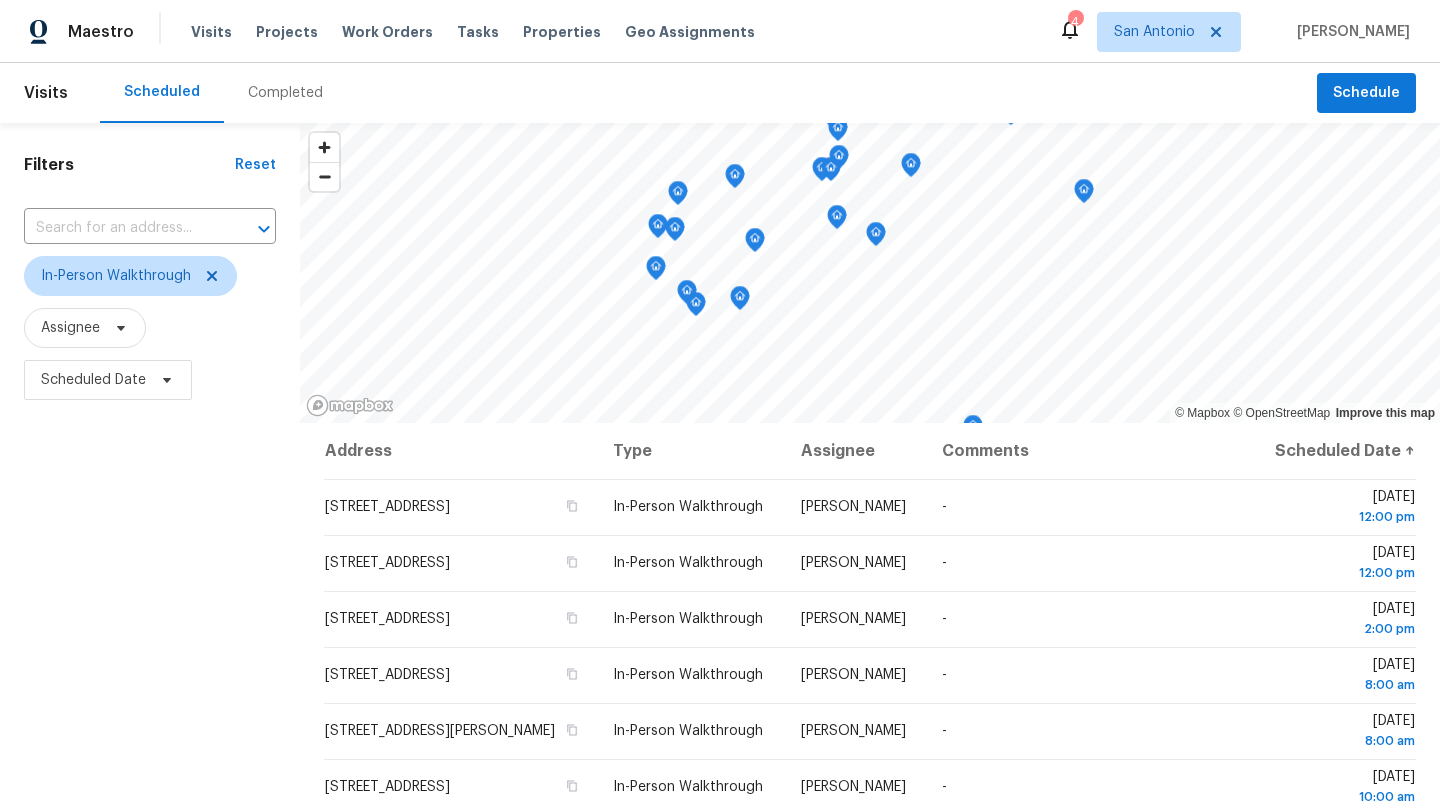 click on "Filters Reset ​ In-Person Walkthrough Assignee Scheduled Date" at bounding box center (150, 598) 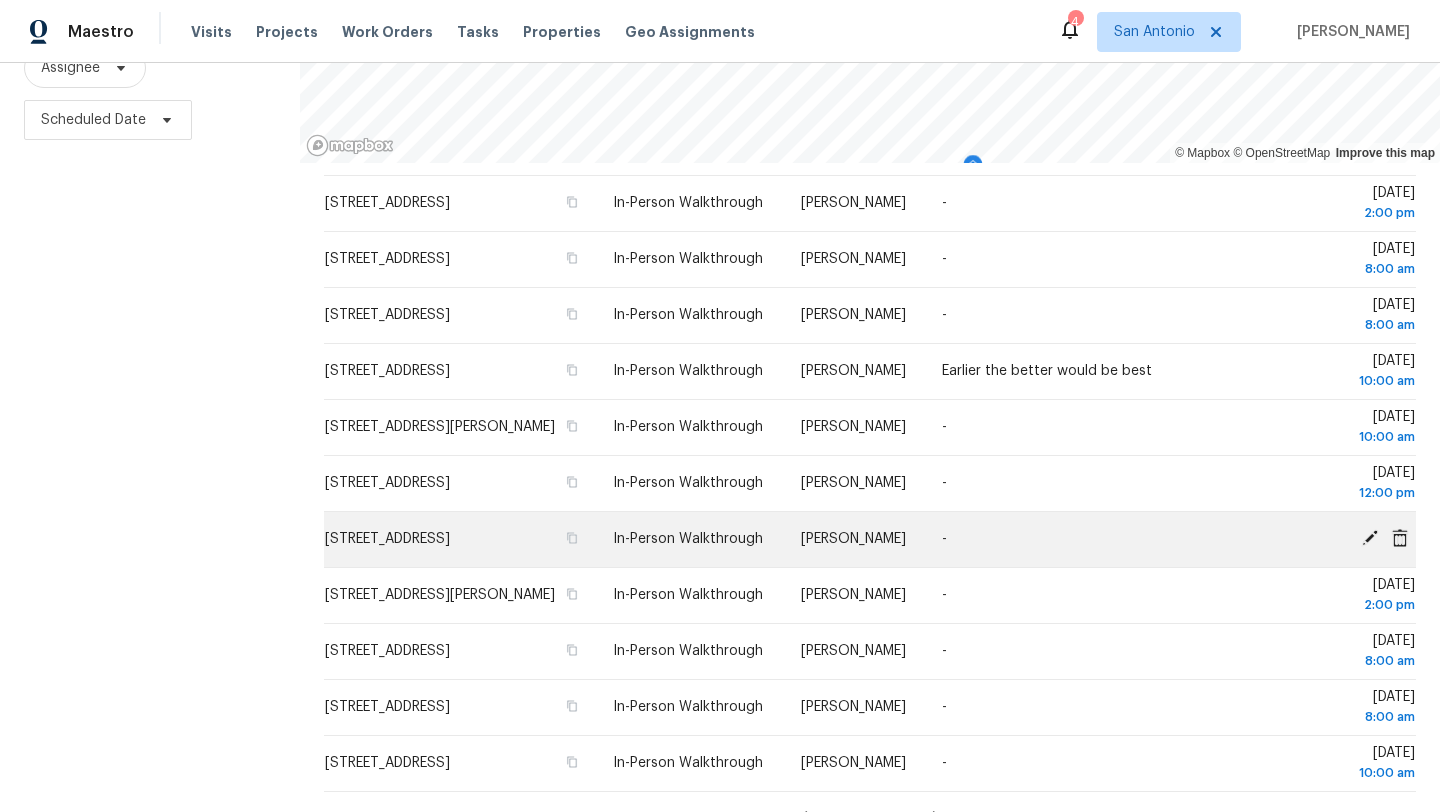 scroll, scrollTop: 0, scrollLeft: 0, axis: both 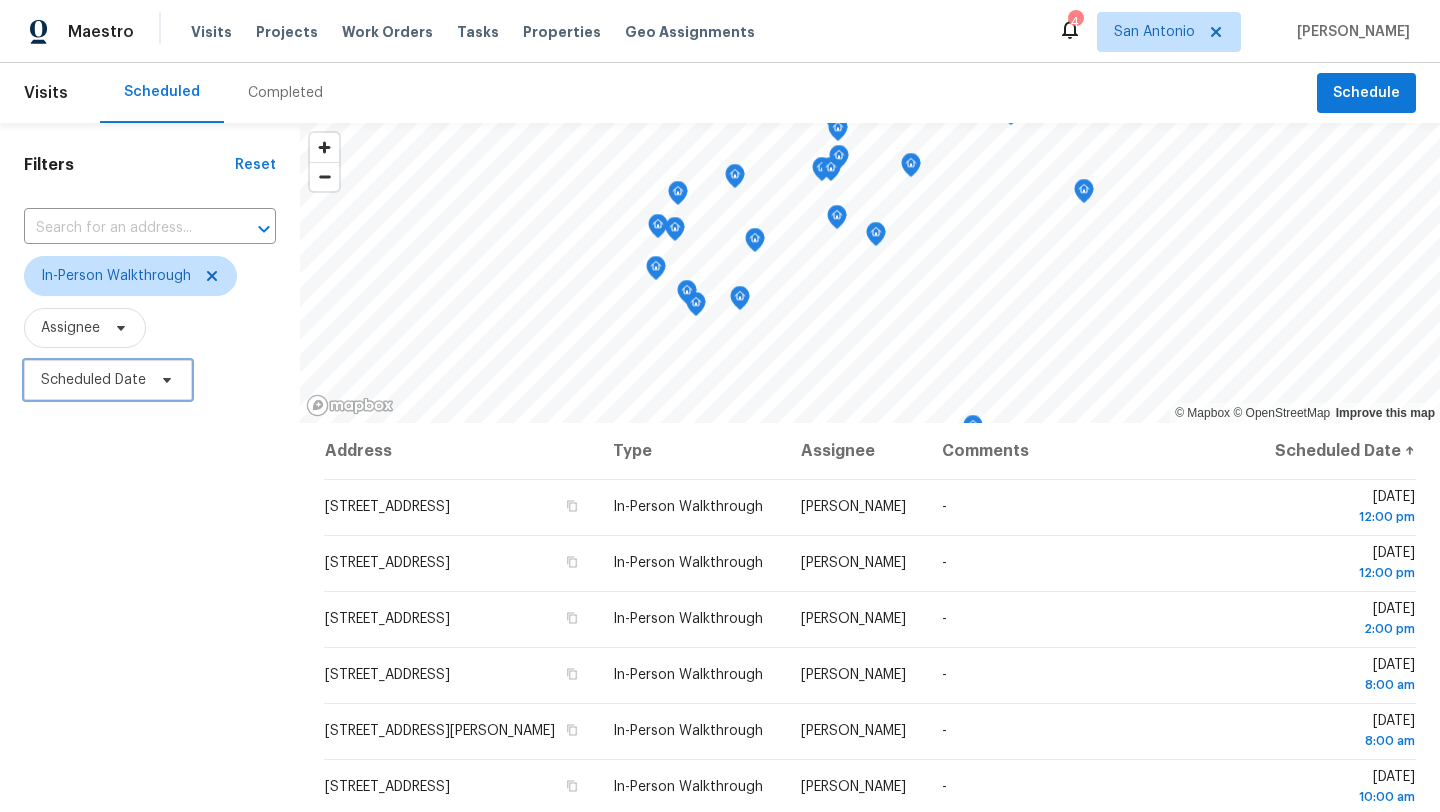 click on "Scheduled Date" at bounding box center (93, 380) 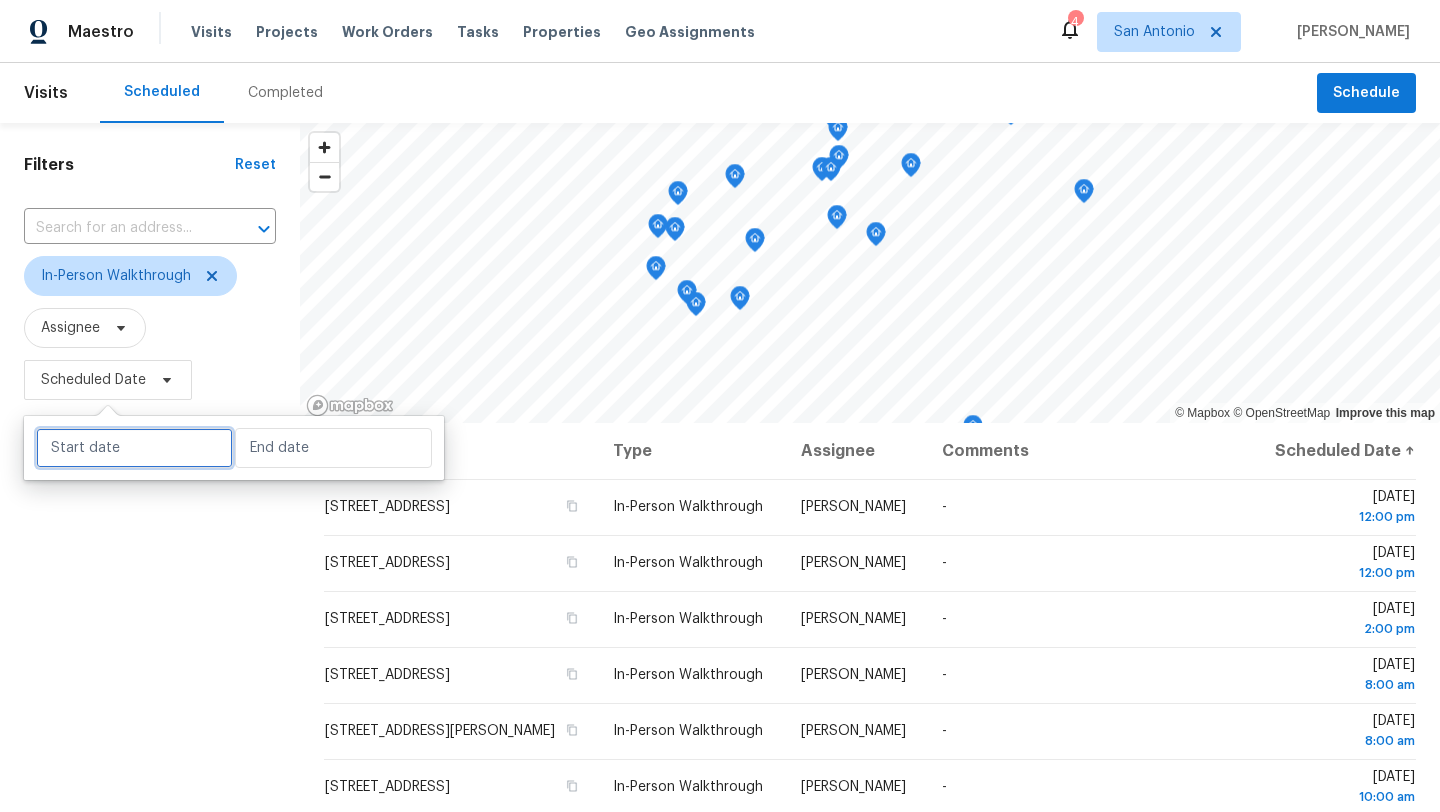 click at bounding box center [134, 448] 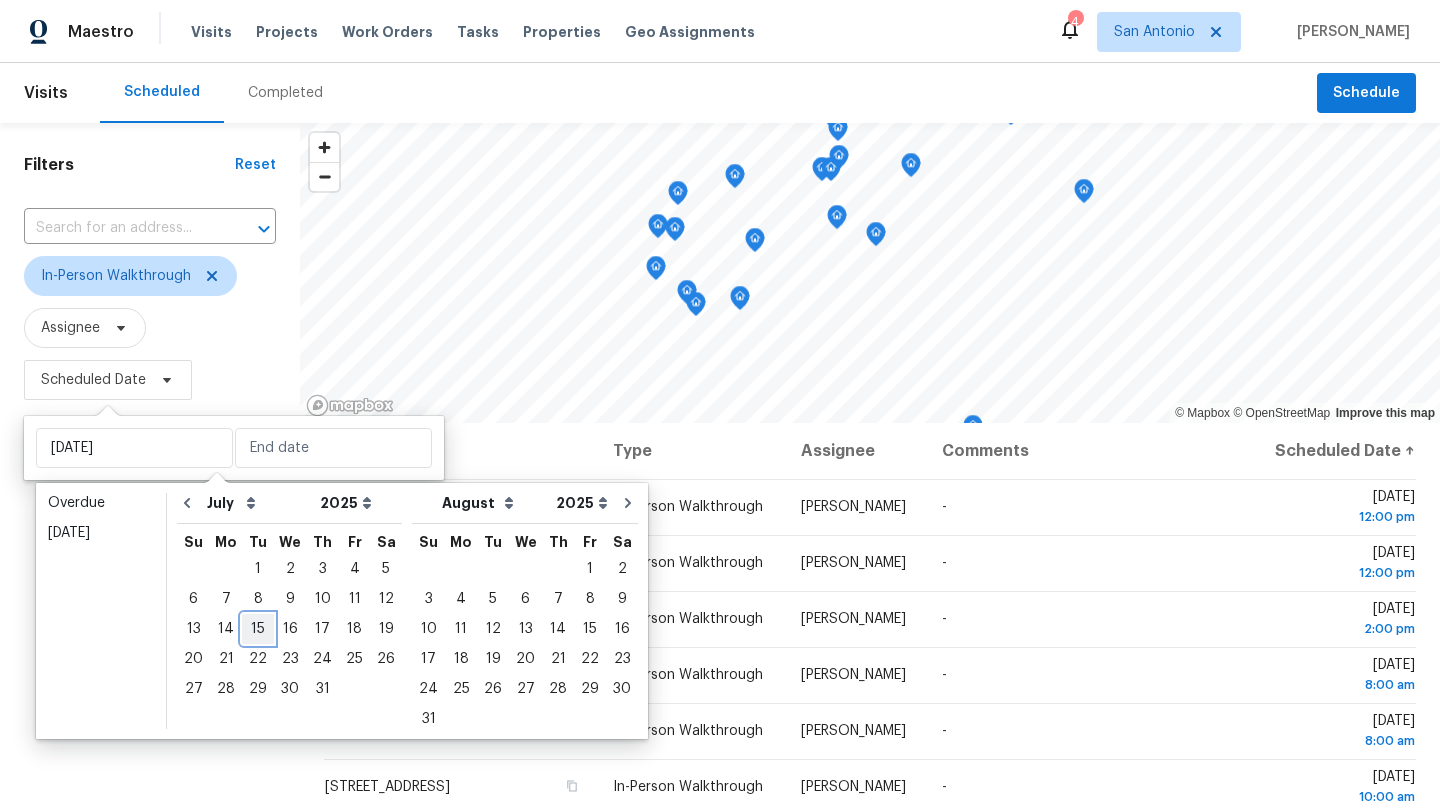 click on "15" at bounding box center (258, 629) 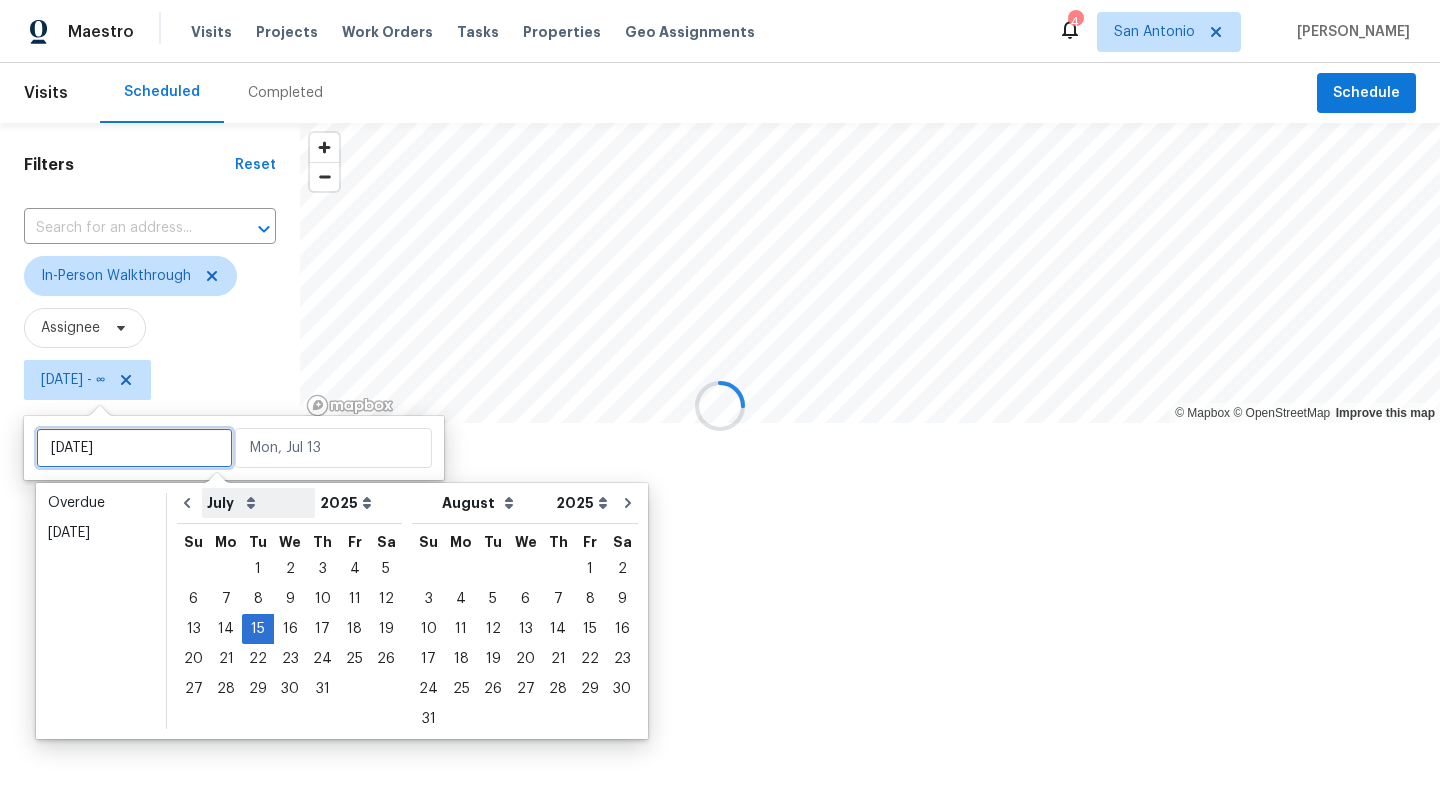 type on "[DATE]" 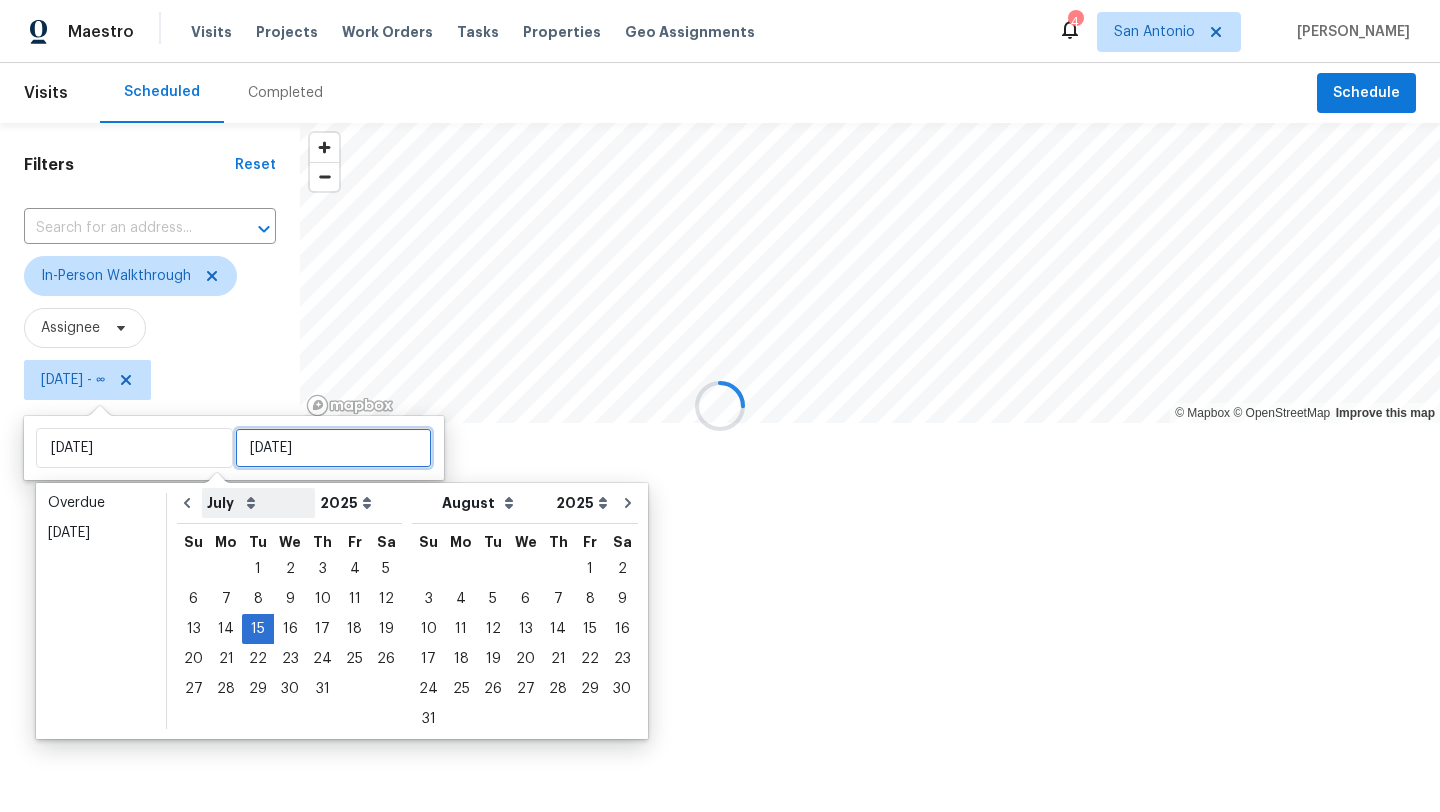 type on "[DATE]" 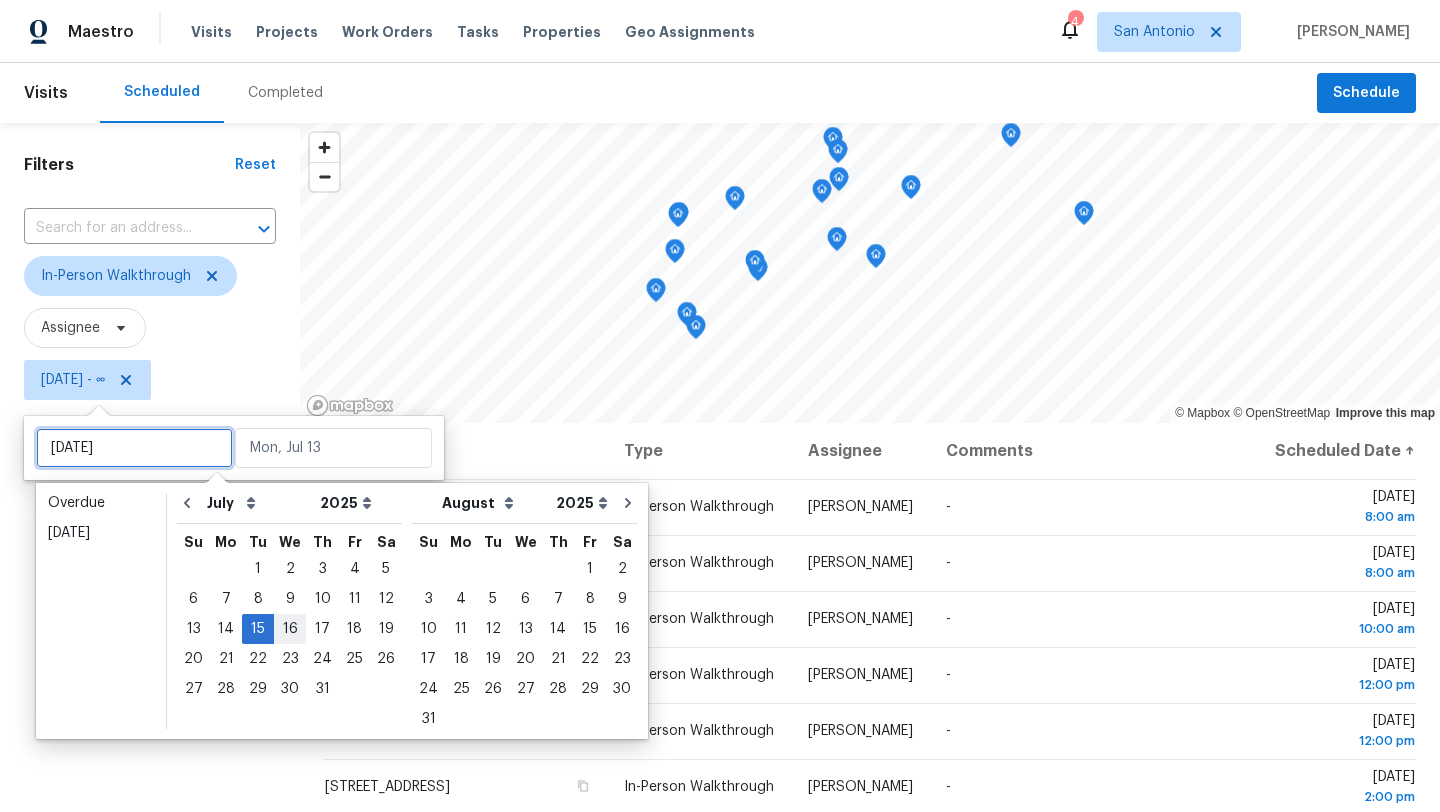 type on "[DATE]" 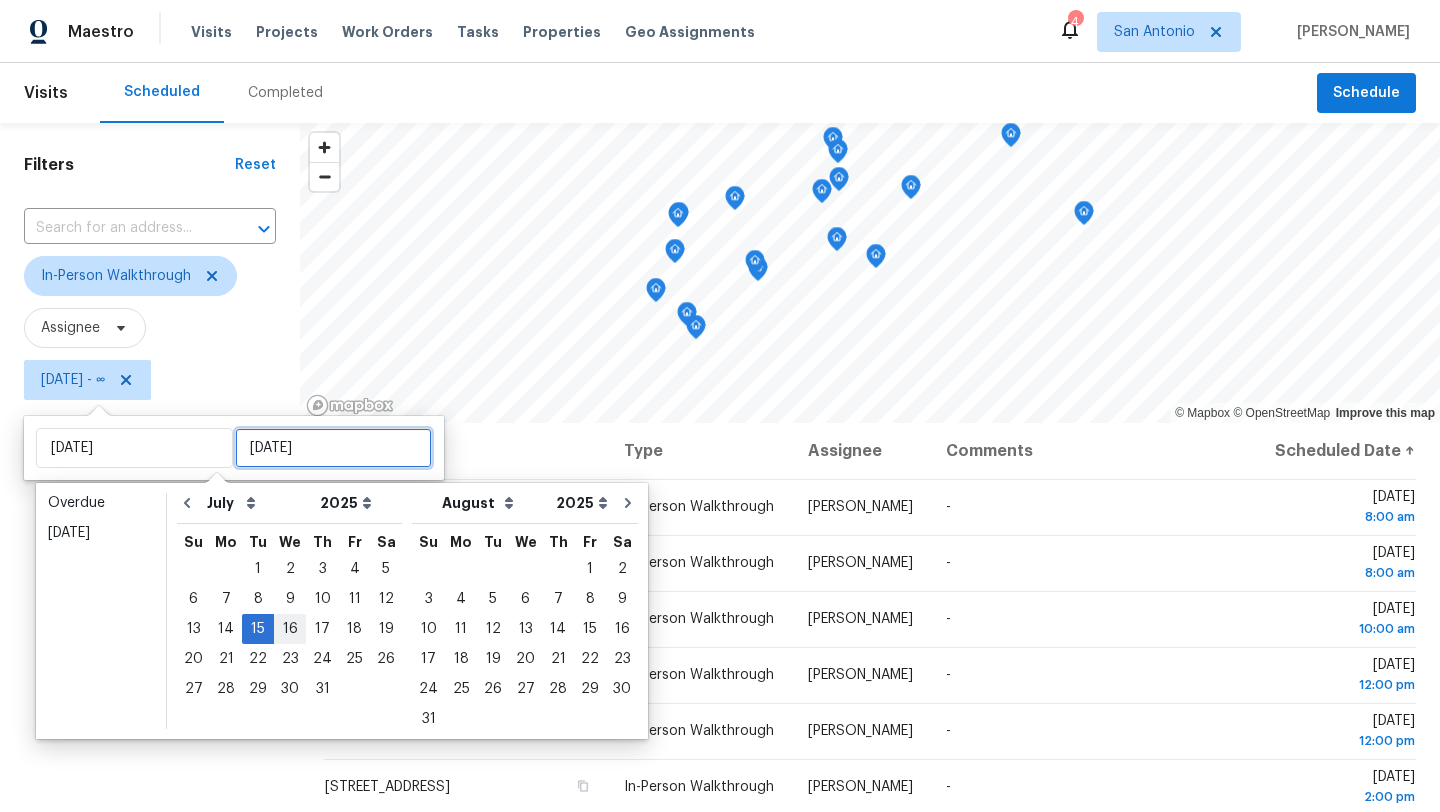 type on "[DATE]" 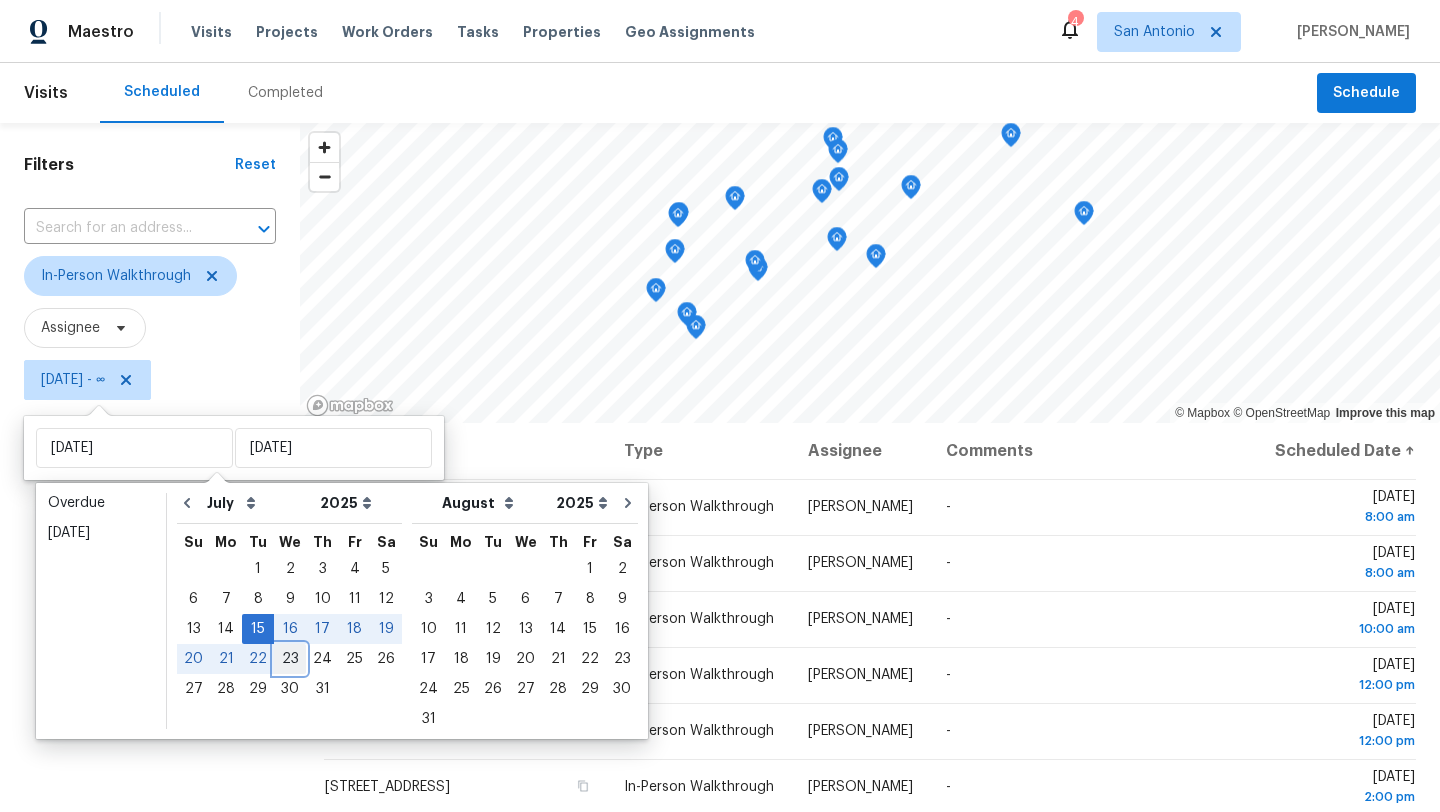 click on "23" at bounding box center [290, 659] 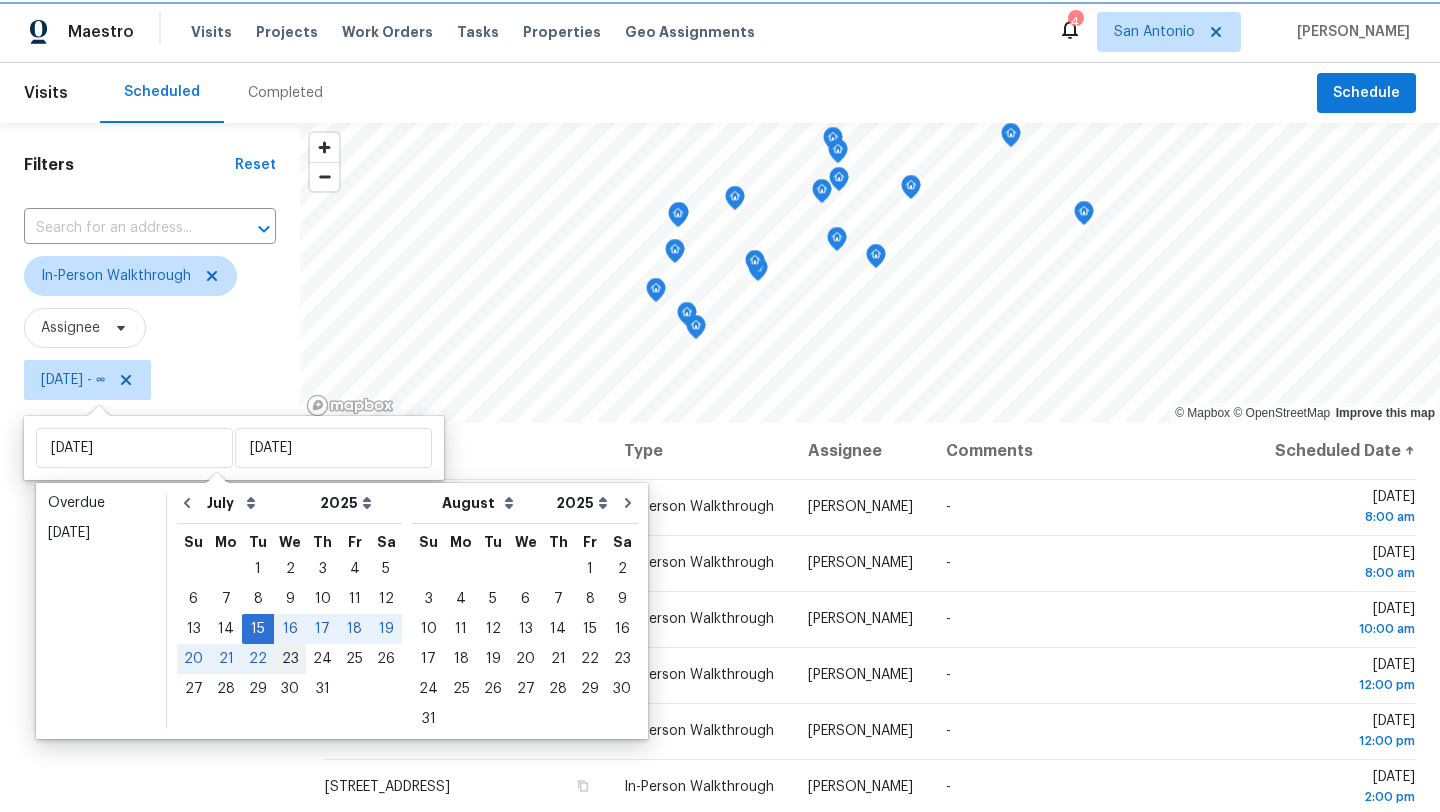 type on "[DATE]" 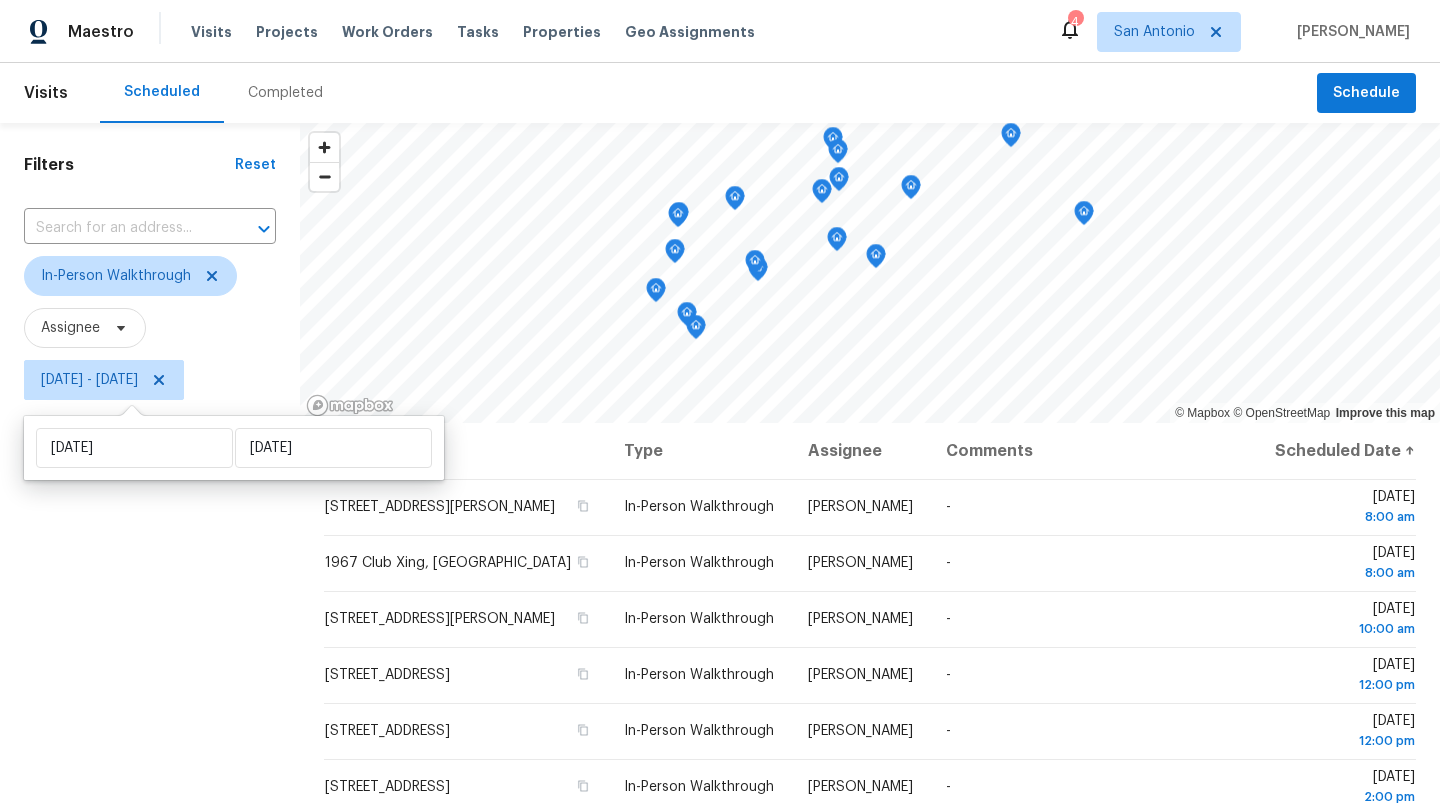 click on "Filters Reset ​ In-Person Walkthrough Assignee [DATE] - [DATE]" at bounding box center [150, 598] 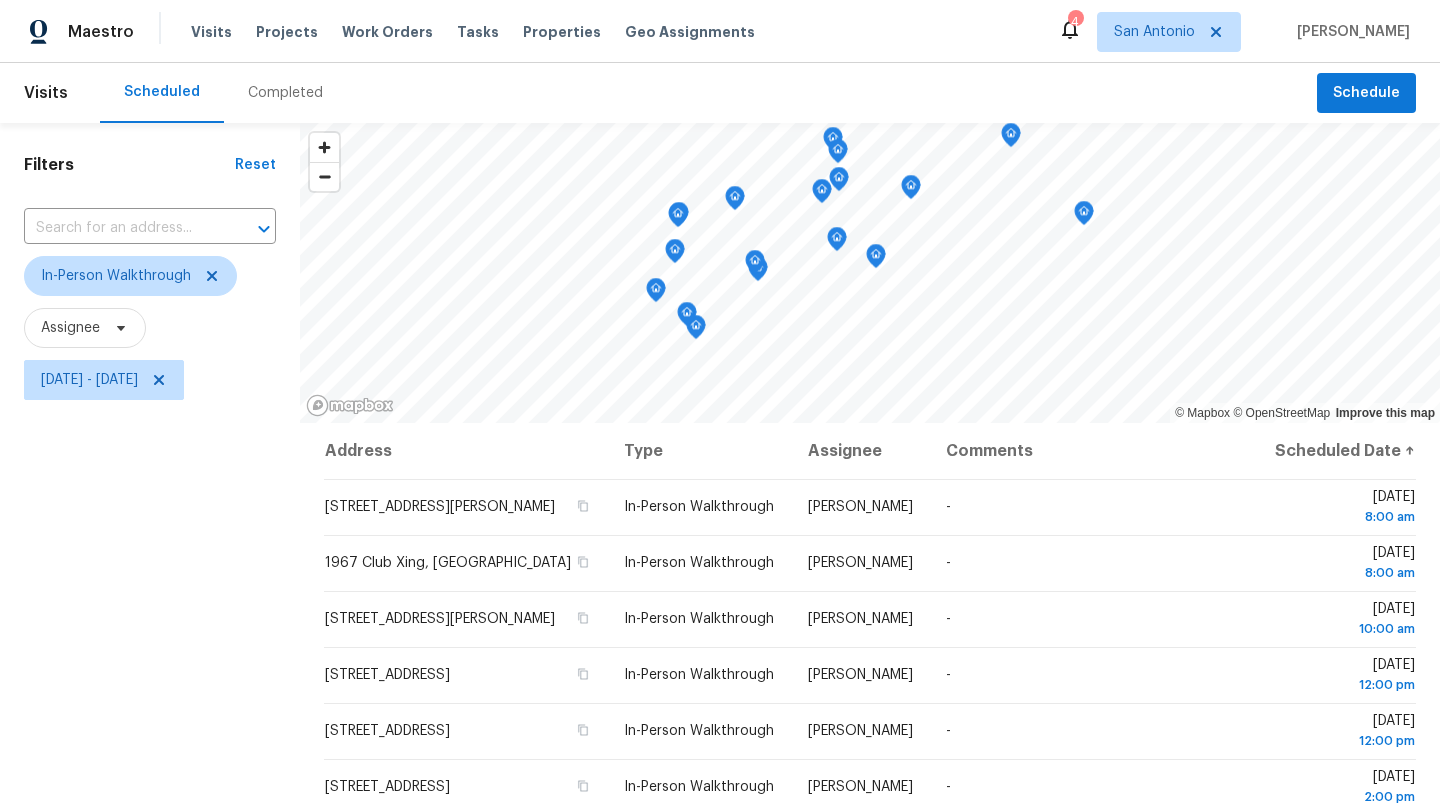 scroll, scrollTop: 260, scrollLeft: 0, axis: vertical 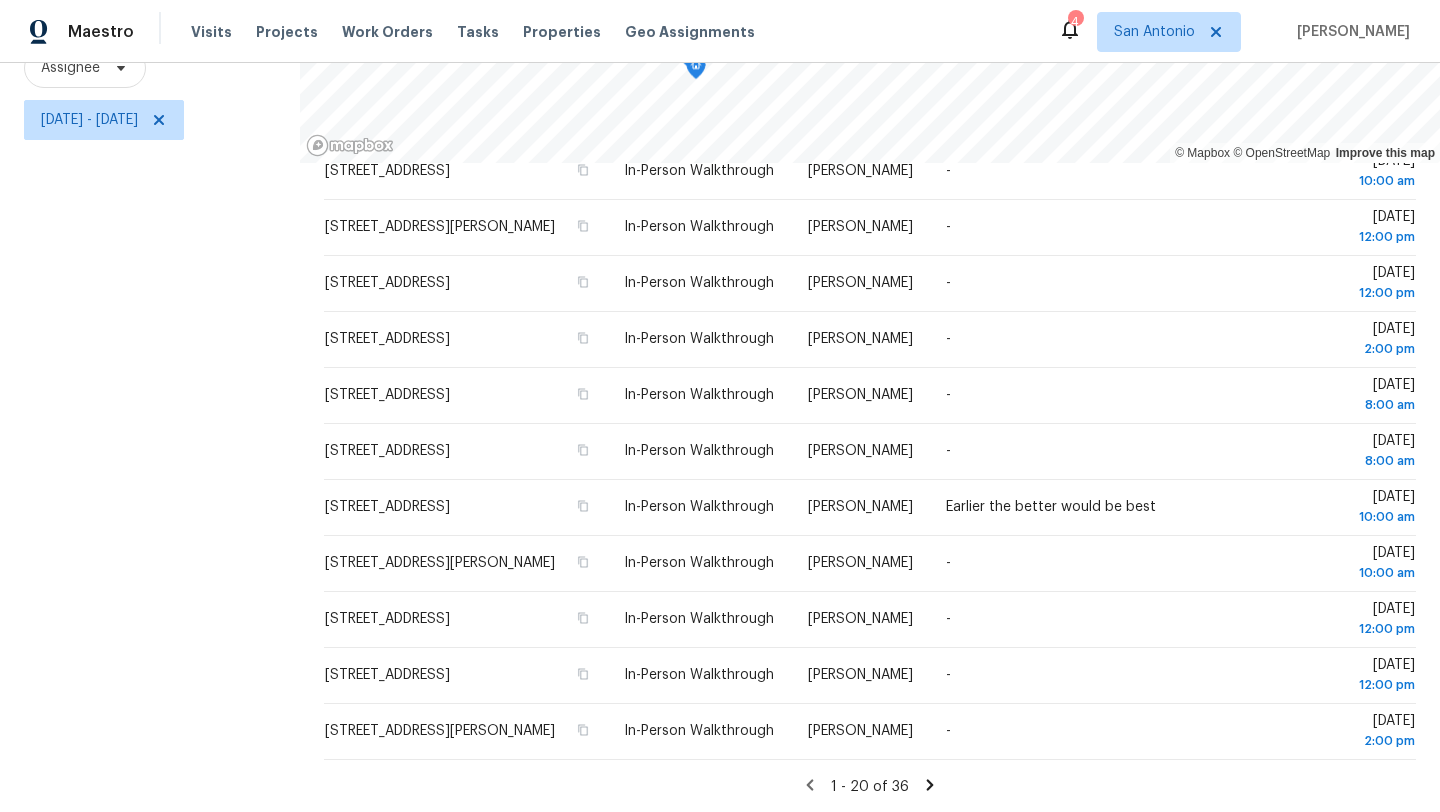 click 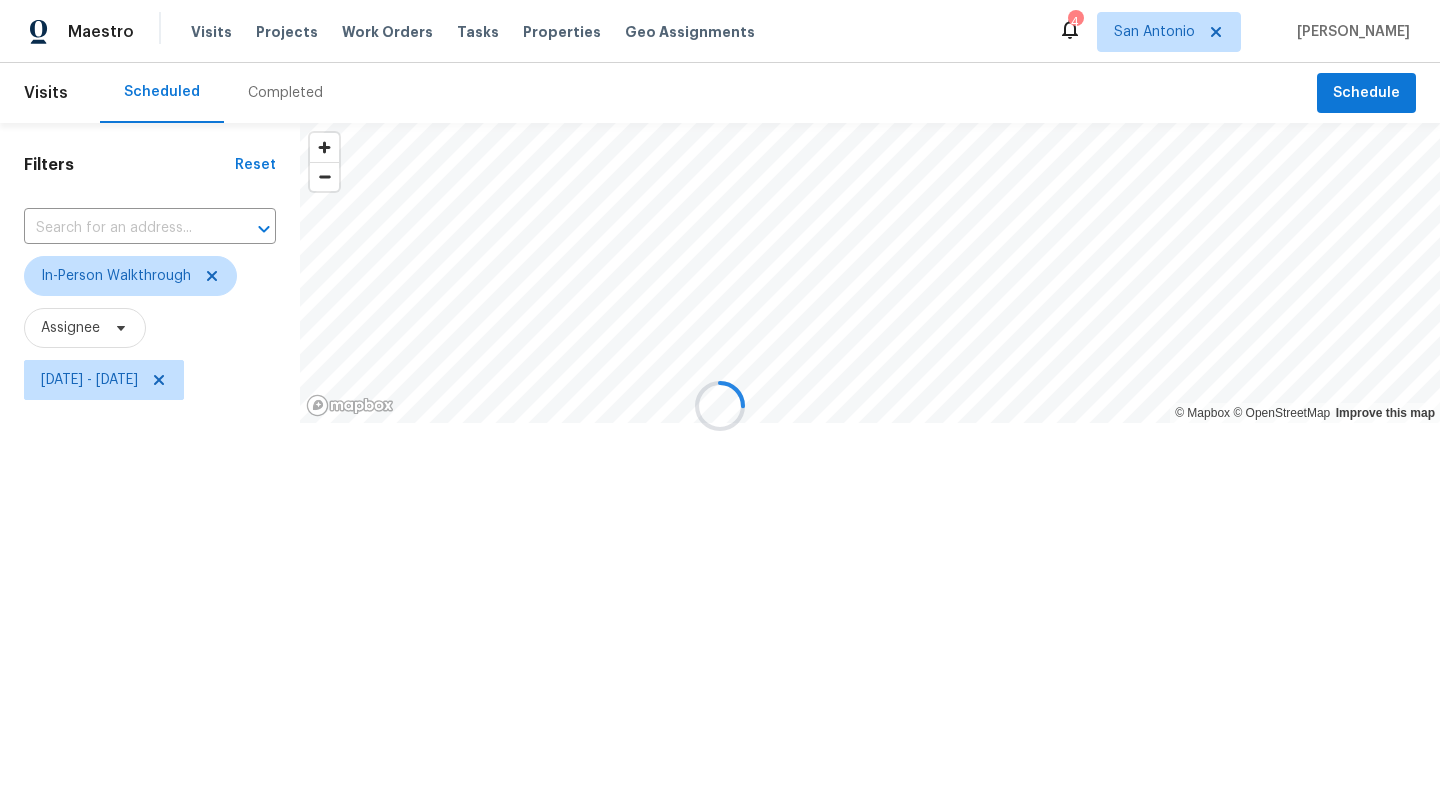 scroll, scrollTop: 0, scrollLeft: 0, axis: both 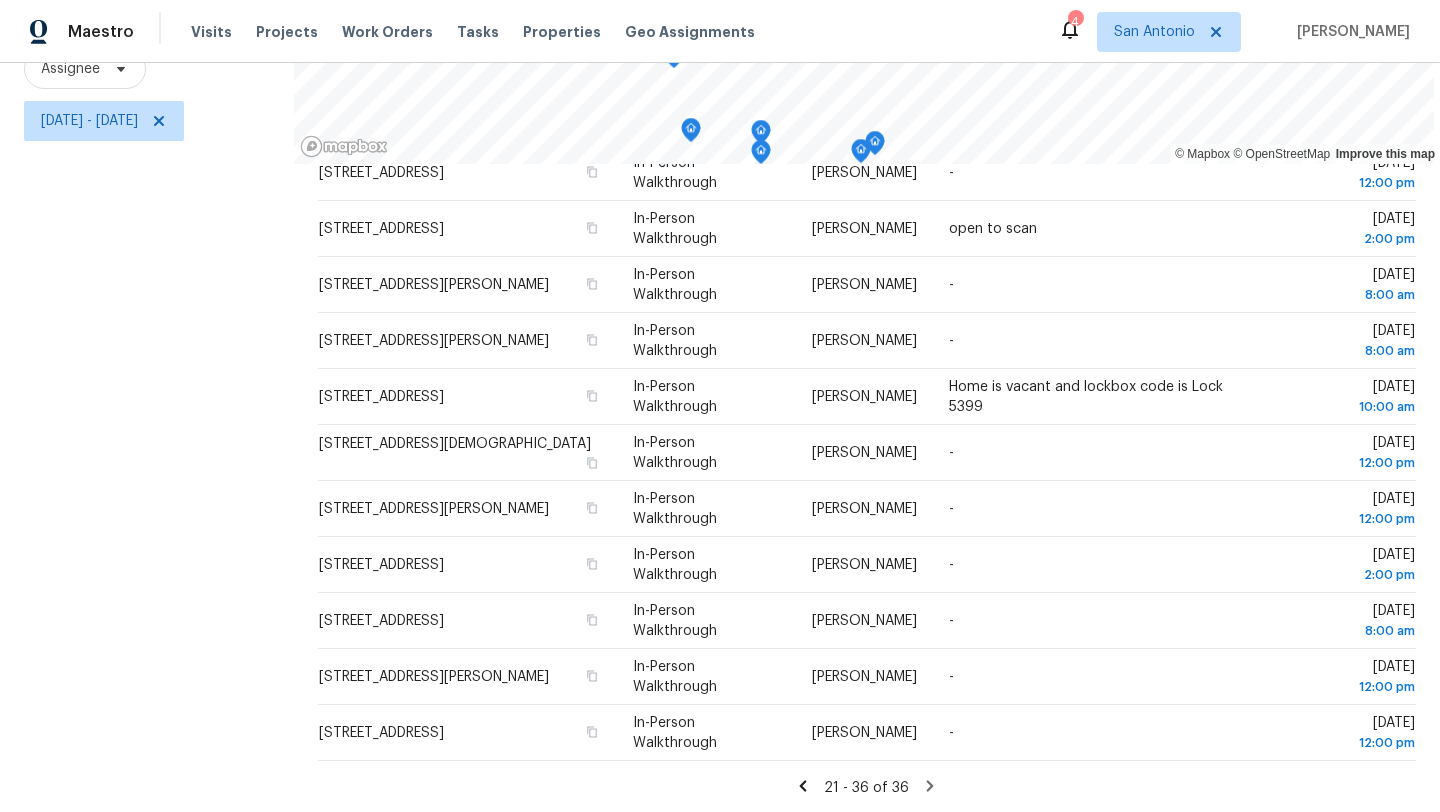 click 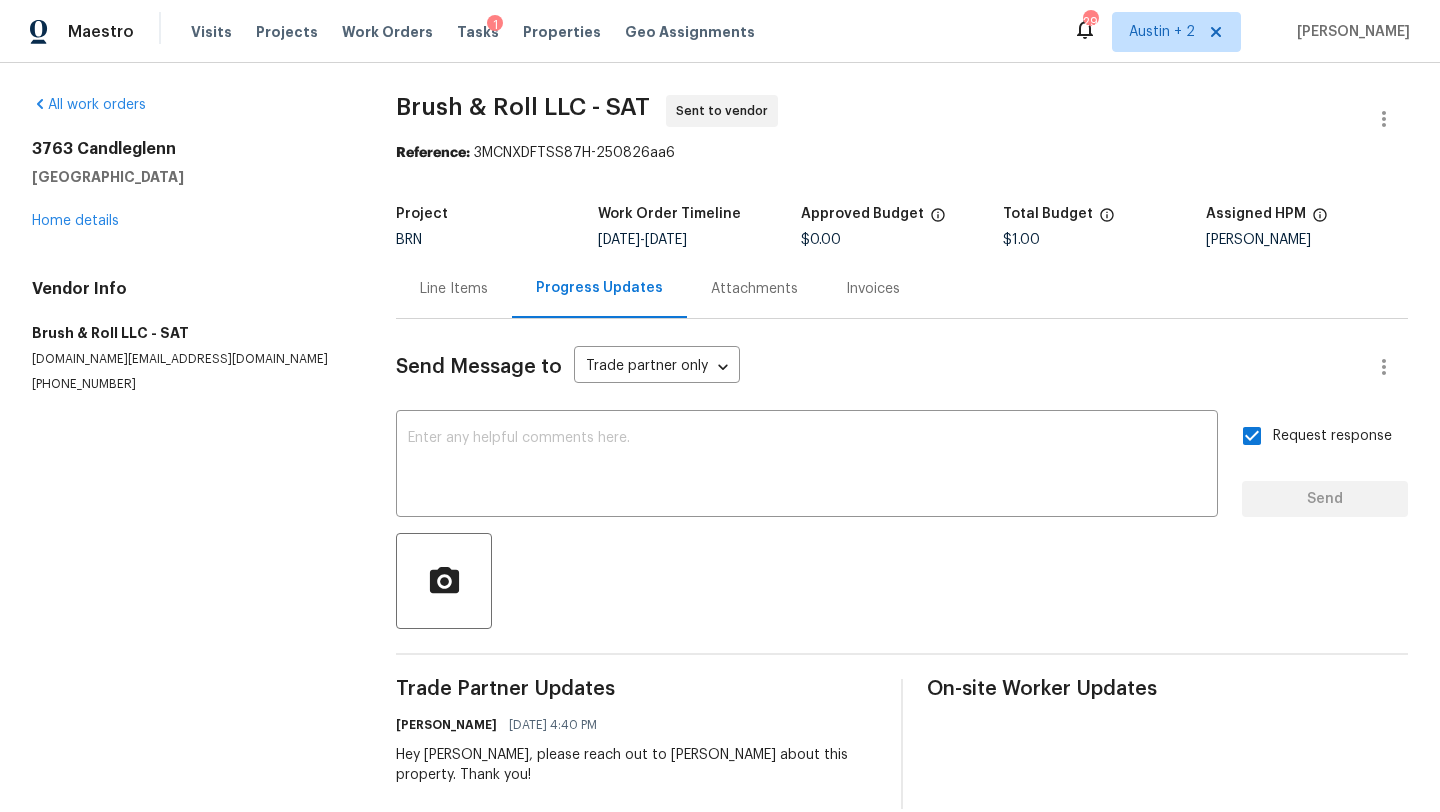 scroll, scrollTop: 0, scrollLeft: 0, axis: both 